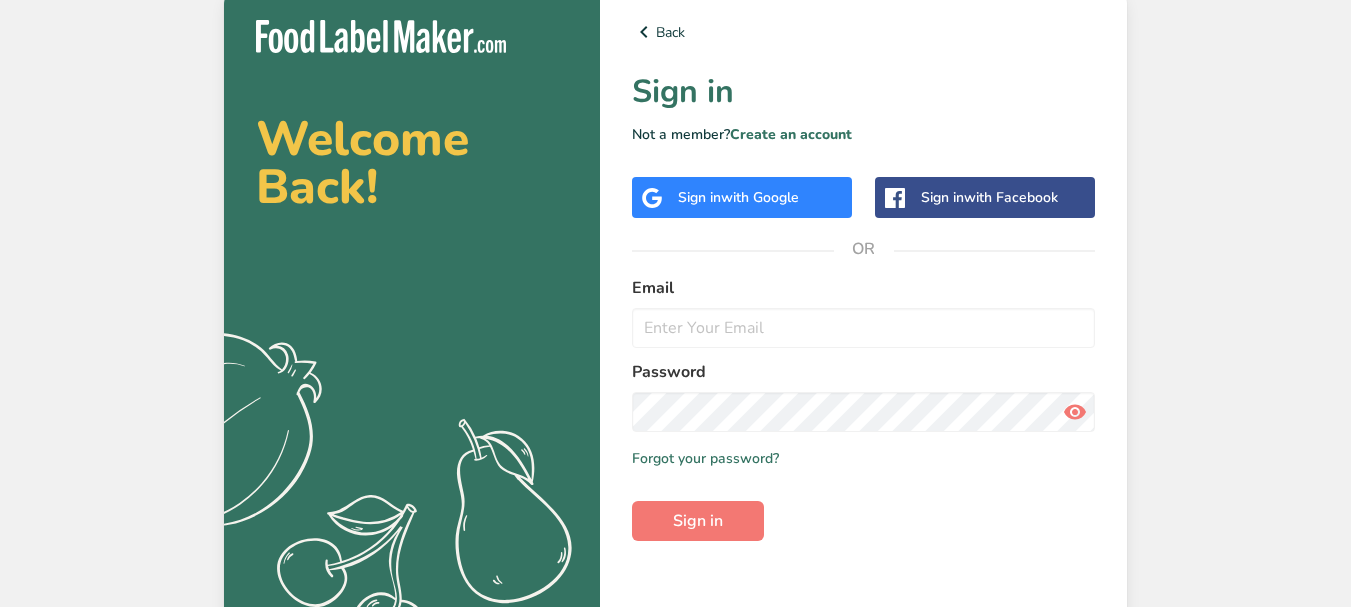 scroll, scrollTop: 0, scrollLeft: 0, axis: both 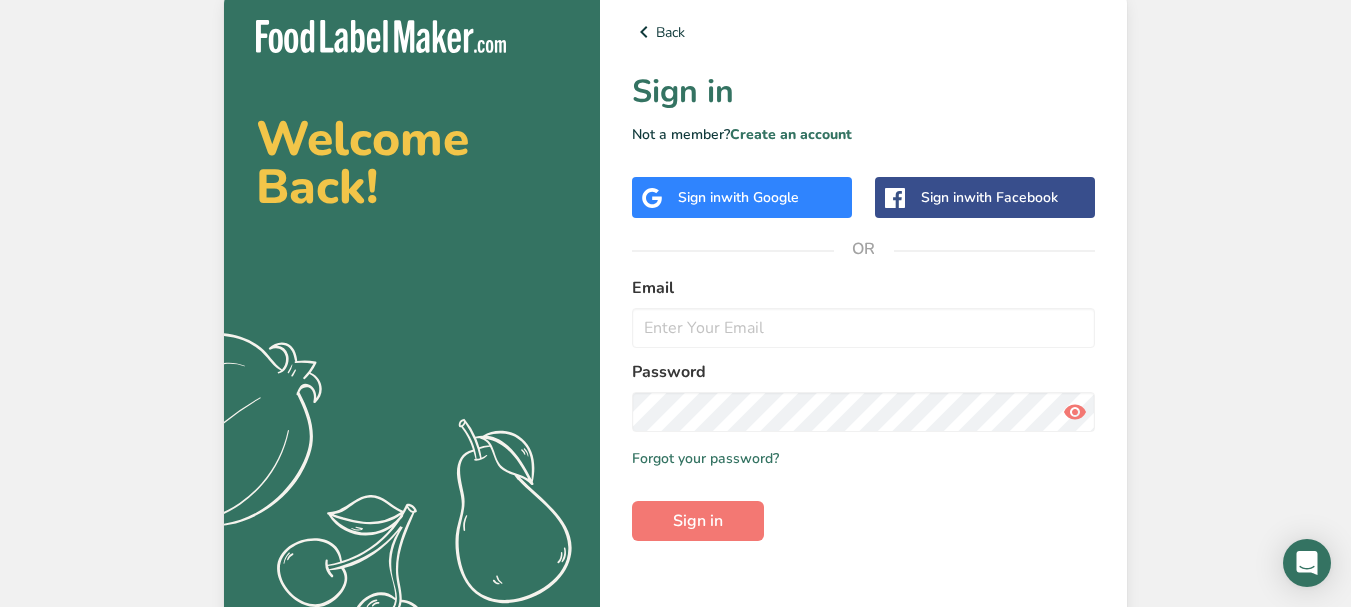 click on "Sign in   with Google" at bounding box center (738, 197) 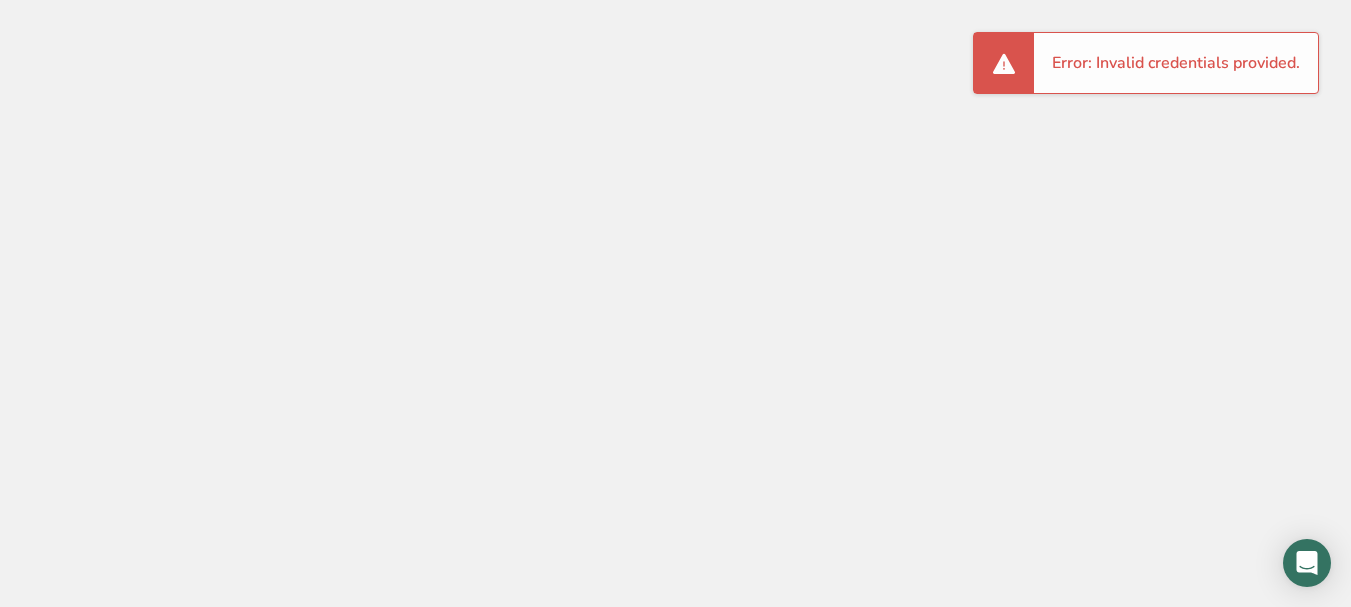 scroll, scrollTop: 0, scrollLeft: 0, axis: both 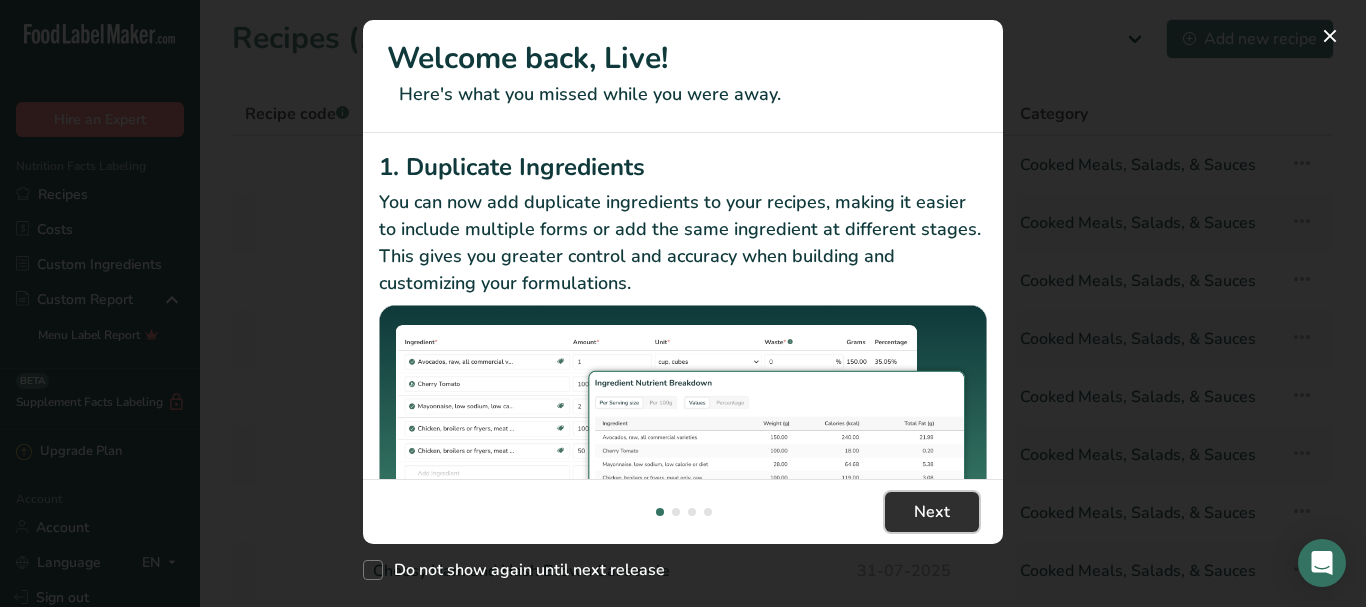 click on "Next" at bounding box center (932, 512) 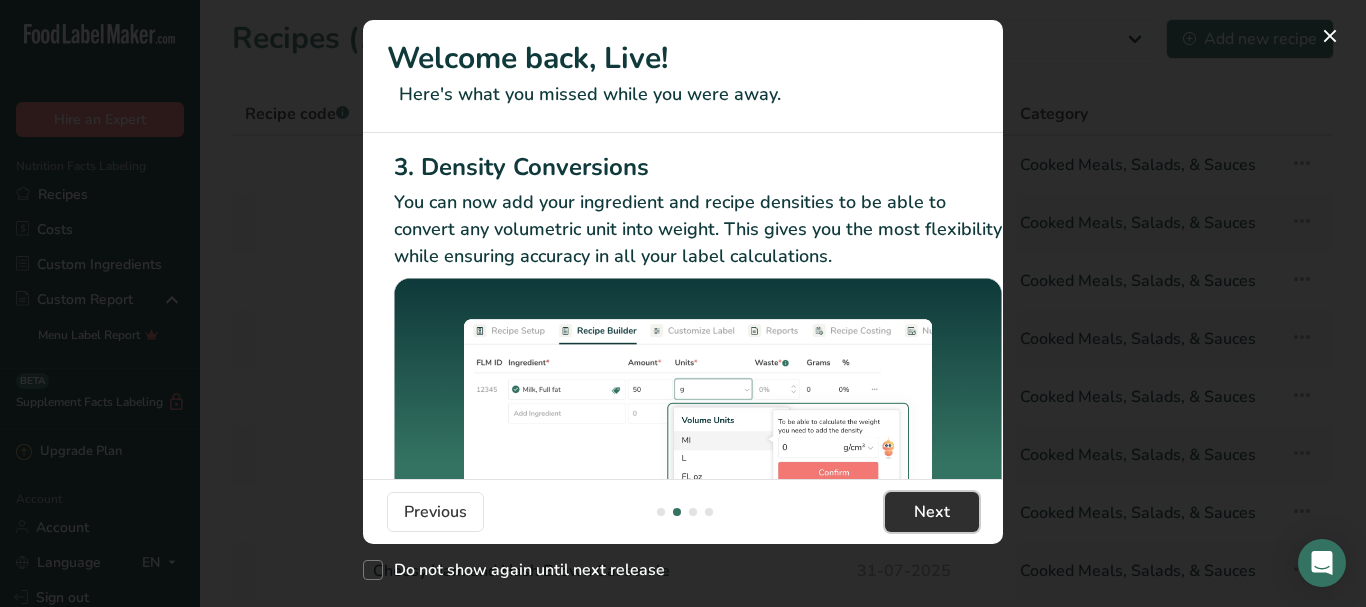 click on "Next" at bounding box center [932, 512] 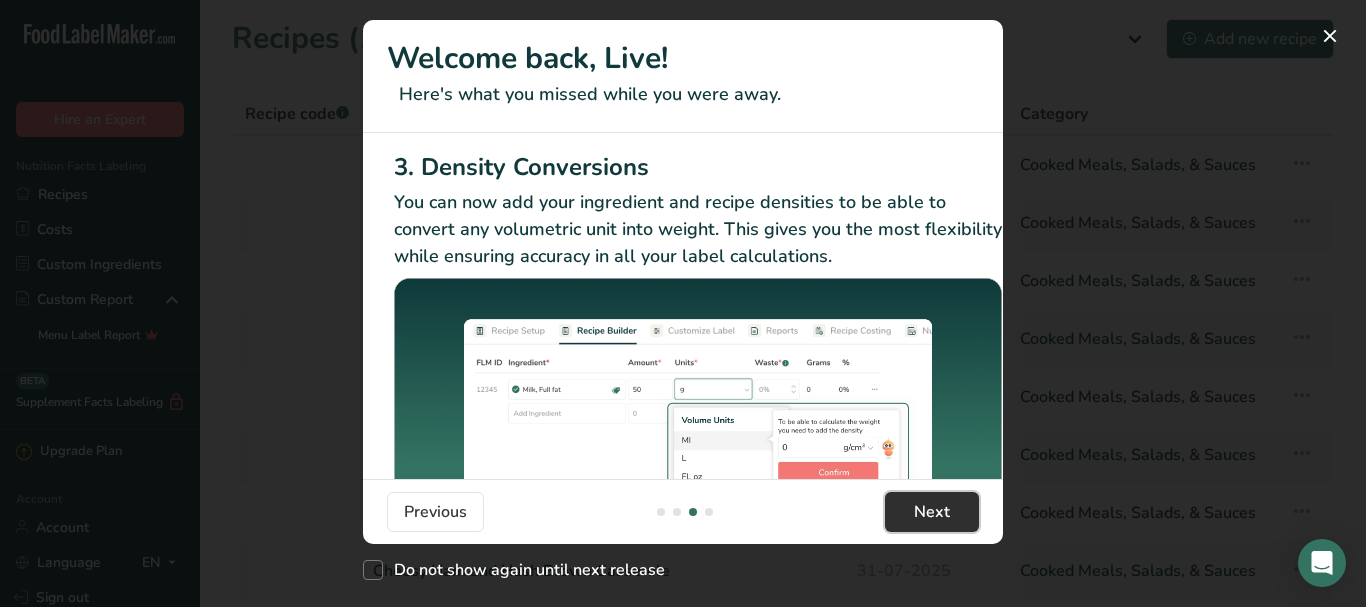 scroll, scrollTop: 0, scrollLeft: 1265, axis: horizontal 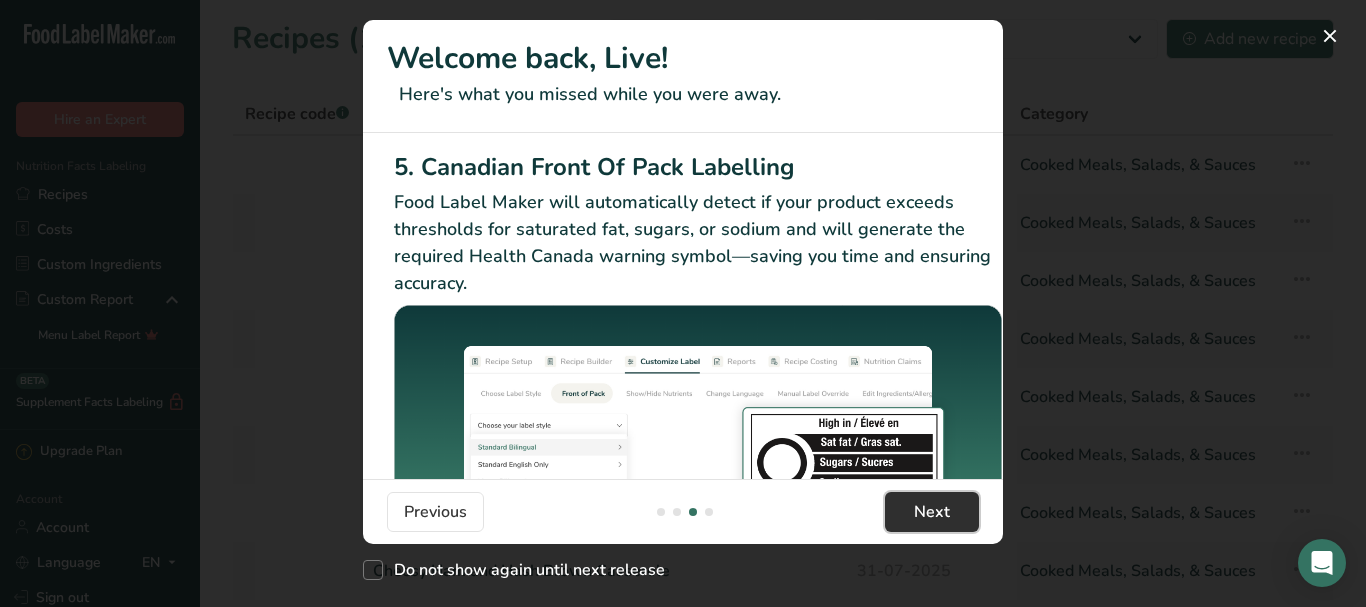 click on "Next" at bounding box center [932, 512] 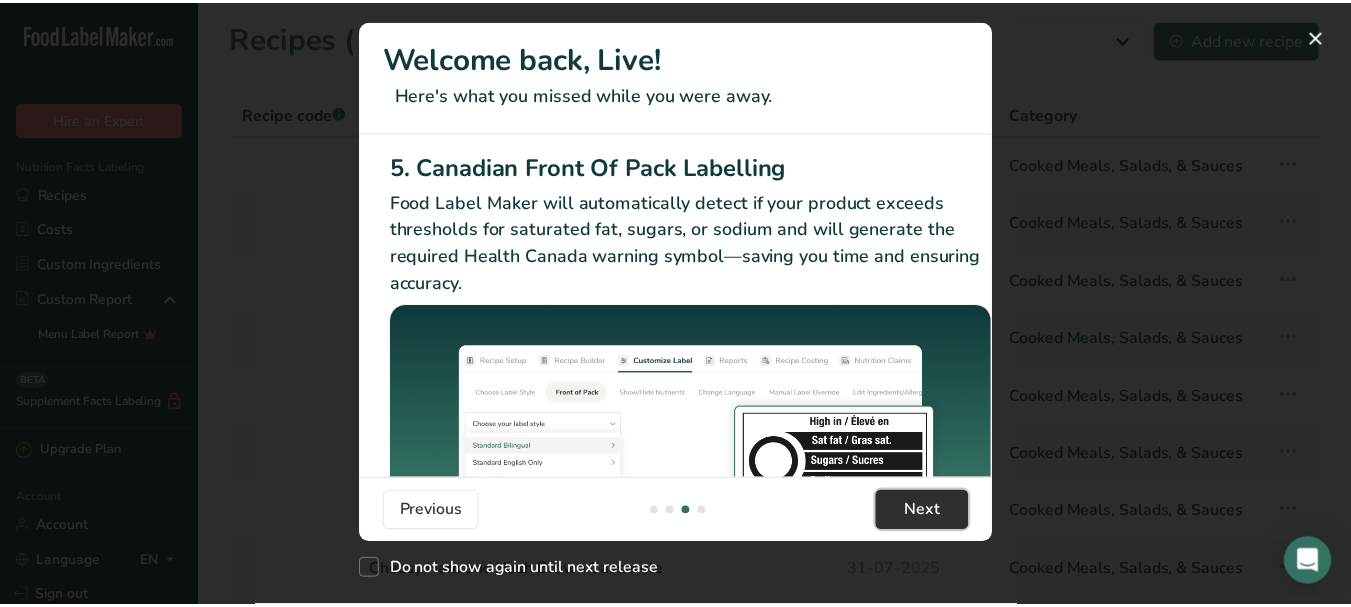scroll, scrollTop: 0, scrollLeft: 1905, axis: horizontal 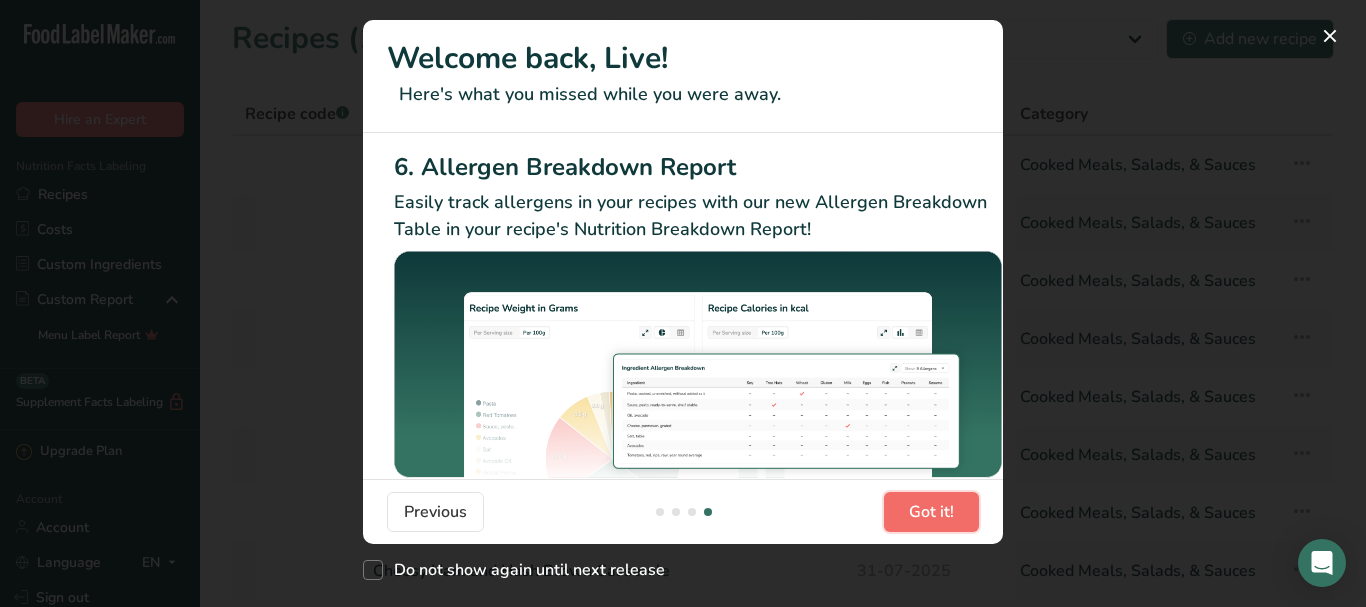 click on "Got it!" at bounding box center (931, 512) 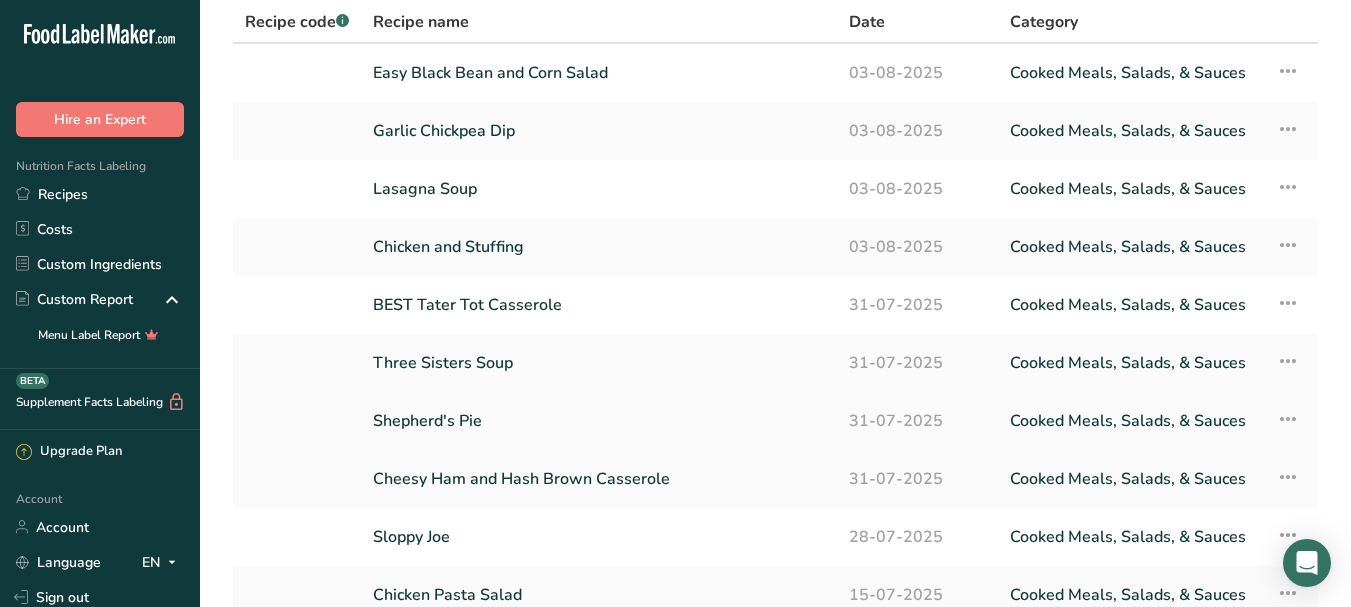 scroll, scrollTop: 0, scrollLeft: 0, axis: both 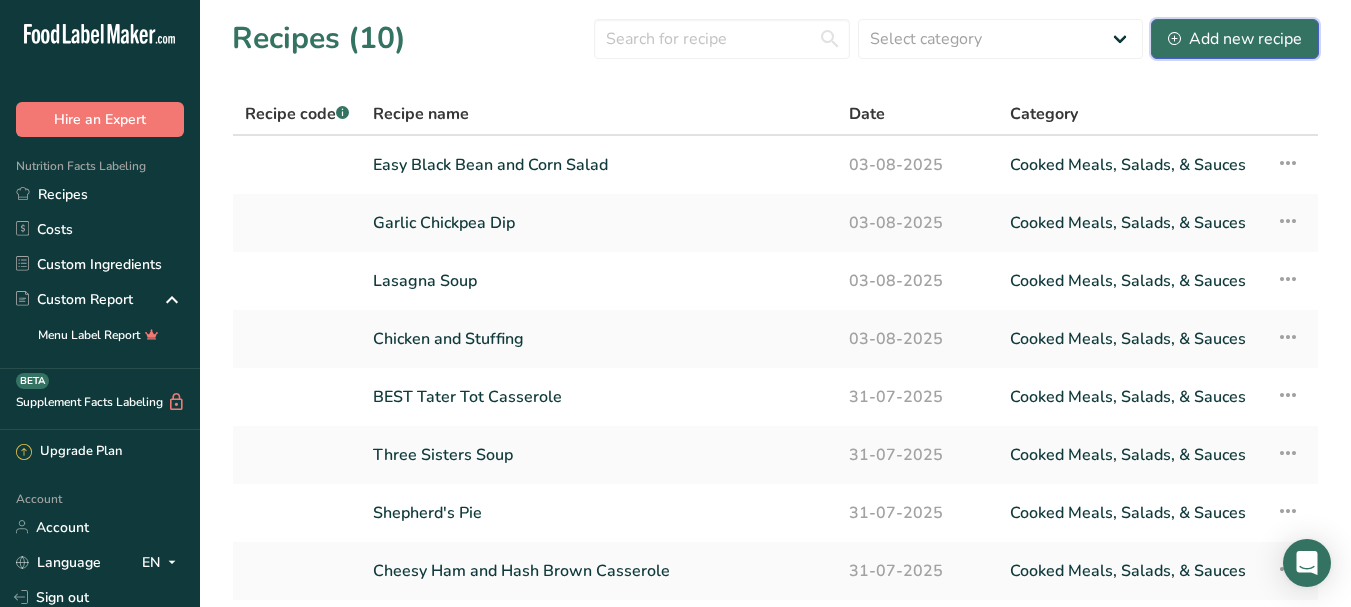 click on "Add new recipe" at bounding box center (1235, 39) 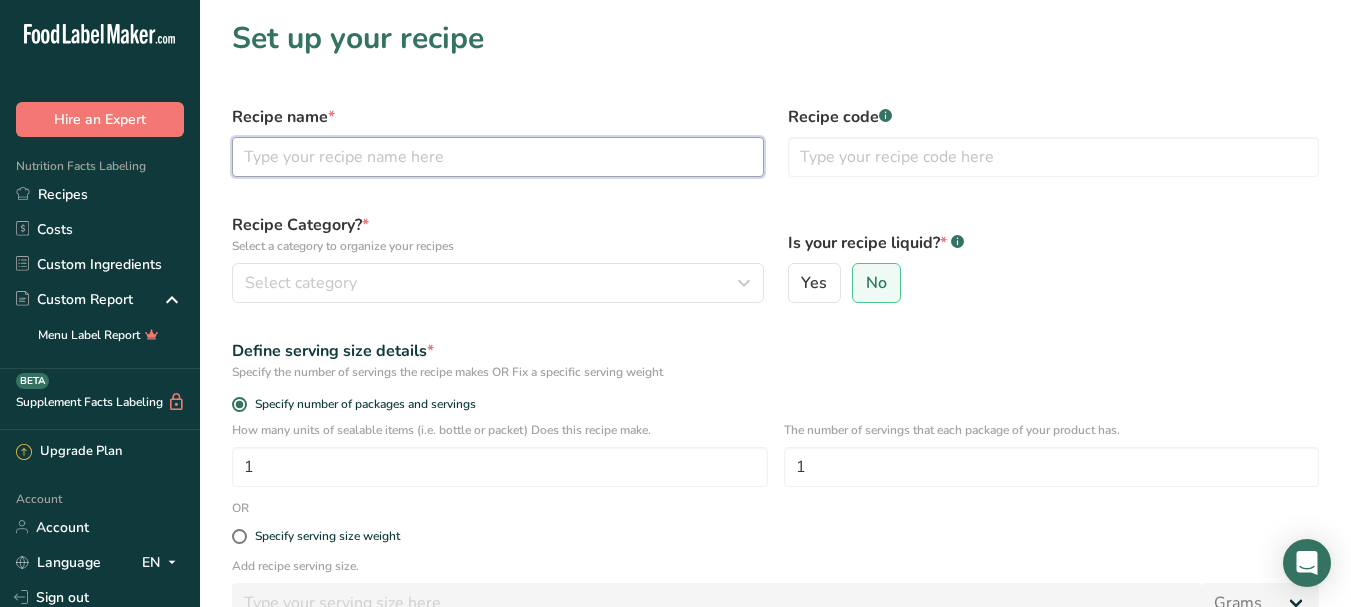 click at bounding box center [498, 157] 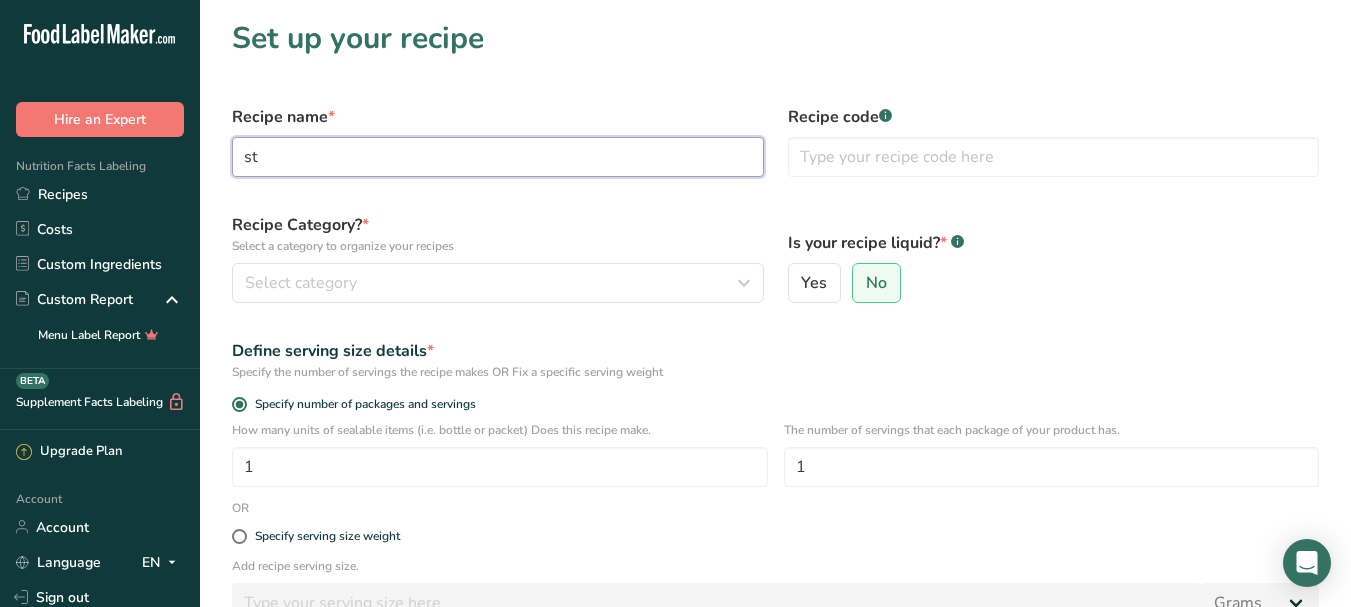 type on "s" 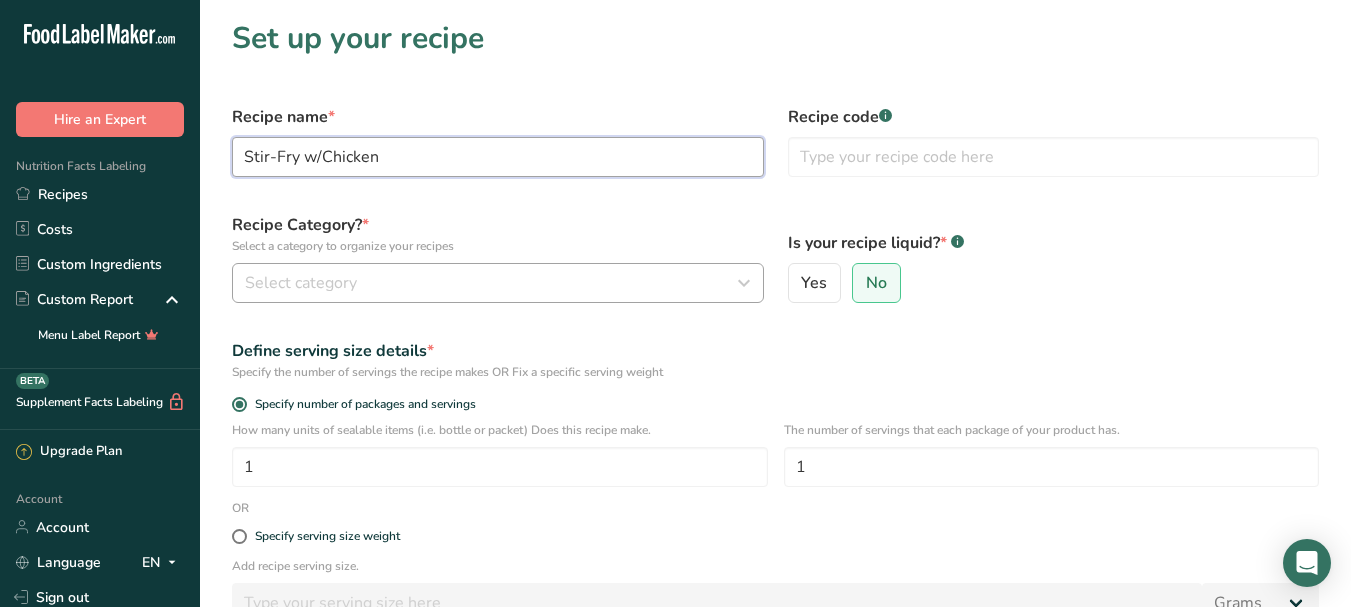 type on "Stir-Fry w/Chicken" 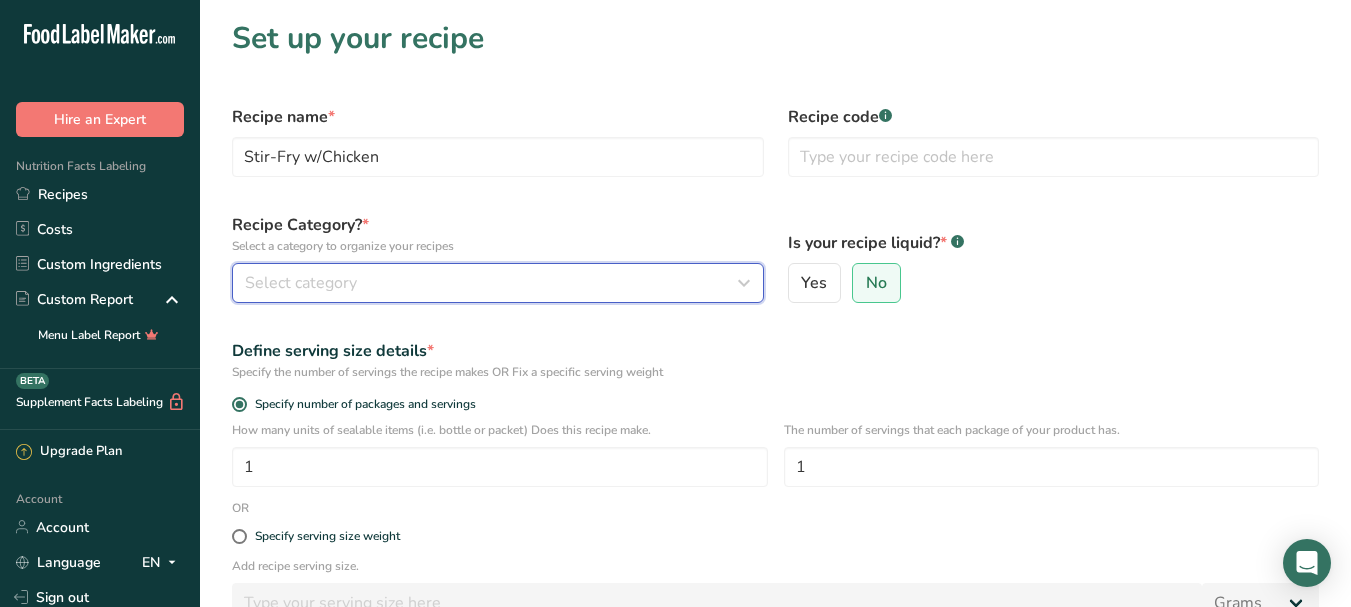 click on "Select category" at bounding box center (301, 283) 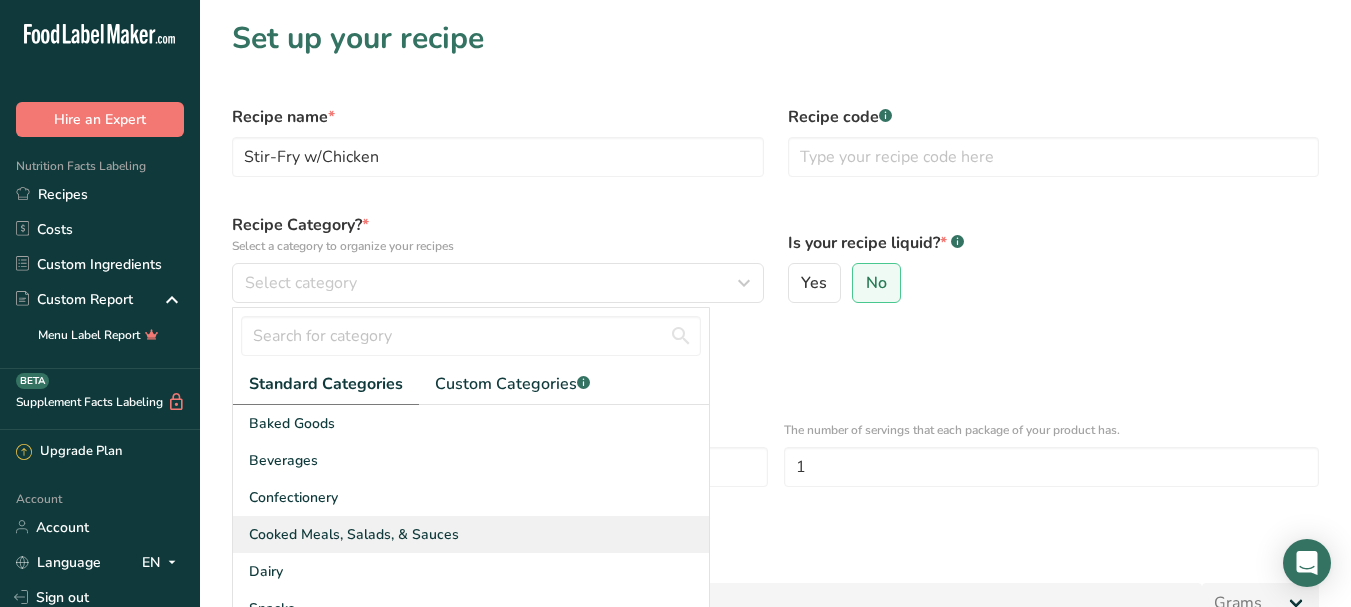 click on "Cooked Meals, Salads, & Sauces" at bounding box center (354, 534) 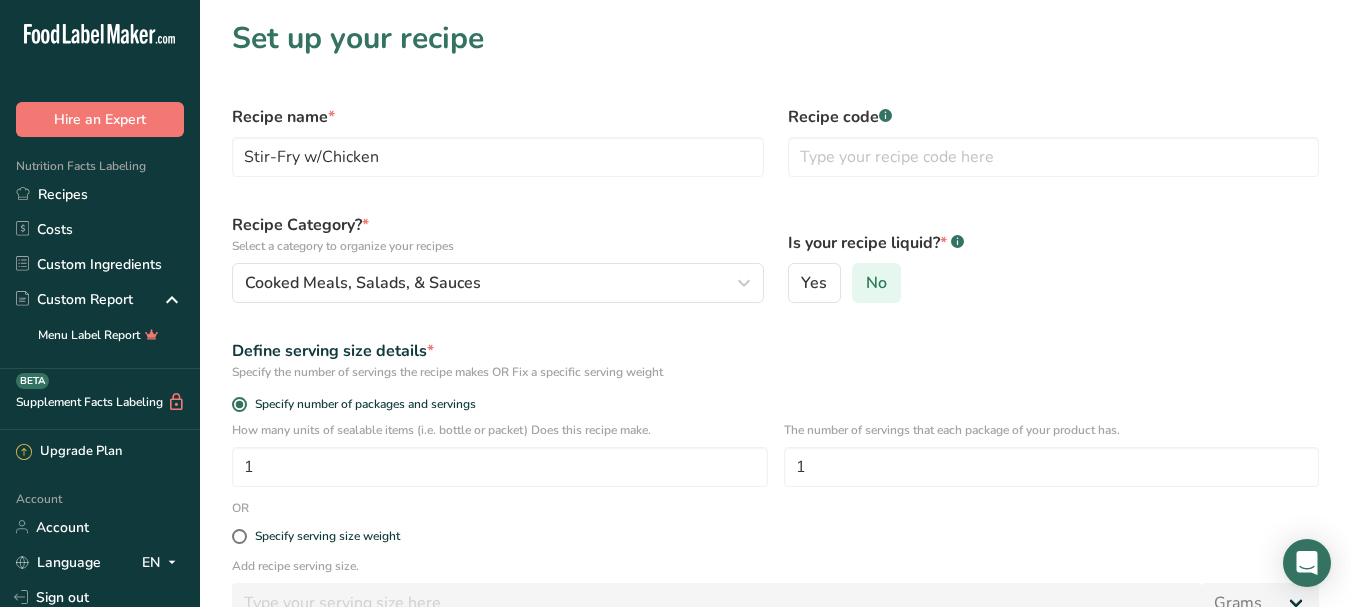 click on "No" at bounding box center (876, 283) 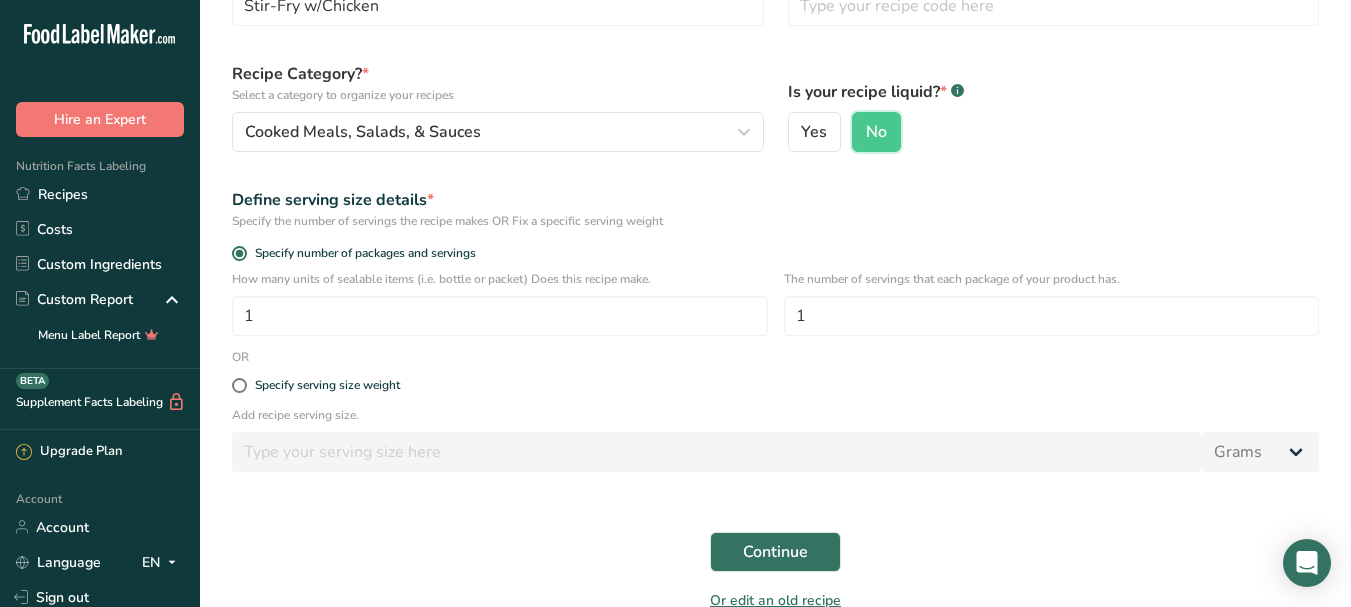 scroll, scrollTop: 200, scrollLeft: 0, axis: vertical 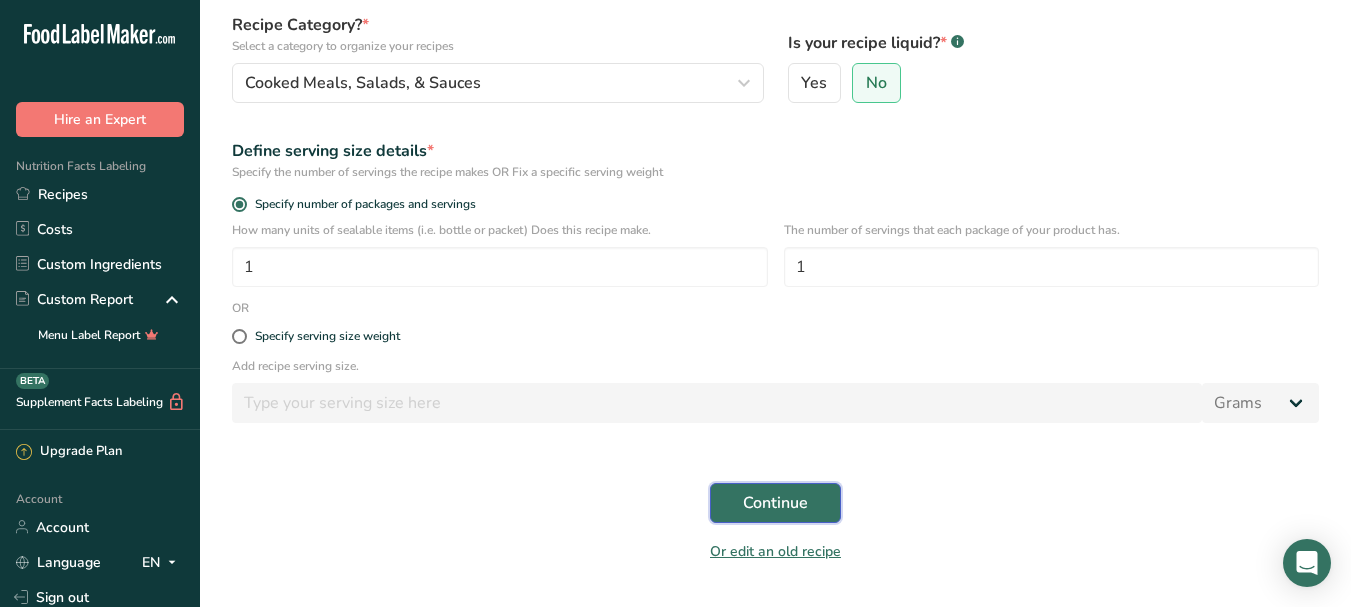 click on "Continue" at bounding box center (775, 503) 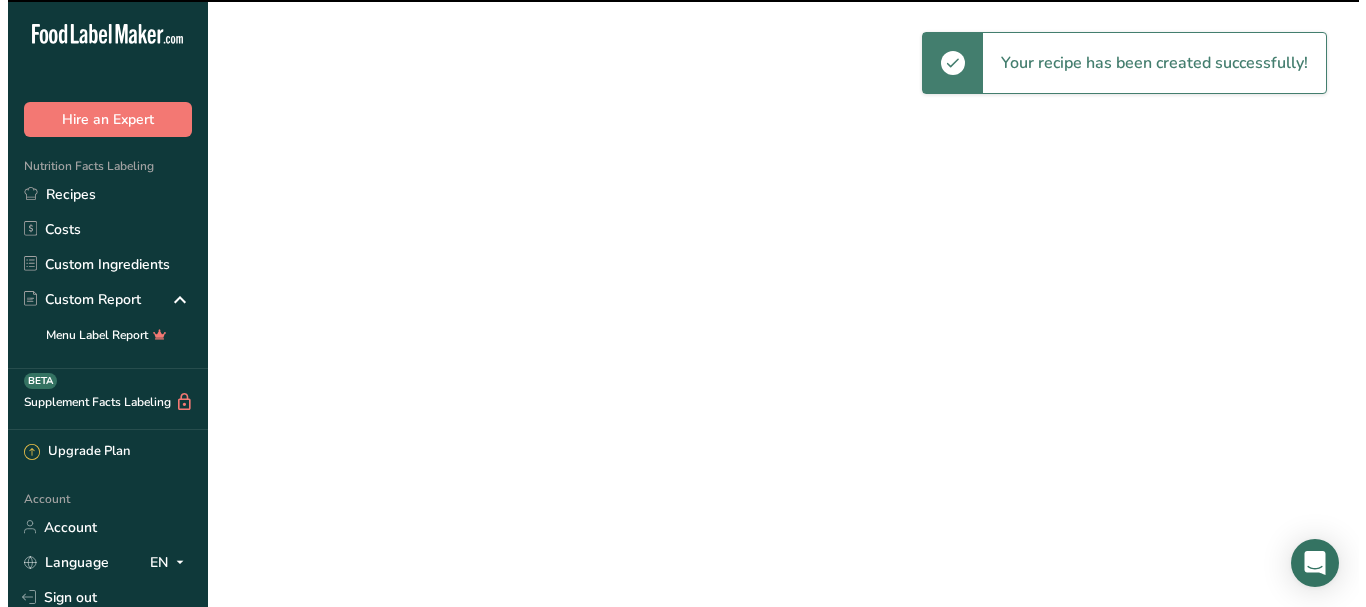 scroll, scrollTop: 0, scrollLeft: 0, axis: both 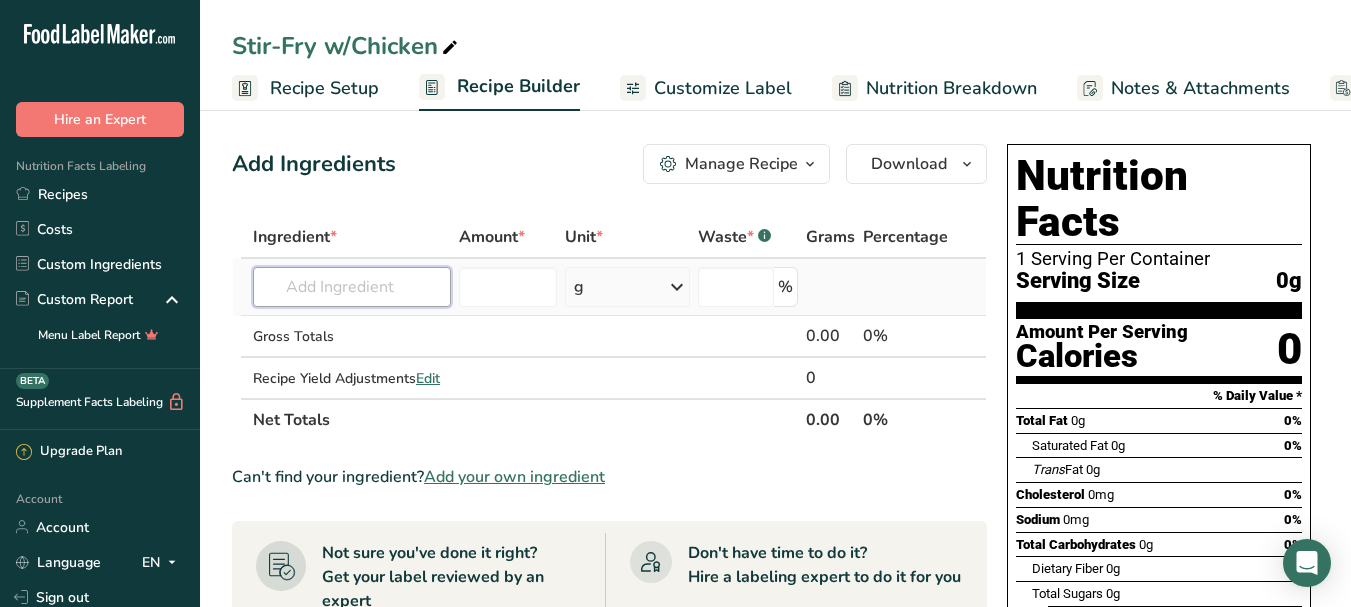 click at bounding box center (352, 287) 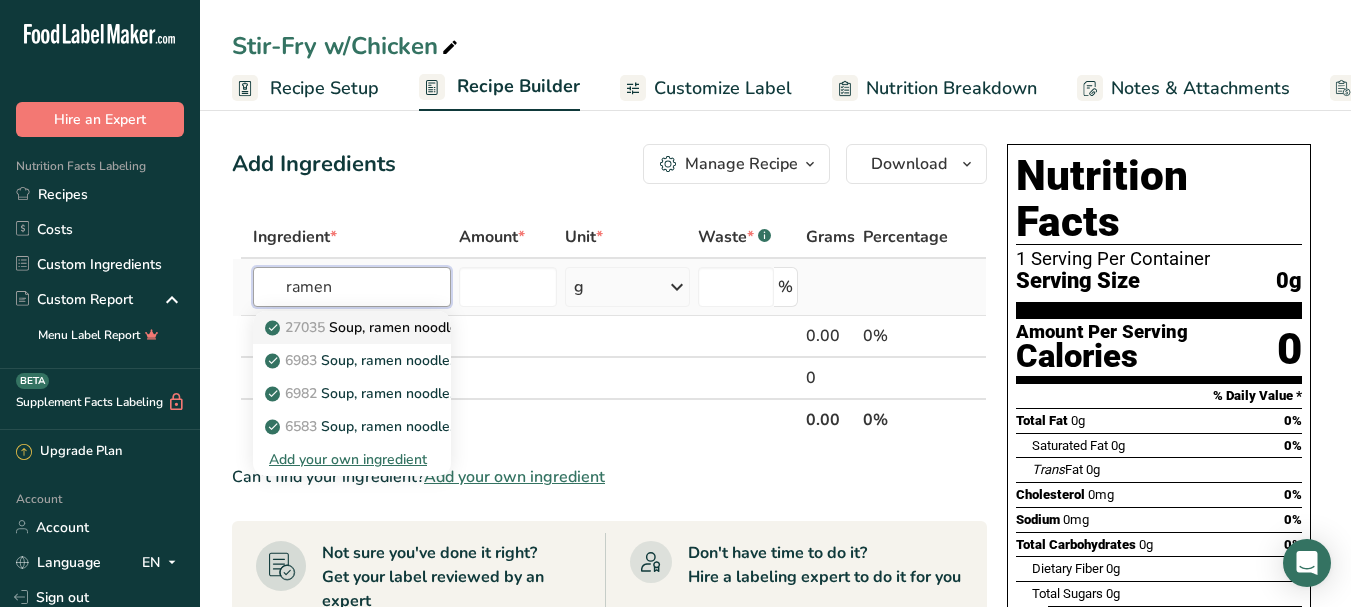 type on "ramen" 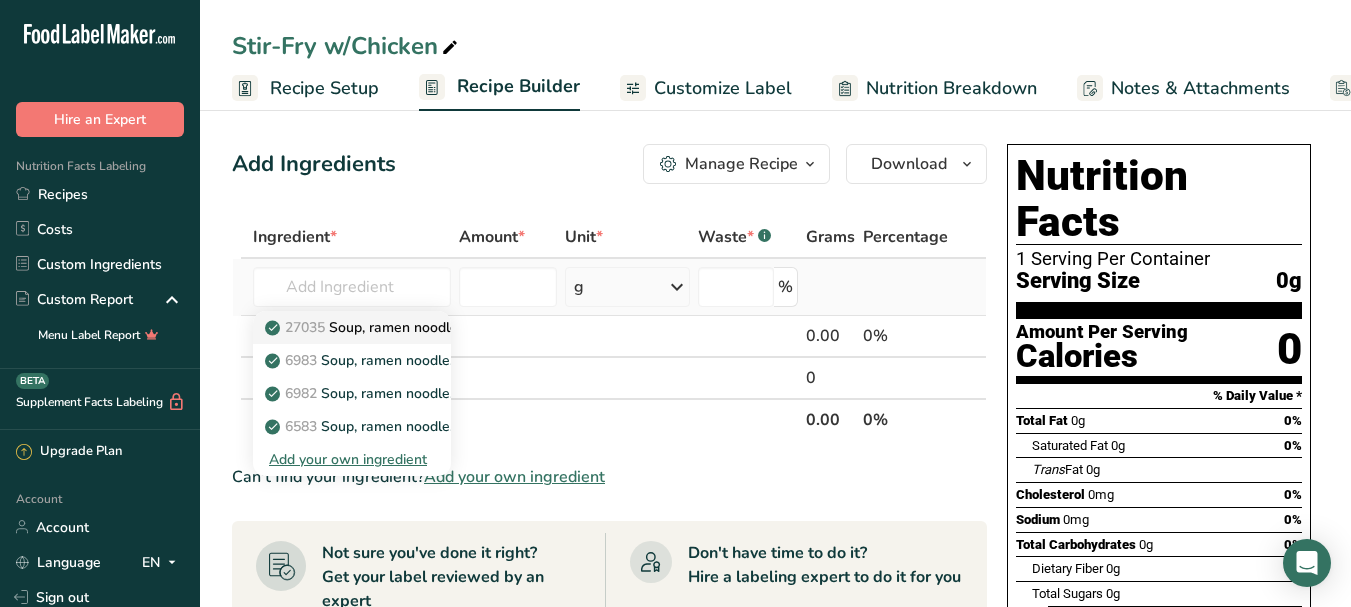 click on "27035
Soup, ramen noodle, dry, any flavor, reduced fat, reduced sodium" at bounding box center [507, 327] 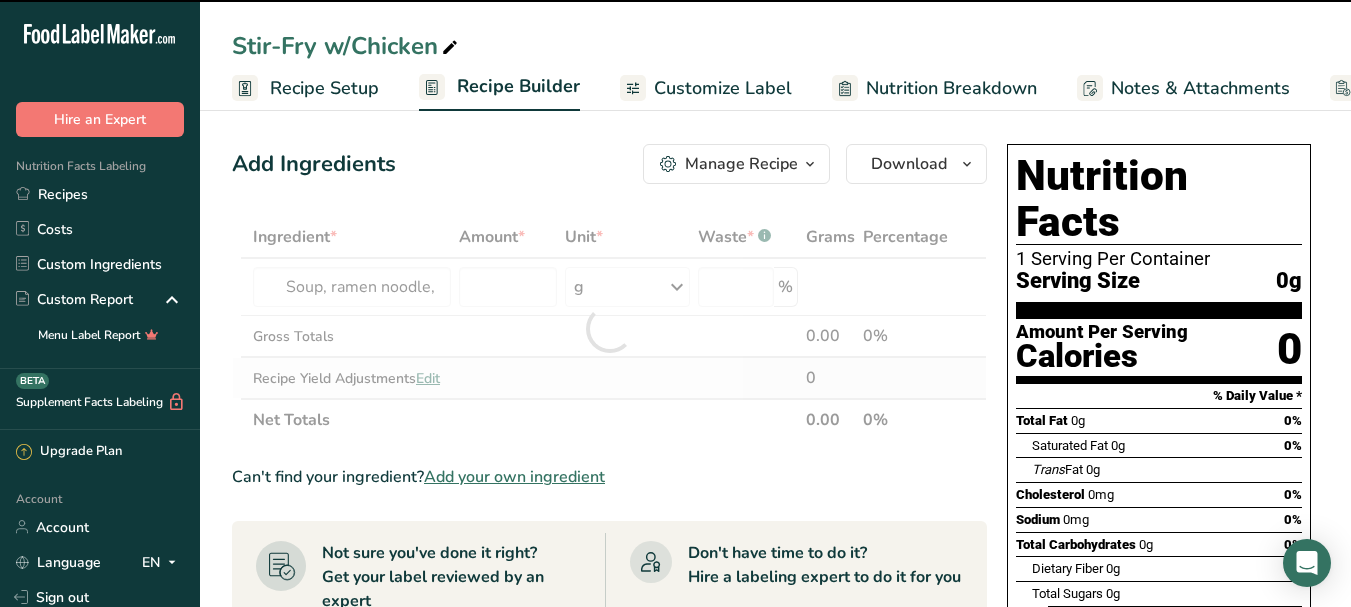 type on "0" 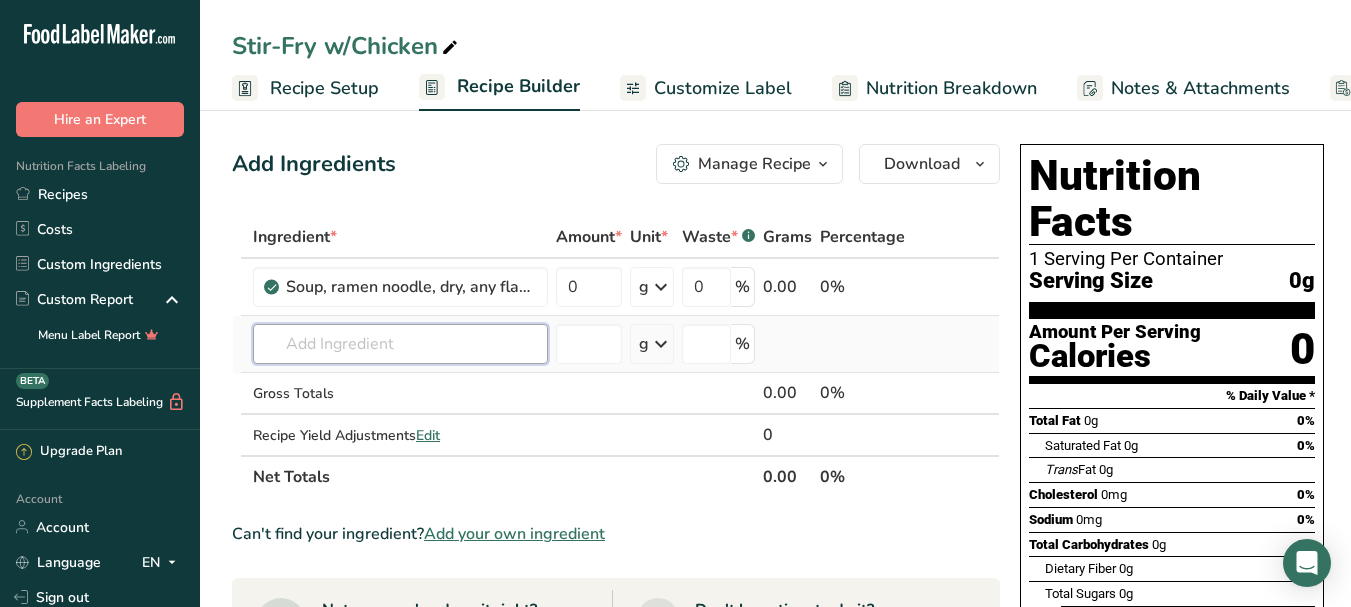 click at bounding box center [400, 344] 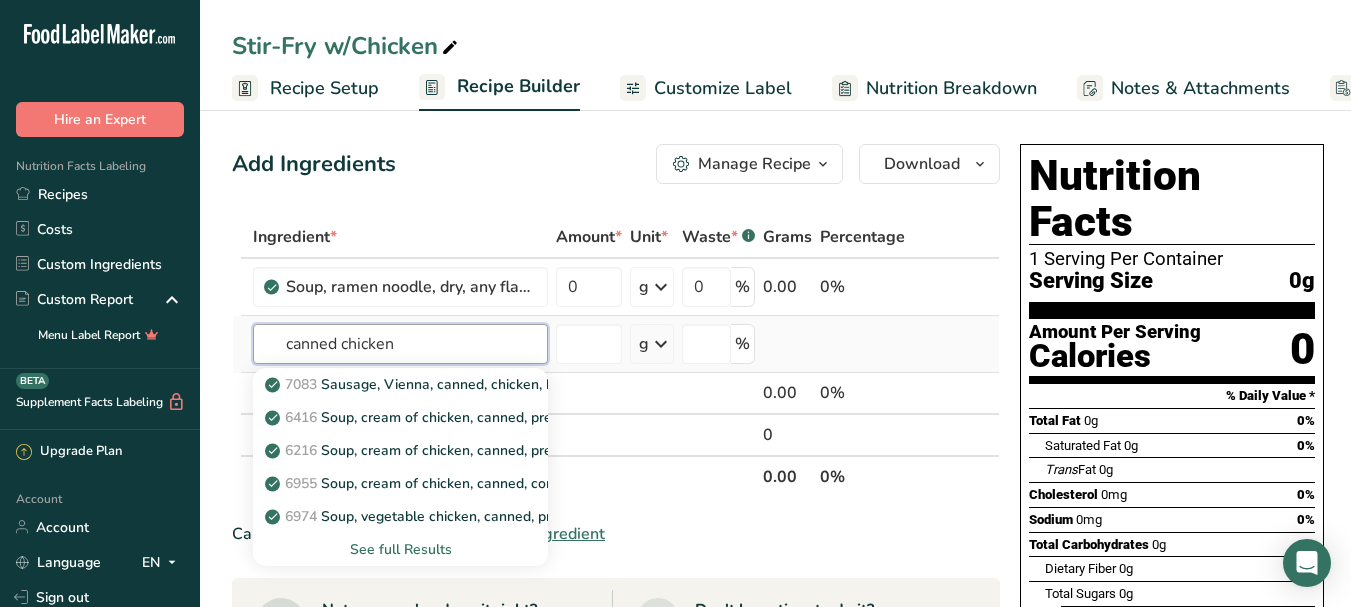 type on "canned chicken" 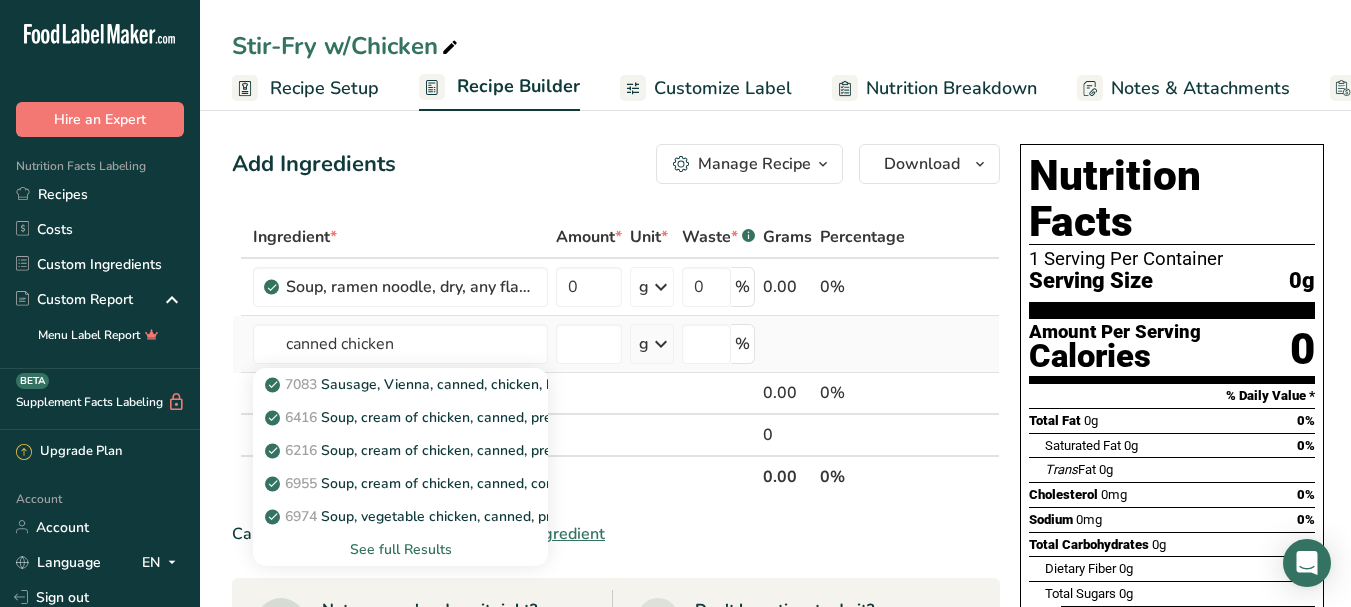 type 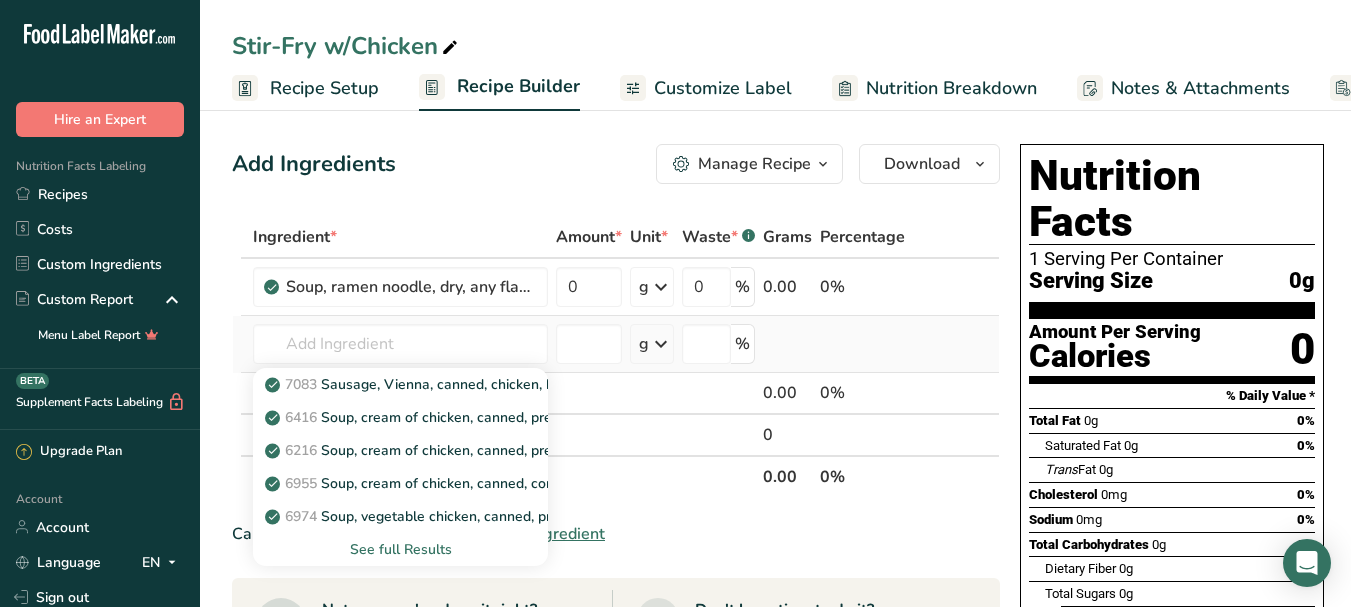 click on "See full Results" at bounding box center (400, 549) 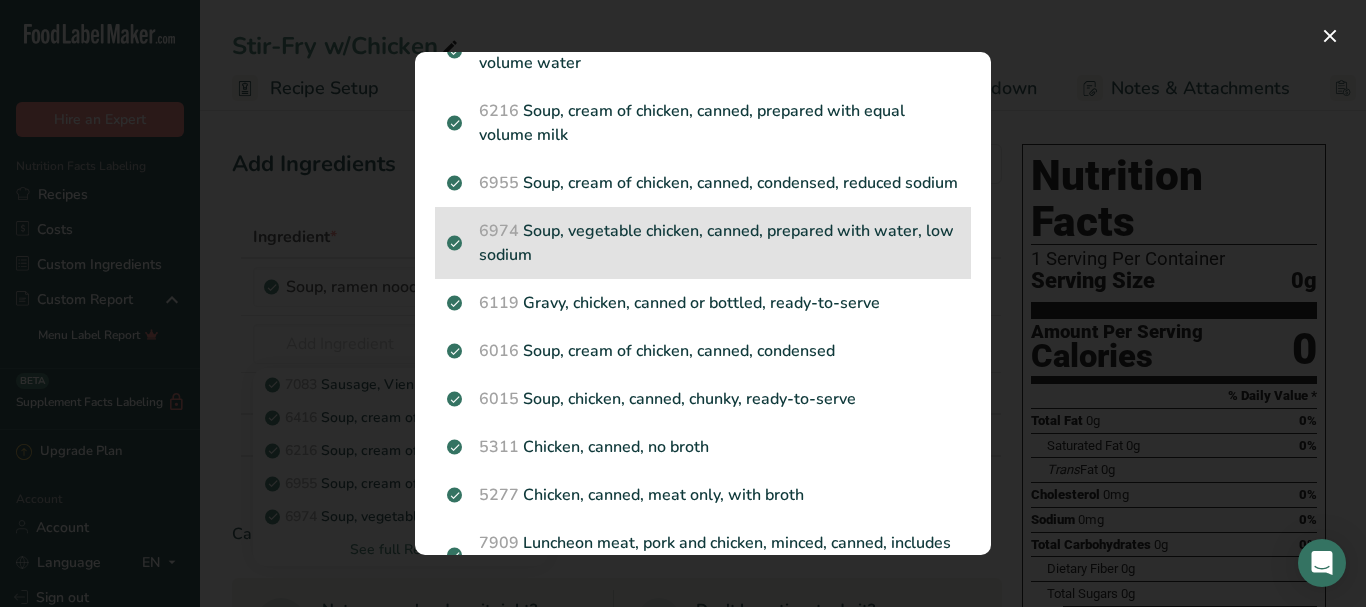 scroll, scrollTop: 200, scrollLeft: 0, axis: vertical 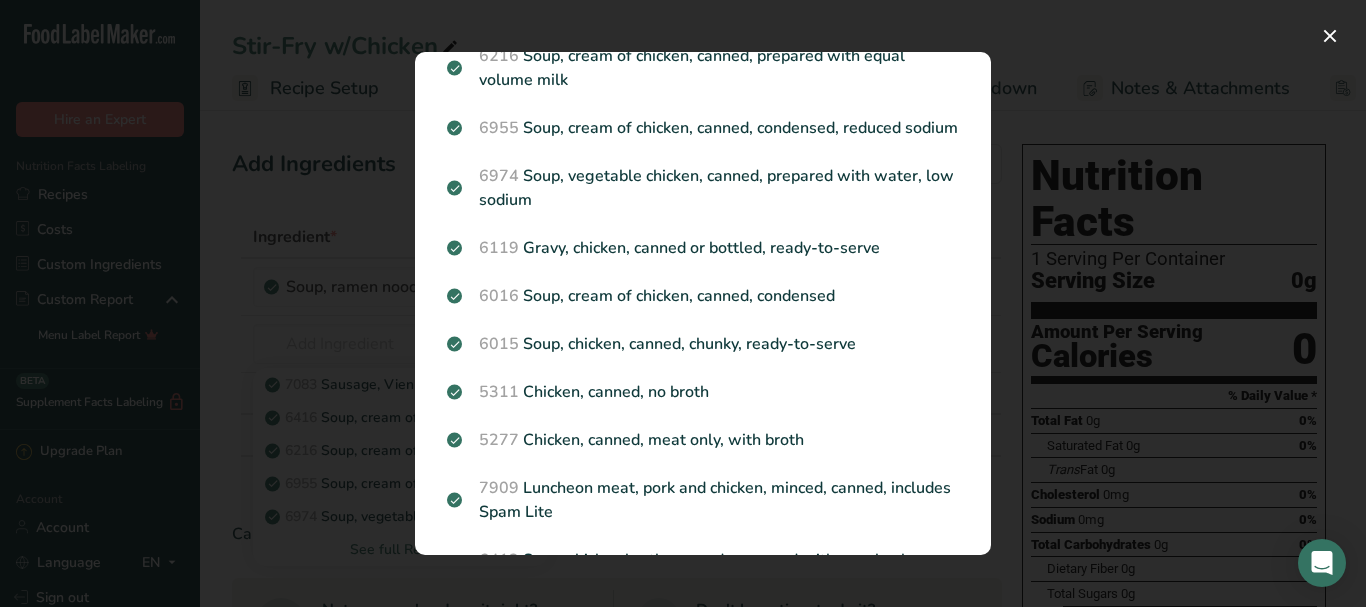 click on "5311
Chicken, canned, no broth" at bounding box center (703, 392) 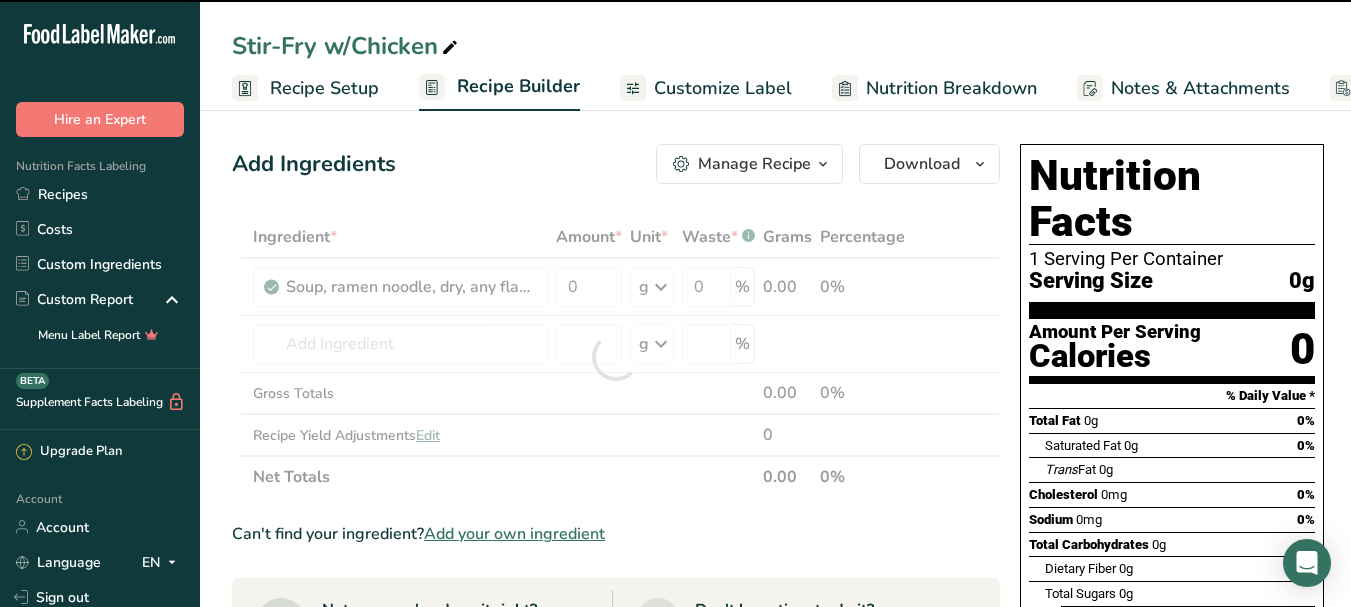 type on "0" 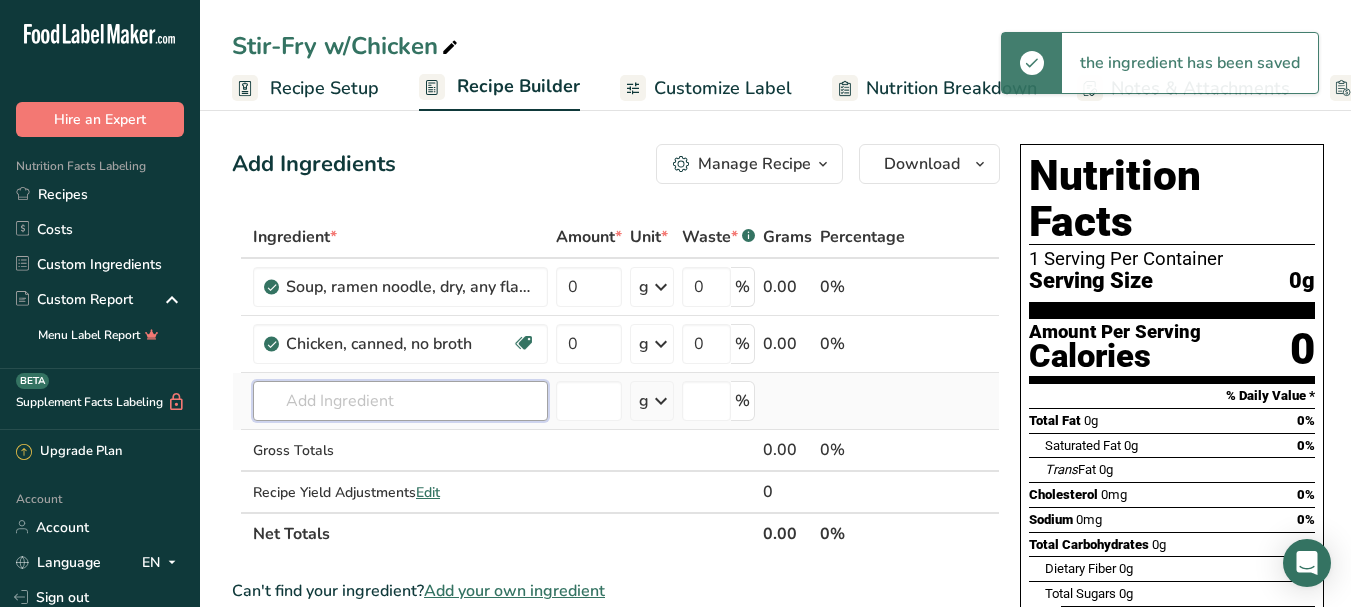 click at bounding box center (400, 401) 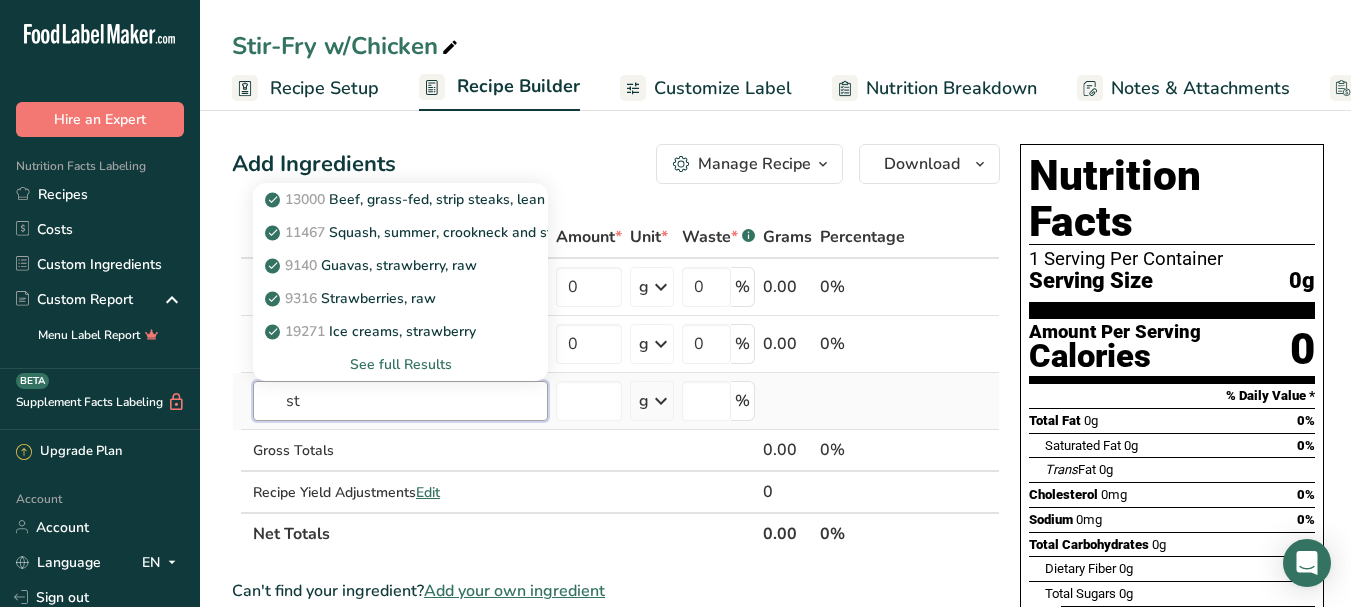 type on "s" 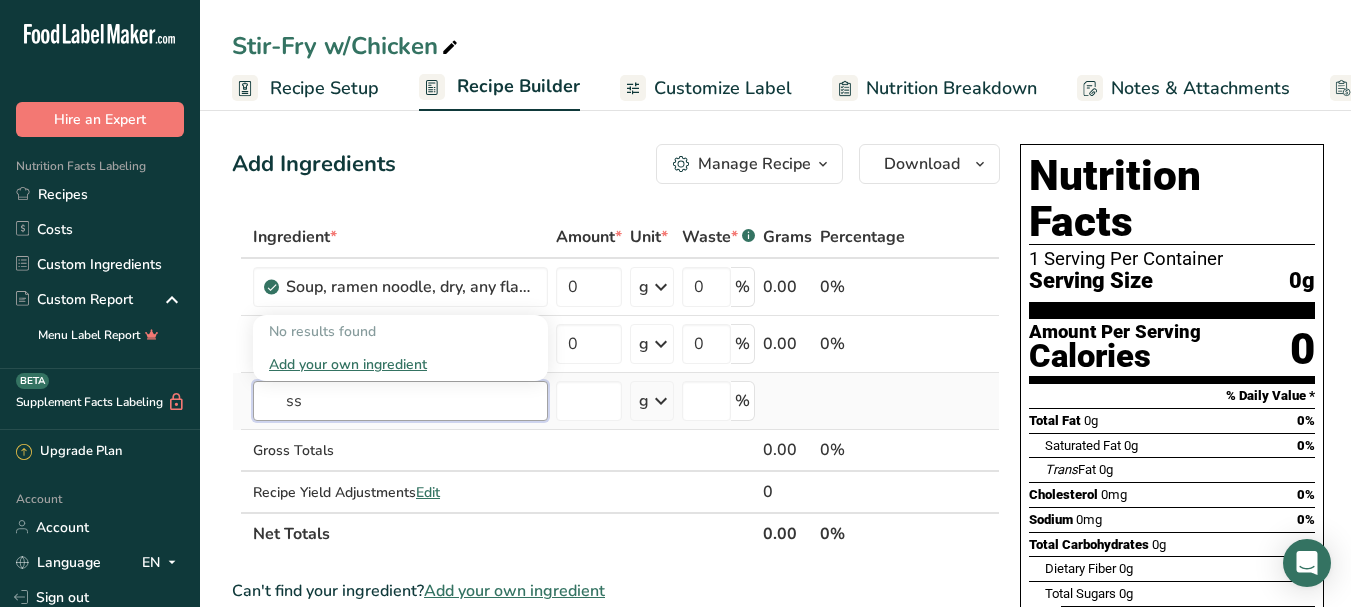 type on "s" 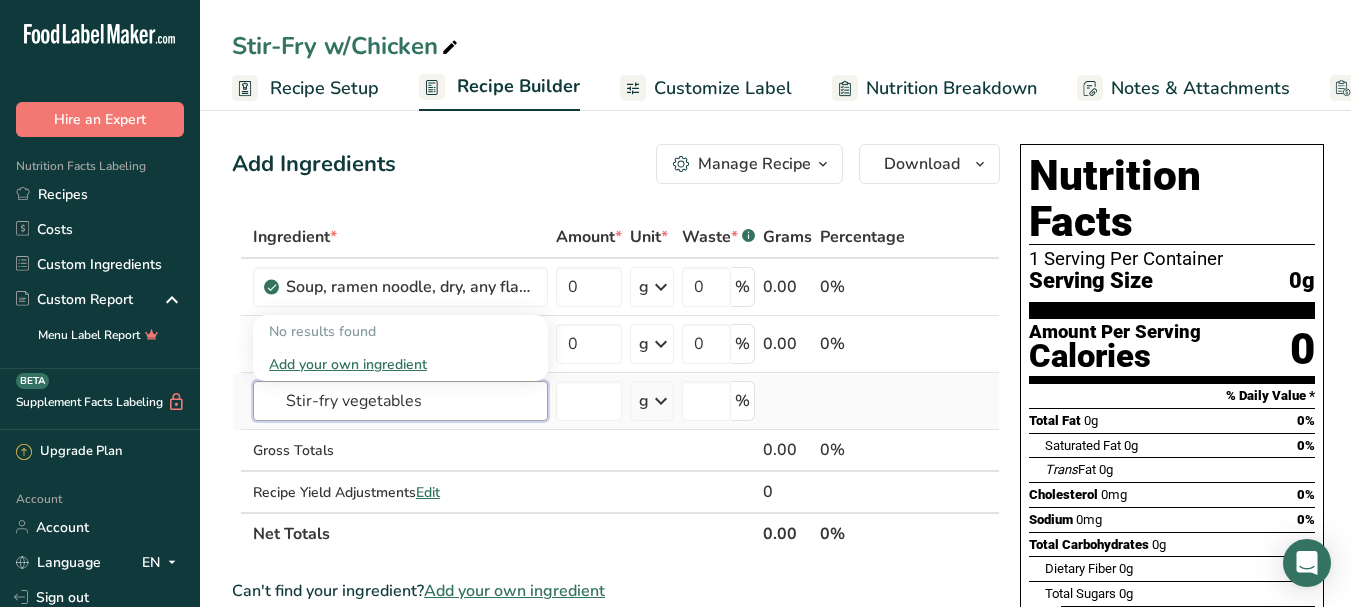 click on "Stir-fry vegetables" at bounding box center [400, 401] 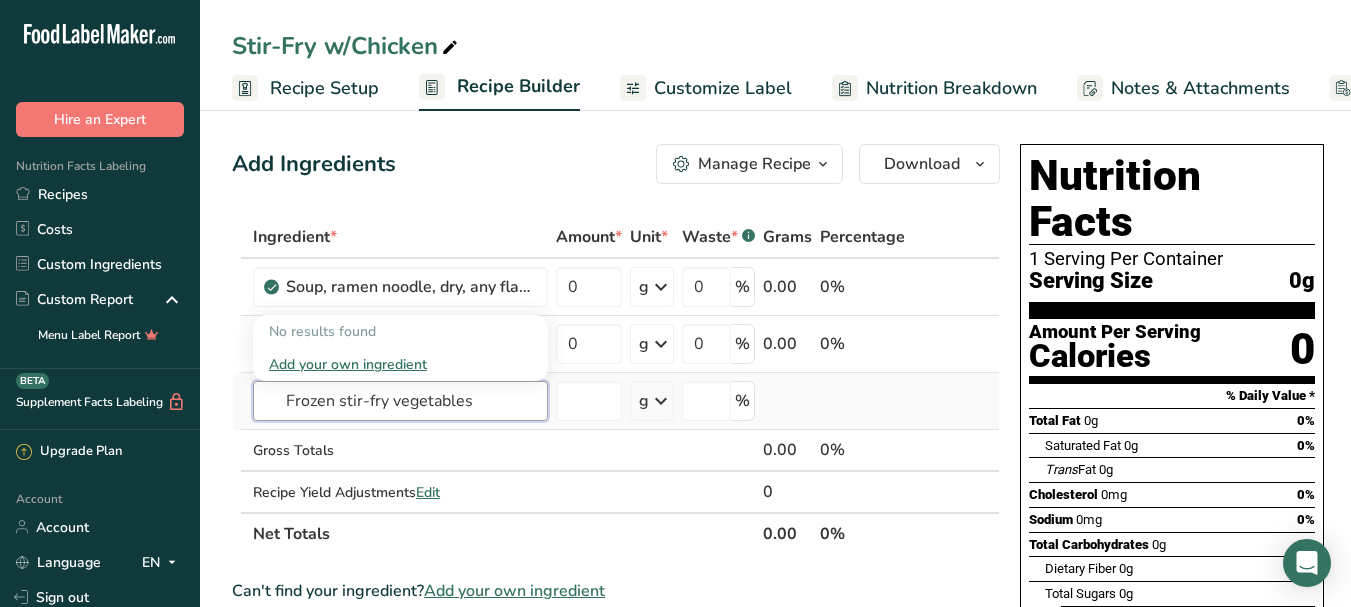 drag, startPoint x: 339, startPoint y: 400, endPoint x: 394, endPoint y: 405, distance: 55.226807 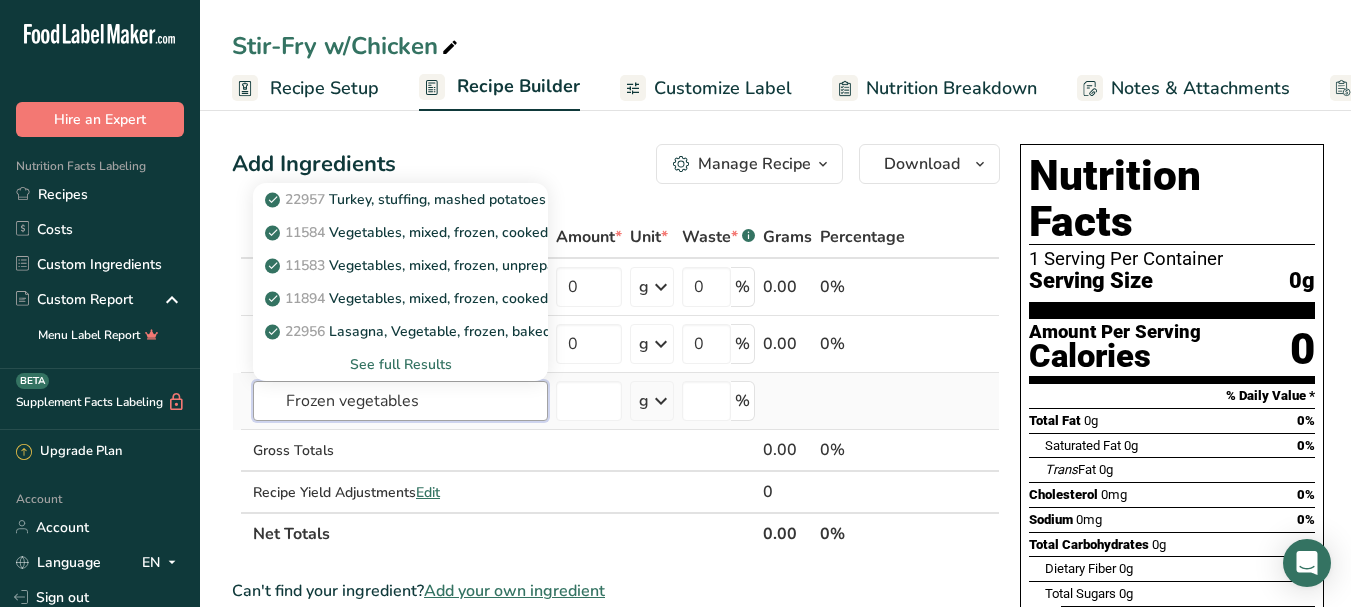 type on "Frozen vegetables" 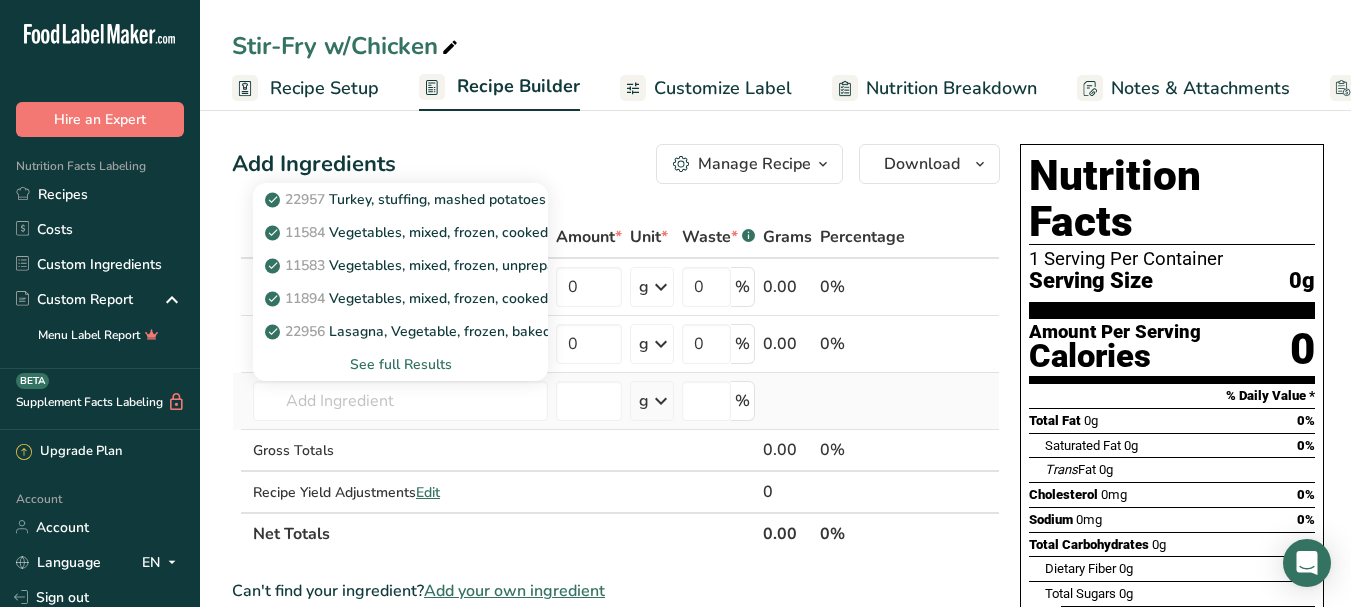 click on "See full Results" at bounding box center (400, 364) 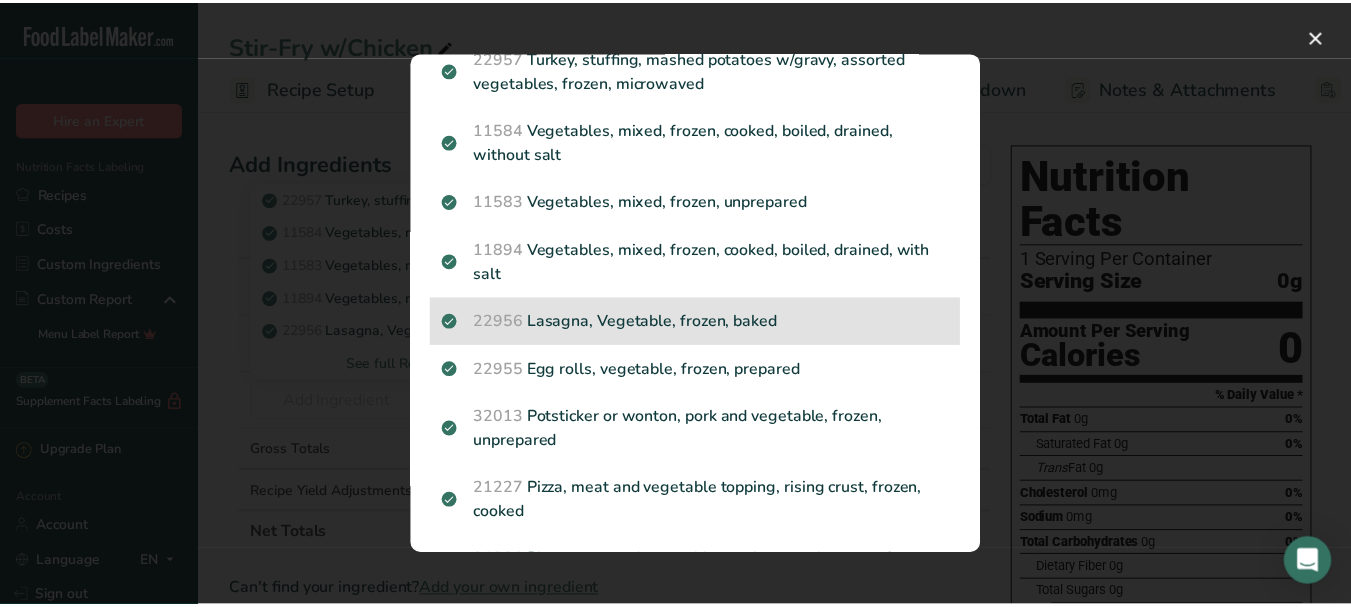 scroll, scrollTop: 225, scrollLeft: 0, axis: vertical 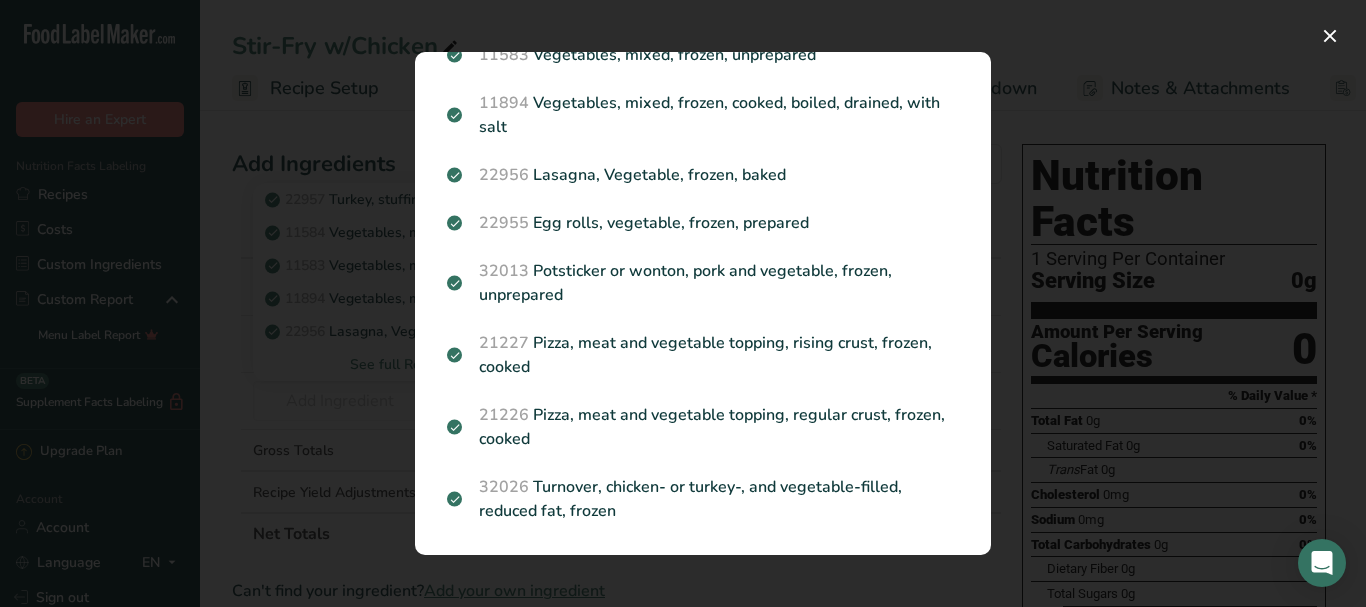 click at bounding box center [683, 303] 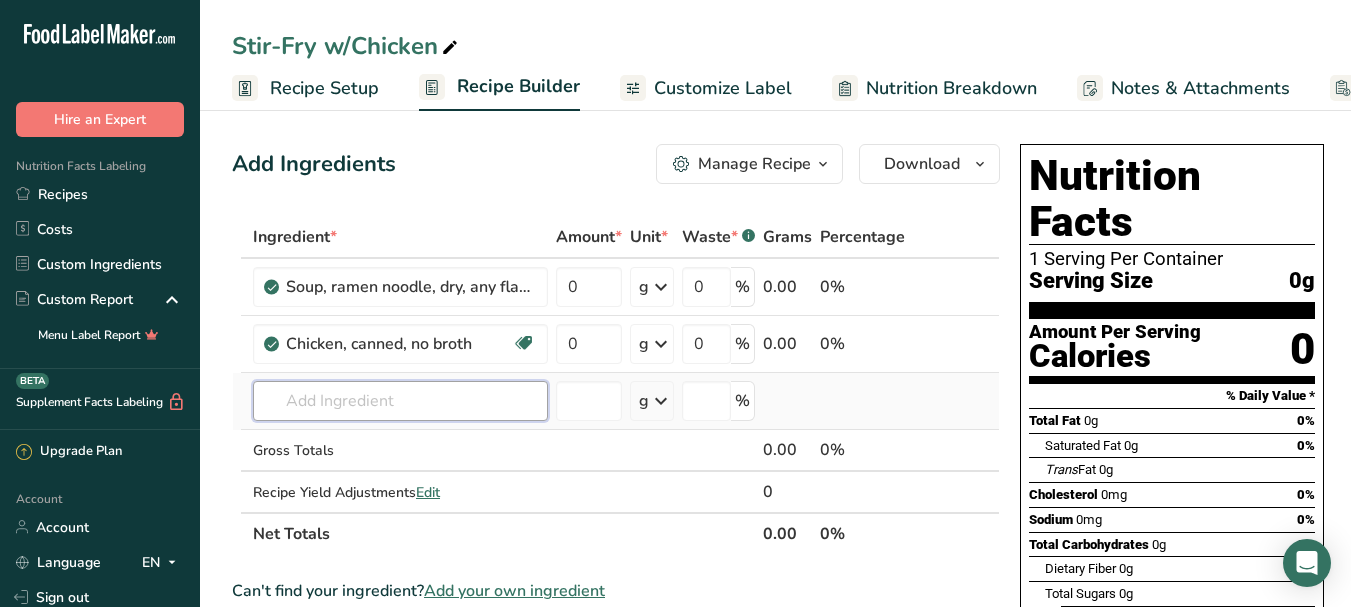 click at bounding box center [400, 401] 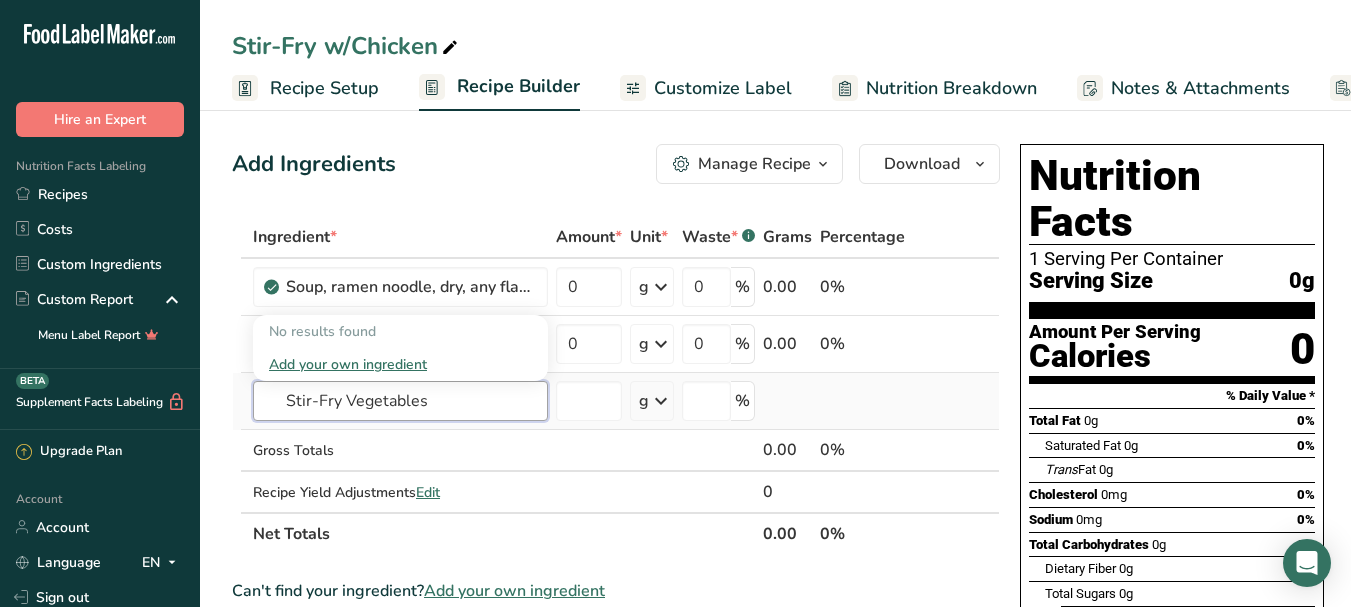 click on "Stir-Fry Vegetables" at bounding box center [400, 401] 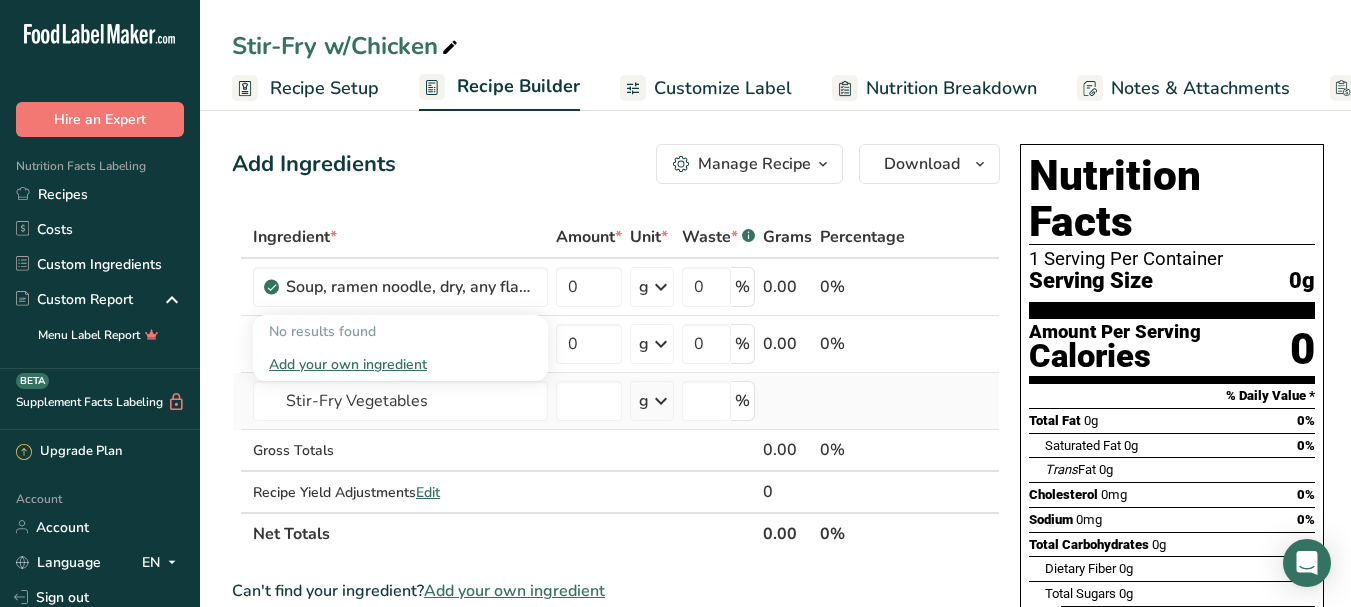 type 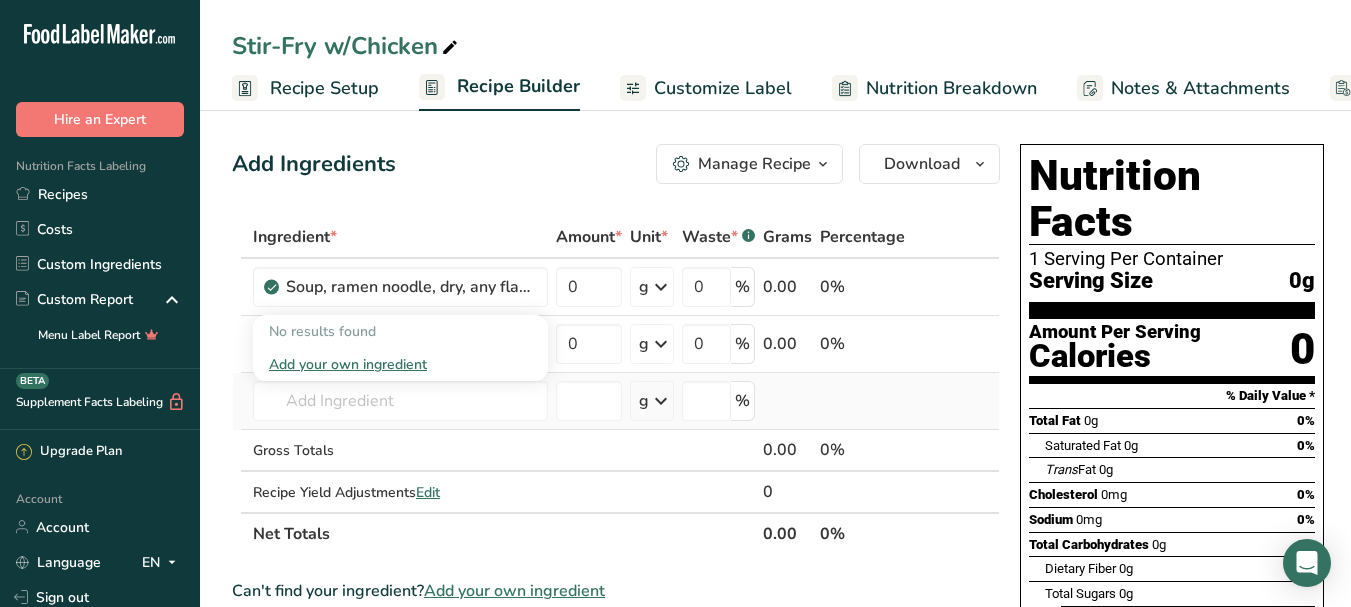 click on "Add your own ingredient" at bounding box center [400, 364] 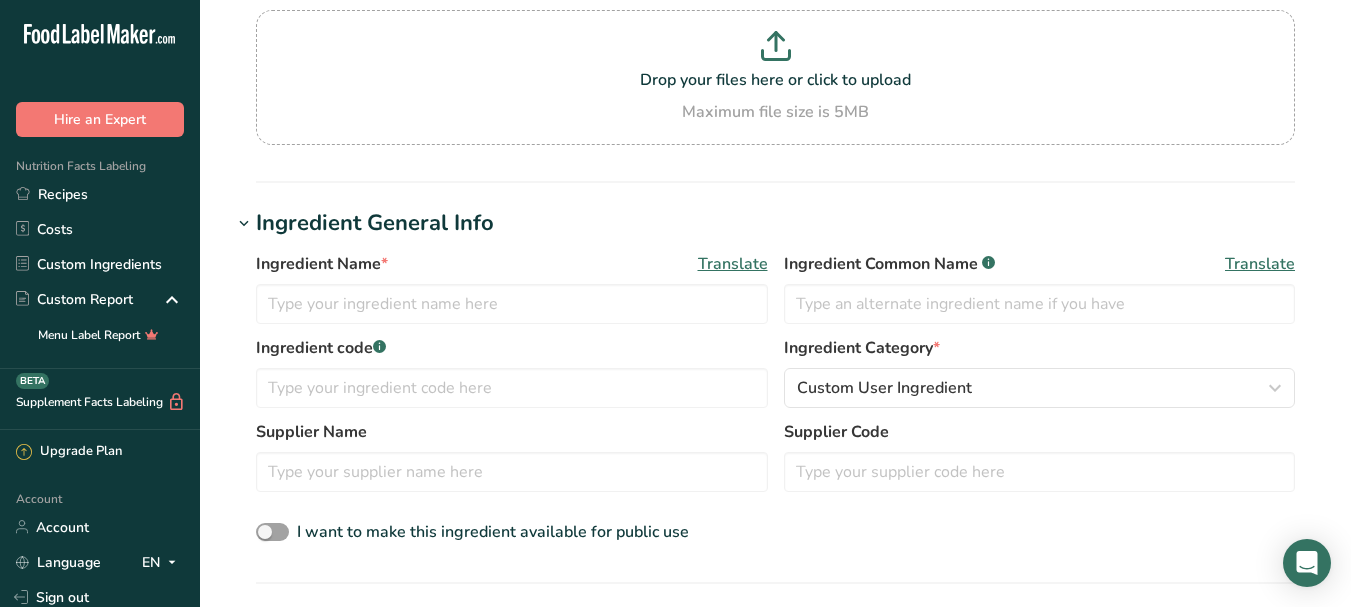 scroll, scrollTop: 200, scrollLeft: 0, axis: vertical 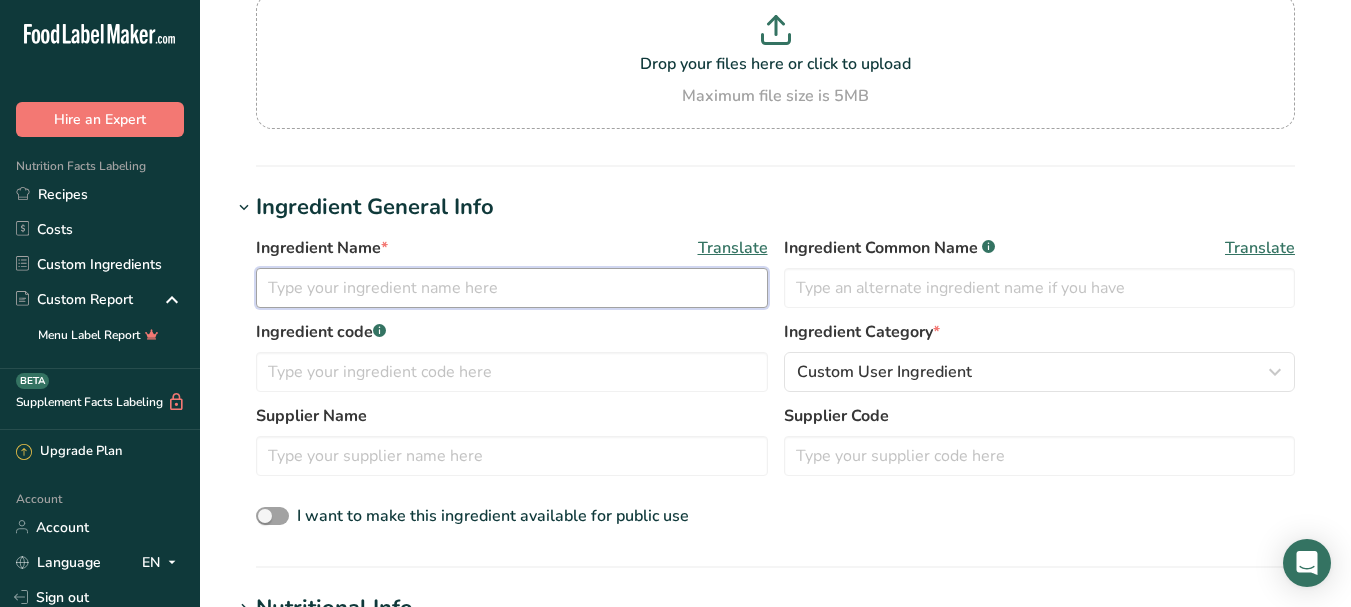 click at bounding box center [512, 288] 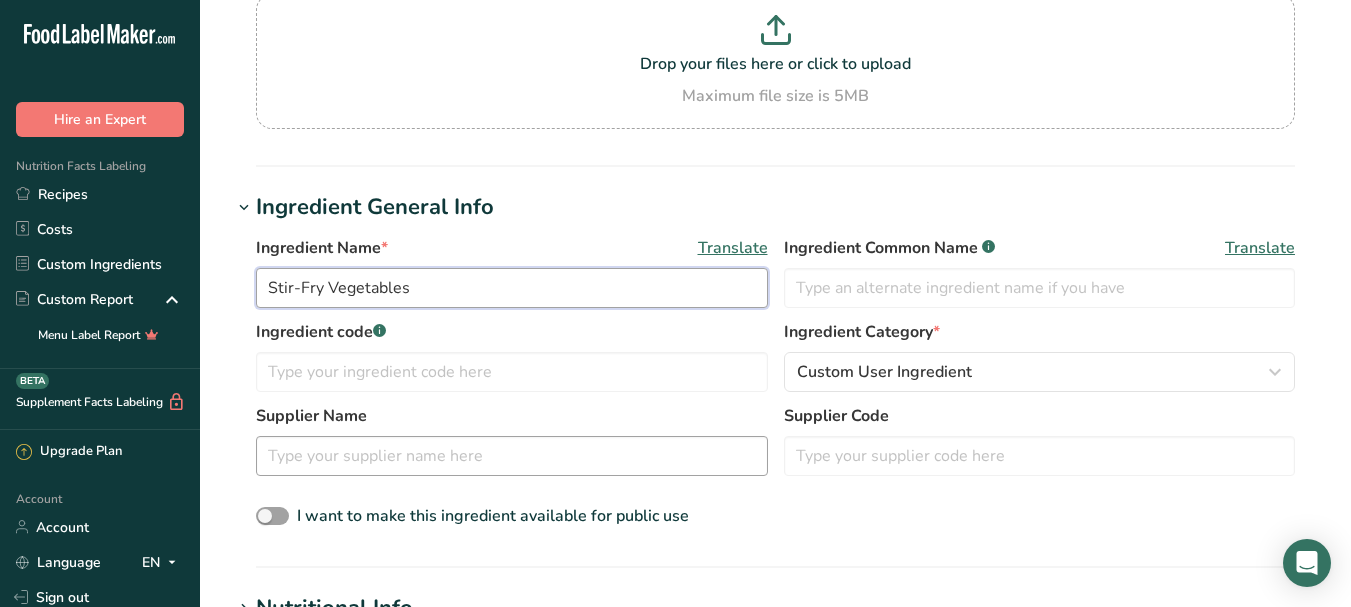 type on "Stir-Fry Vegetables" 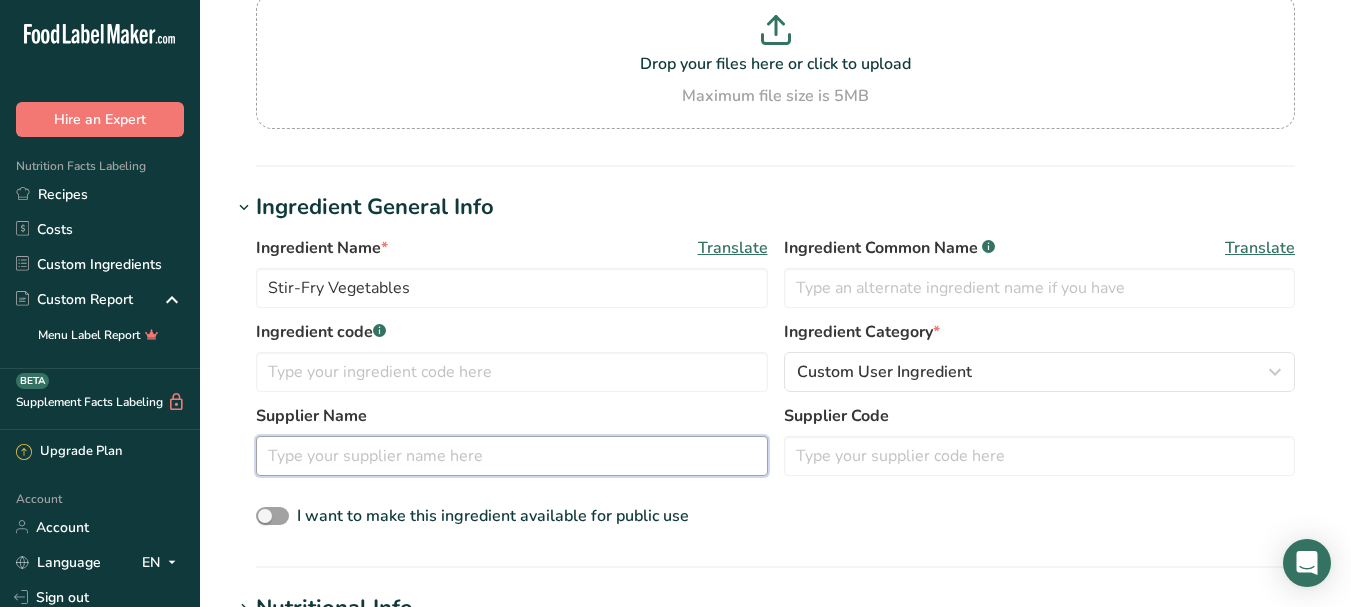 click at bounding box center [512, 456] 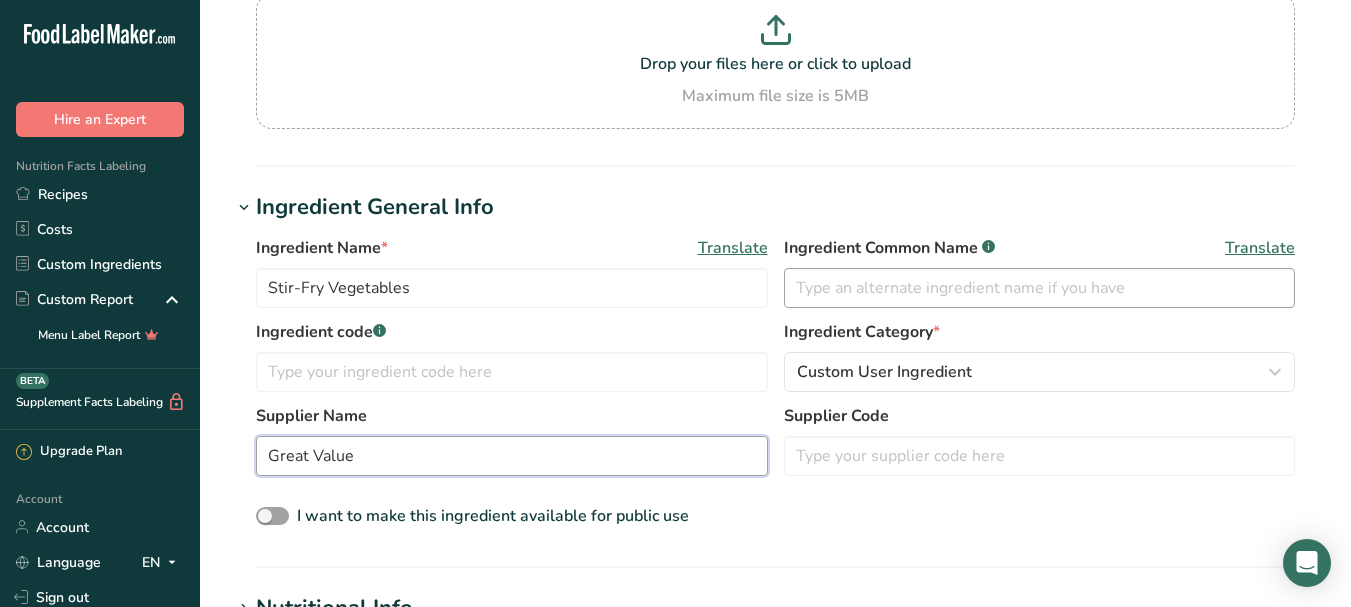 type on "Great Value" 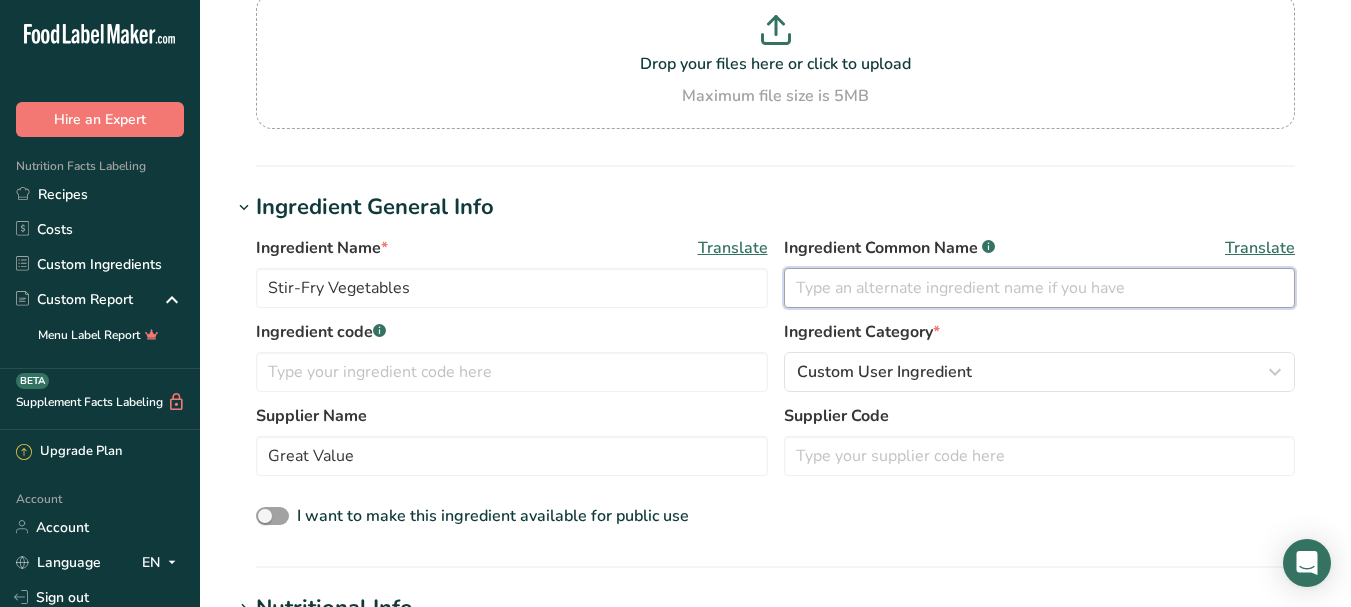 click at bounding box center (1040, 288) 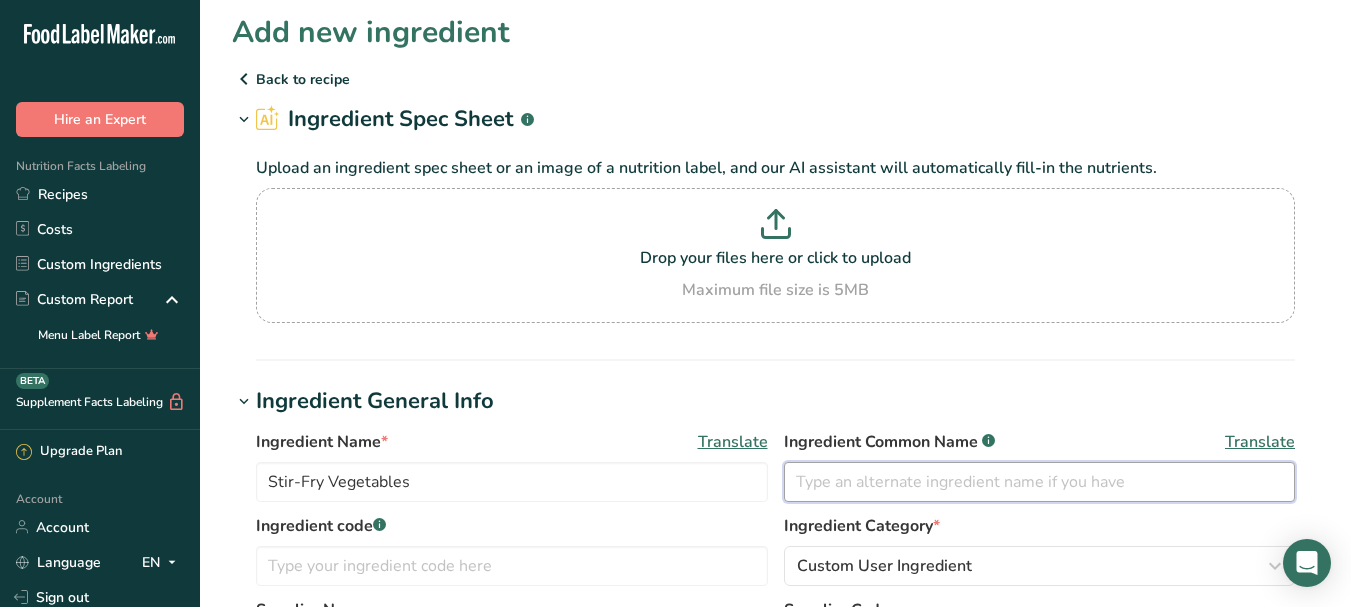 scroll, scrollTop: 0, scrollLeft: 0, axis: both 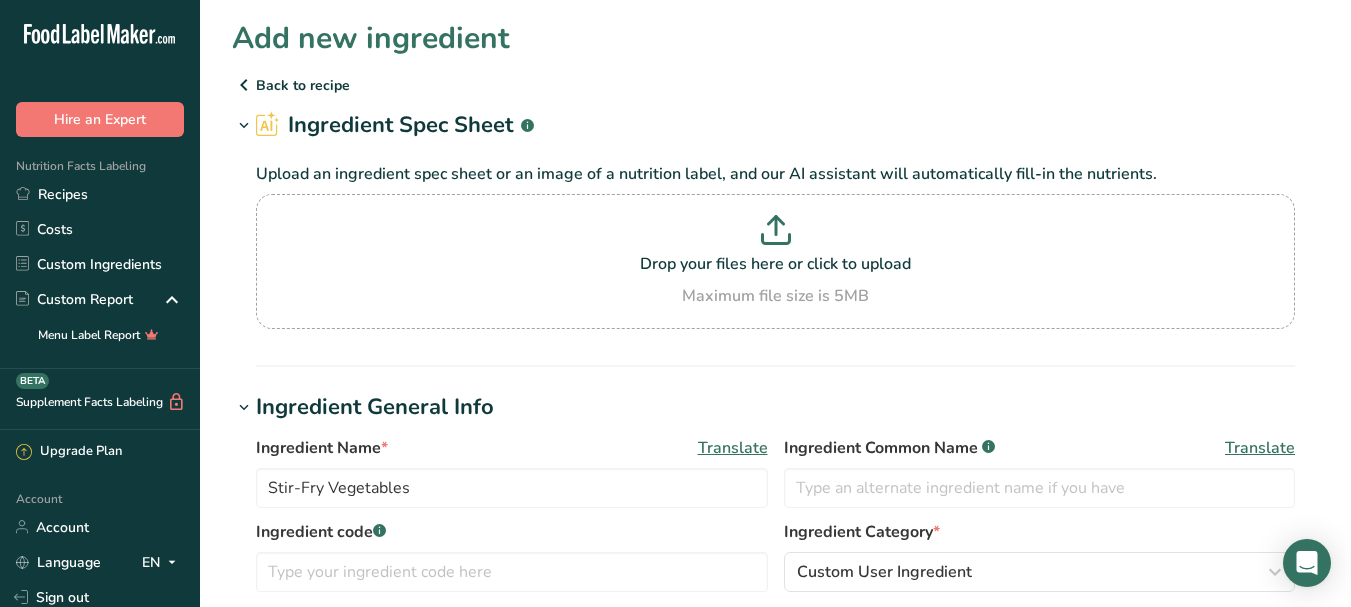 click at bounding box center [244, 85] 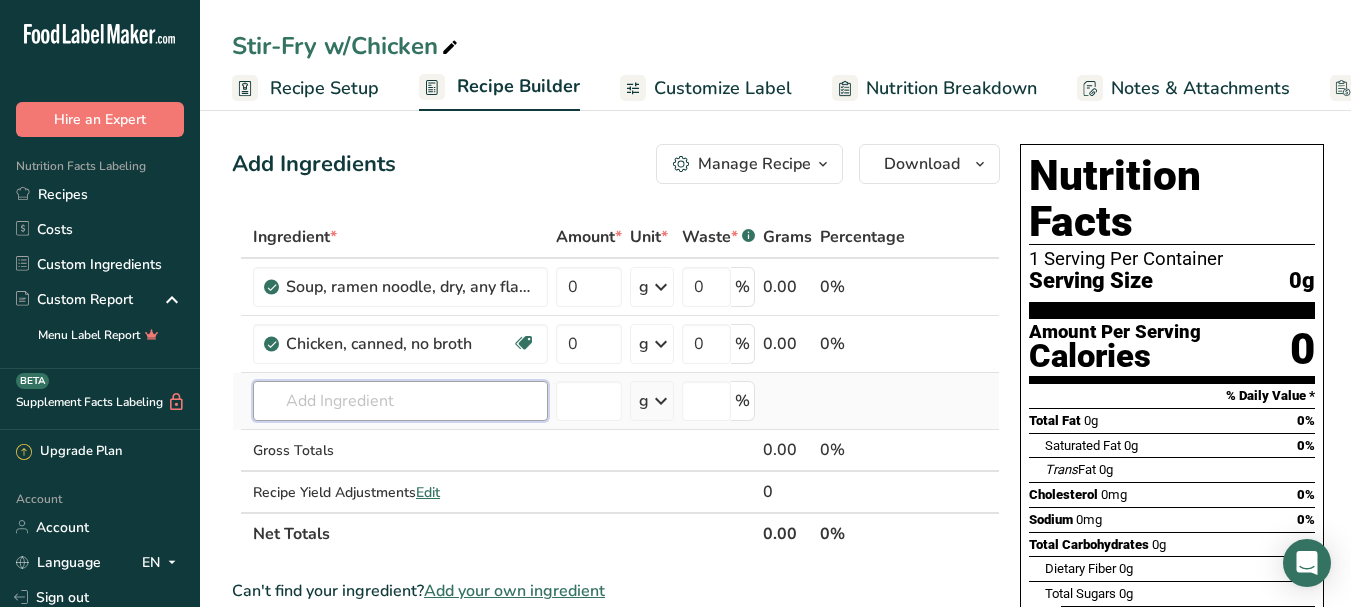 click at bounding box center [400, 401] 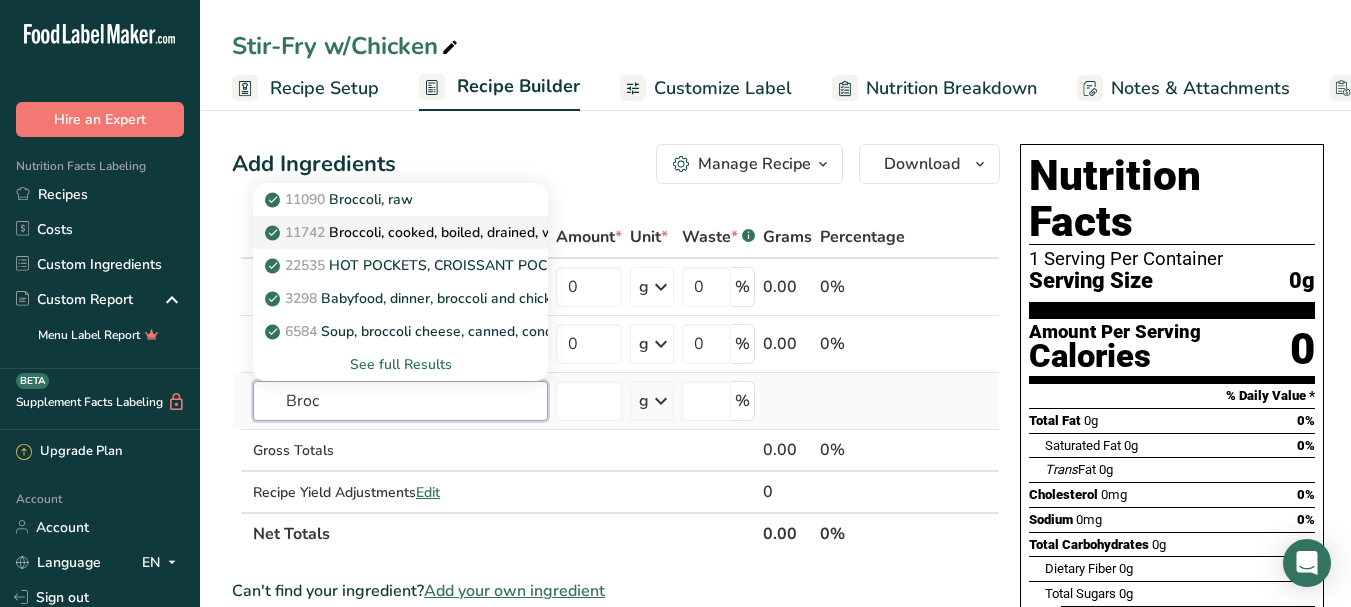 type on "Broc" 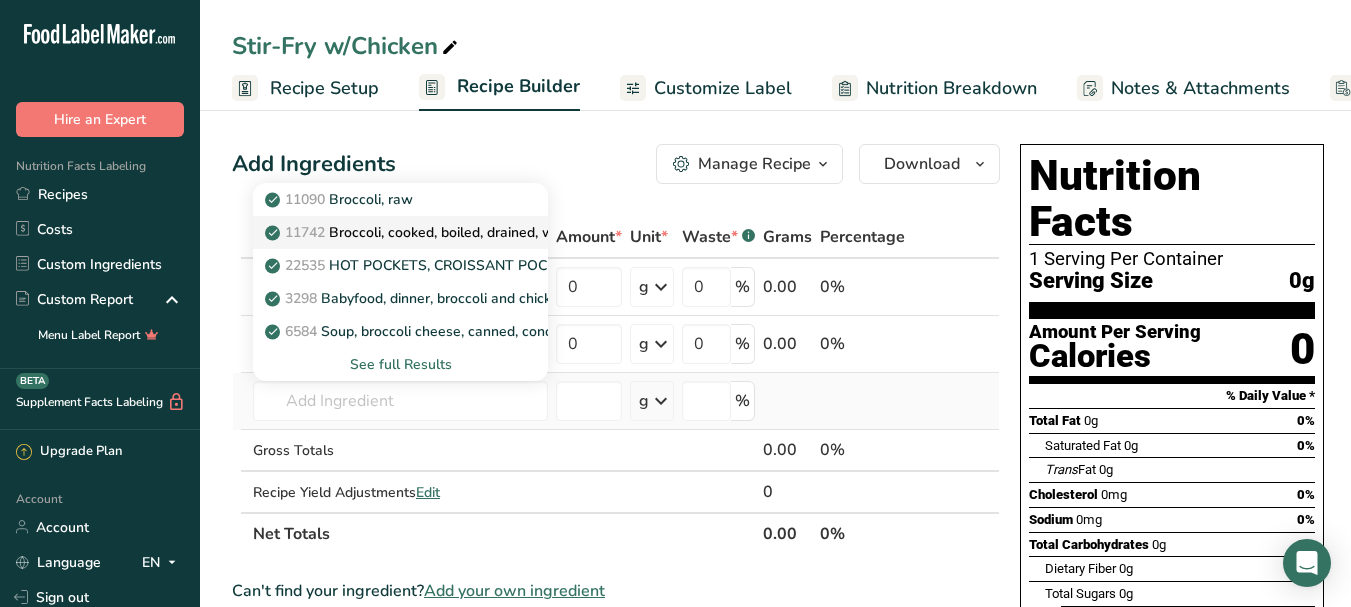 click on "11742
Broccoli, cooked, boiled, drained, with salt" at bounding box center [433, 232] 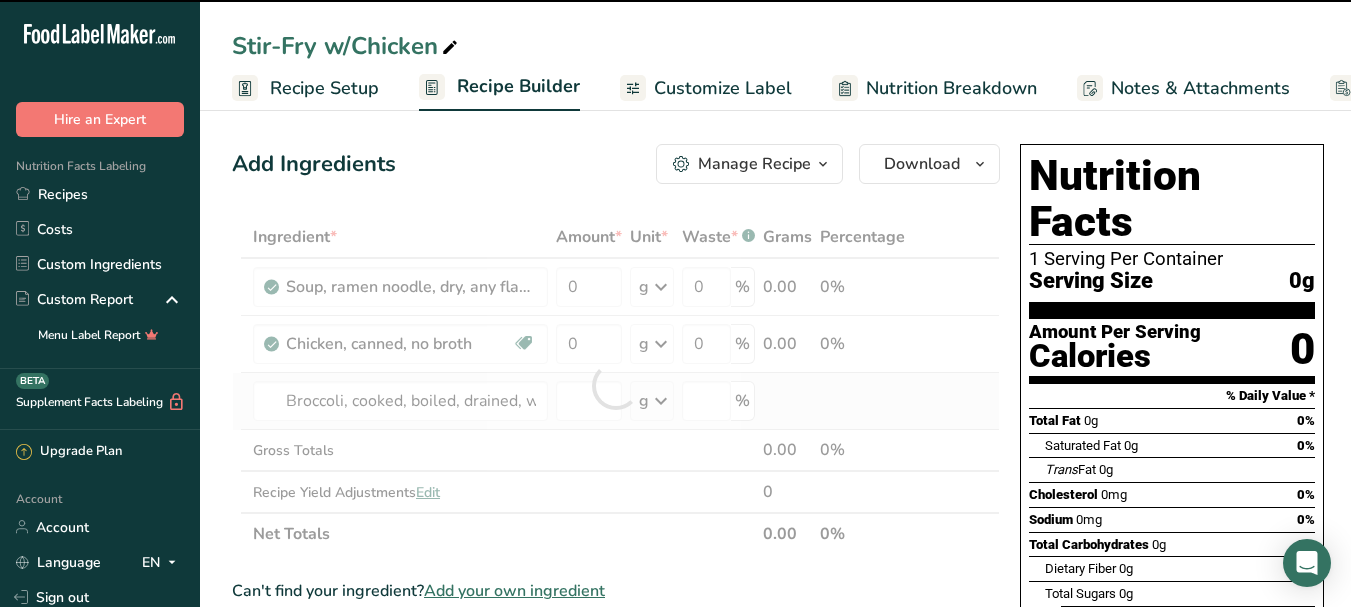 type on "0" 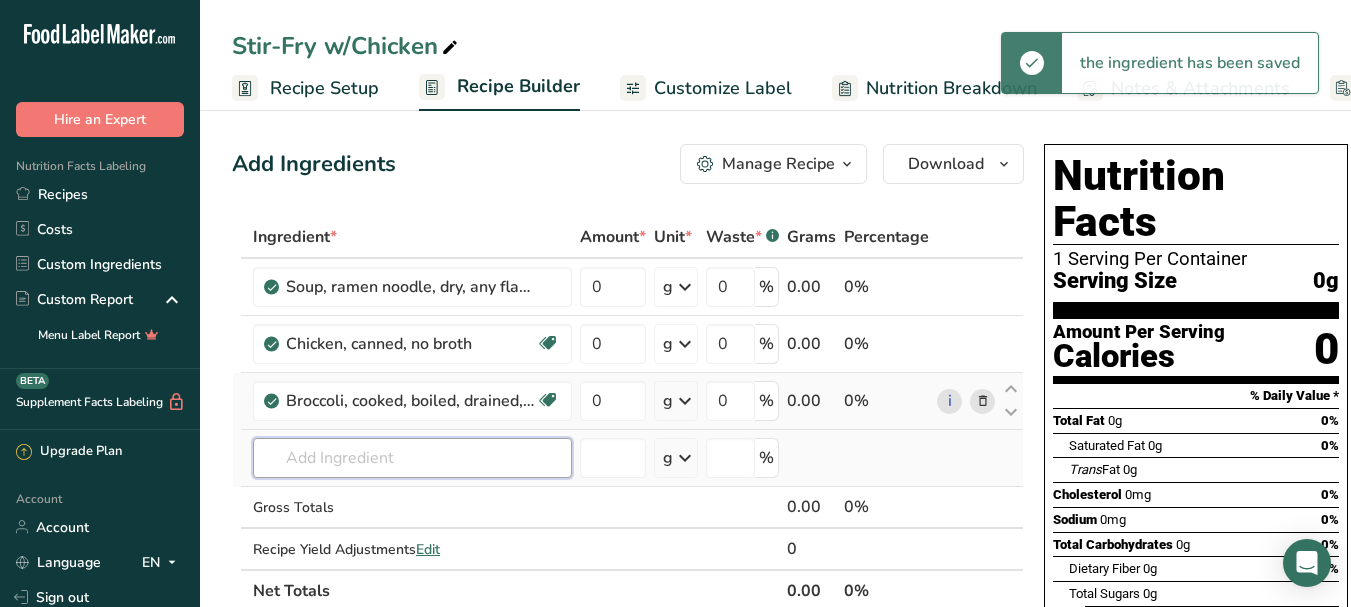 click at bounding box center (412, 458) 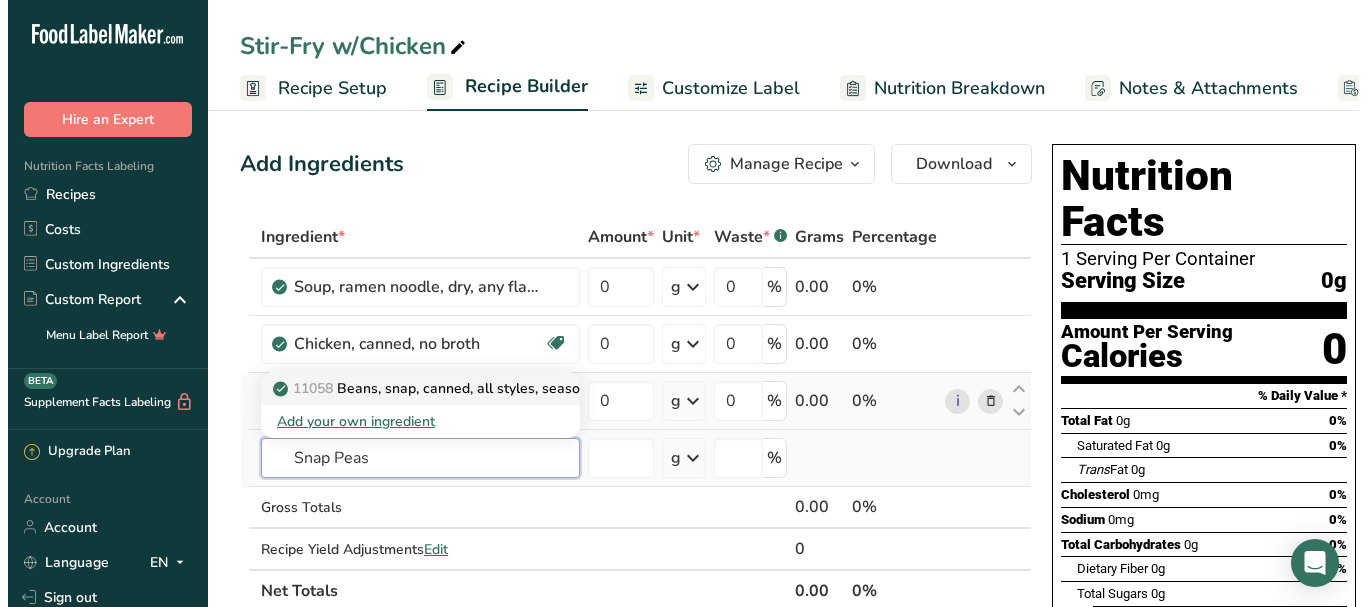 scroll, scrollTop: 100, scrollLeft: 0, axis: vertical 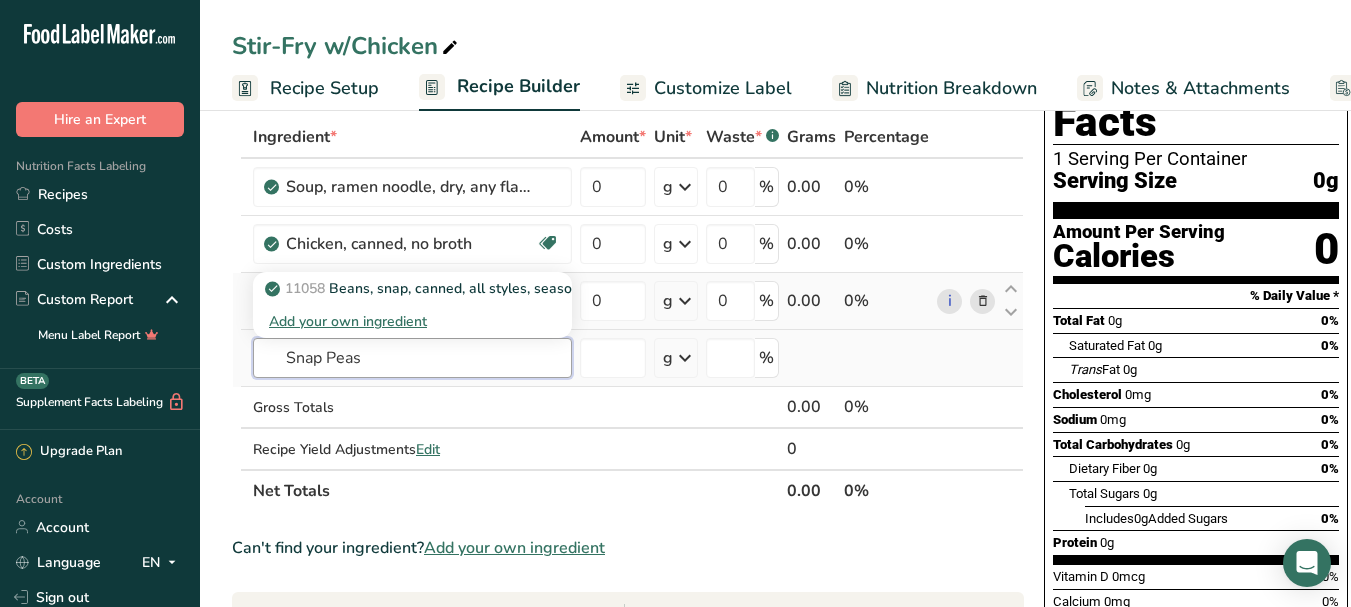 click on "Snap Peas" at bounding box center [412, 358] 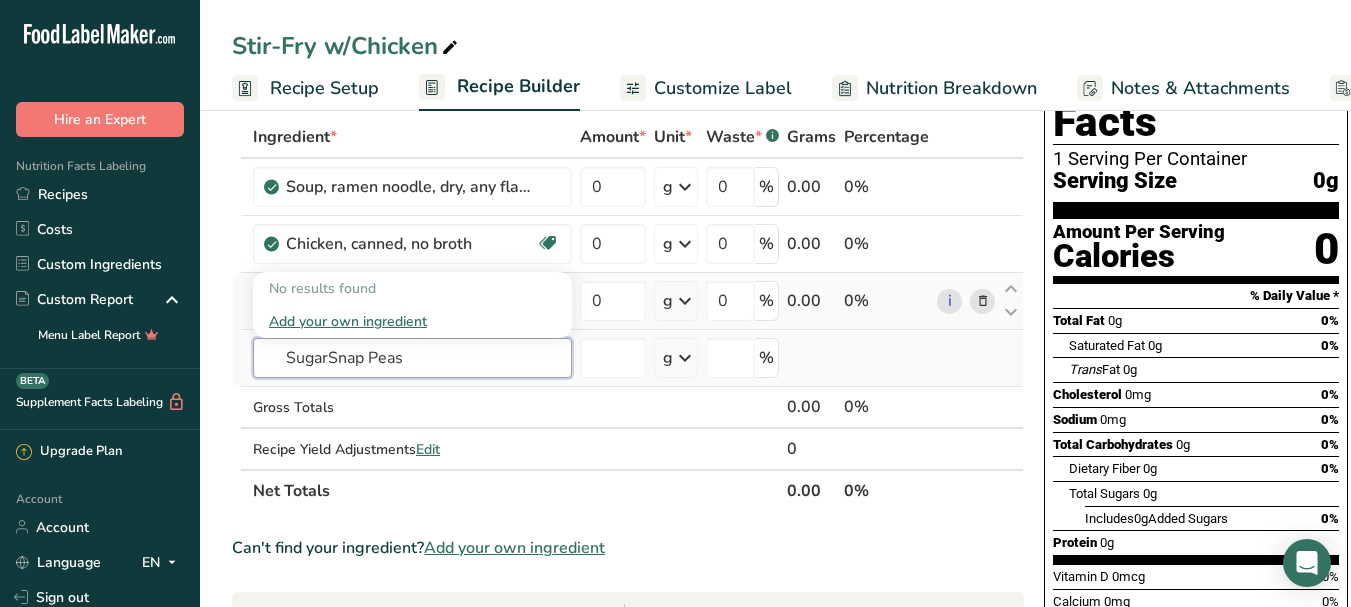 type on "Sugar Snap Peas" 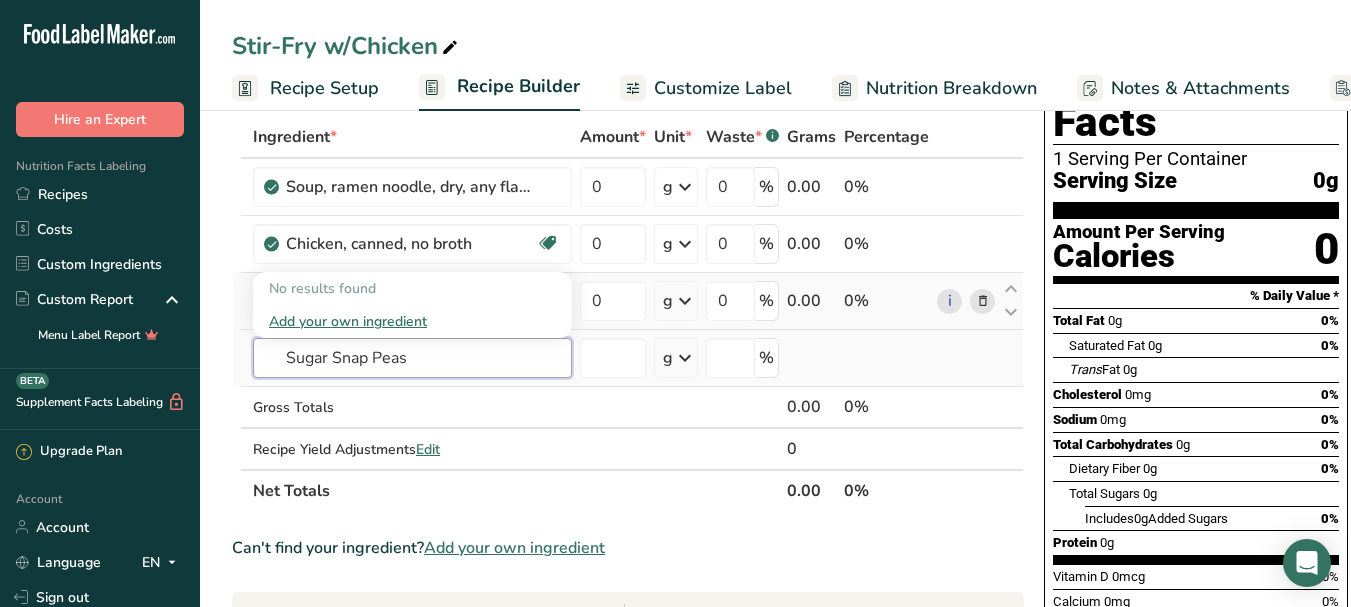 drag, startPoint x: 420, startPoint y: 368, endPoint x: 275, endPoint y: 351, distance: 145.99315 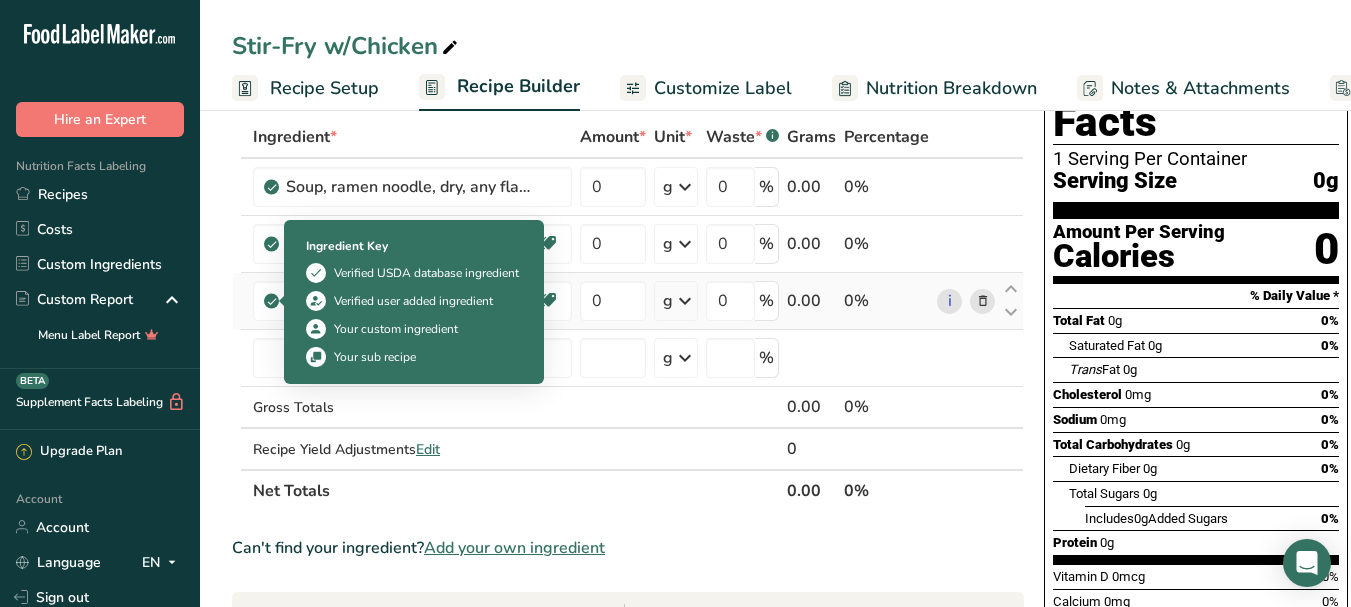 click at bounding box center (272, 301) 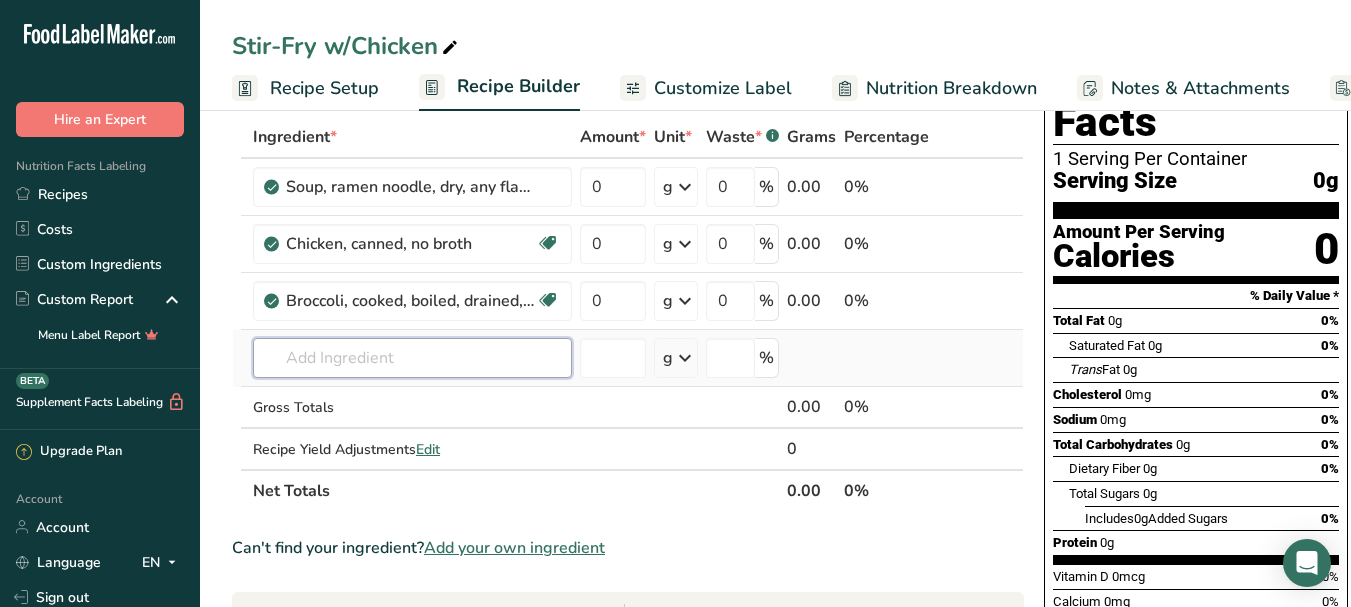 click at bounding box center [412, 358] 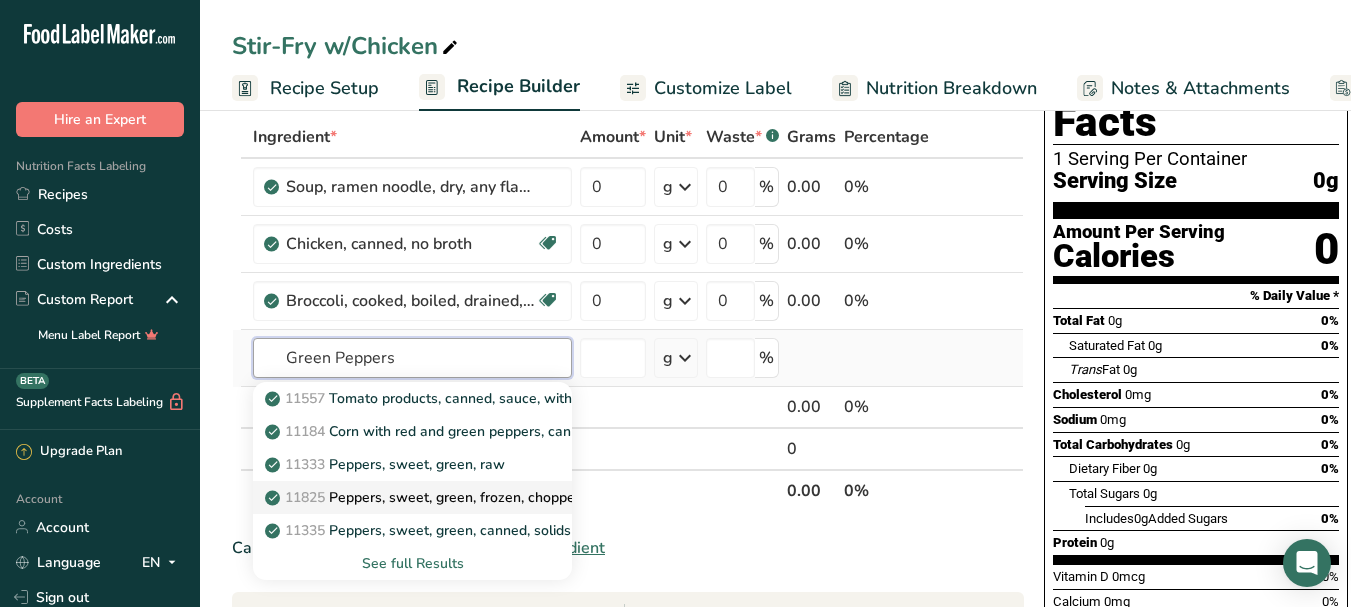 type on "Green Peppers" 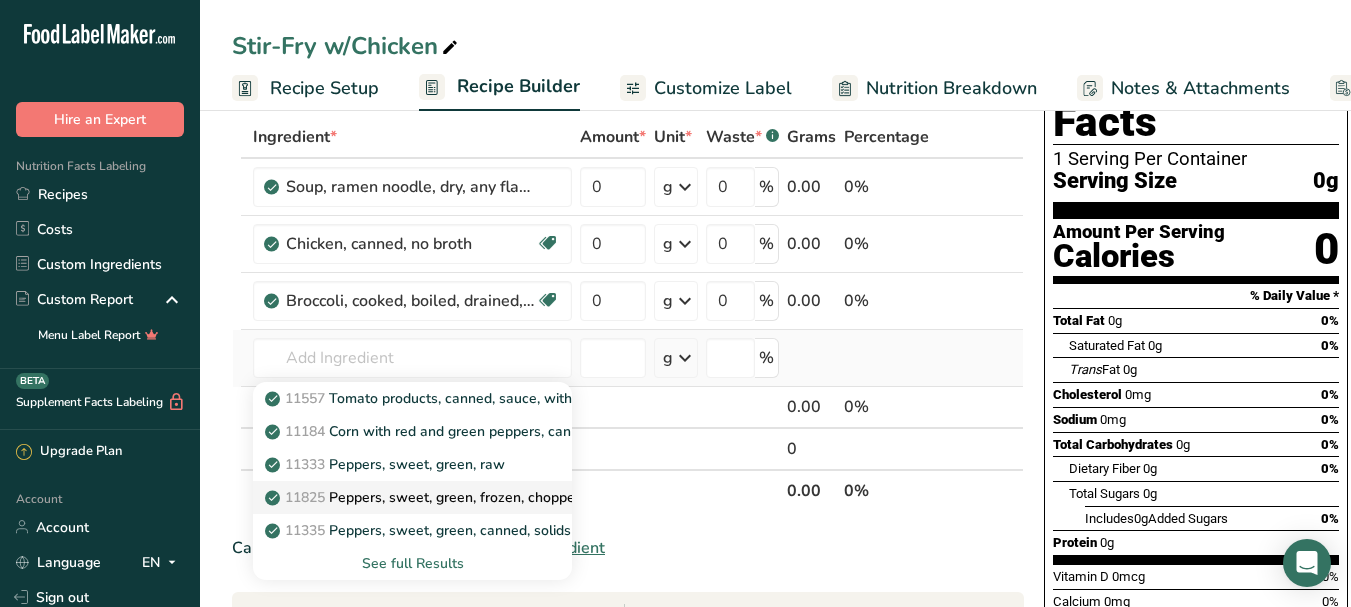click on "11825
Peppers, sweet, green, frozen, chopped, cooked, boiled, drained, with salt" at bounding box center [534, 497] 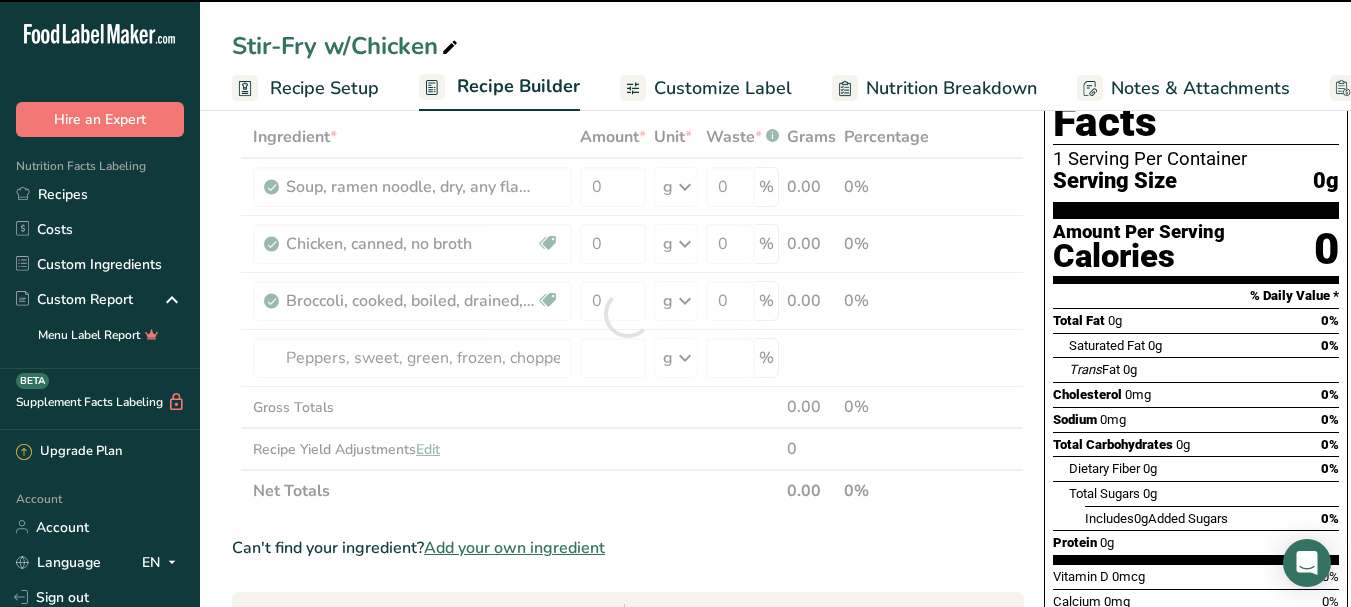 type on "0" 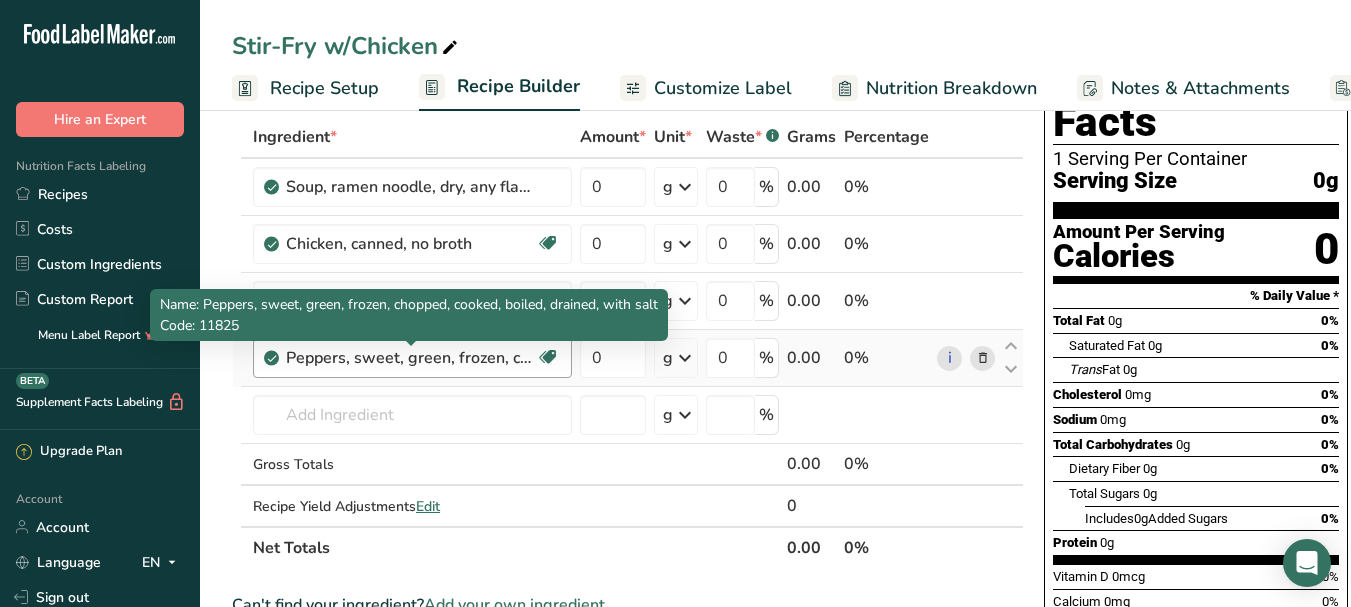 click on "Peppers, sweet, green, frozen, chopped, cooked, boiled, drained, with salt" at bounding box center [411, 358] 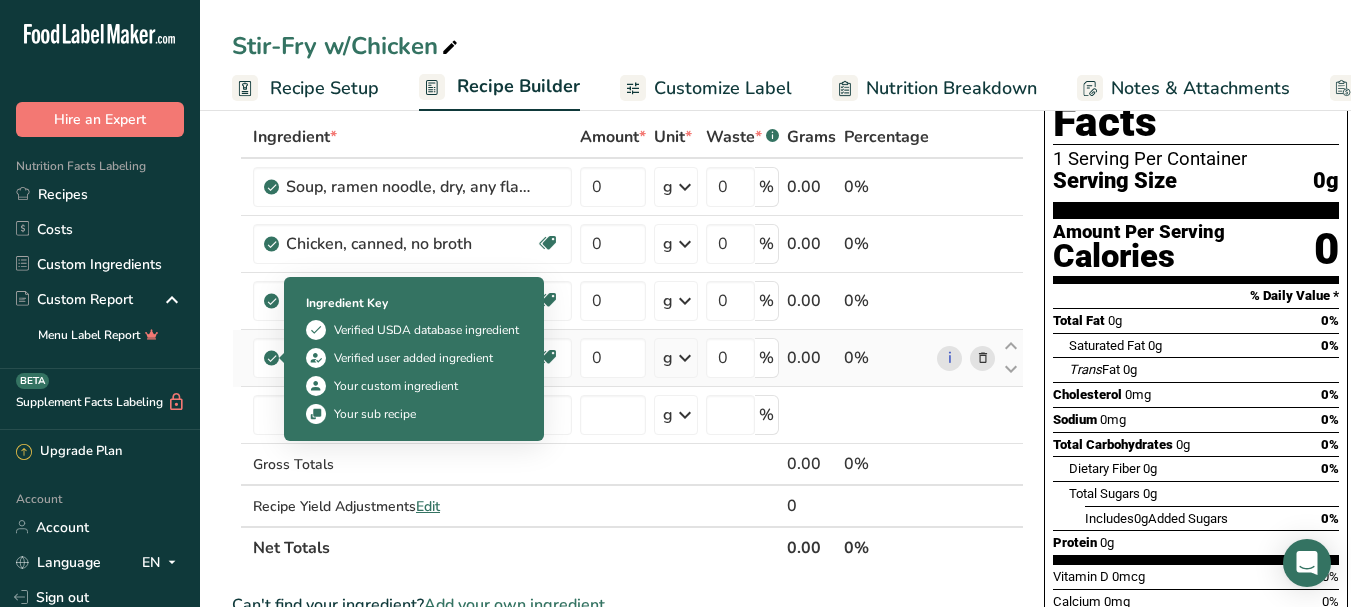 click at bounding box center (272, 358) 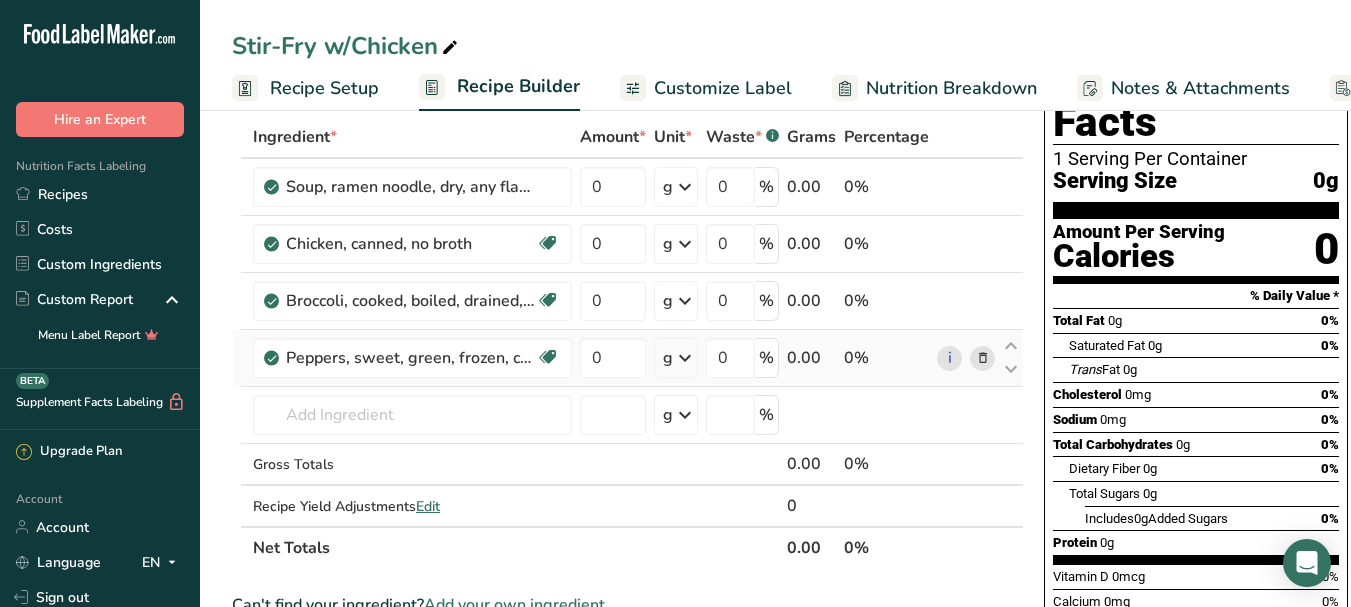 click at bounding box center [272, 358] 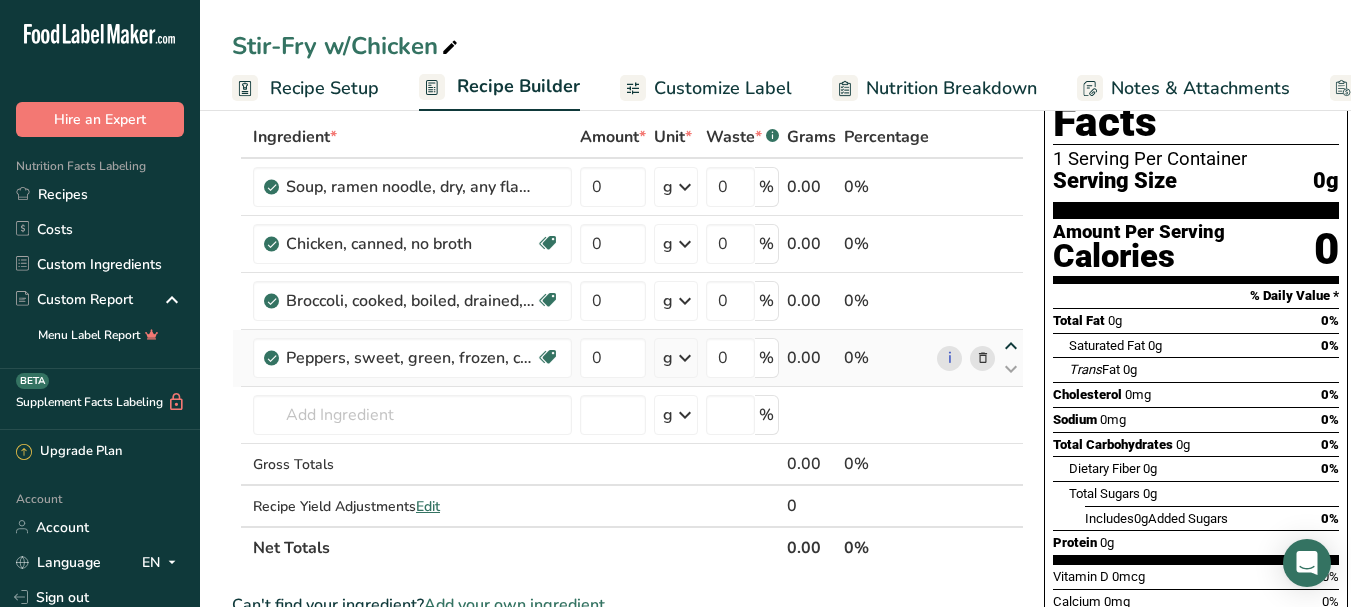 click at bounding box center [1011, 346] 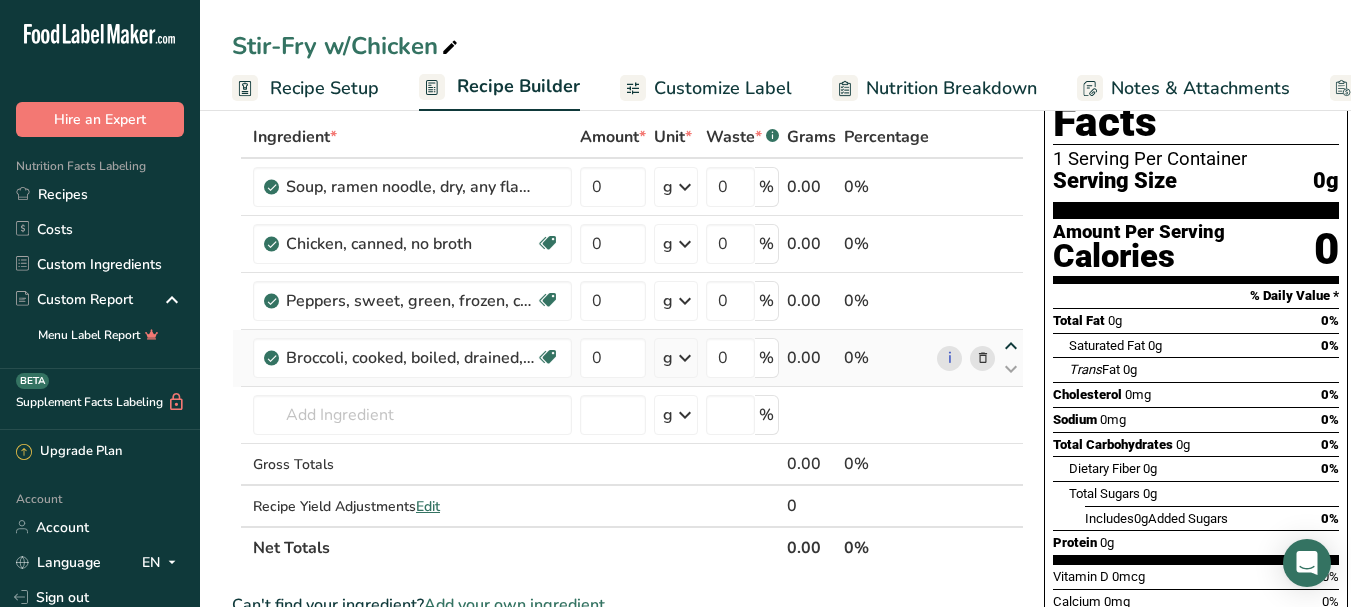 click at bounding box center [1011, 346] 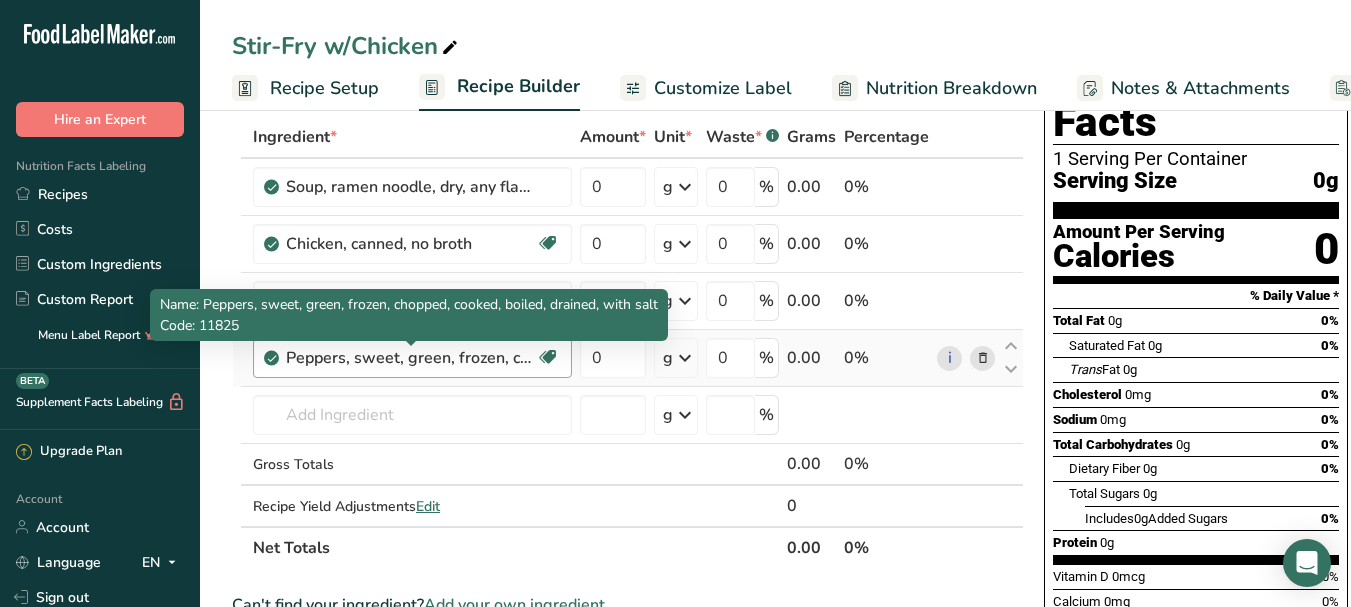 click on "Peppers, sweet, green, frozen, chopped, cooked, boiled, drained, with salt" at bounding box center (411, 358) 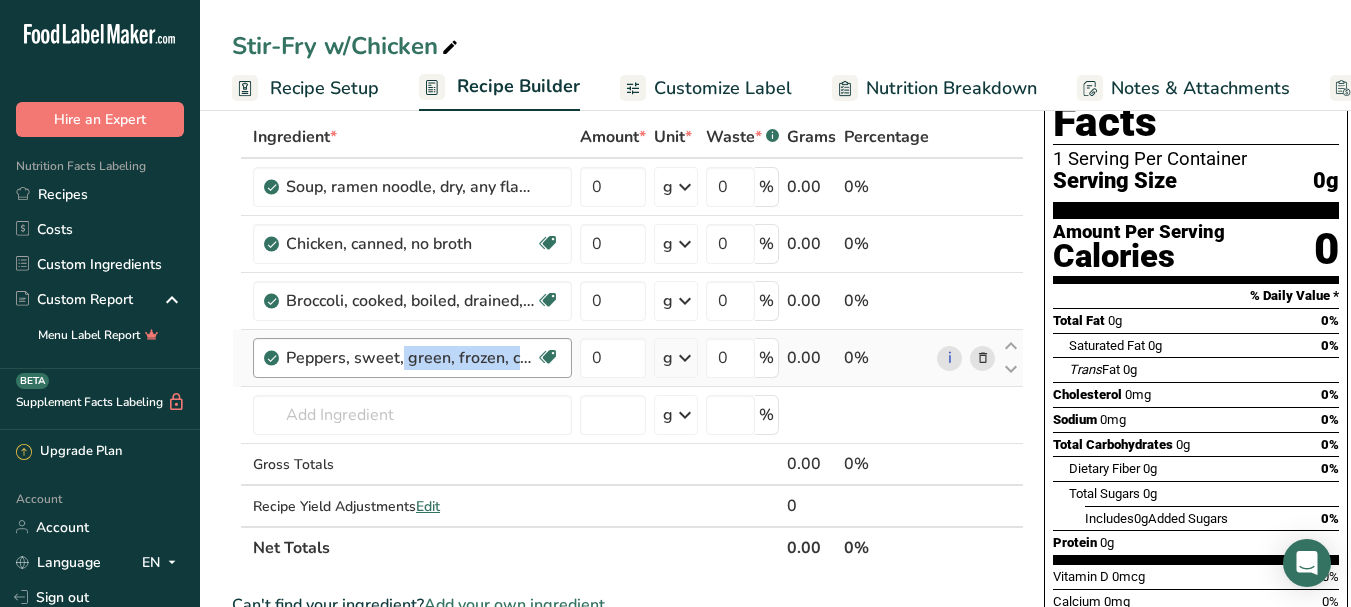 drag, startPoint x: 289, startPoint y: 357, endPoint x: 563, endPoint y: 351, distance: 274.06567 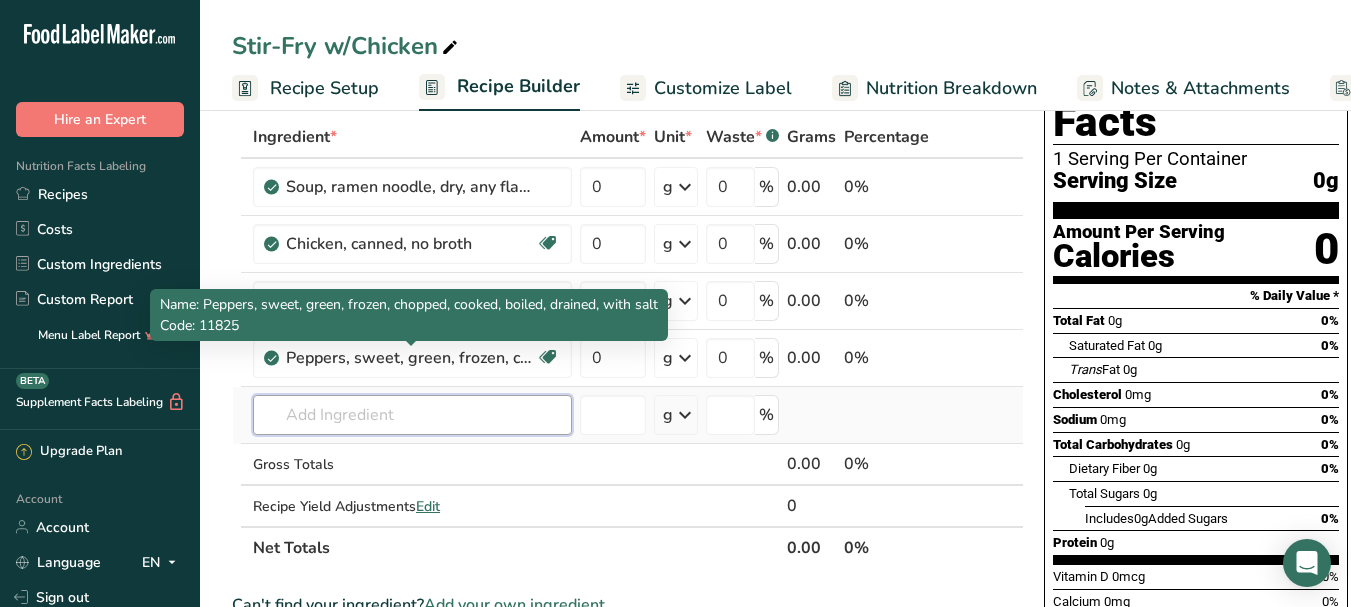 drag, startPoint x: 459, startPoint y: 367, endPoint x: 357, endPoint y: 412, distance: 111.48543 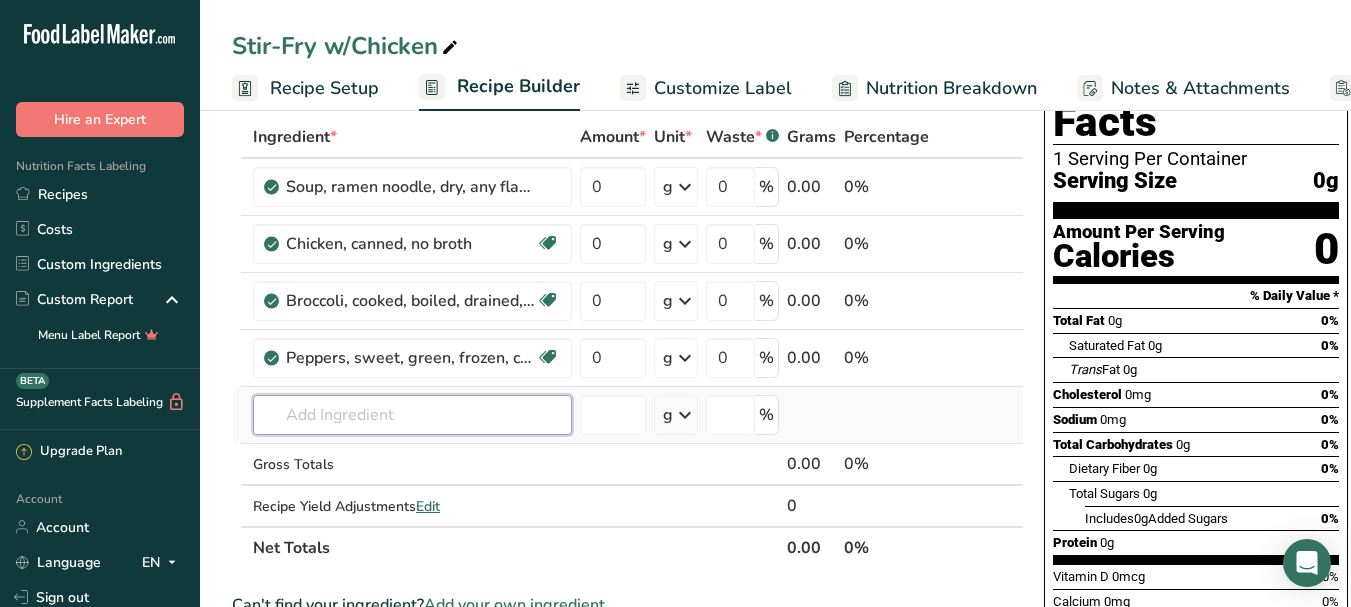 click at bounding box center (412, 415) 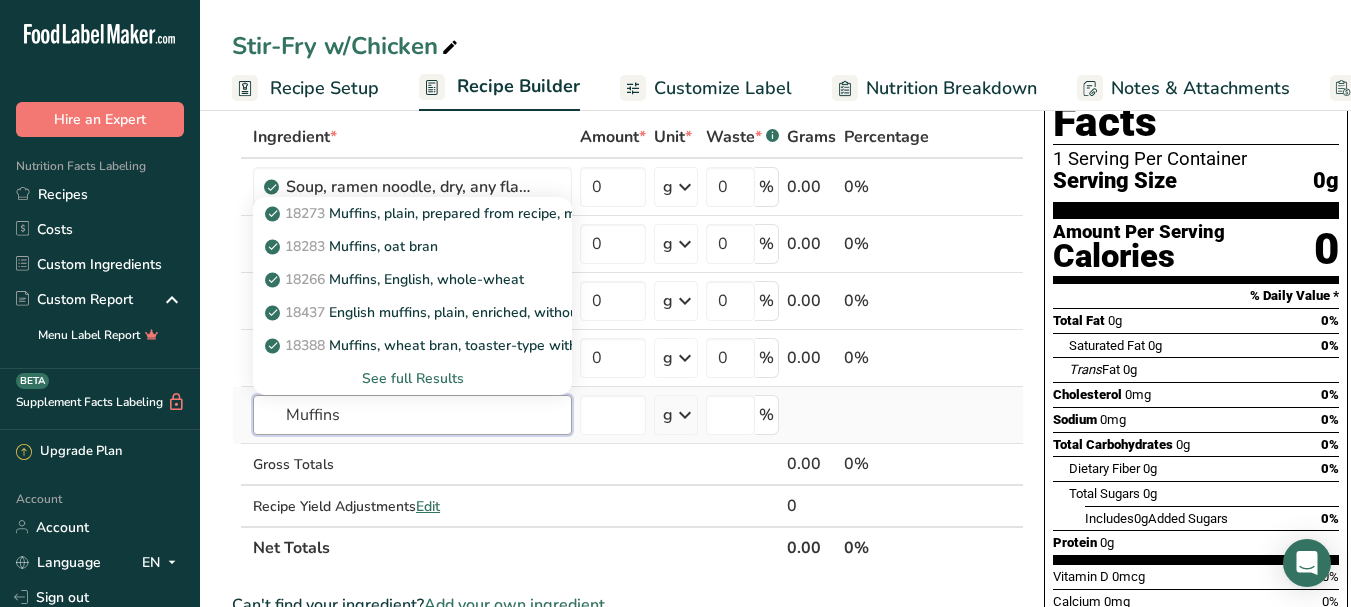 type on "Muffins" 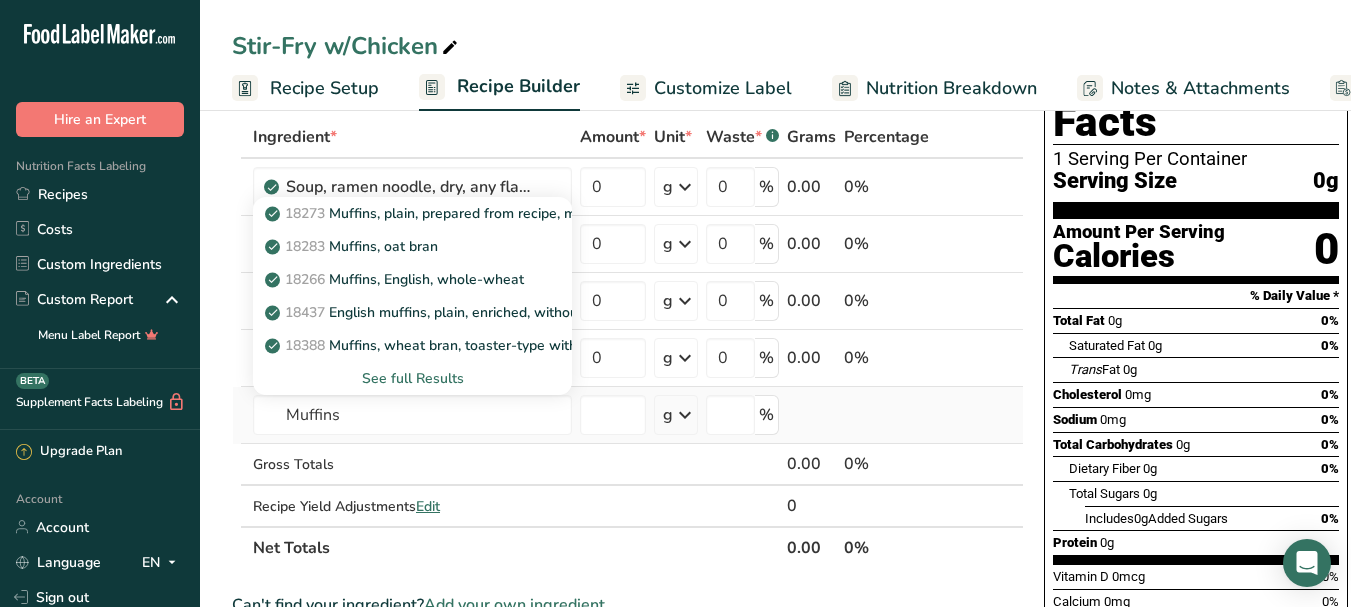 type 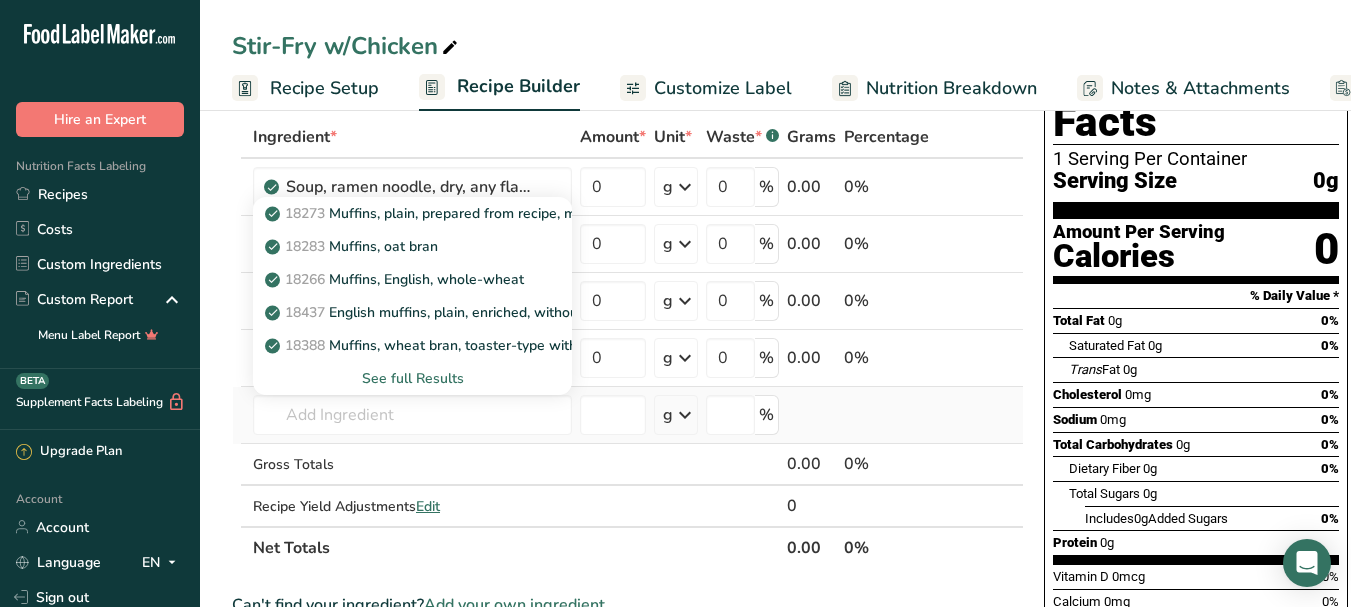 click on "See full Results" at bounding box center [412, 378] 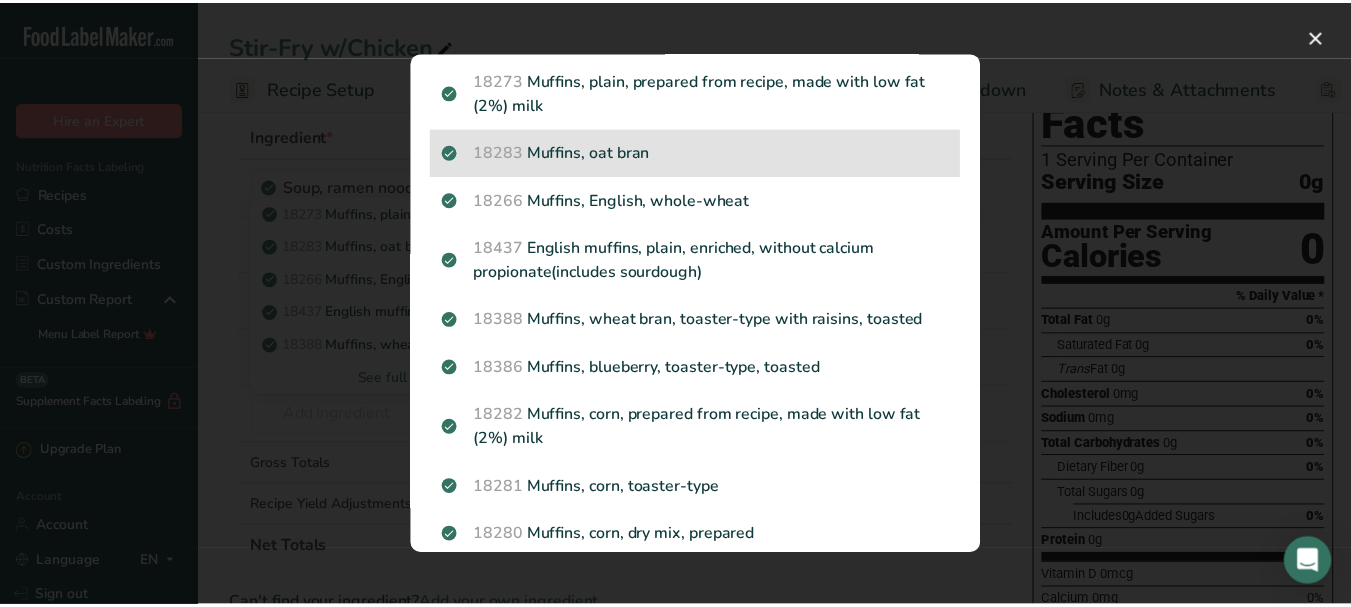 scroll, scrollTop: 100, scrollLeft: 0, axis: vertical 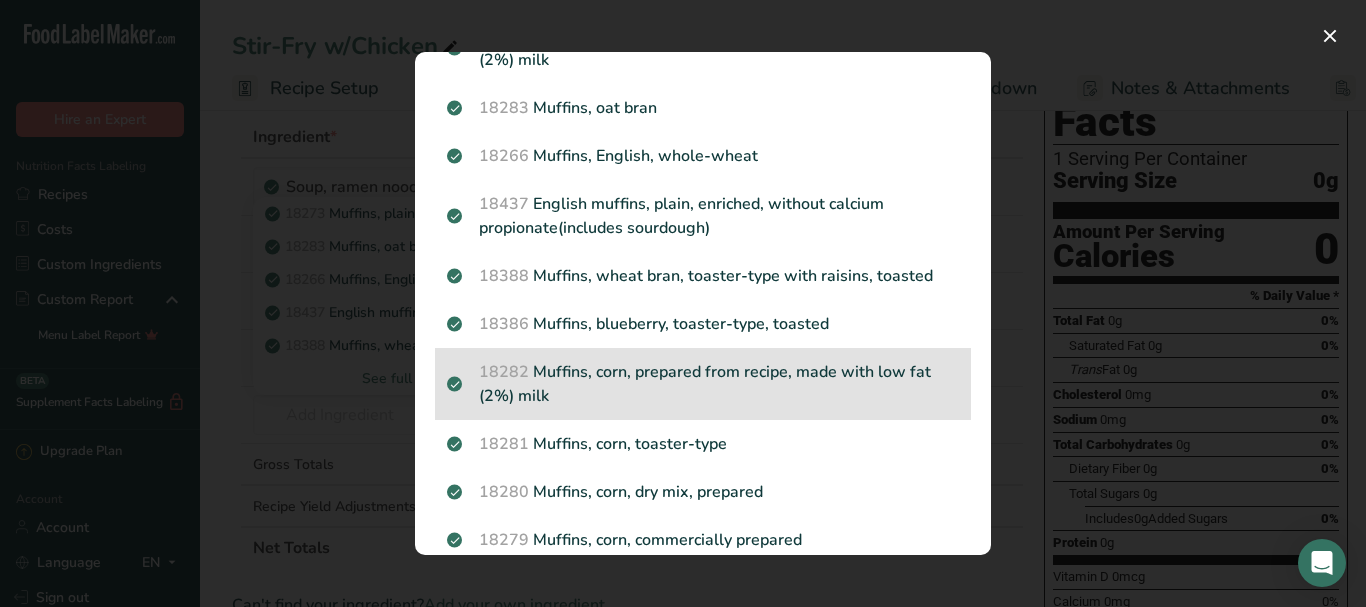 click on "18282
Muffins, corn, prepared from recipe, made with low fat (2%) milk" at bounding box center [703, 384] 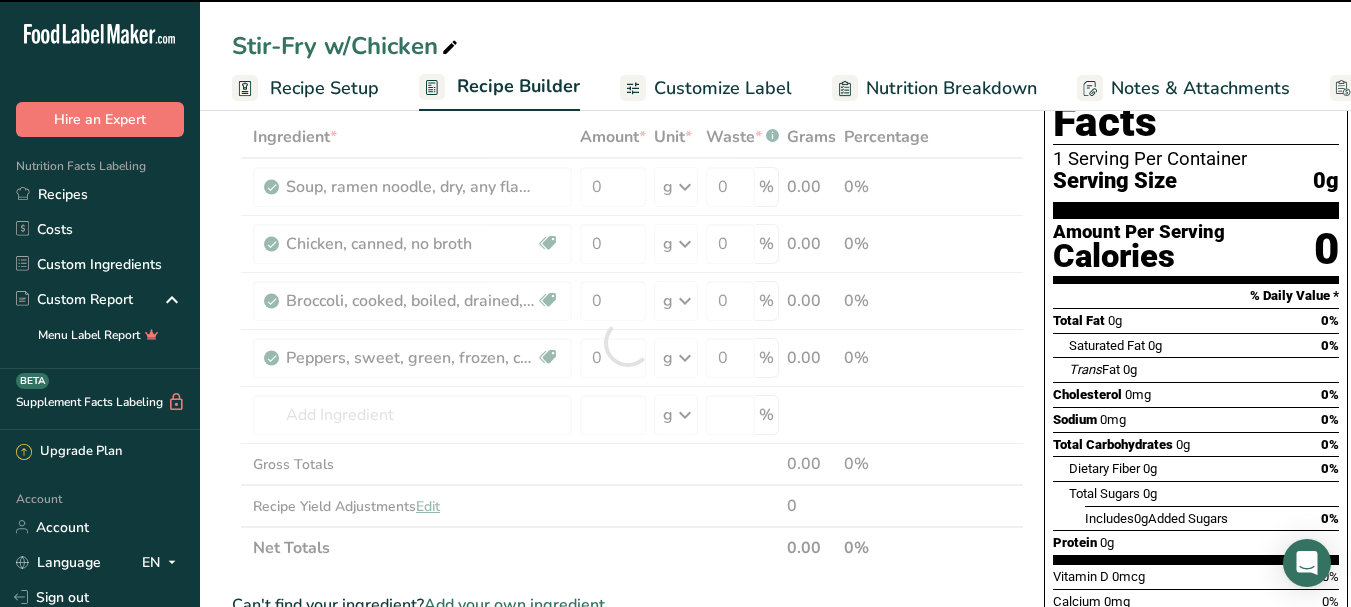 type on "0" 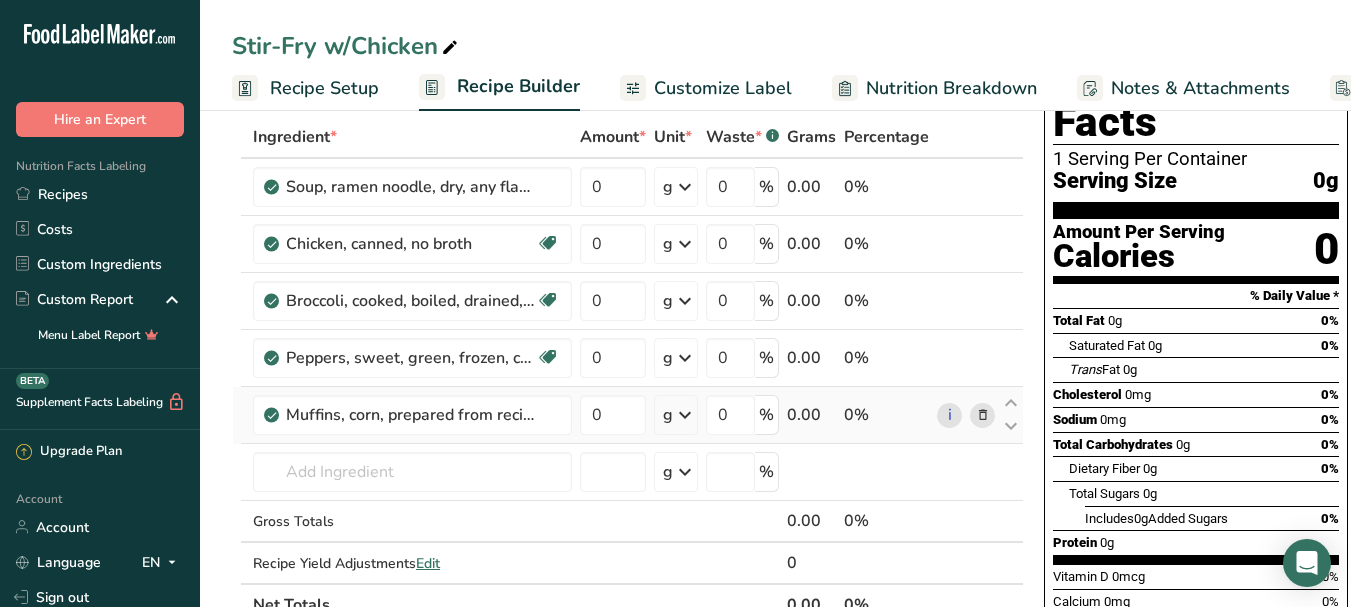 click at bounding box center (983, 415) 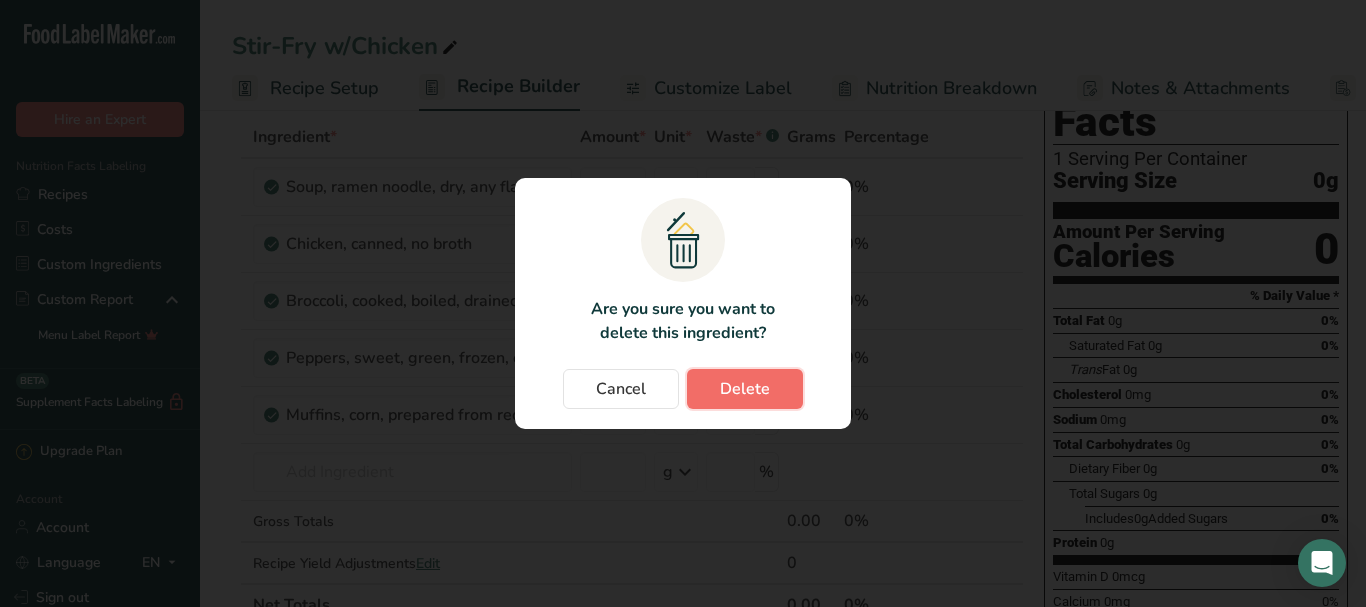 click on "Delete" at bounding box center [745, 389] 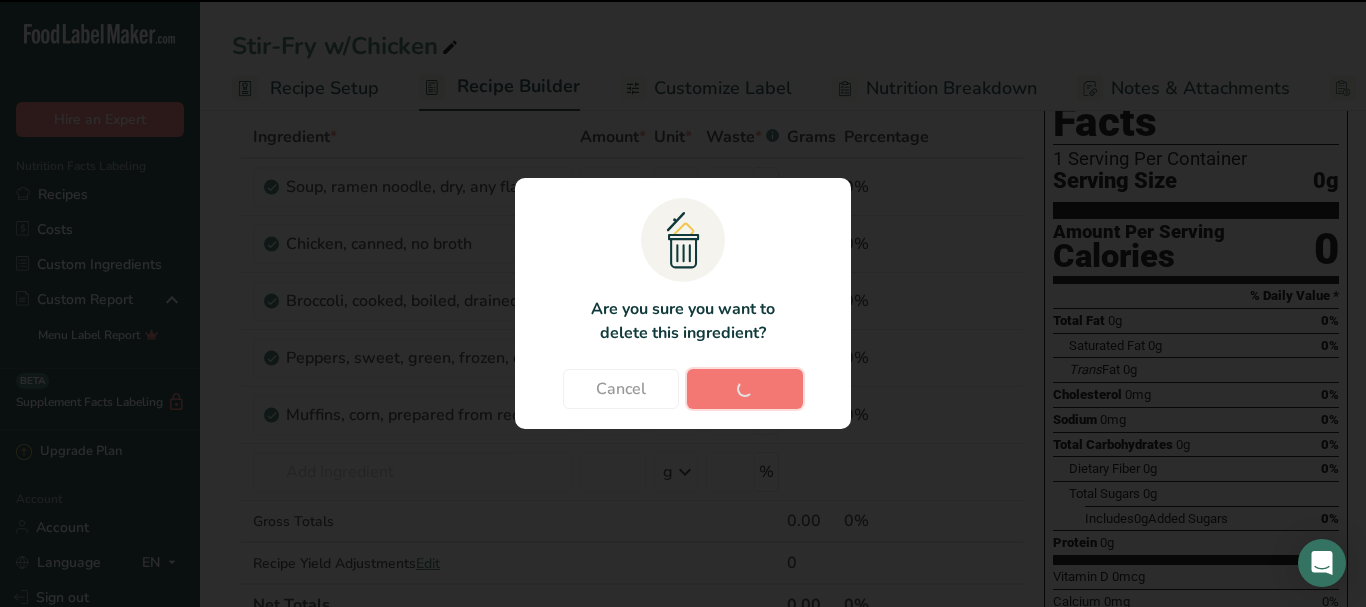 type 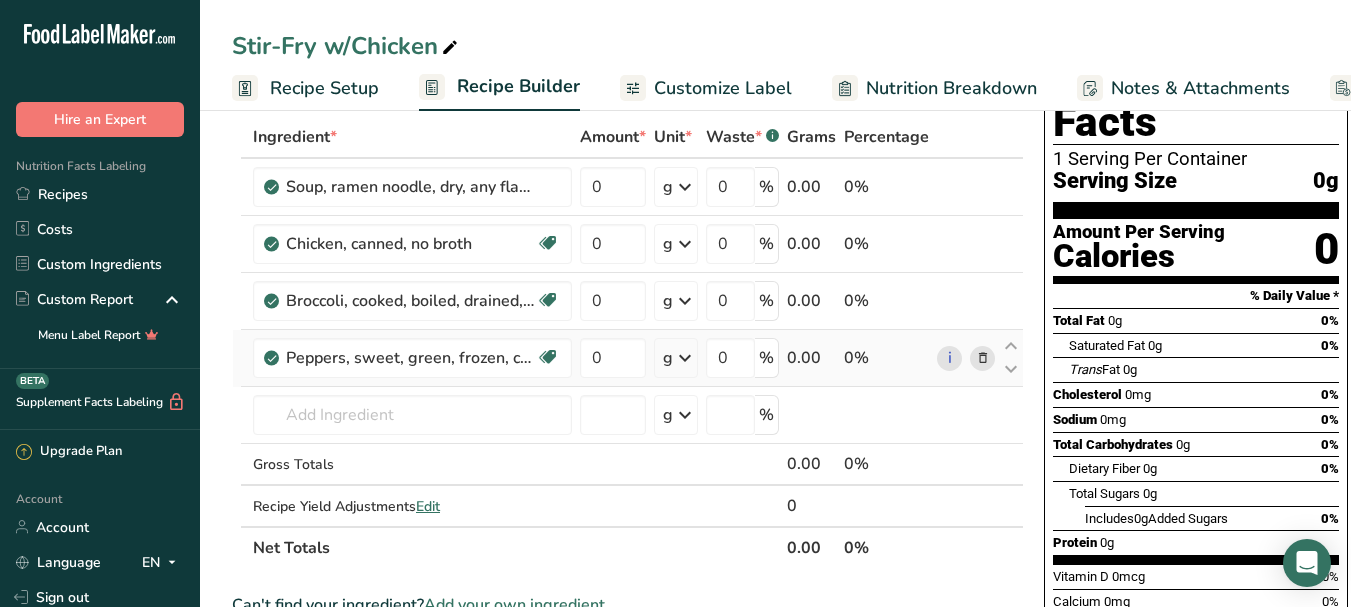 click at bounding box center [983, 358] 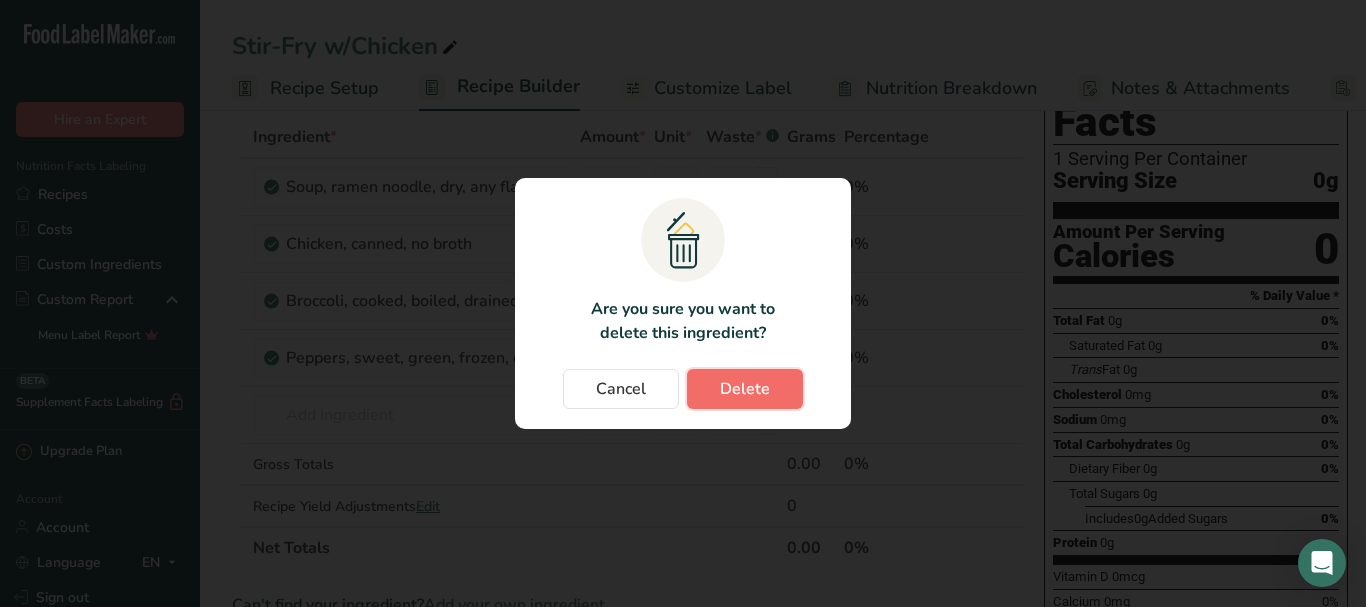 click on "Delete" at bounding box center (745, 389) 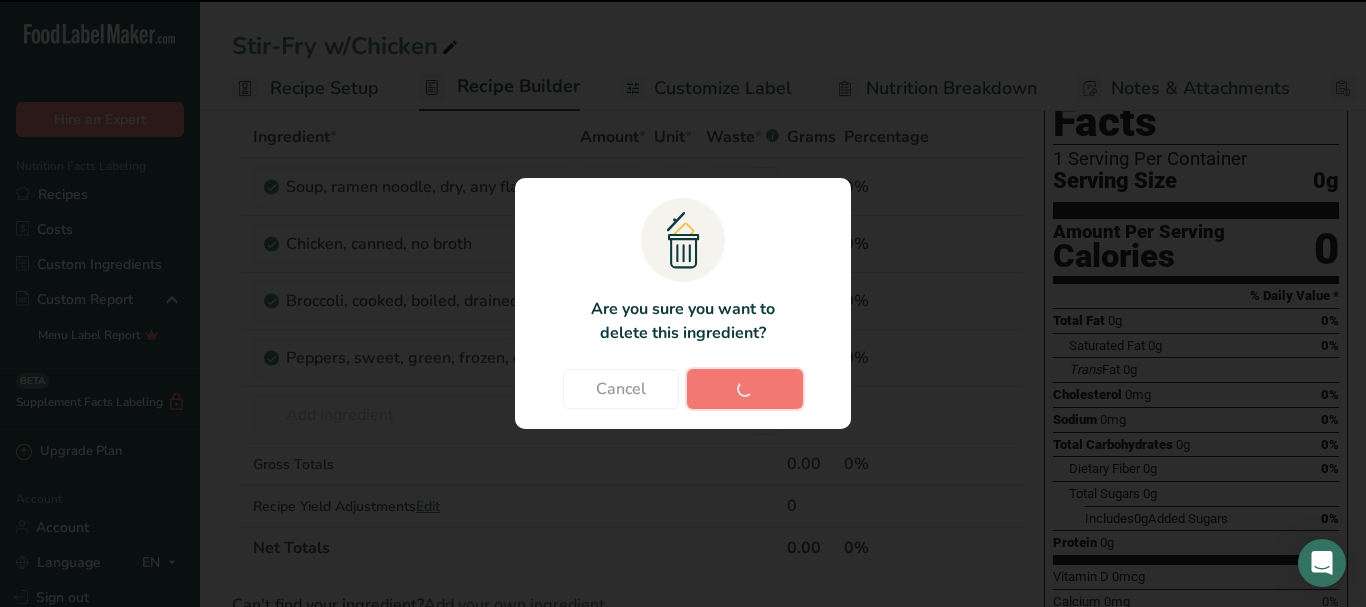 type 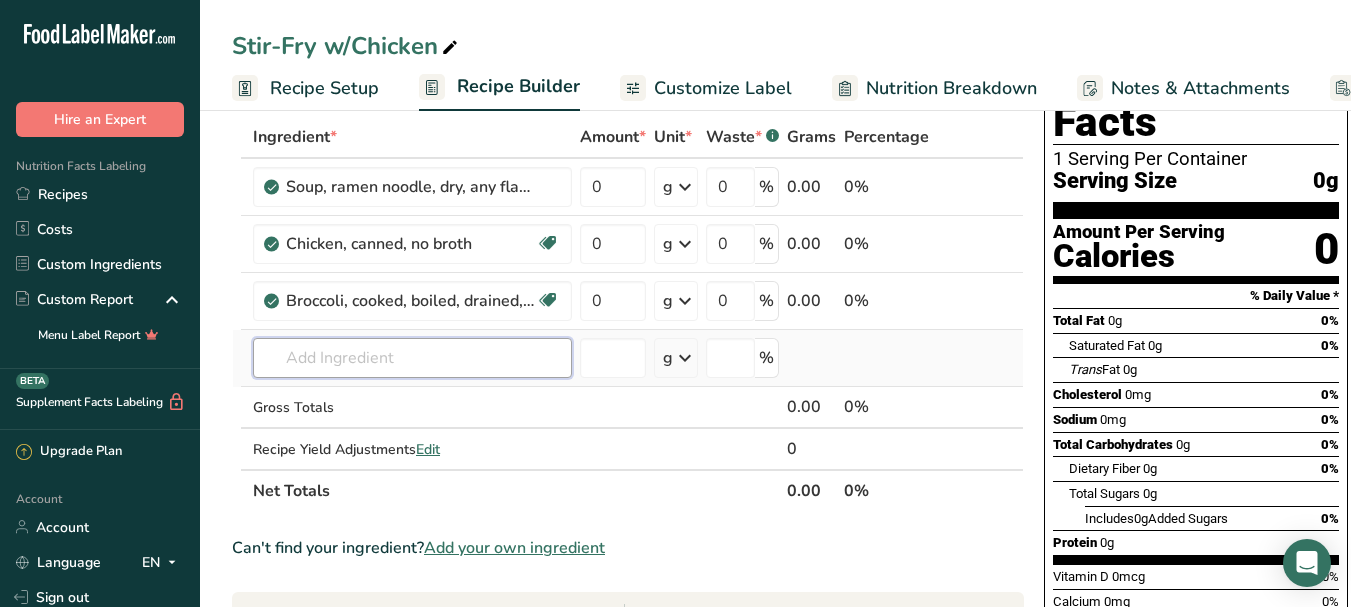 click at bounding box center [412, 358] 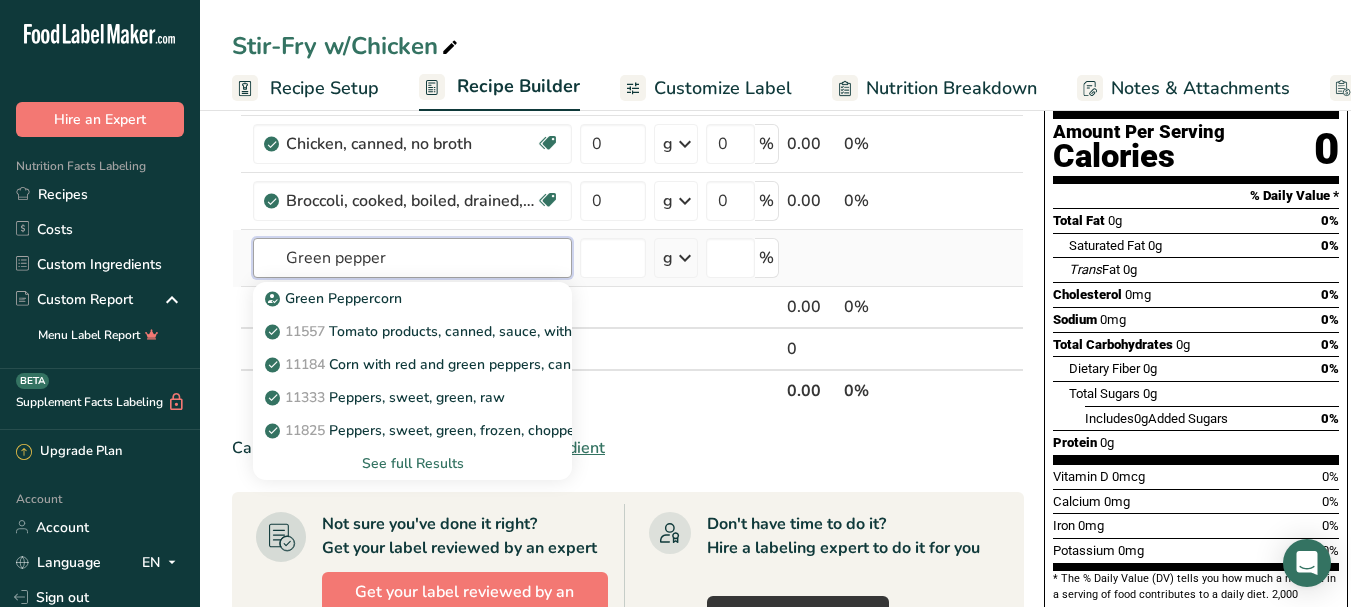 type on "Green pepper" 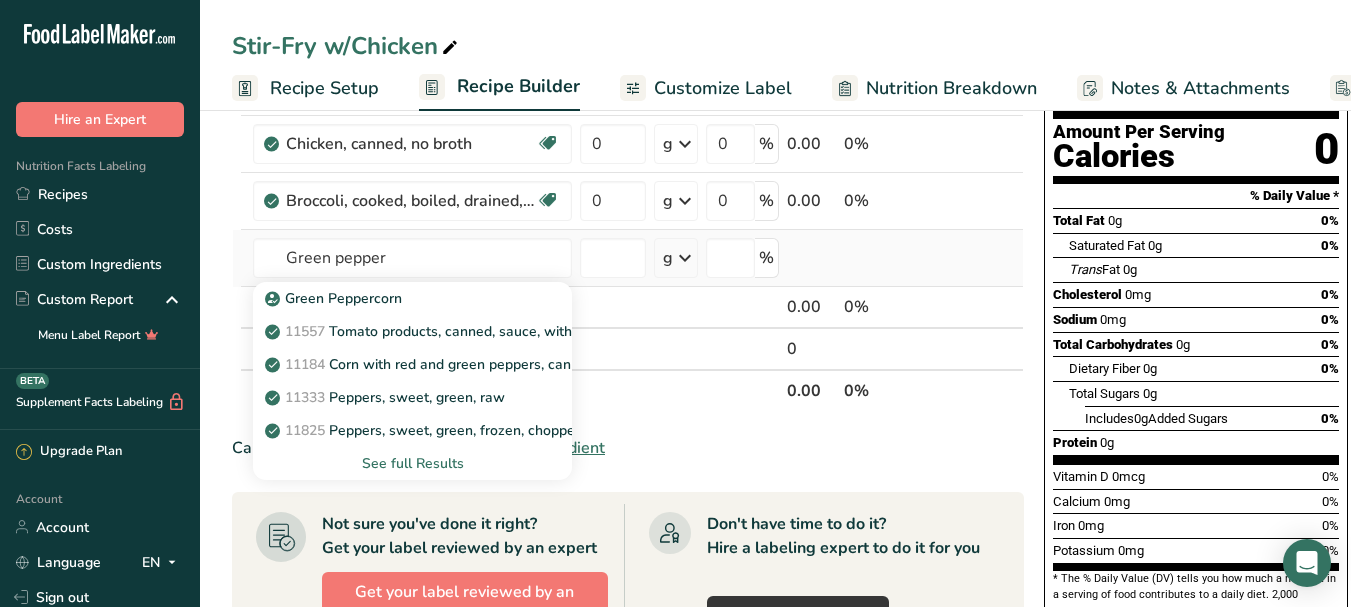 type 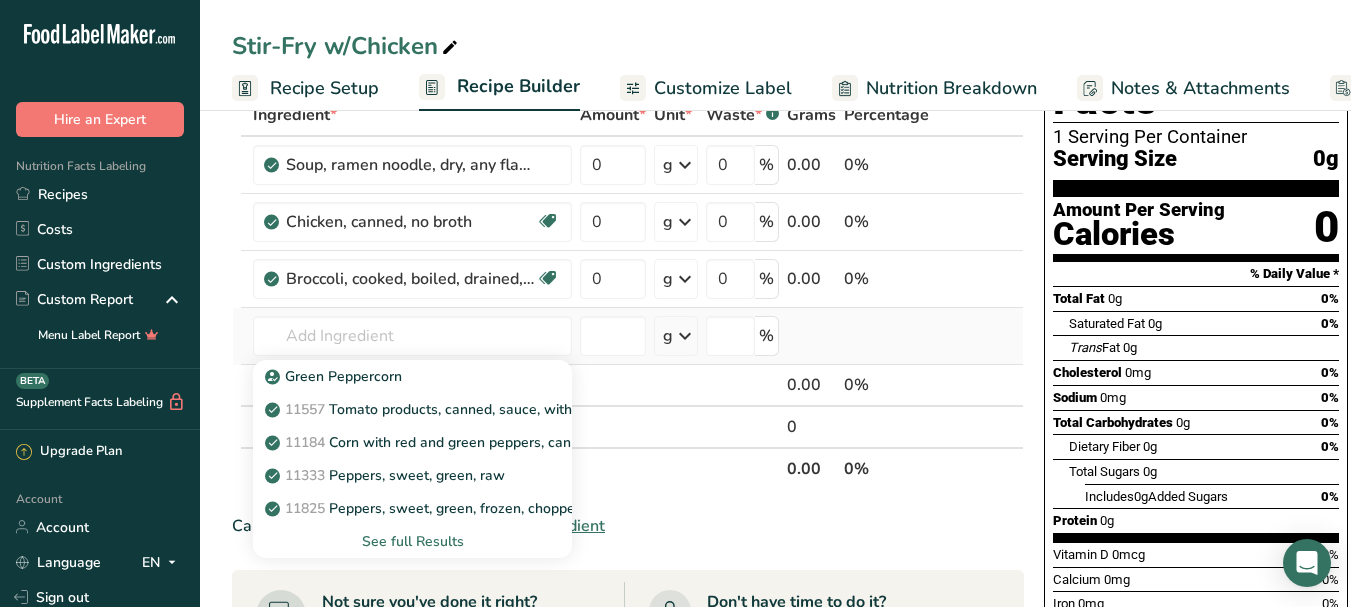 click on "Green Peppercorn
11557
Tomato products, canned, sauce, with onions, green peppers, and celery
11184
Corn with red and green peppers, canned, solids and liquids
11333
Peppers, sweet, green, raw
11825
Peppers, sweet, green, frozen, chopped, cooked, boiled, drained, with salt
See full Results" at bounding box center [412, 459] 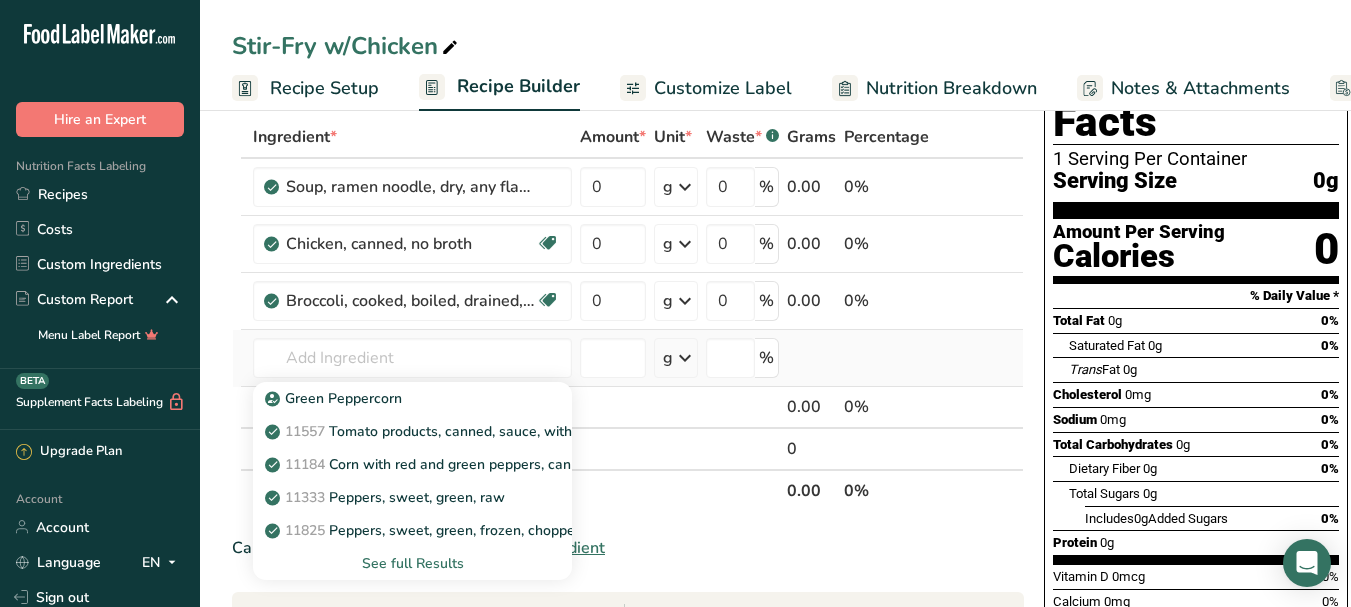 click on "See full Results" at bounding box center (412, 563) 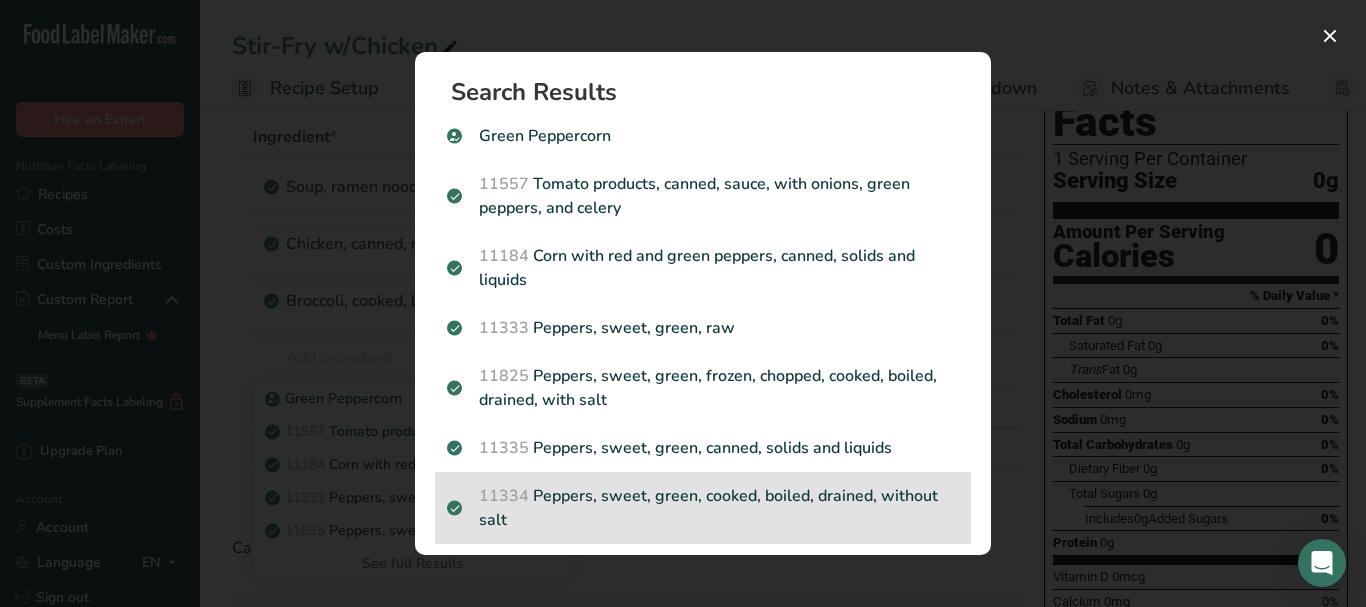 click on "11334
Peppers, sweet, green, cooked, boiled, drained, without salt" at bounding box center (703, 508) 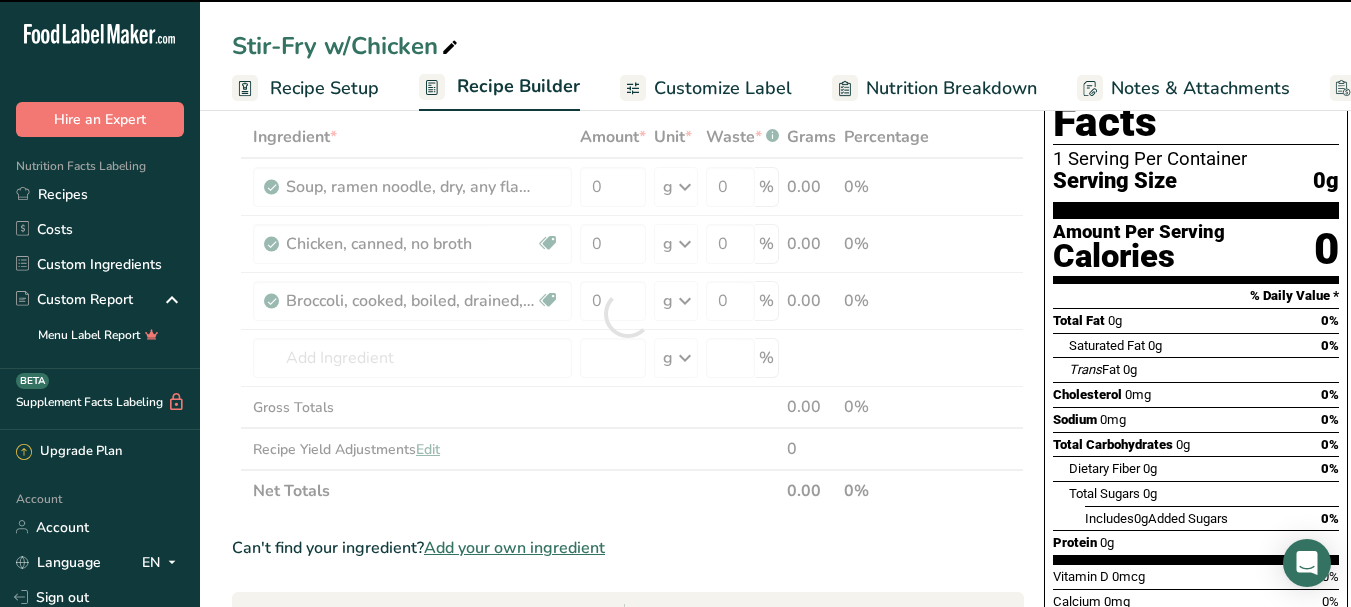 type on "0" 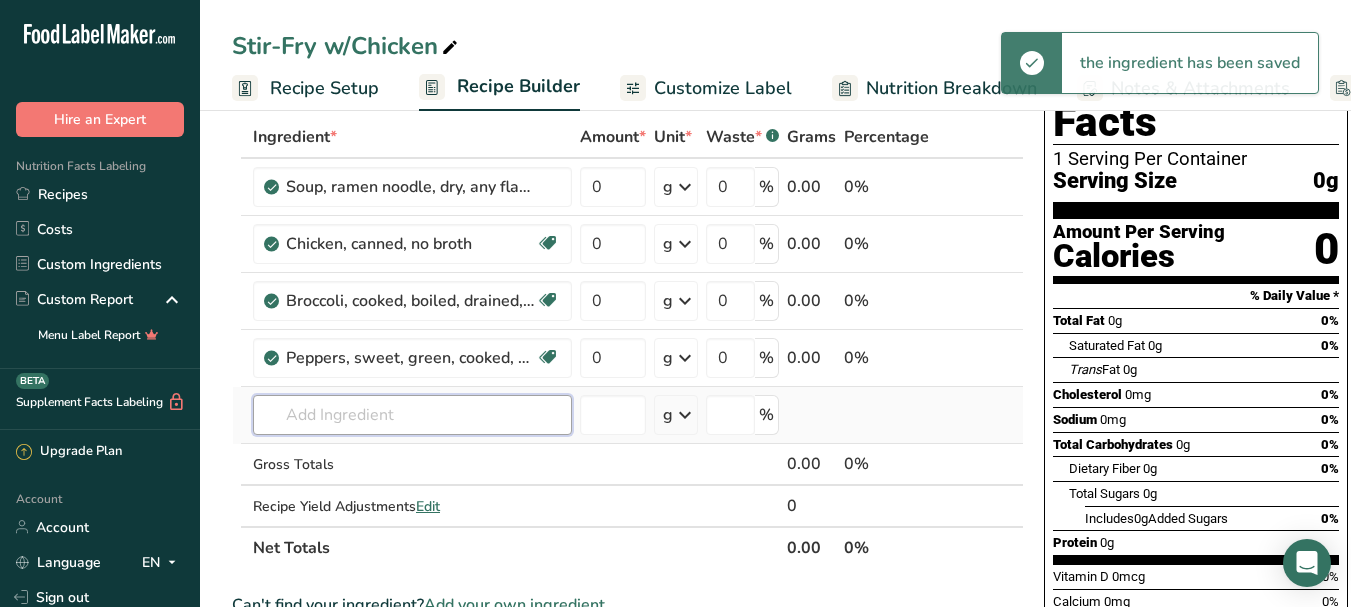 click at bounding box center (412, 415) 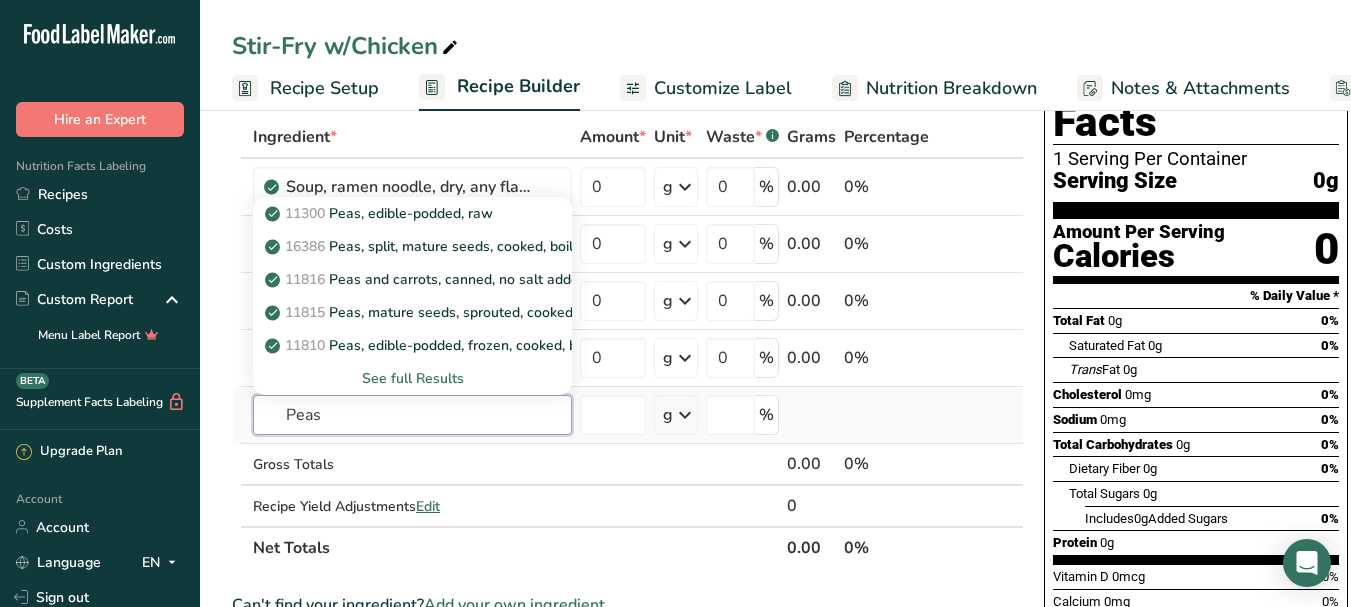 type on "Peas" 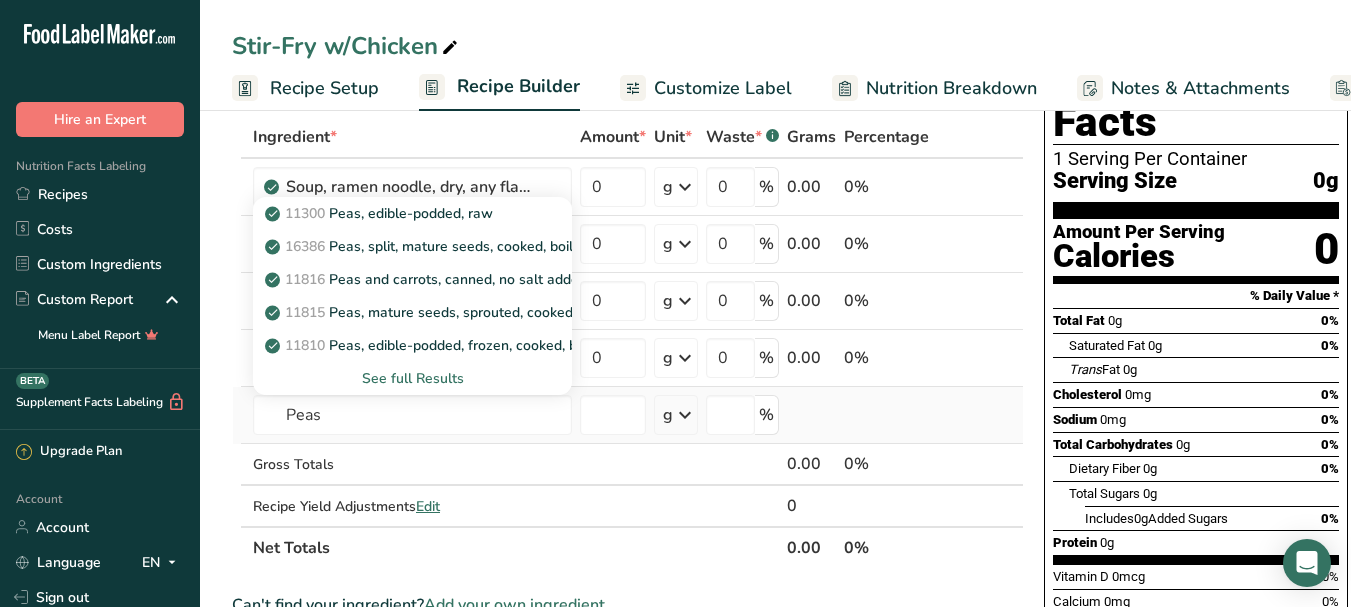 type 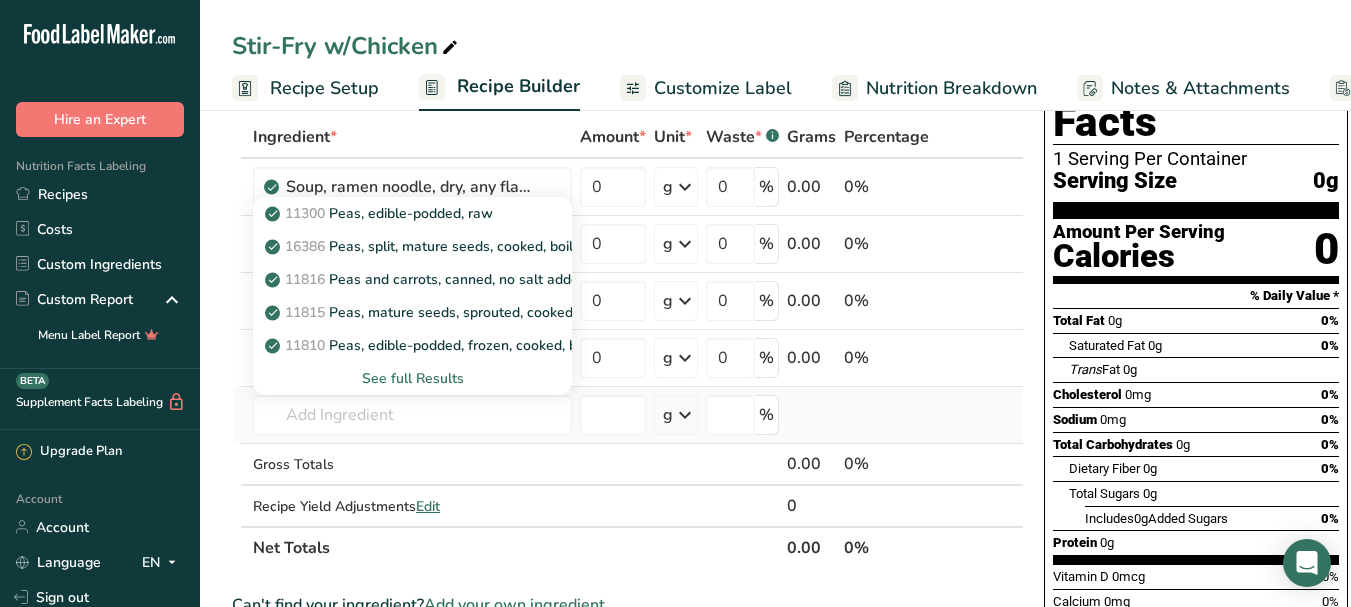 click on "See full Results" at bounding box center [412, 378] 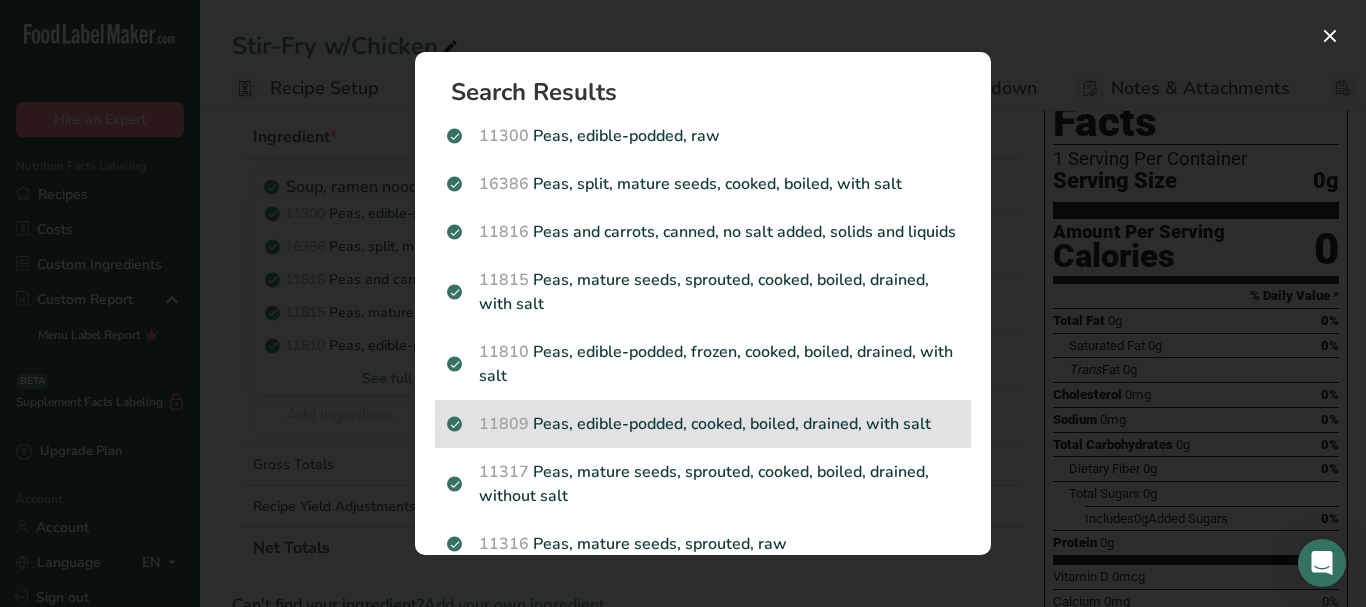click on "11809
Peas, edible-podded, cooked, boiled, drained, with salt" at bounding box center [703, 424] 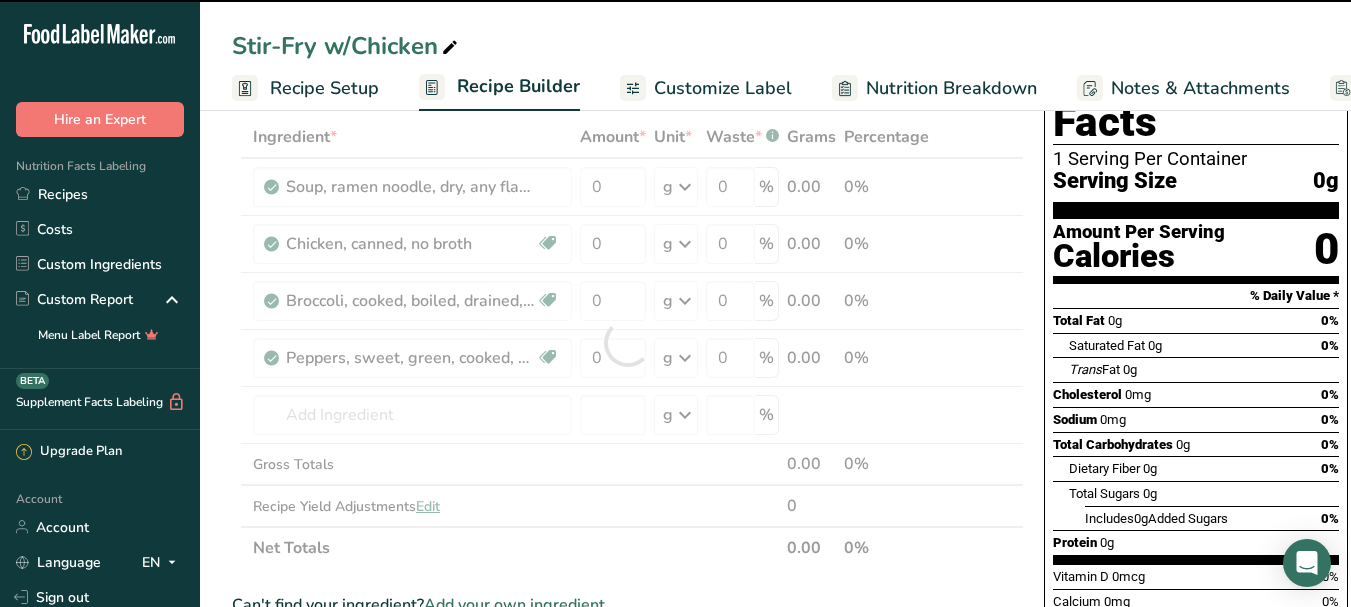 type on "0" 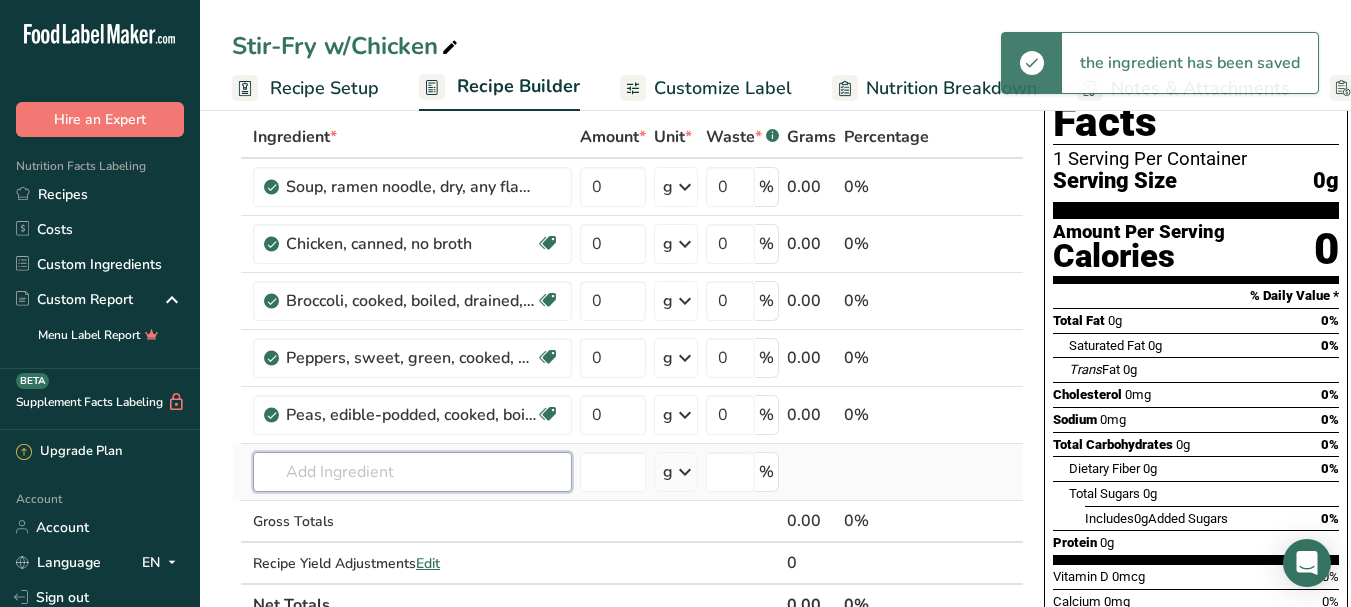 click at bounding box center [412, 472] 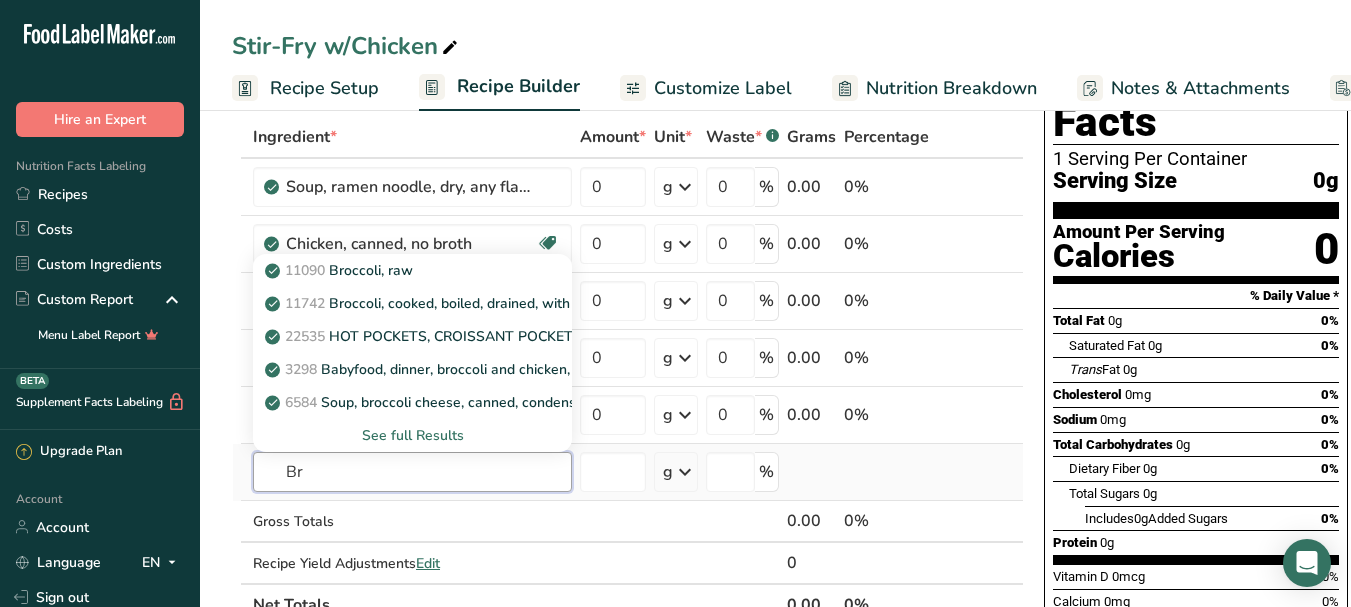 type on "B" 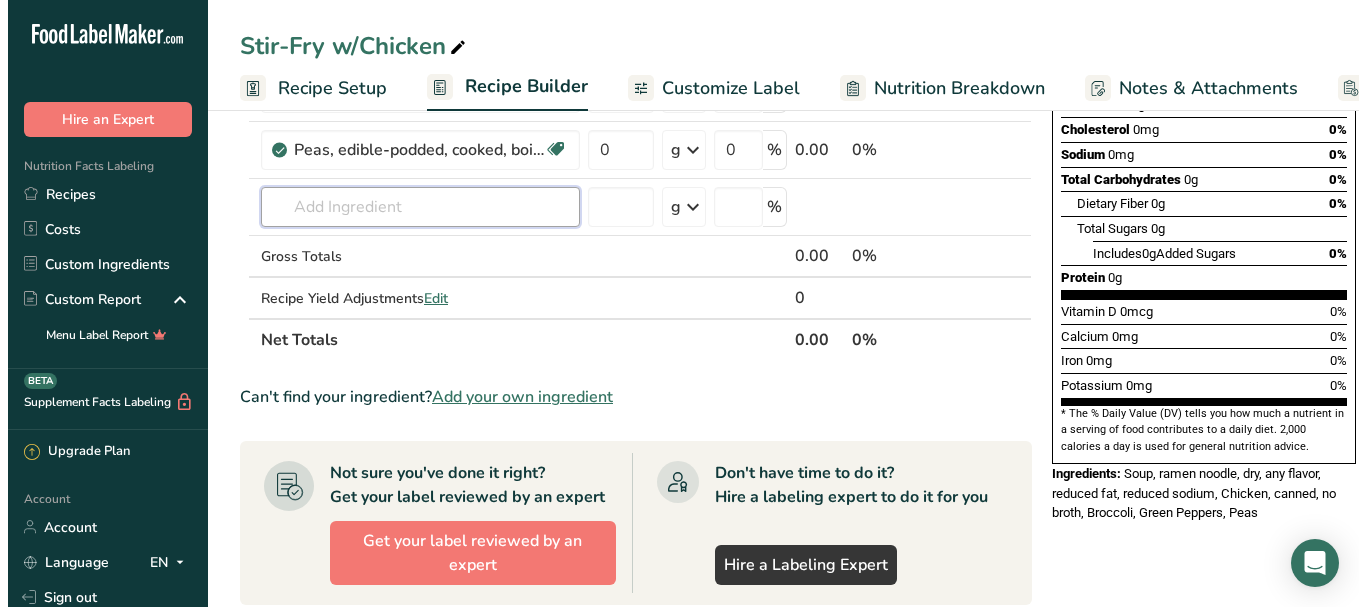 scroll, scrollTop: 400, scrollLeft: 0, axis: vertical 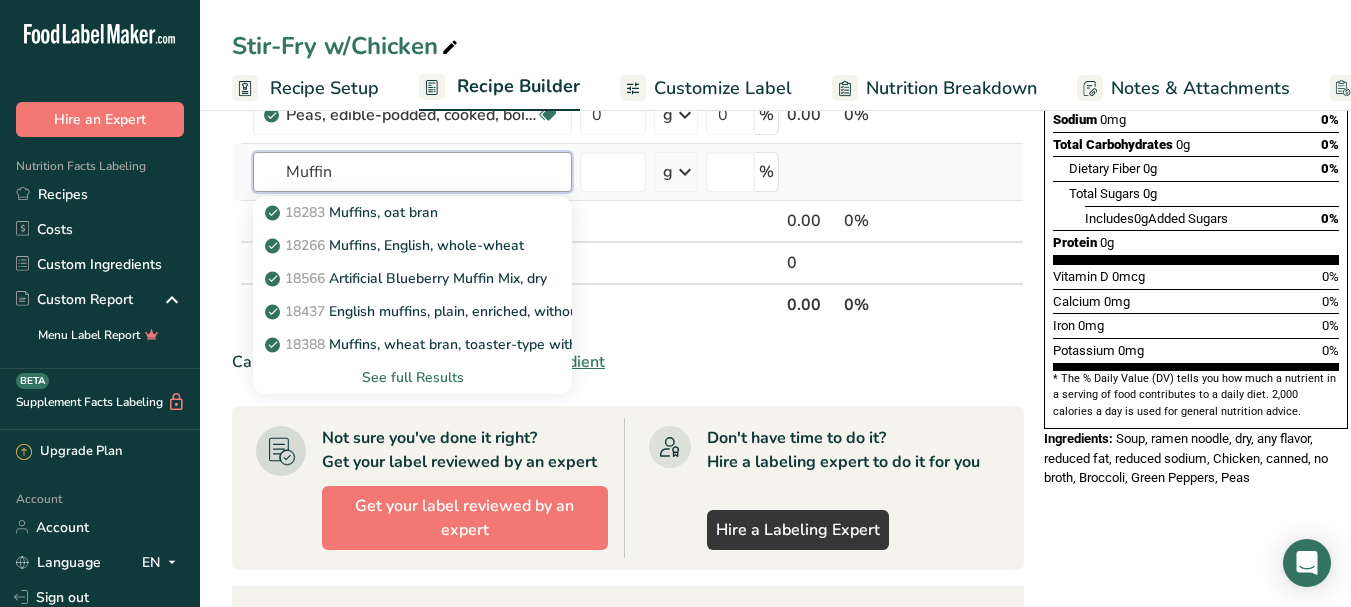 type on "Muffin" 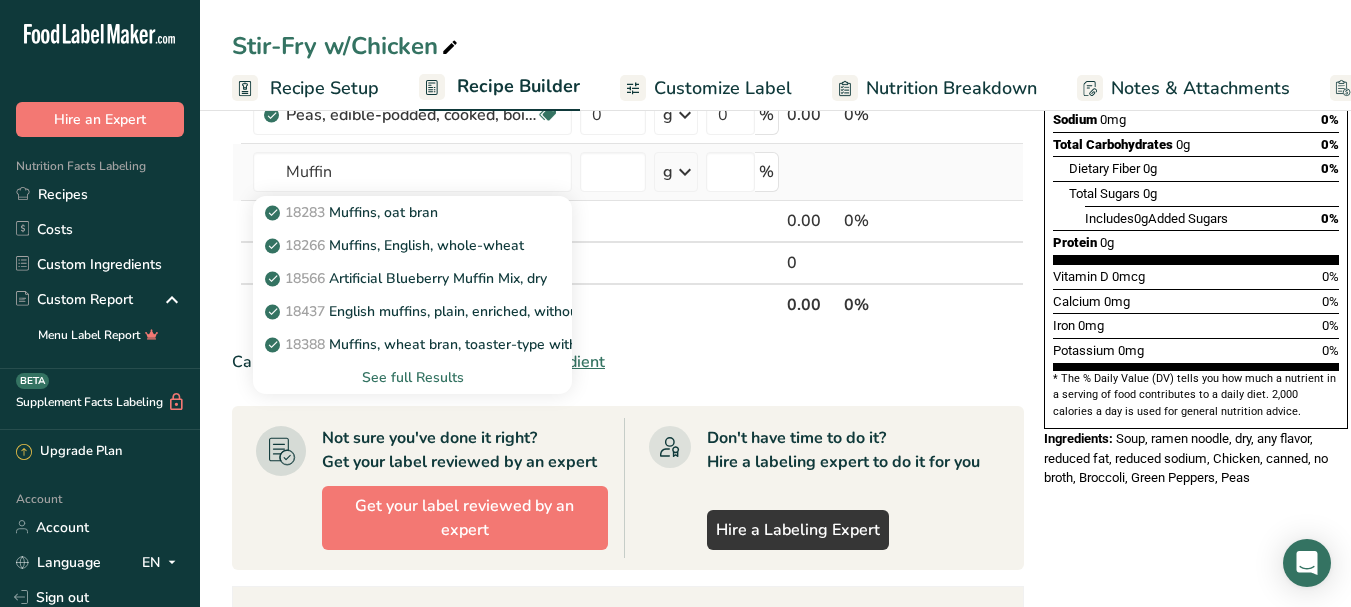 type 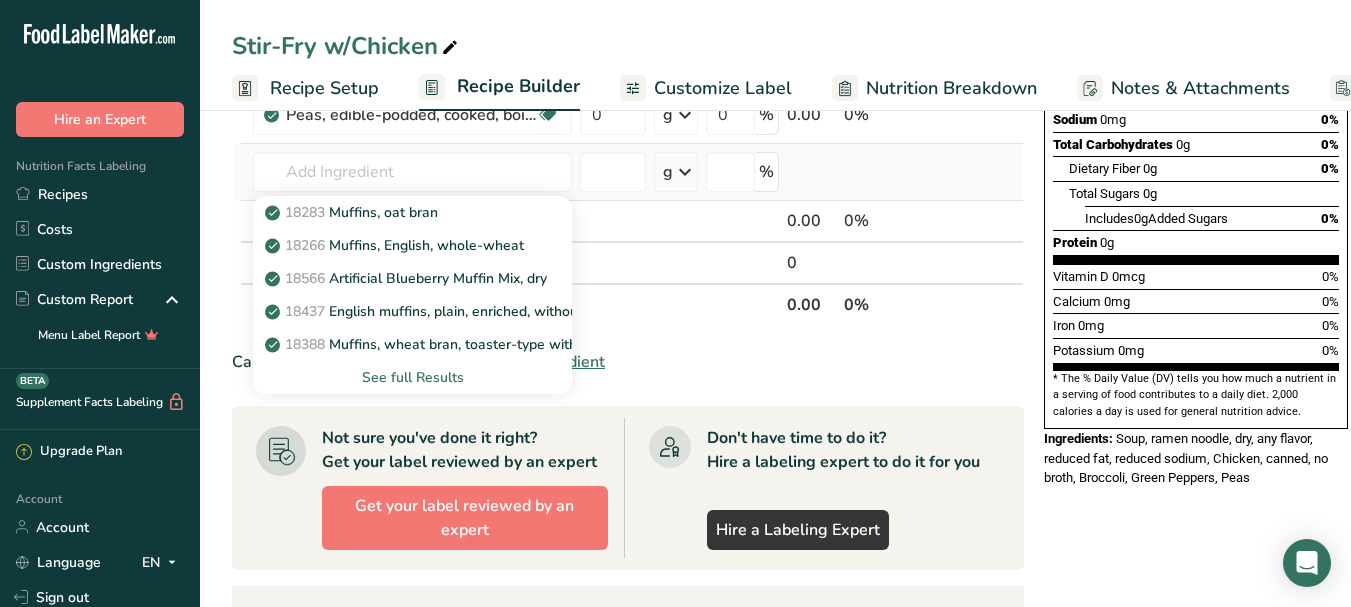 click on "See full Results" at bounding box center [412, 377] 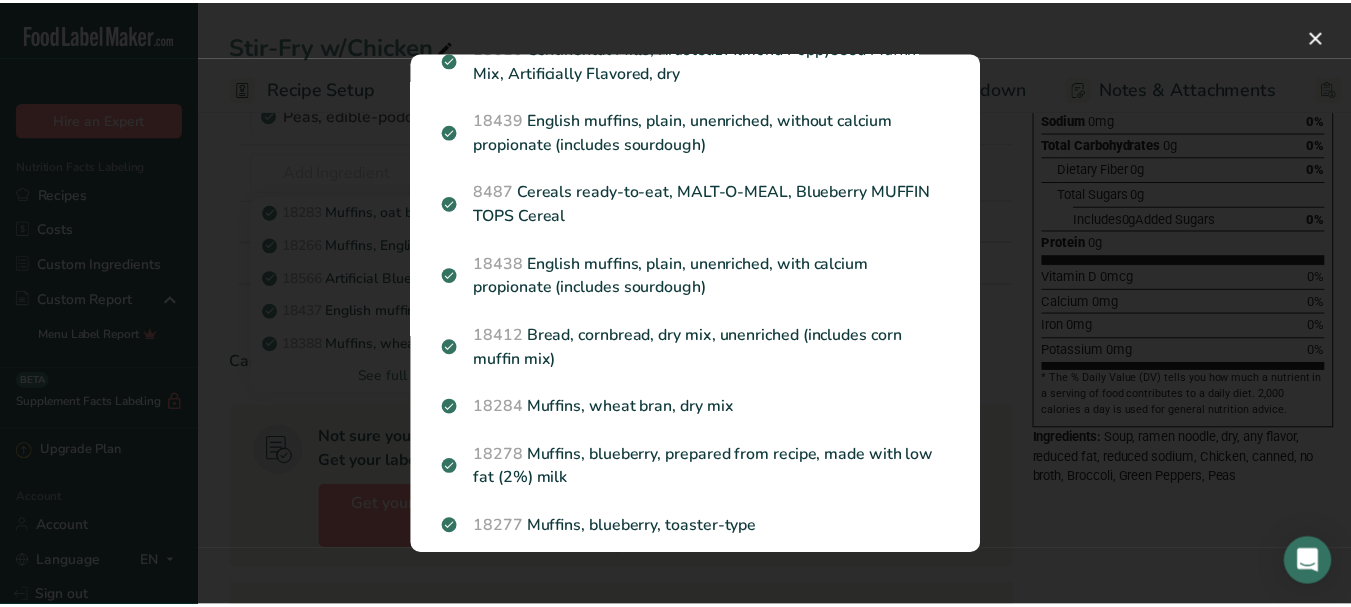 scroll, scrollTop: 1100, scrollLeft: 0, axis: vertical 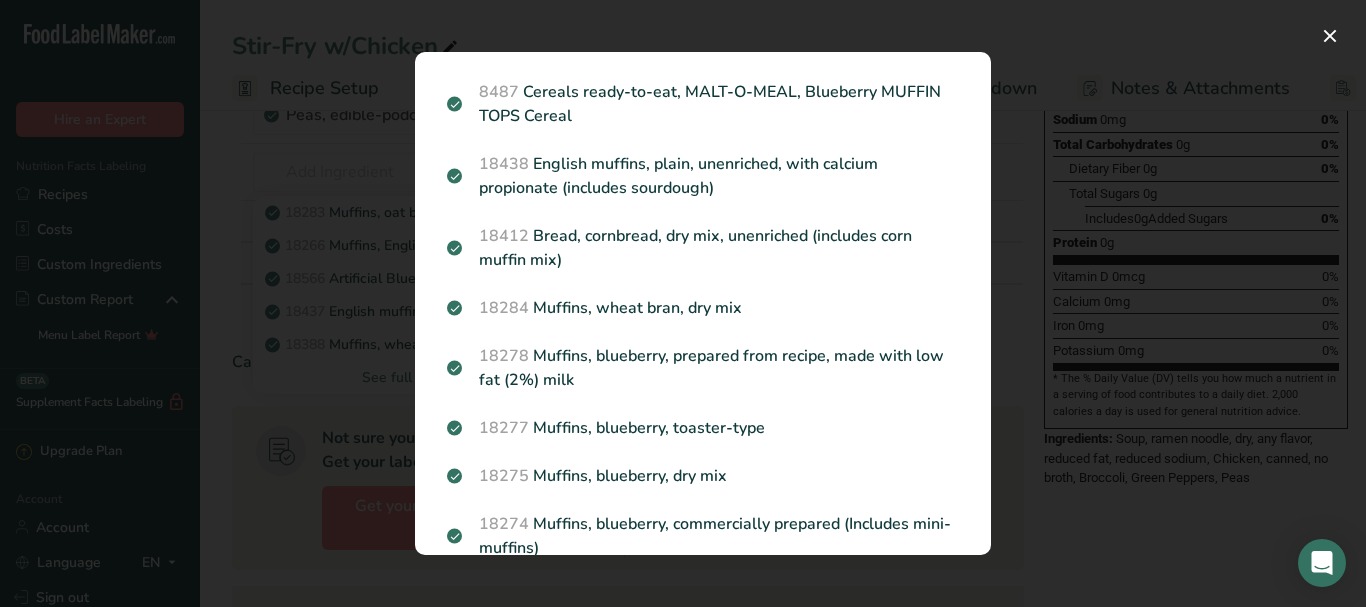 click on "18278
Muffins, blueberry, prepared from recipe, made with low fat (2%) milk" at bounding box center [703, 368] 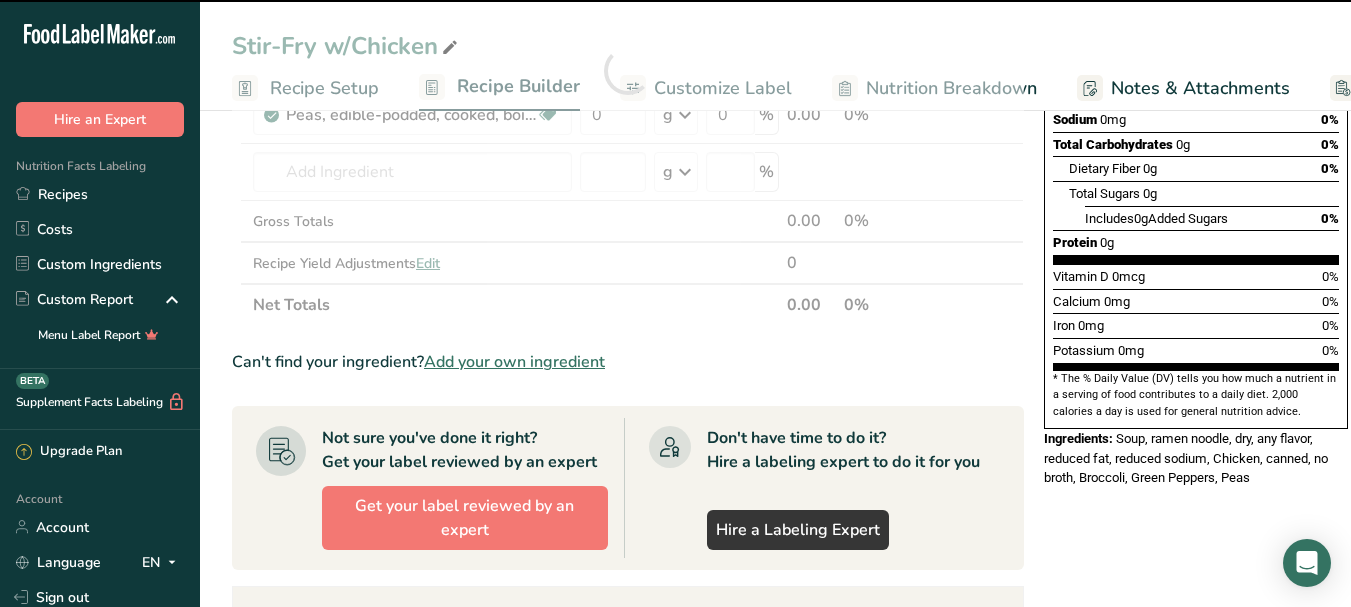 type on "0" 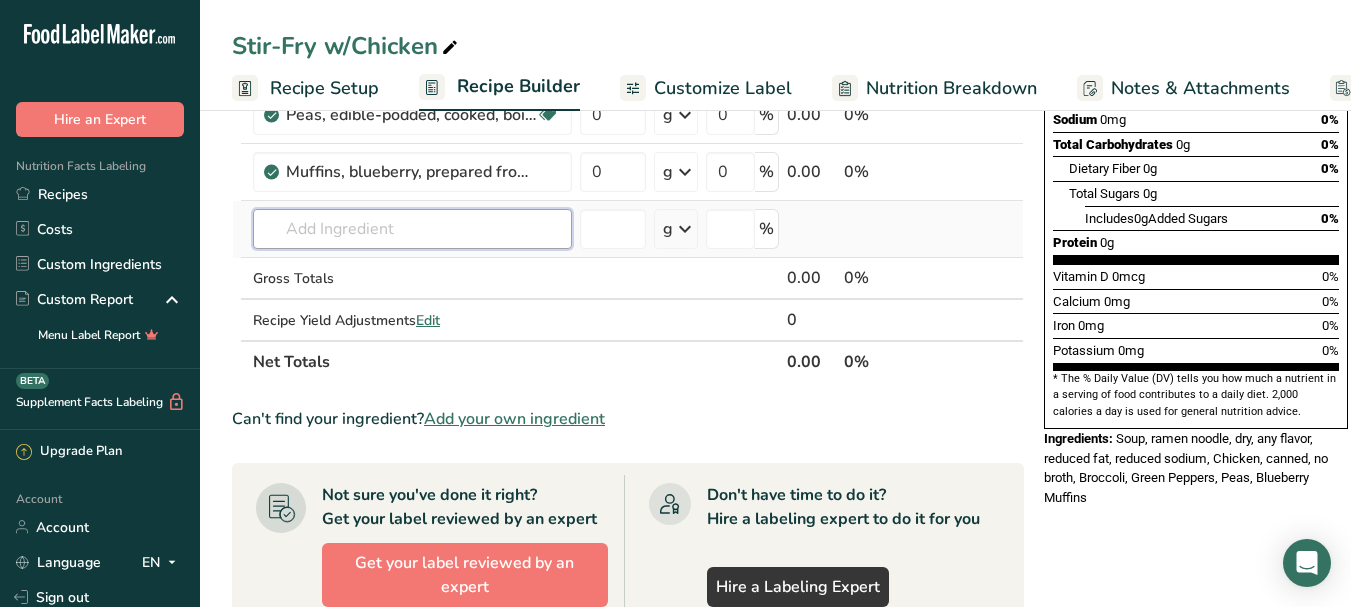 click at bounding box center [412, 229] 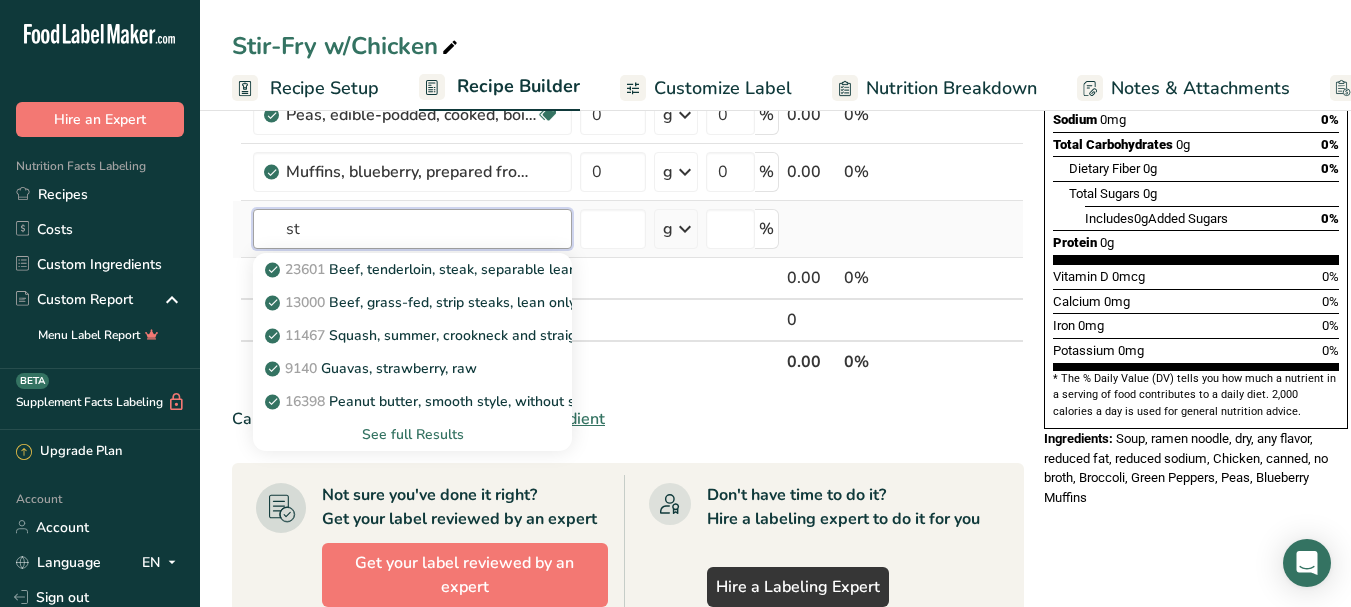 type on "s" 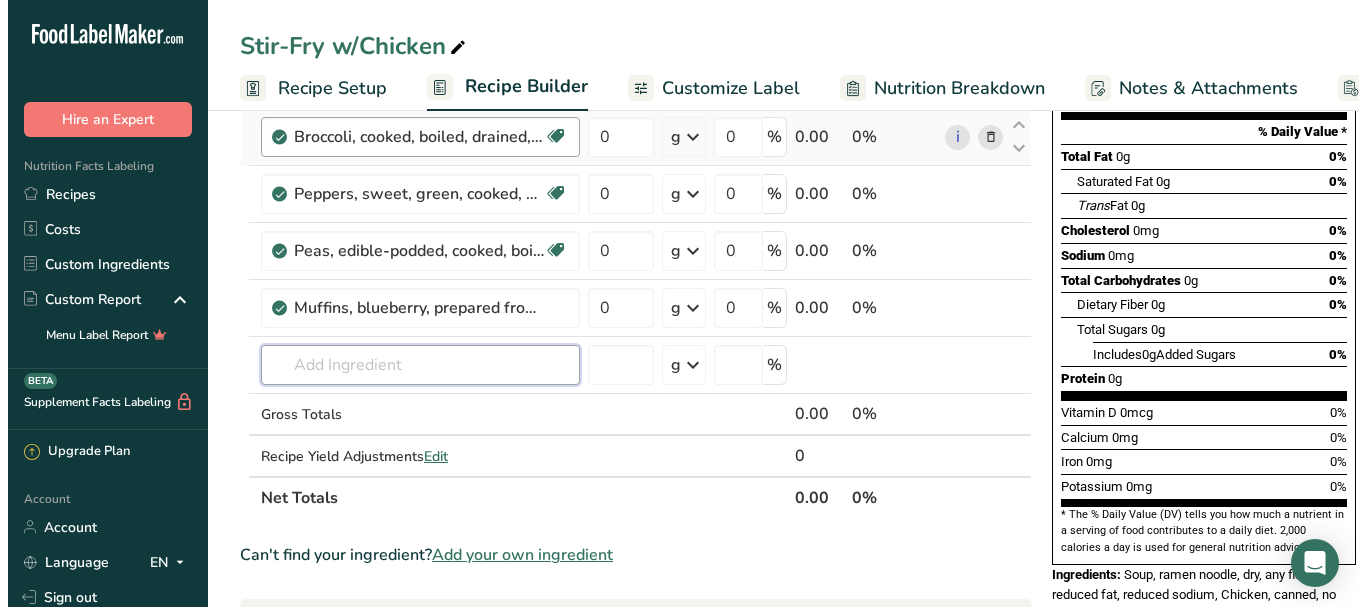 scroll, scrollTop: 300, scrollLeft: 0, axis: vertical 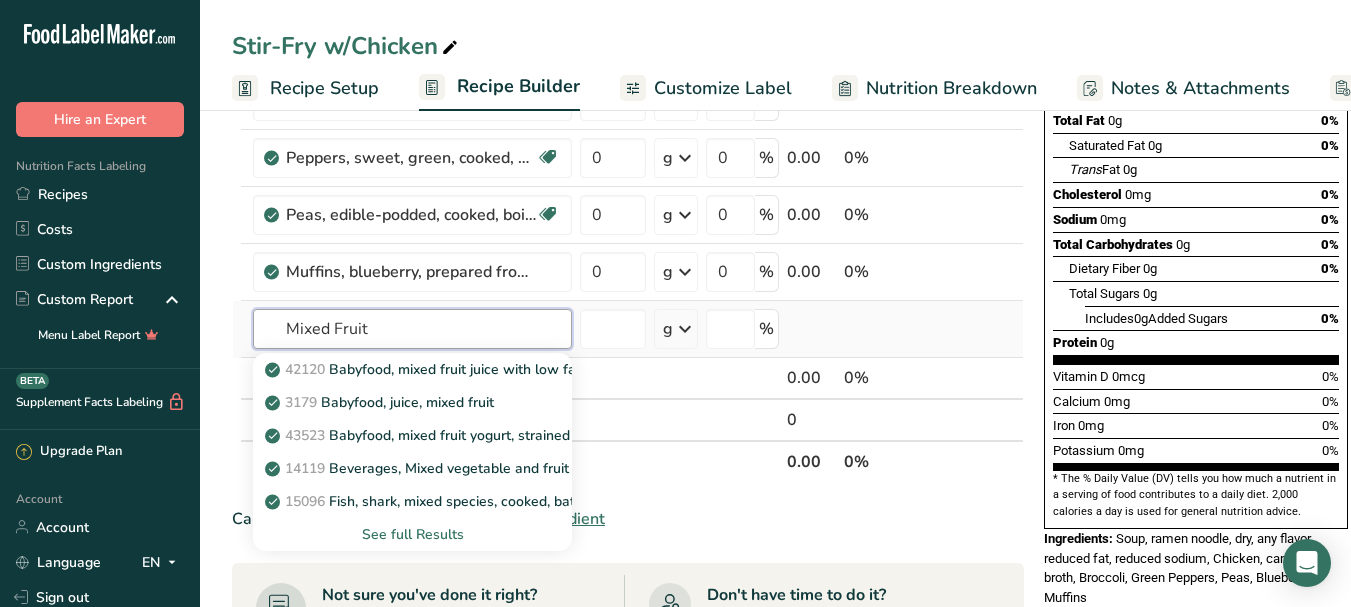 click on "Mixed Fruit" at bounding box center (412, 329) 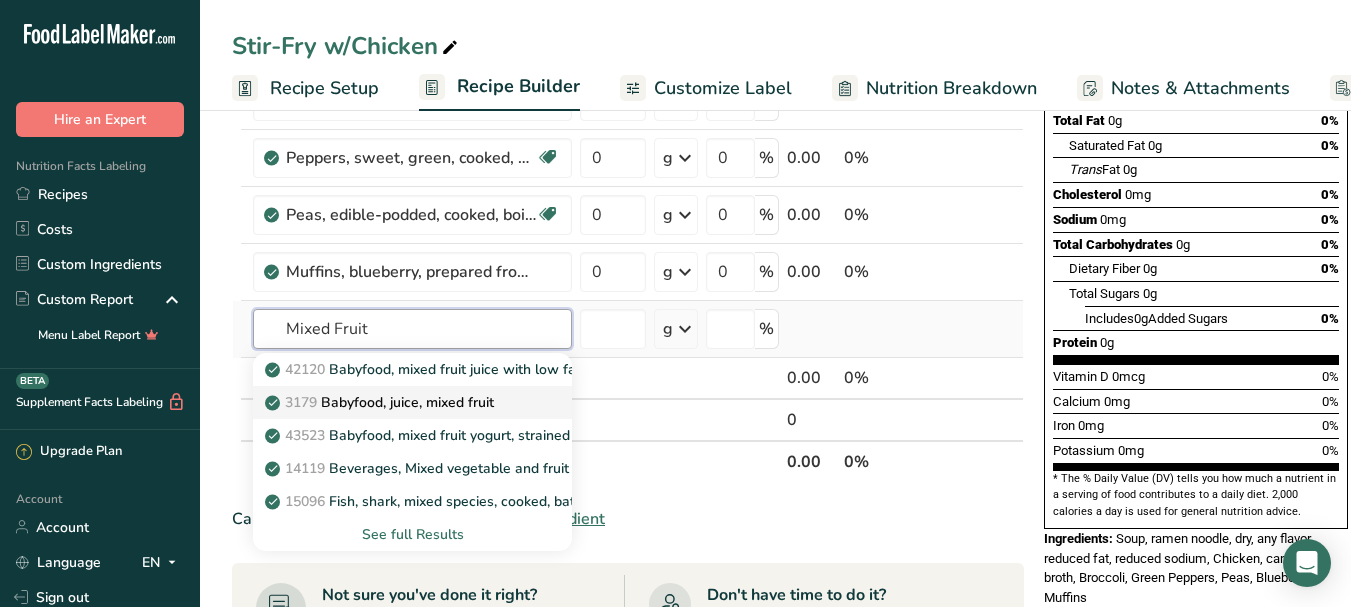 drag, startPoint x: 410, startPoint y: 329, endPoint x: 366, endPoint y: 386, distance: 72.00694 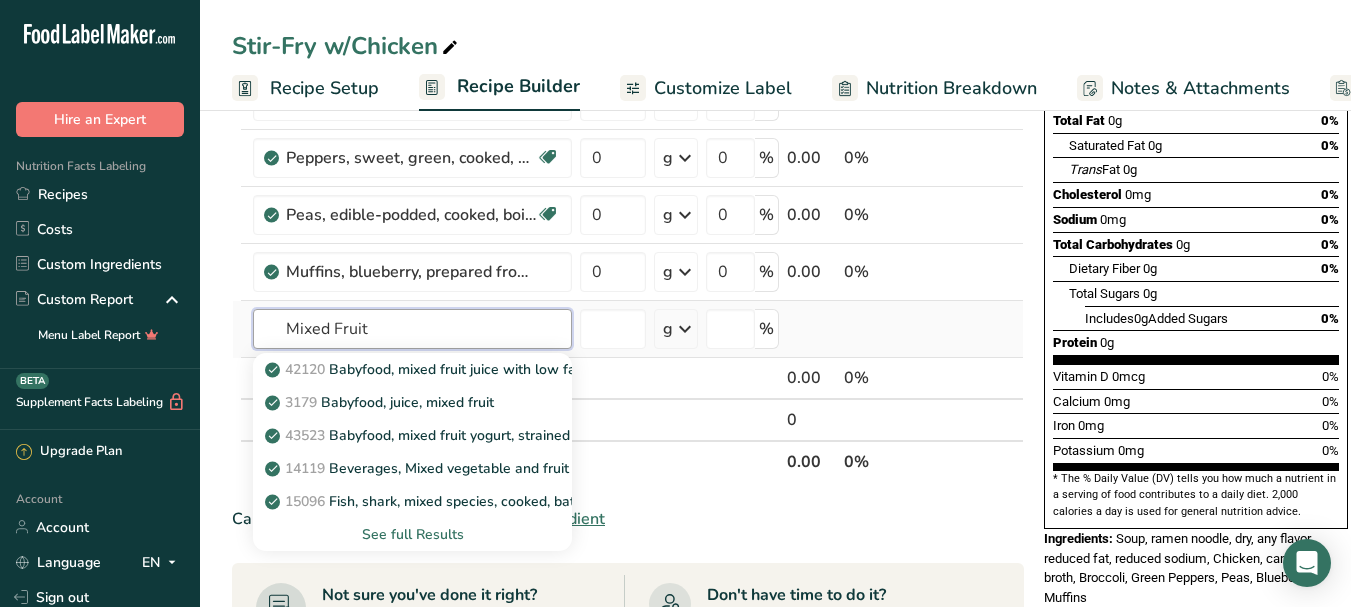 type on "Mixed Fruit" 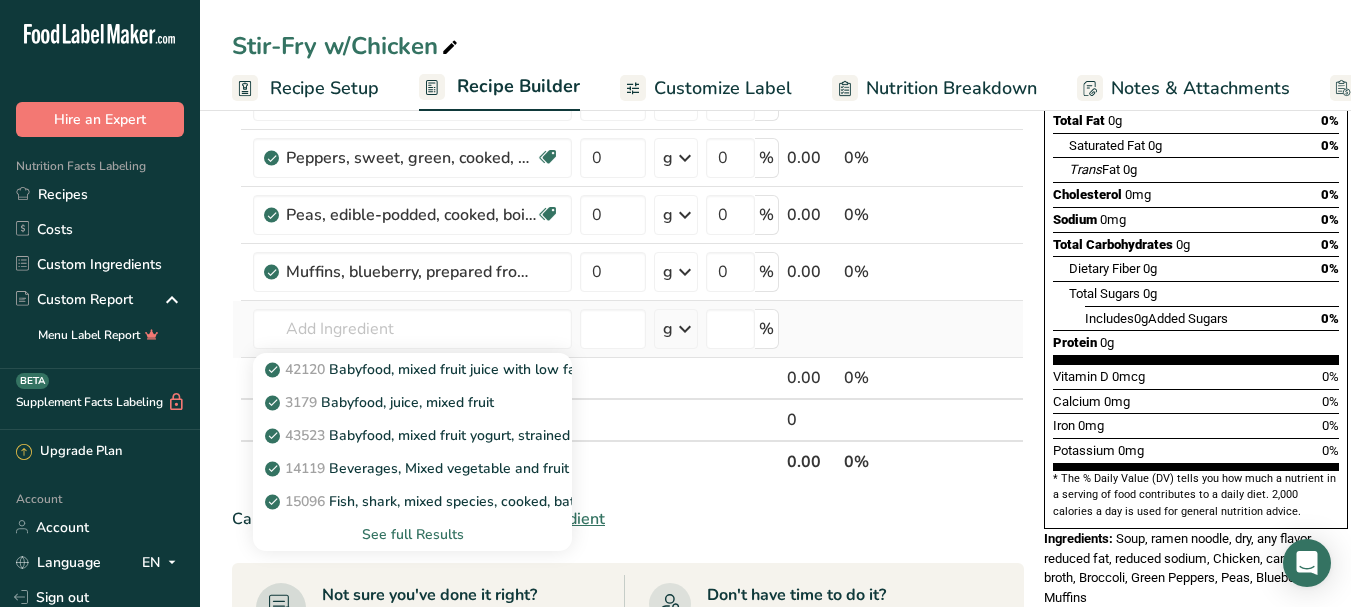 click on "See full Results" at bounding box center [412, 534] 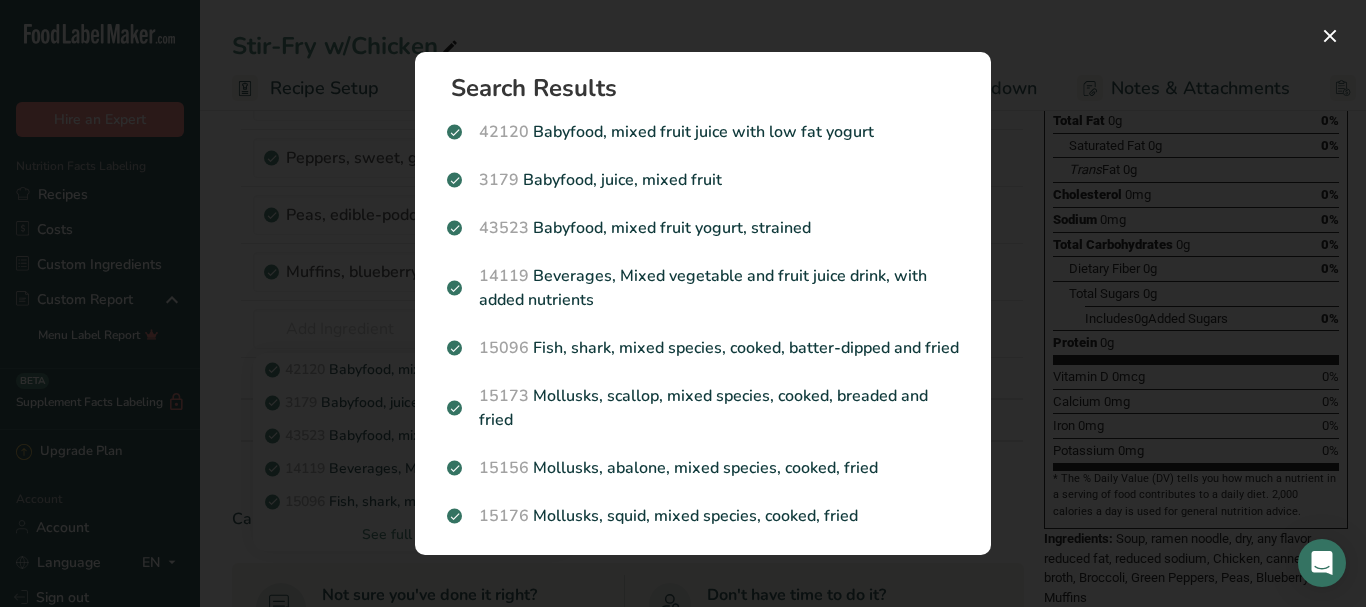 scroll, scrollTop: 0, scrollLeft: 0, axis: both 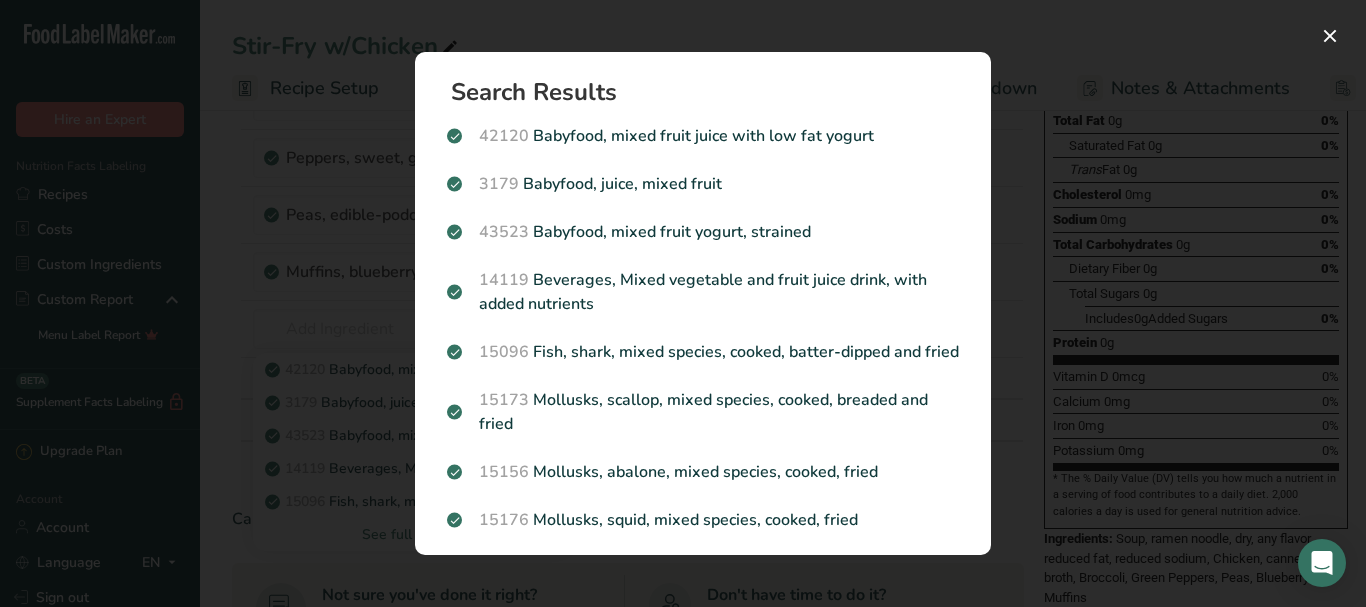 click at bounding box center [683, 303] 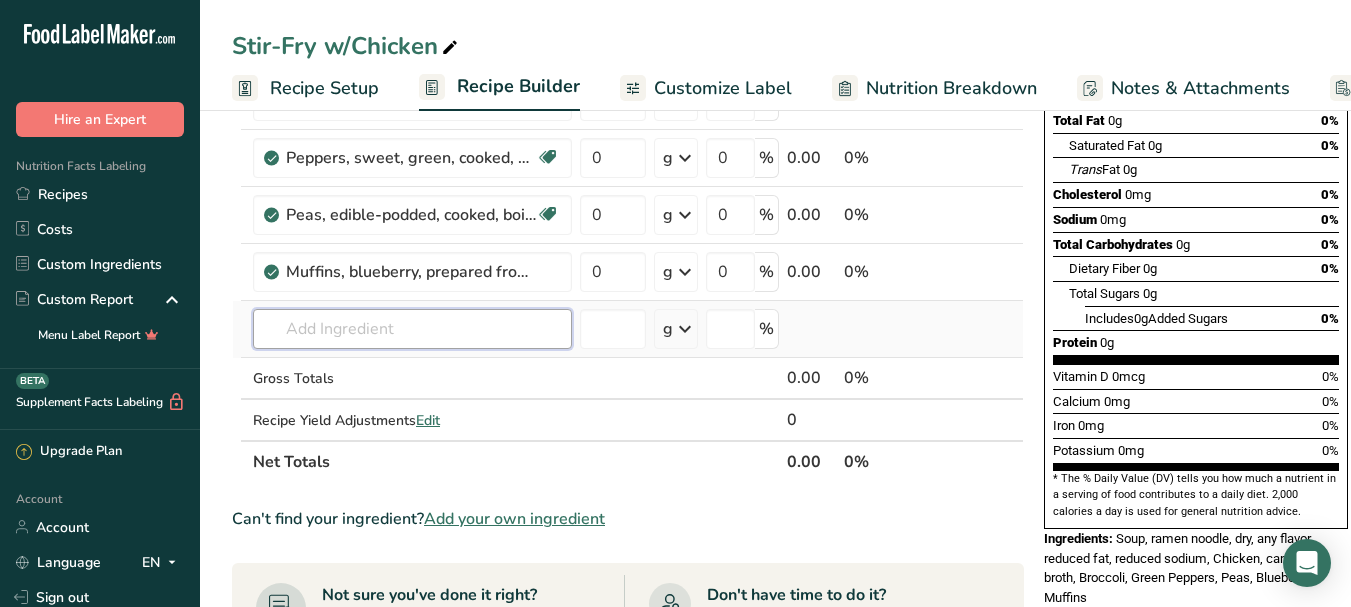 click at bounding box center [412, 329] 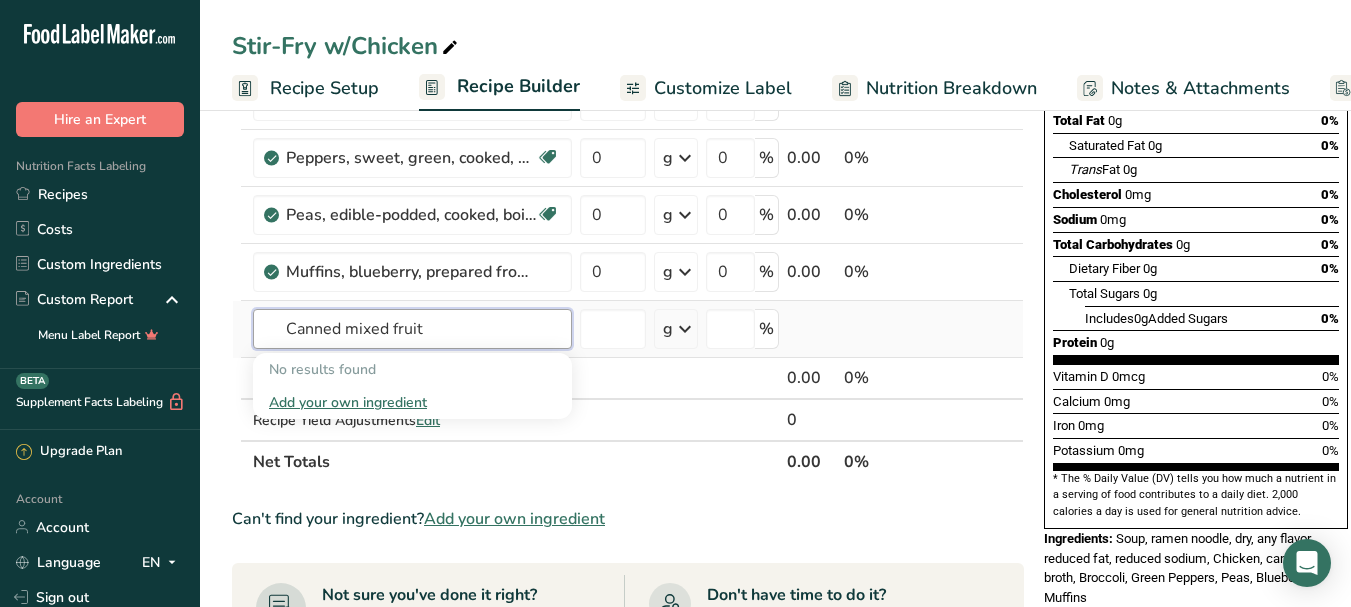 drag, startPoint x: 346, startPoint y: 329, endPoint x: 394, endPoint y: 332, distance: 48.09366 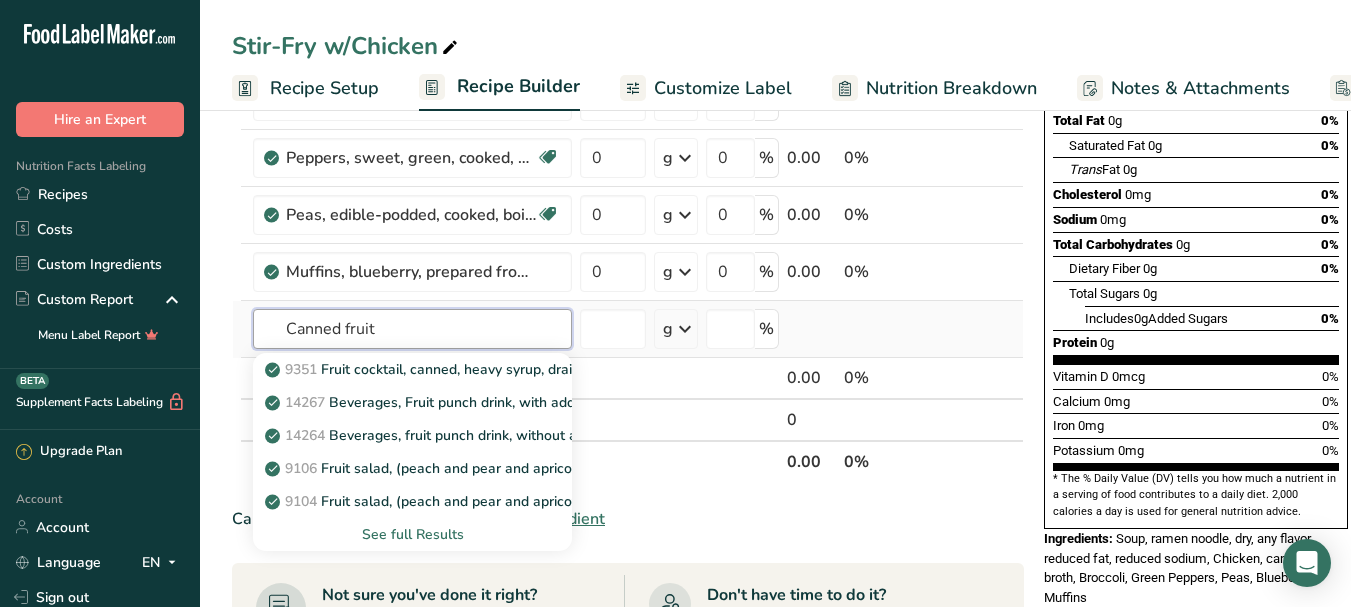 type on "Canned fruit" 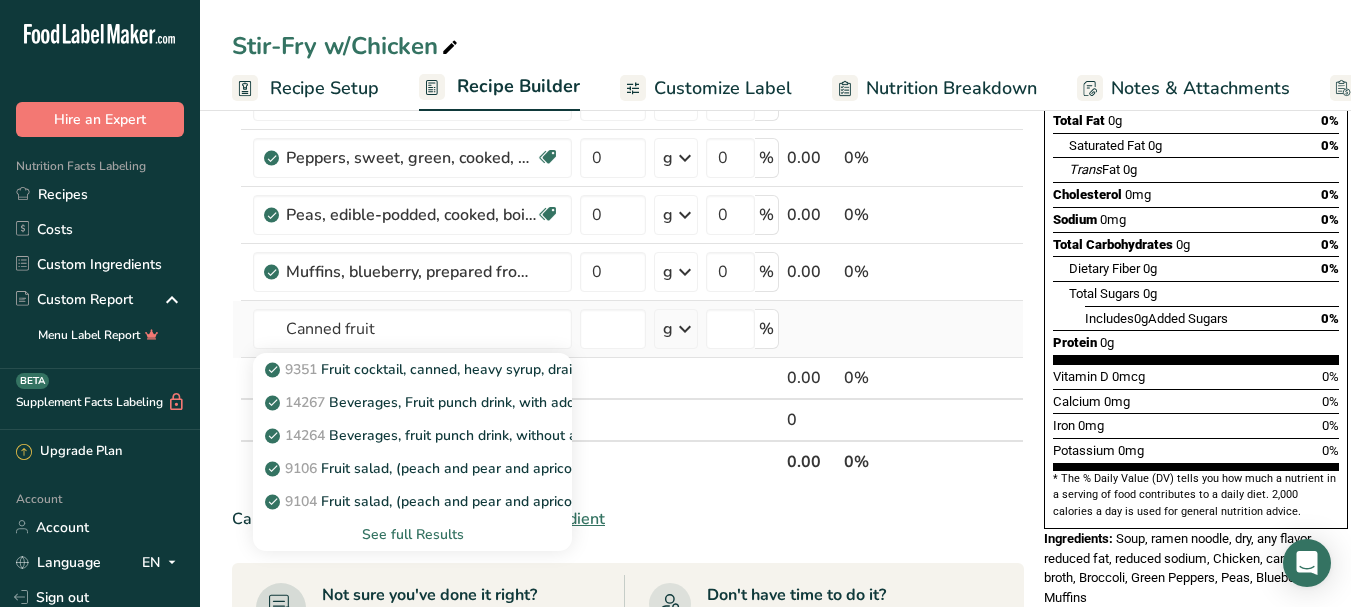 type 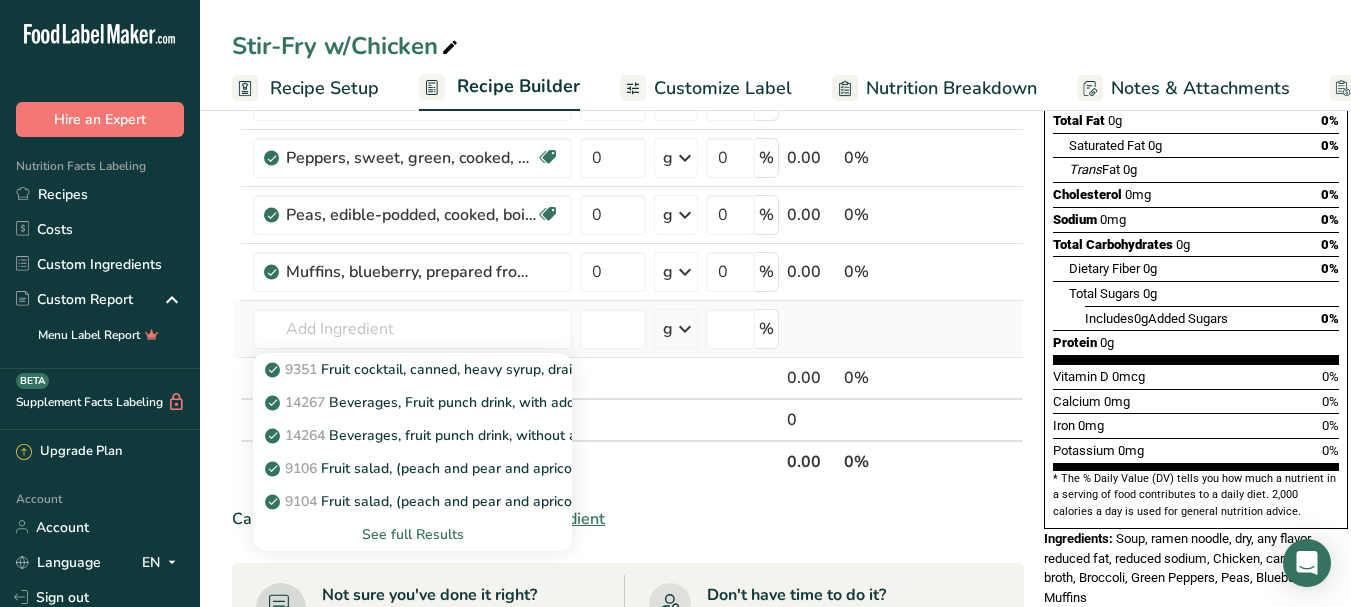 click on "See full Results" at bounding box center [412, 534] 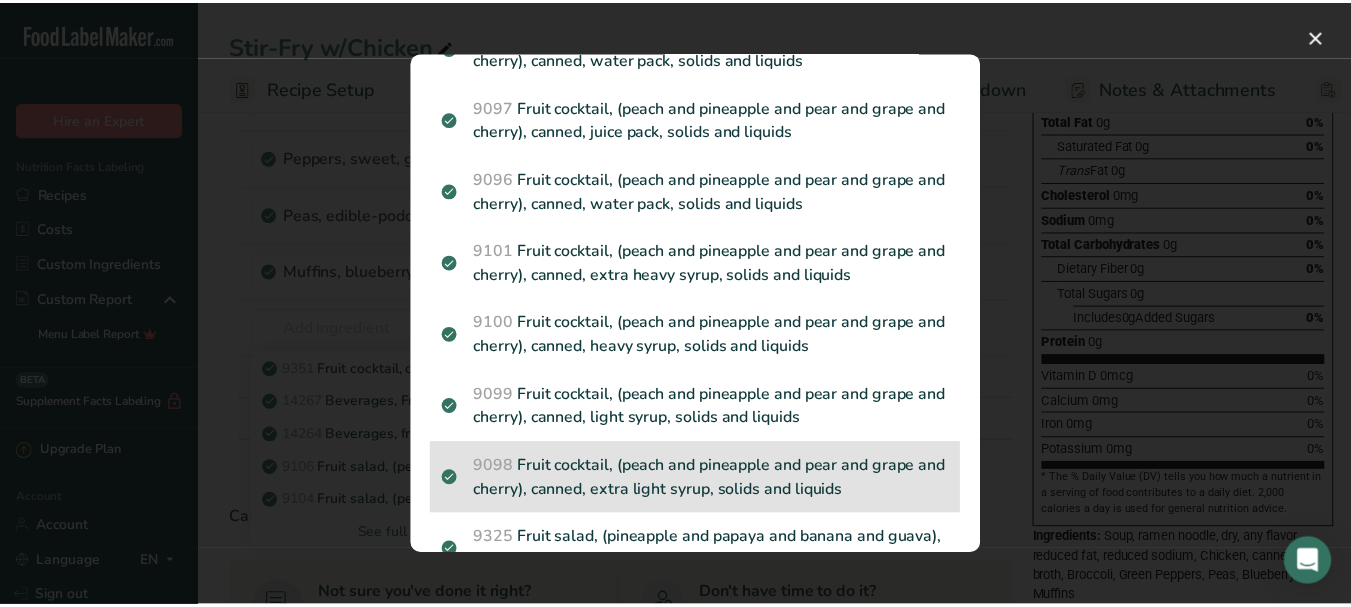 scroll, scrollTop: 461, scrollLeft: 0, axis: vertical 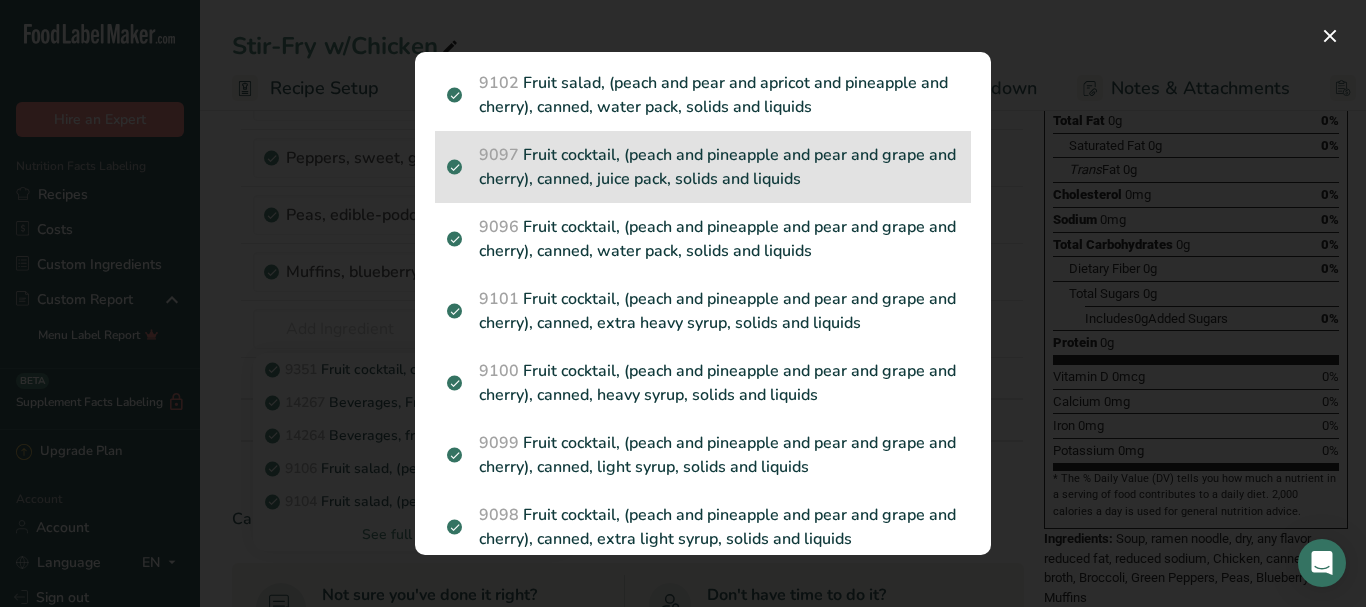 click on "9097
Fruit cocktail, (peach and pineapple and pear and grape and cherry), canned, juice pack, solids and liquids" at bounding box center (703, 167) 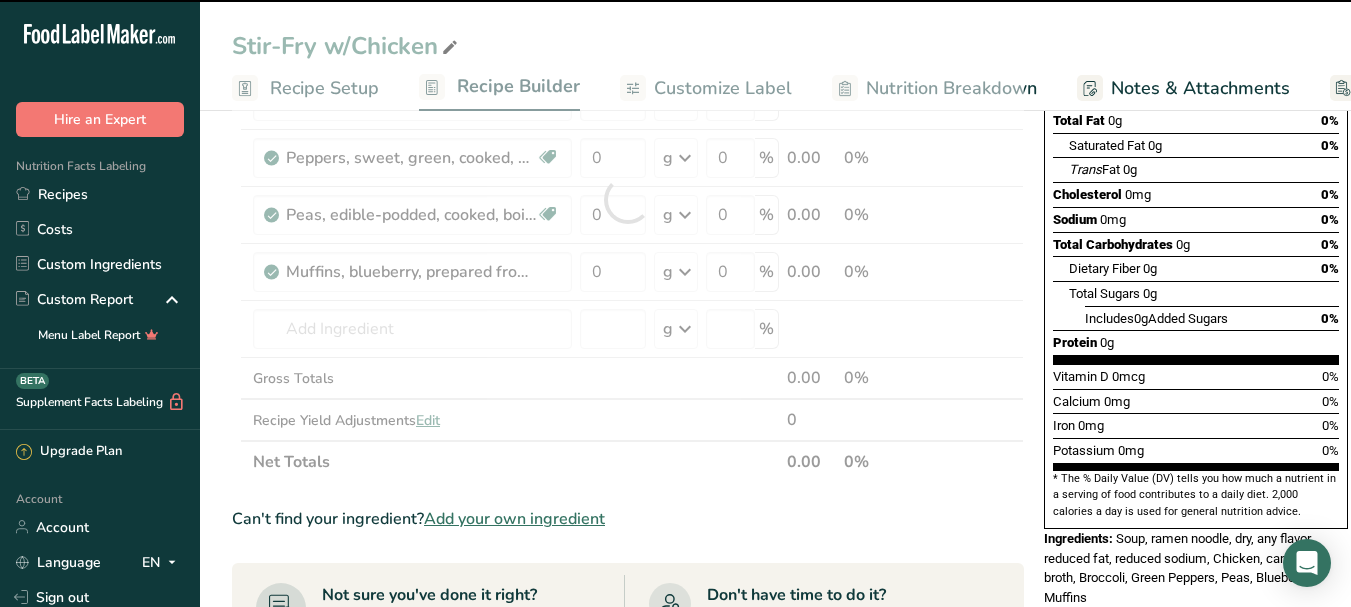 type on "0" 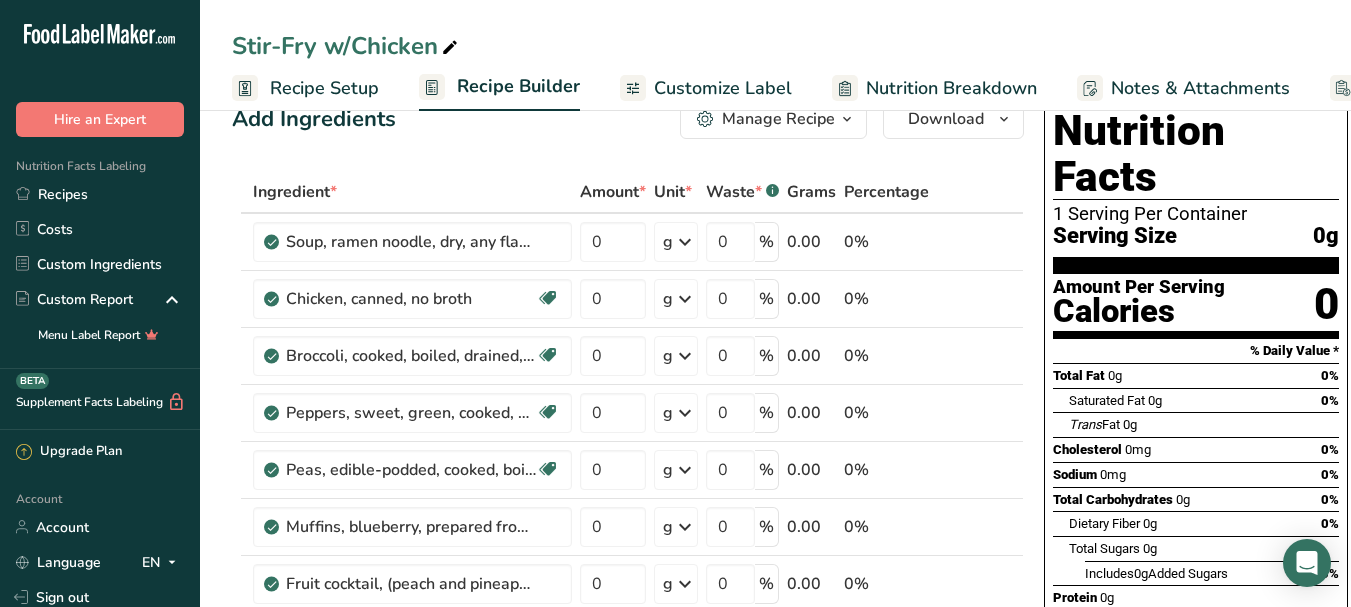 scroll, scrollTop: 0, scrollLeft: 0, axis: both 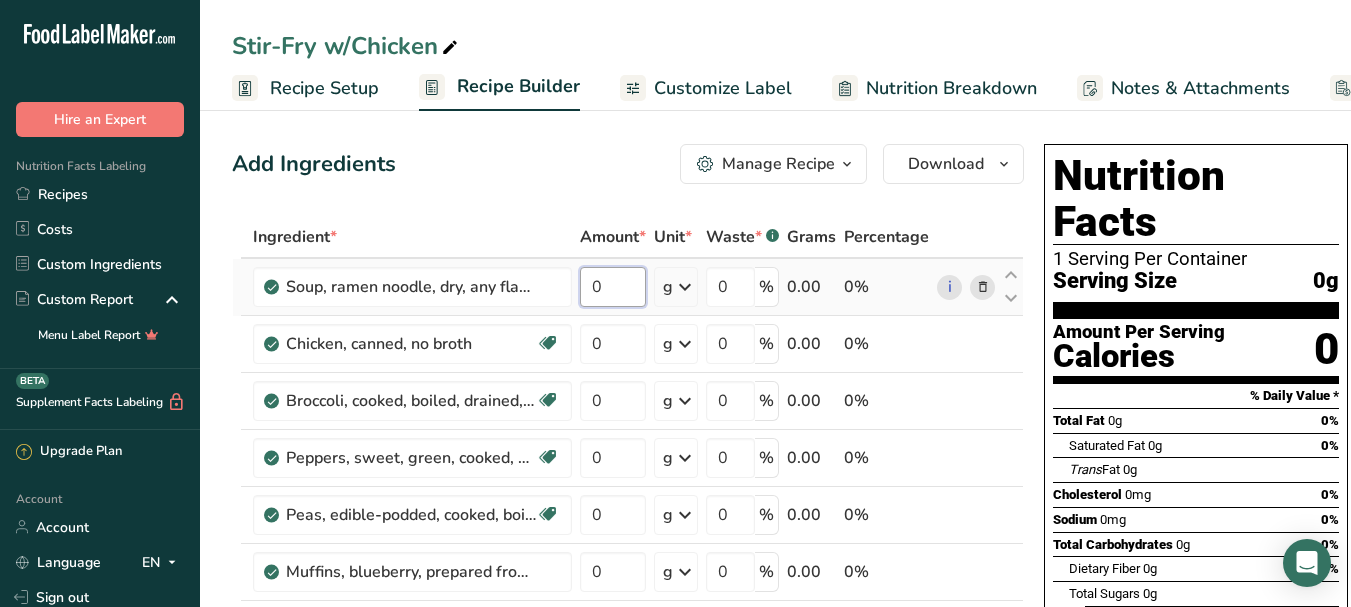 drag, startPoint x: 591, startPoint y: 290, endPoint x: 621, endPoint y: 294, distance: 30.265491 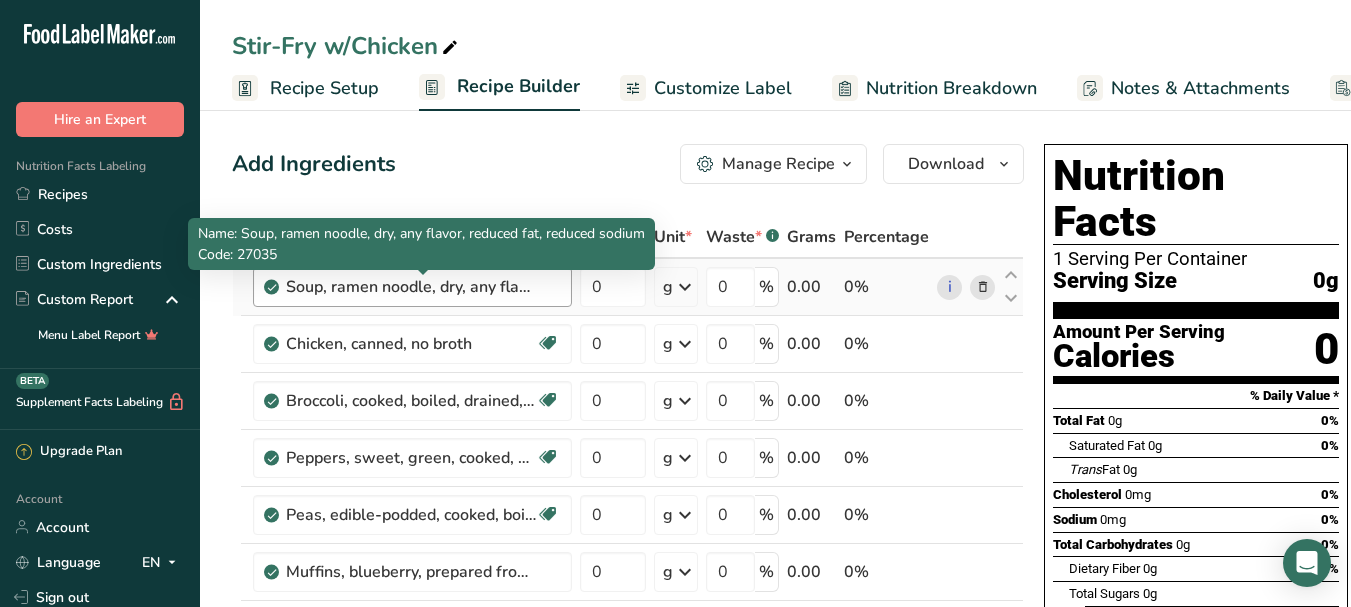 click on "Ingredient *
Amount *
Unit *
Waste *   .a-a{fill:#347362;}.b-a{fill:#fff;}          Grams
Percentage
Soup, ramen noodle, dry, any flavor, reduced fat, reduced sodium
0
g
Portions
1.41 oz dry (half noodle block)
Weight Units
g
kg
mg
See more
Volume Units
l
Volume units require a density conversion. If you know your ingredient's density enter it below. Otherwise, click on "RIA" our AI Regulatory bot - she will be able to help you
lb/ft3
g/cm3
Confirm
mL
lb/ft3
g/cm3
Confirm" at bounding box center [628, 528] 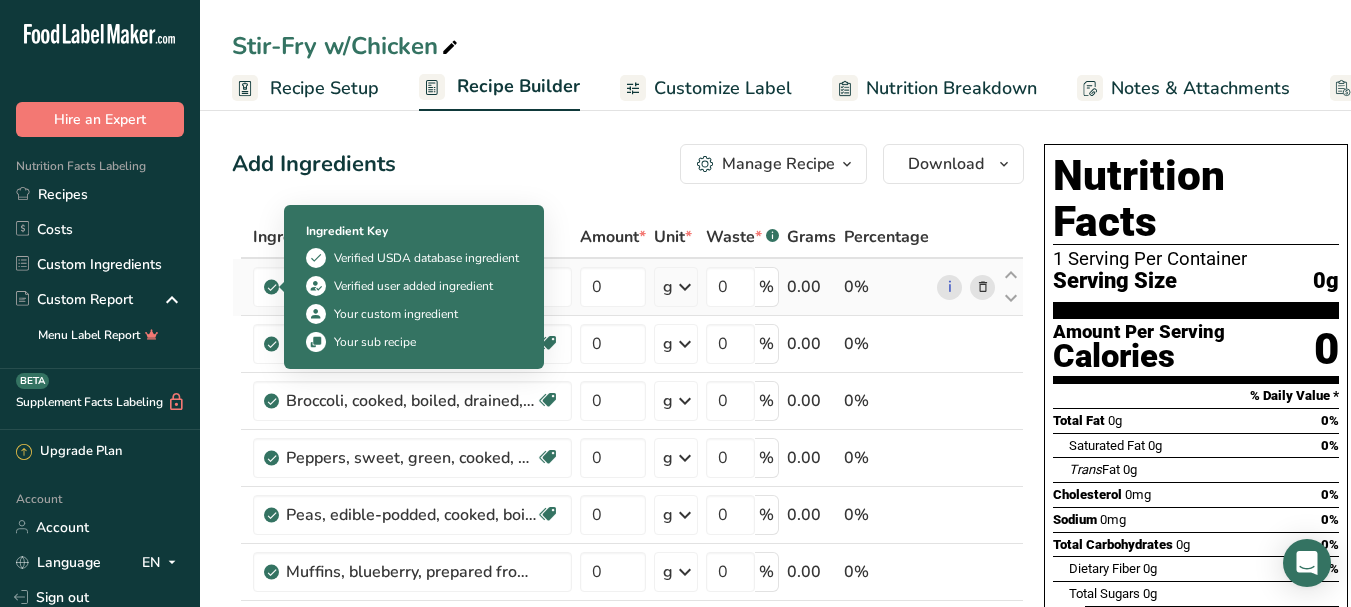 click at bounding box center [272, 287] 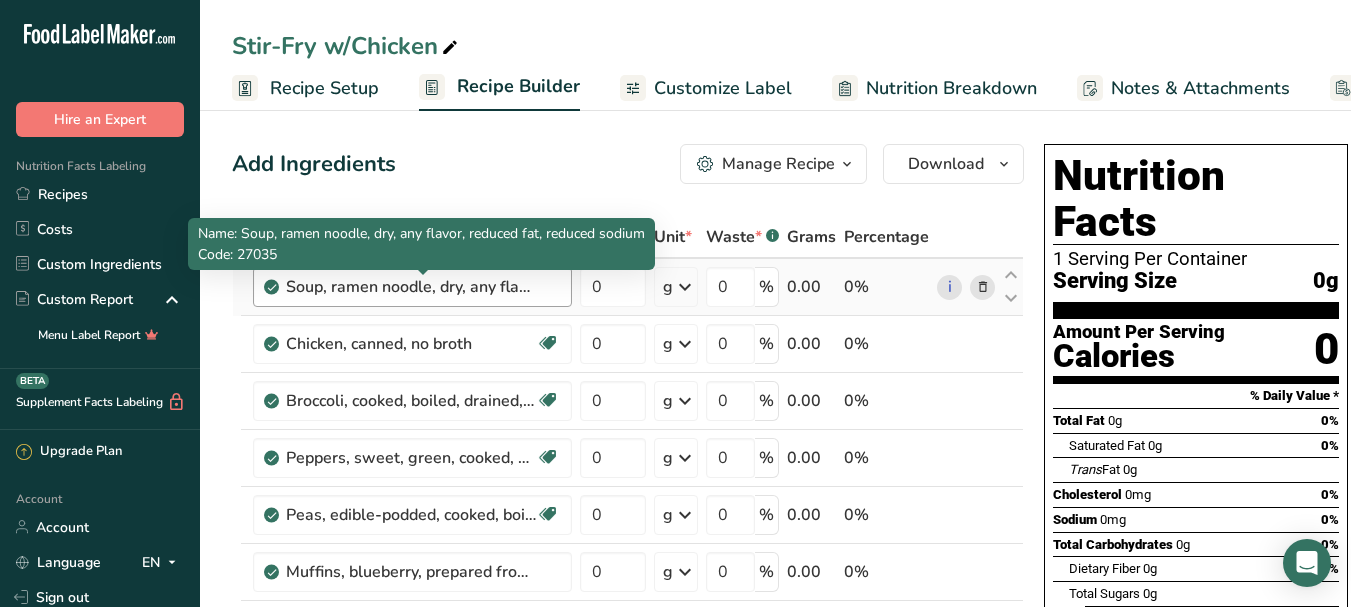 click on "Soup, ramen noodle, dry, any flavor, reduced fat, reduced sodium" at bounding box center [411, 287] 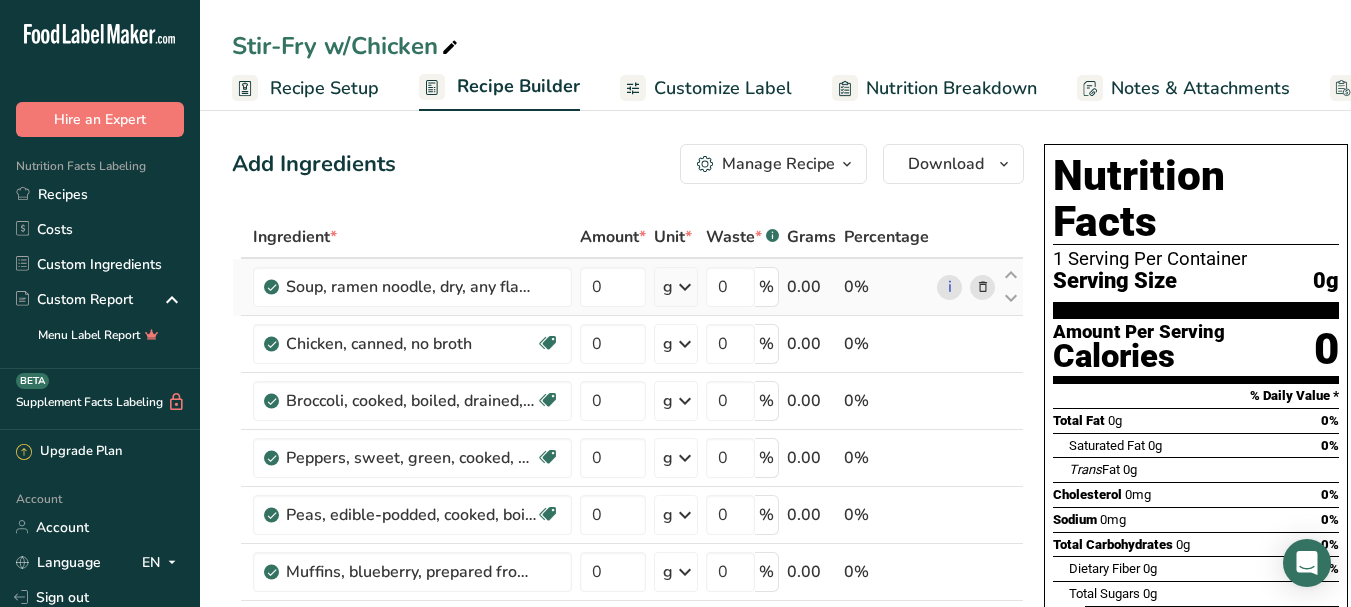 click at bounding box center (983, 287) 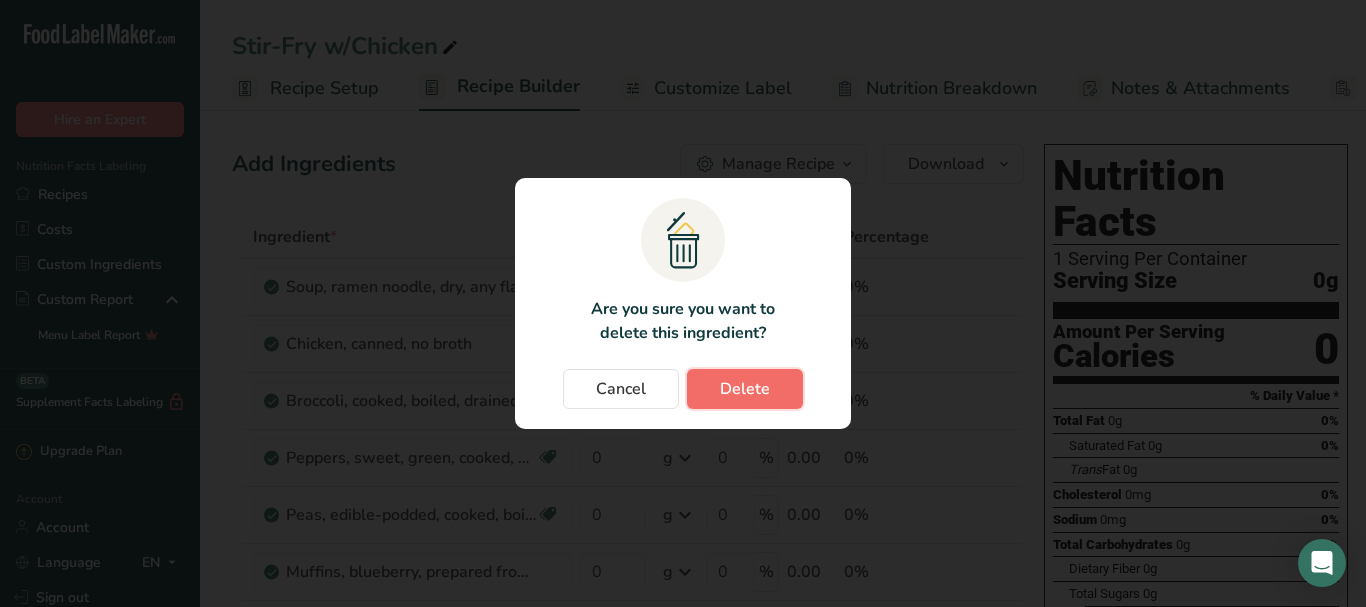 click on "Delete" at bounding box center (745, 389) 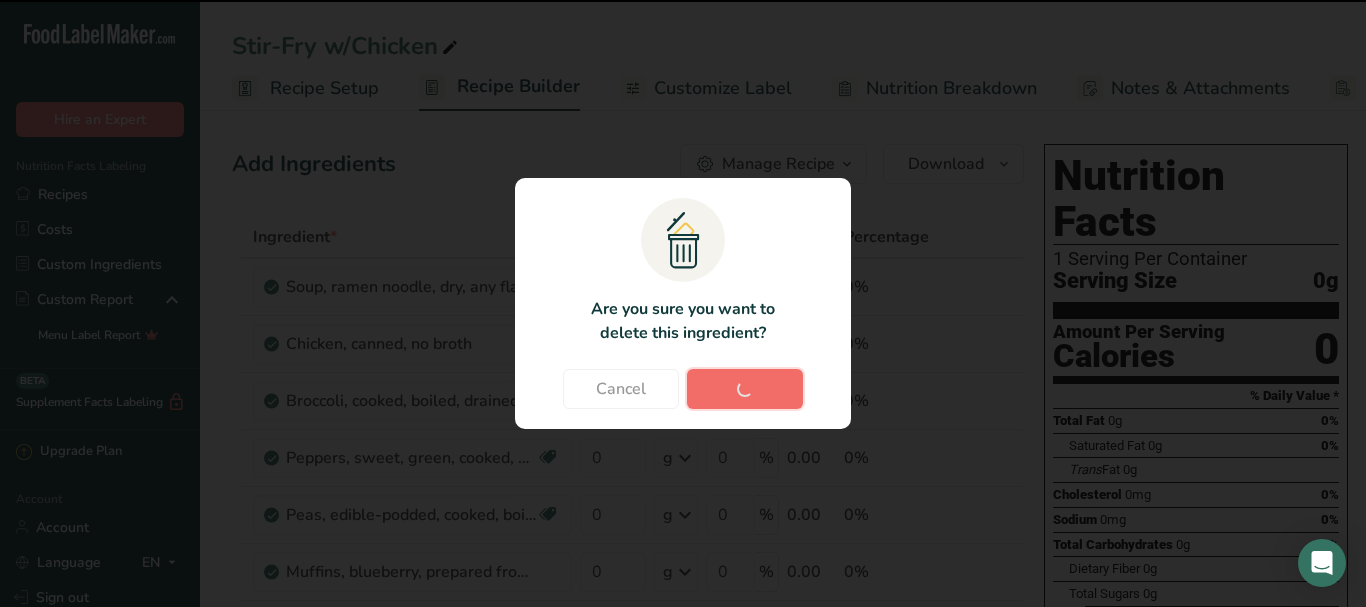 type 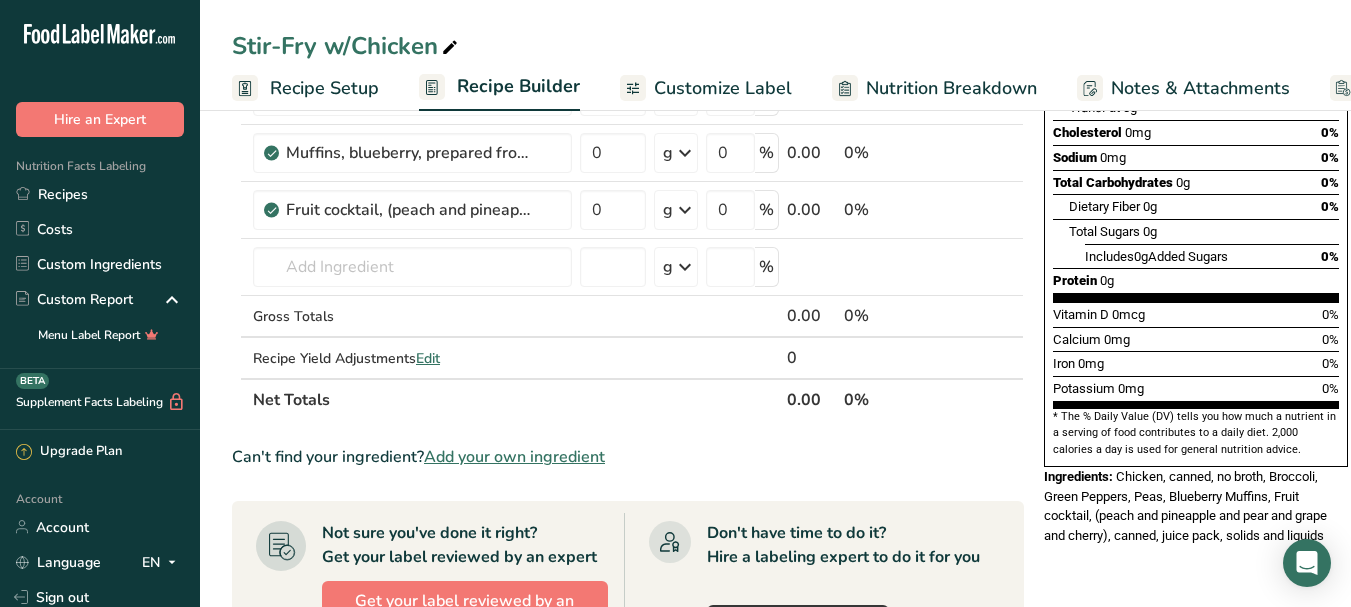 scroll, scrollTop: 300, scrollLeft: 0, axis: vertical 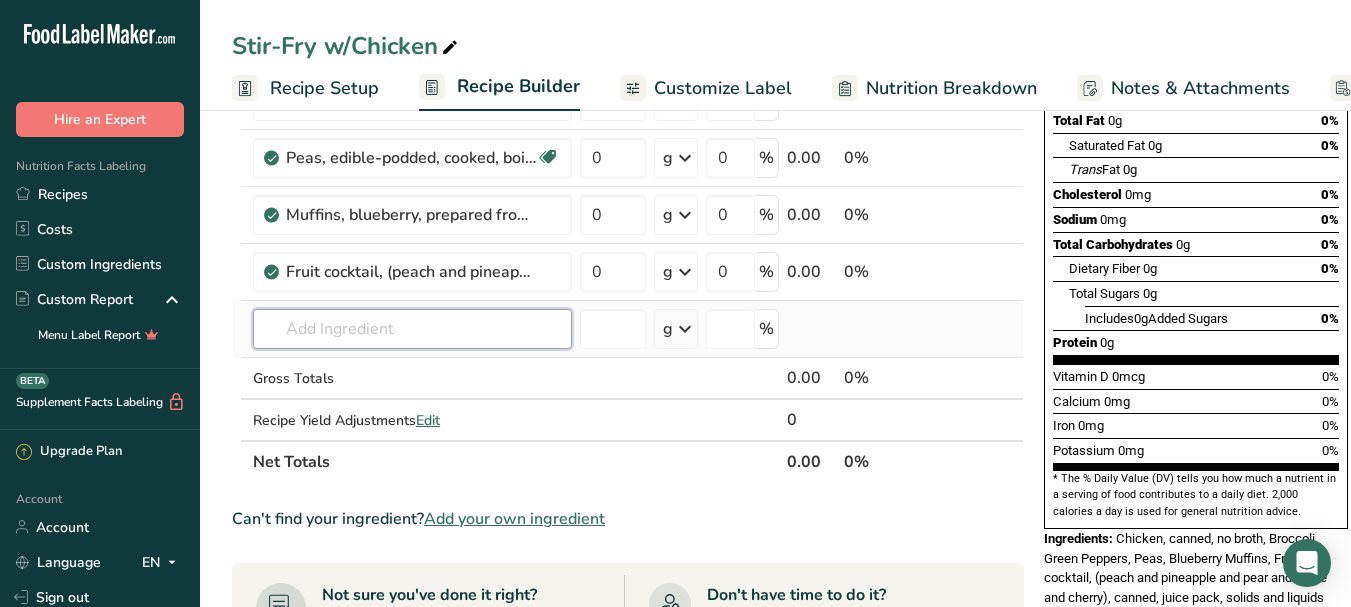 click at bounding box center [412, 329] 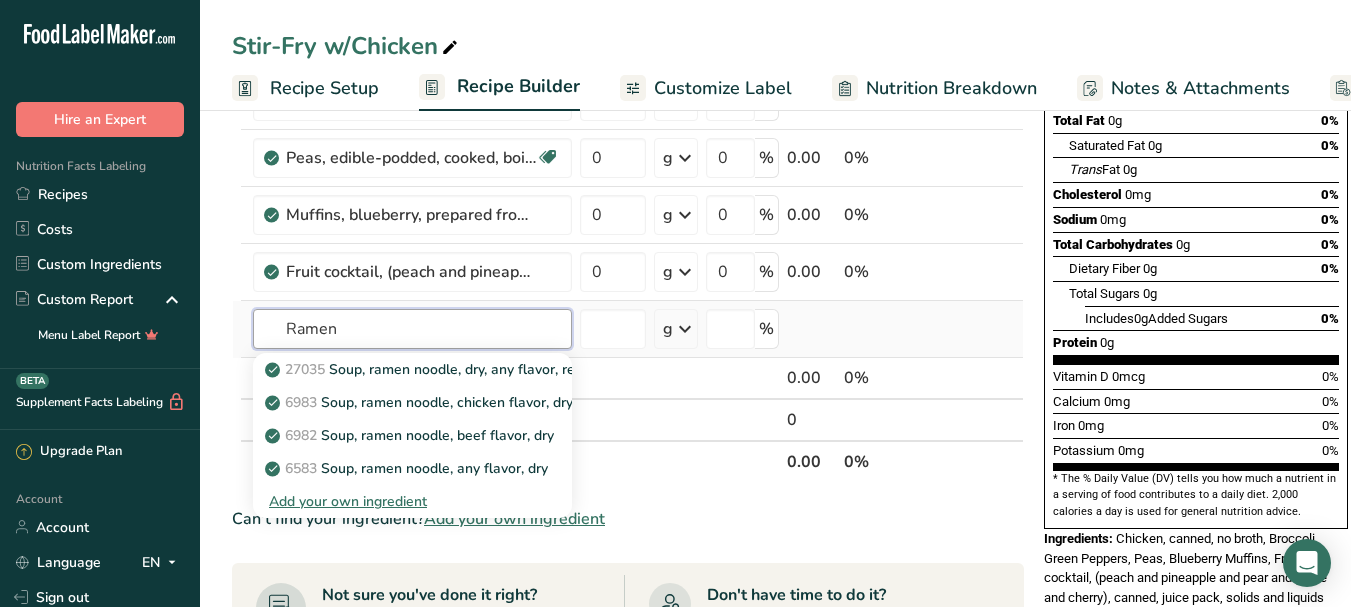 type on "Ramen" 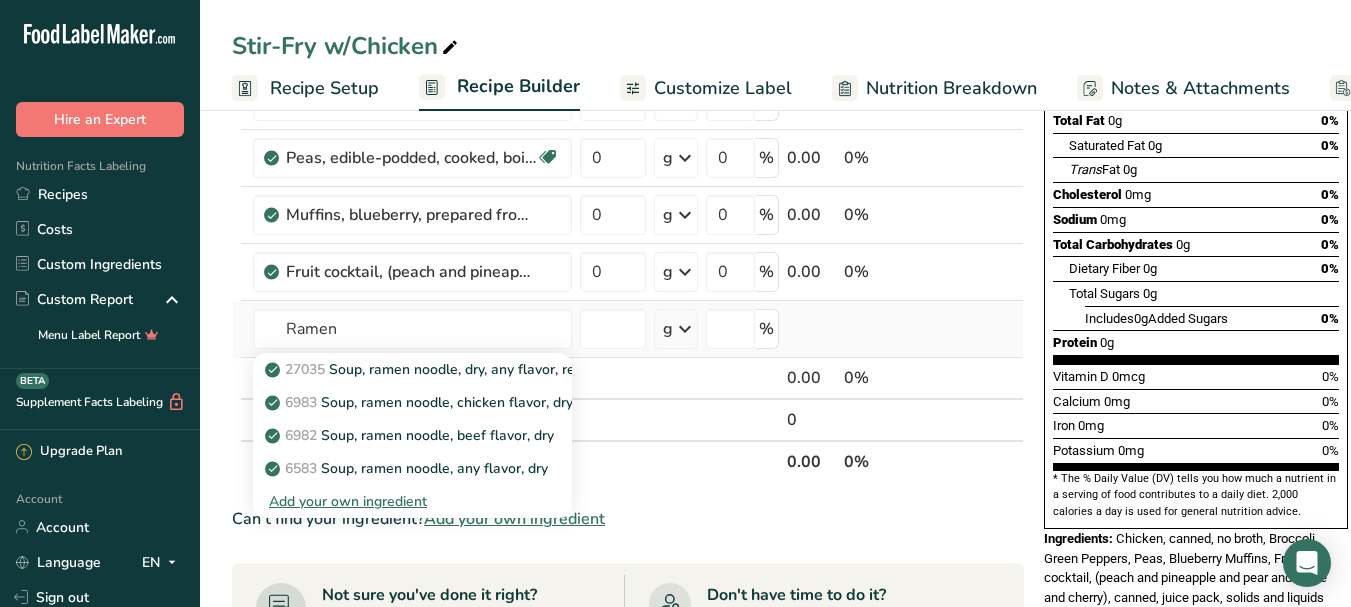 type 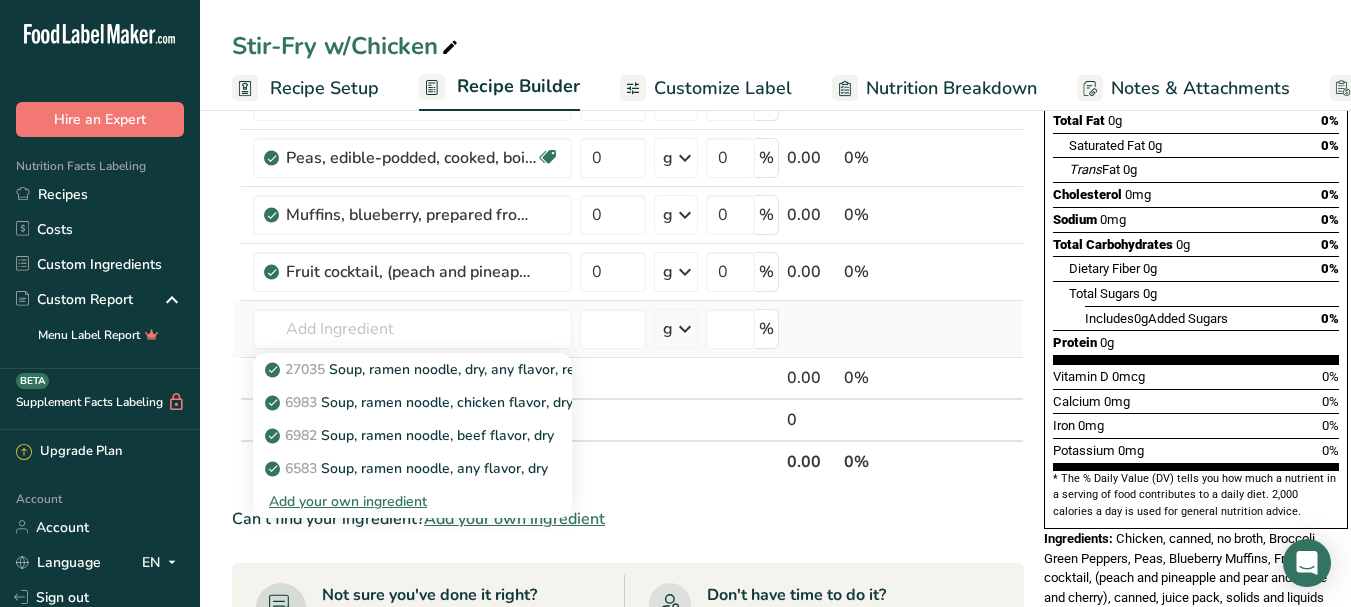 click on "Add your own ingredient" at bounding box center (412, 501) 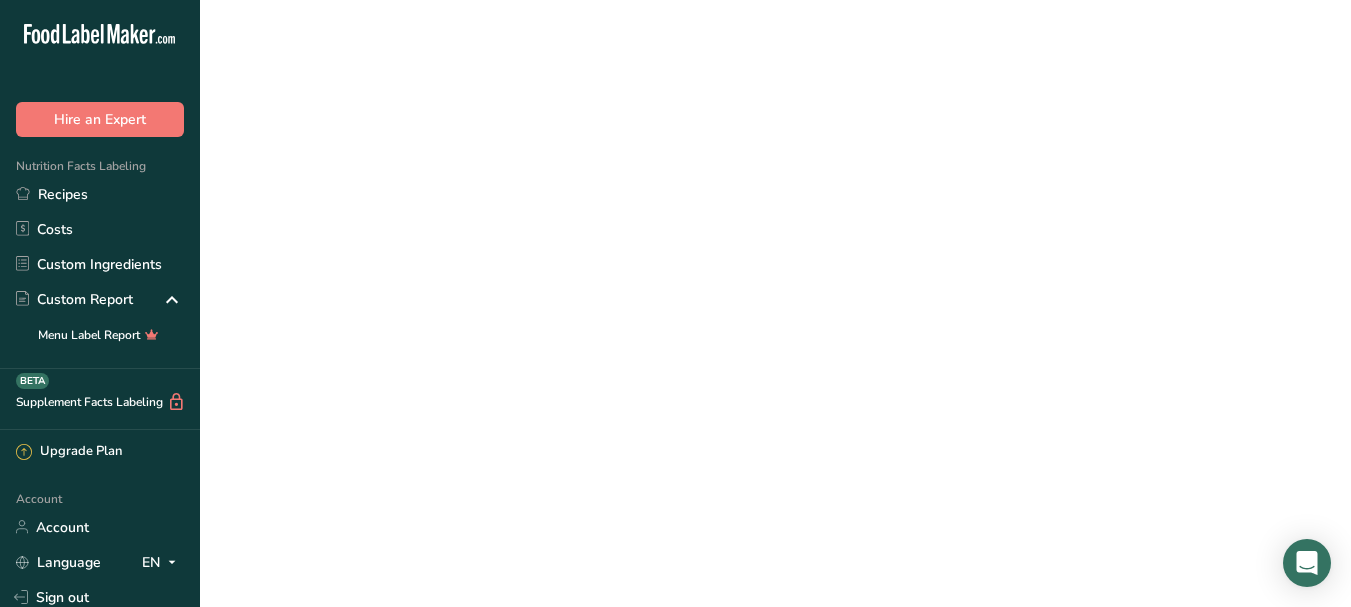 scroll, scrollTop: 0, scrollLeft: 0, axis: both 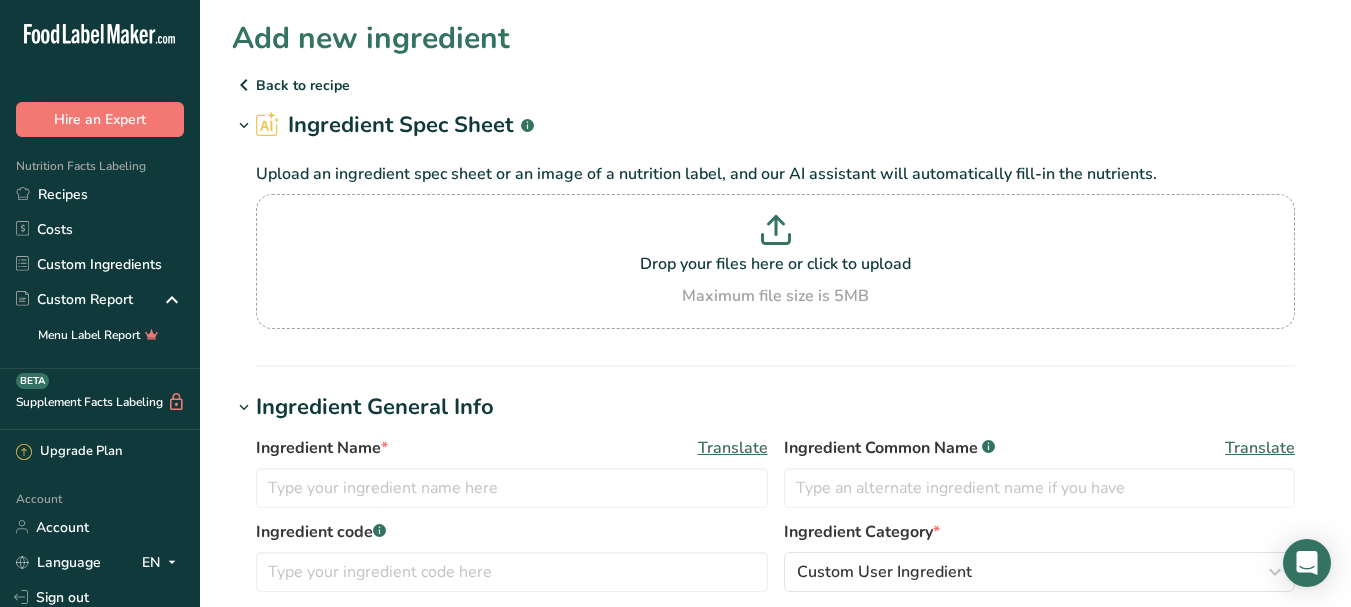 click on "Back to recipe" at bounding box center [775, 85] 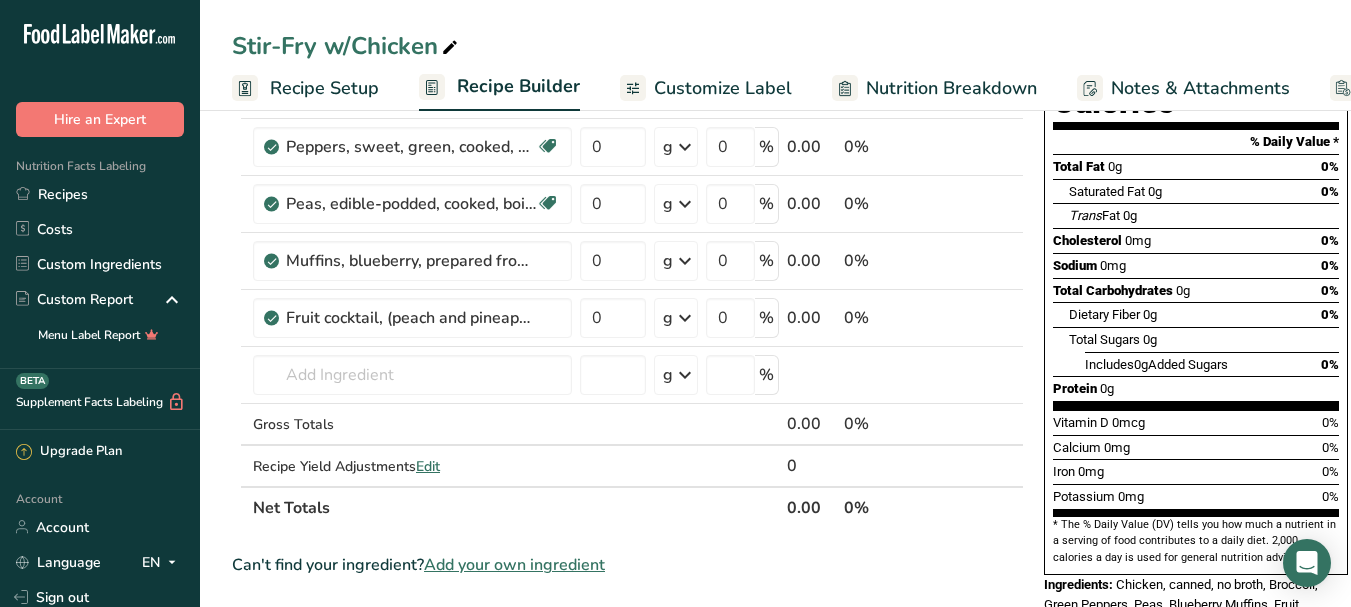 scroll, scrollTop: 300, scrollLeft: 0, axis: vertical 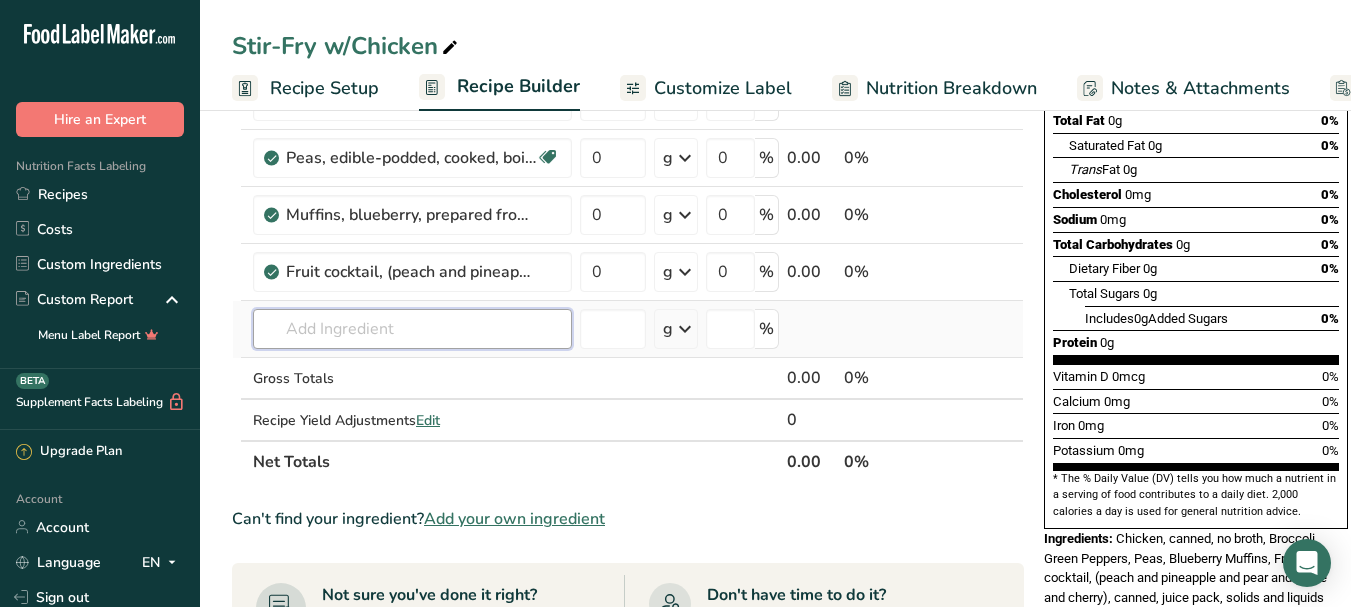click at bounding box center [412, 329] 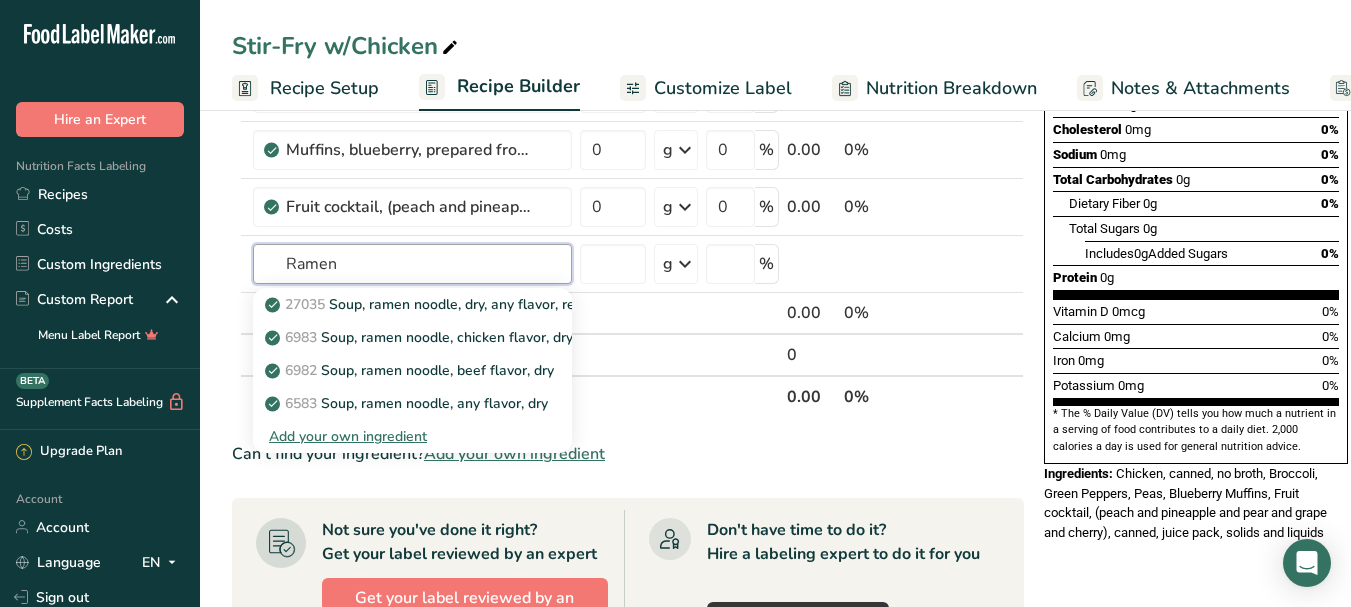 scroll, scrollTop: 400, scrollLeft: 0, axis: vertical 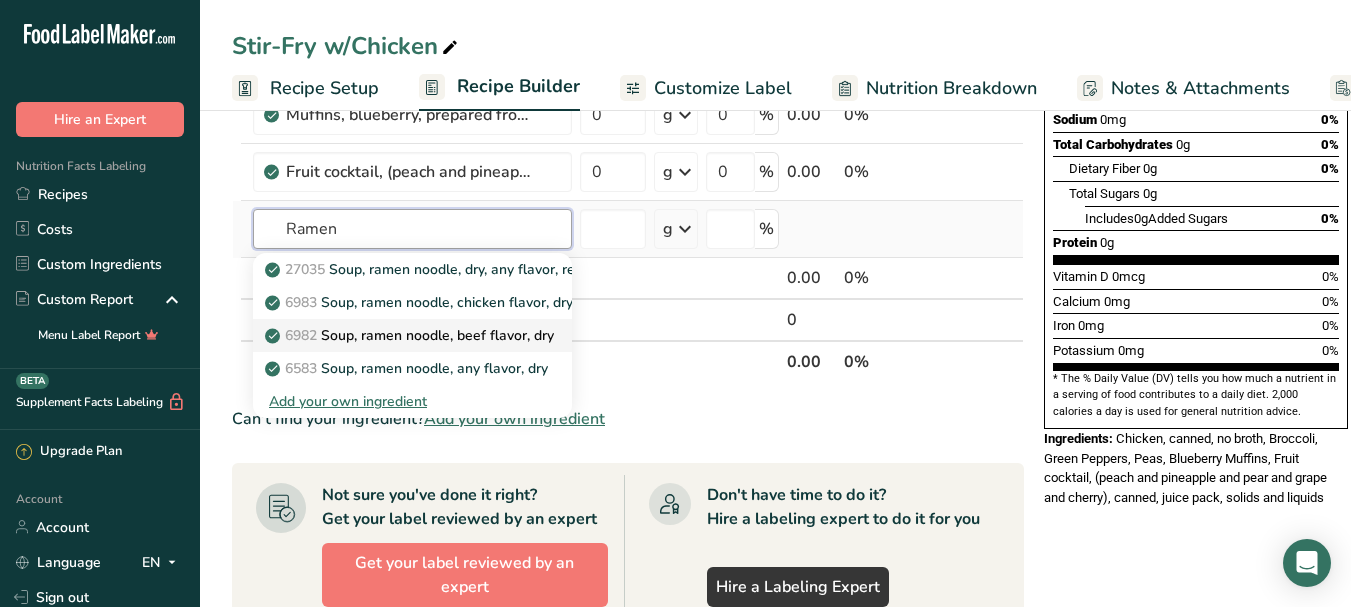 type on "Ramen" 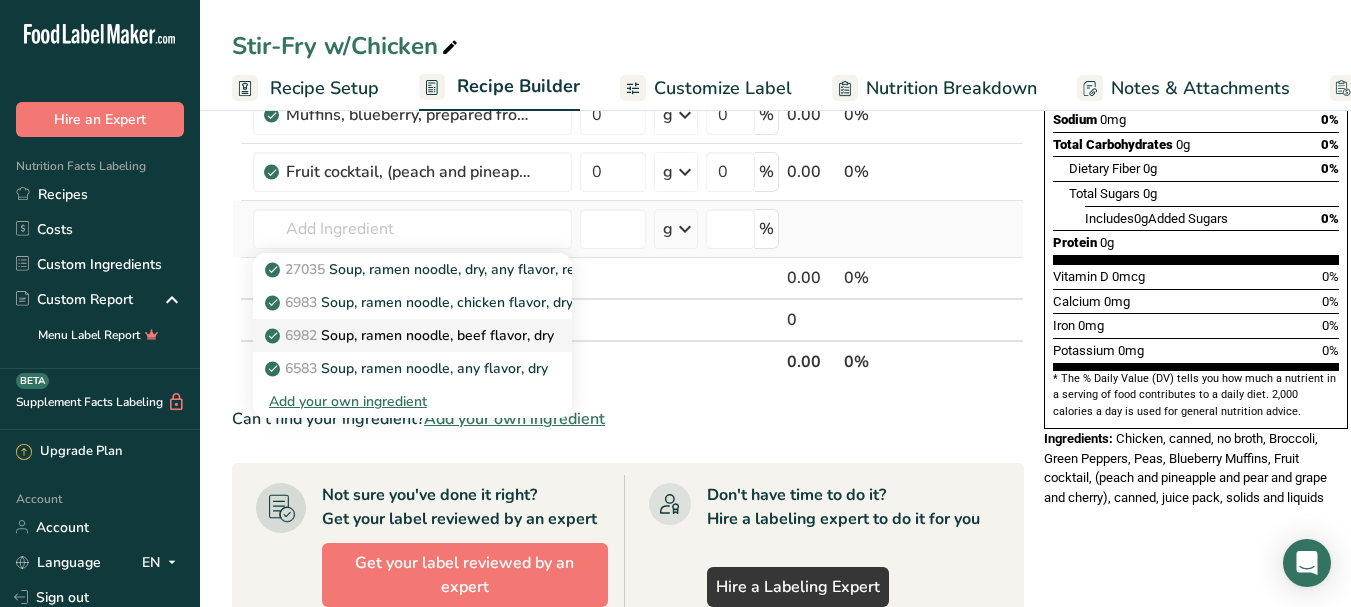 click on "6982
Soup, ramen noodle, beef flavor, dry" at bounding box center [411, 335] 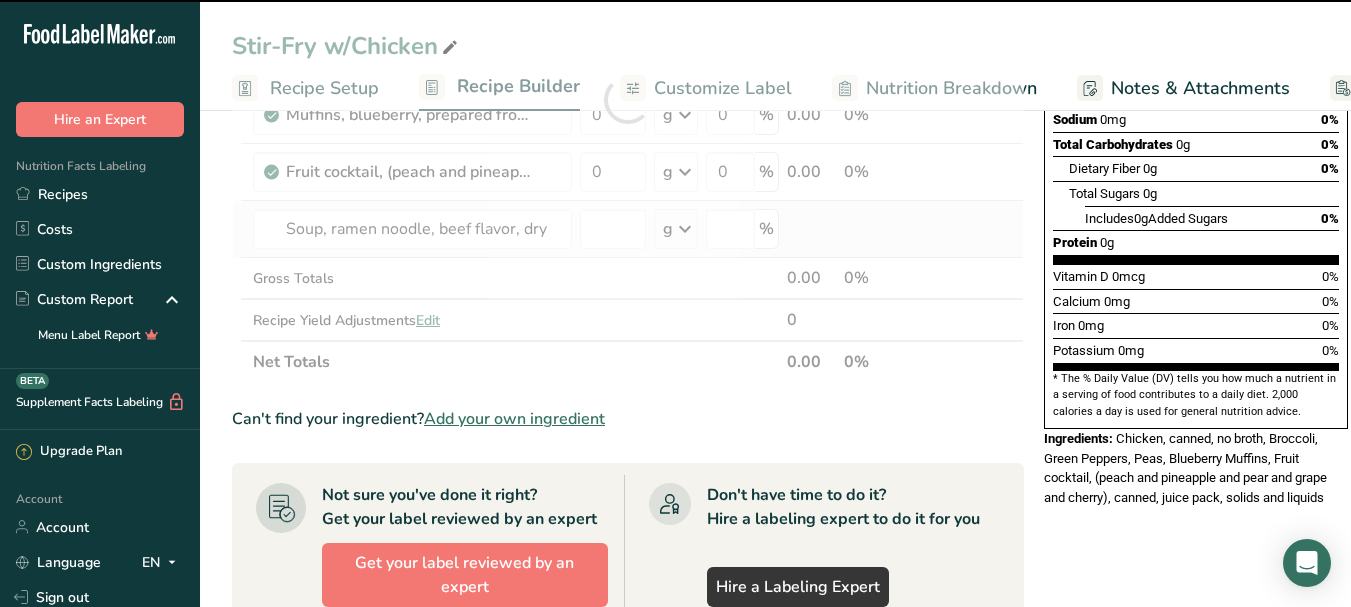 type on "0" 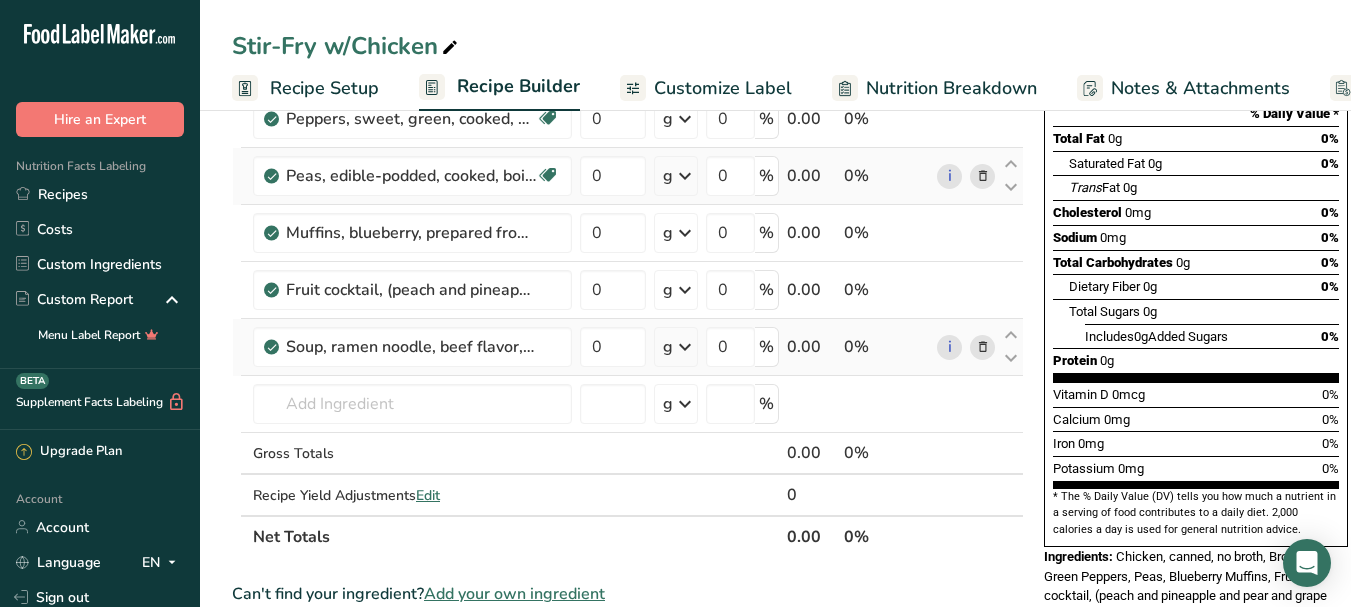 scroll, scrollTop: 300, scrollLeft: 0, axis: vertical 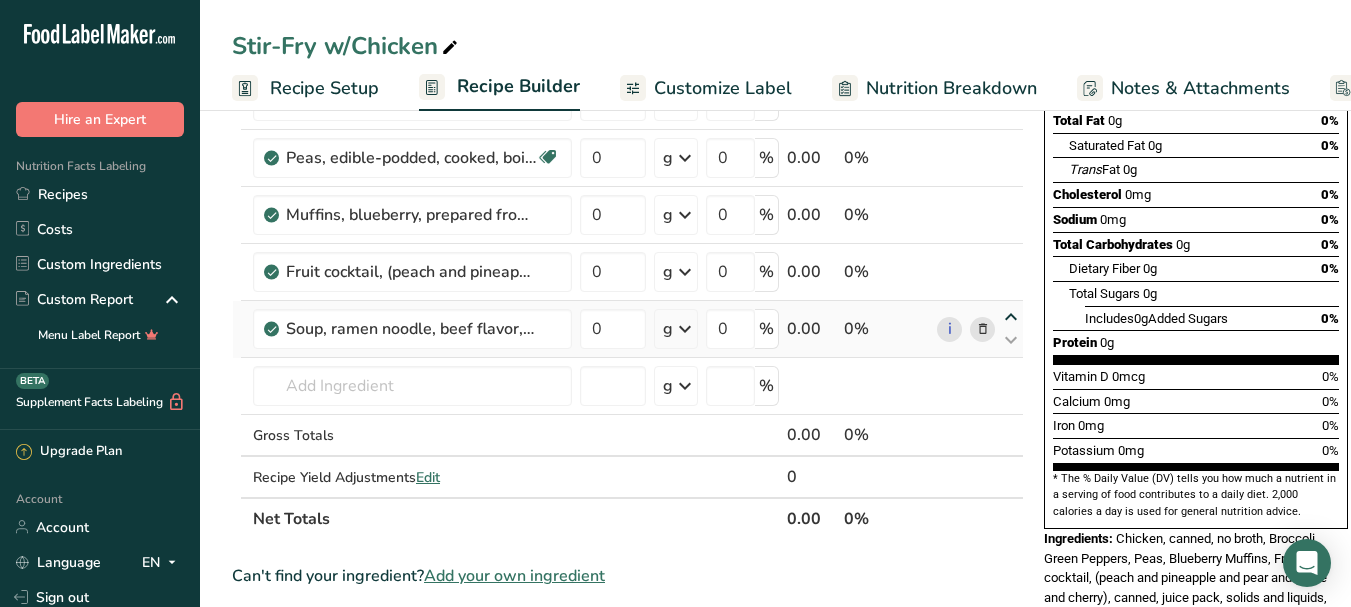 click at bounding box center (1011, 317) 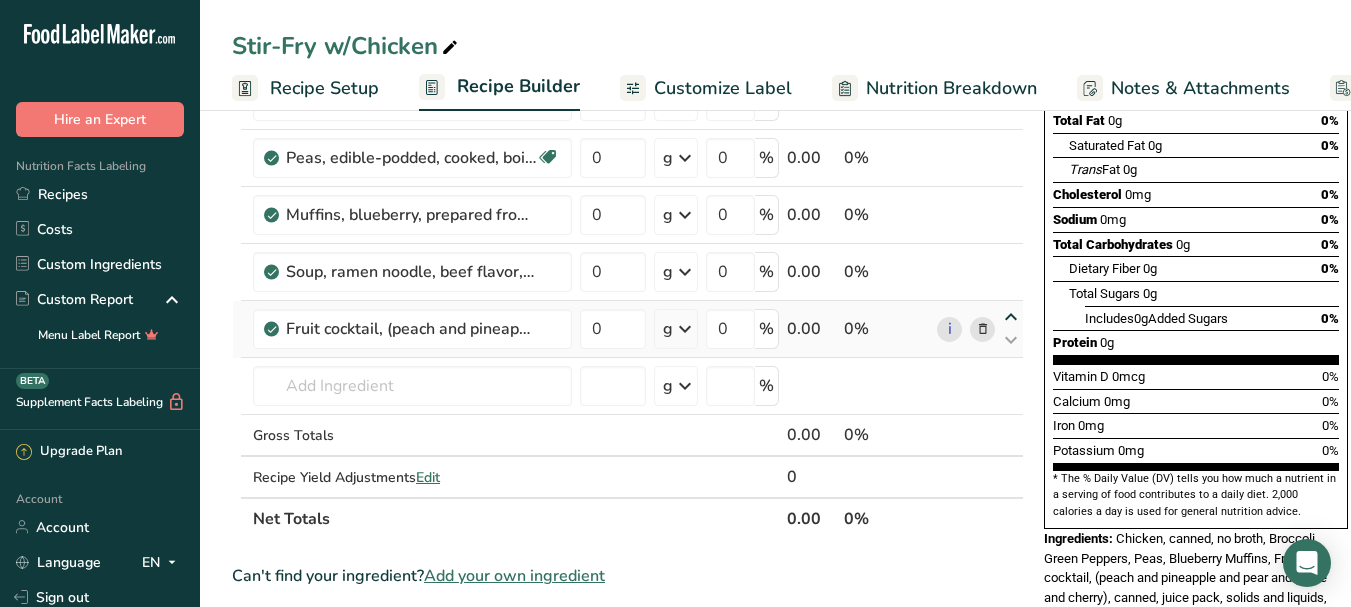 click at bounding box center (1011, 317) 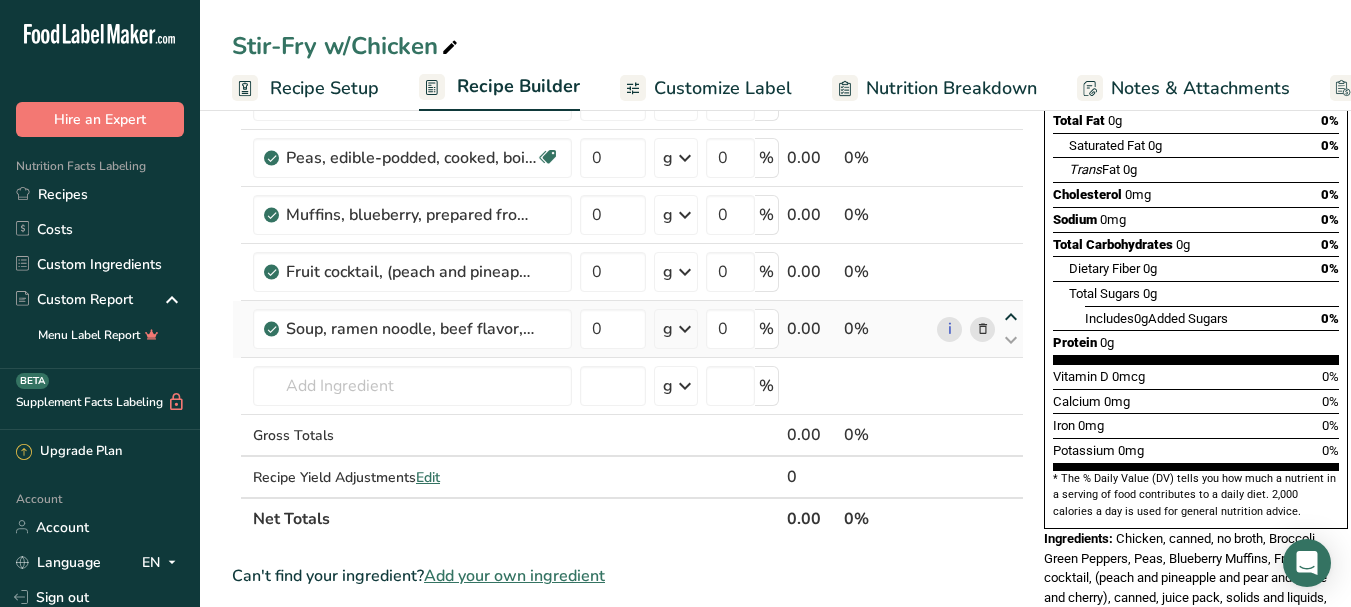 click at bounding box center [1011, 317] 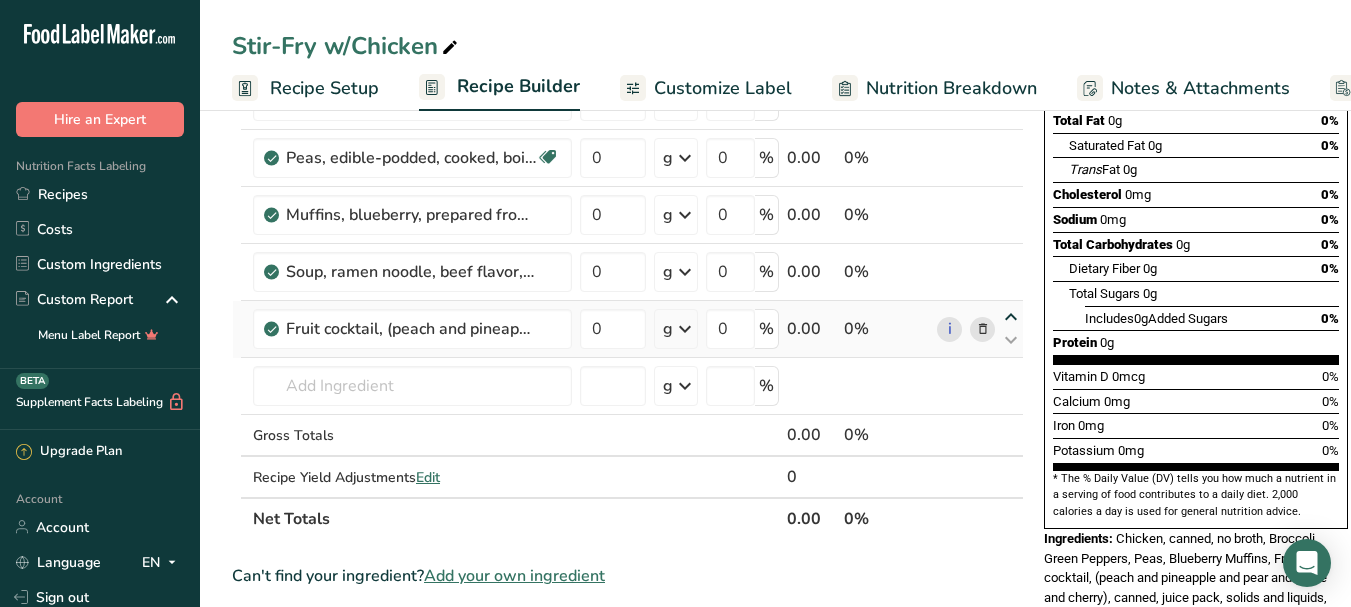 click at bounding box center (1011, 317) 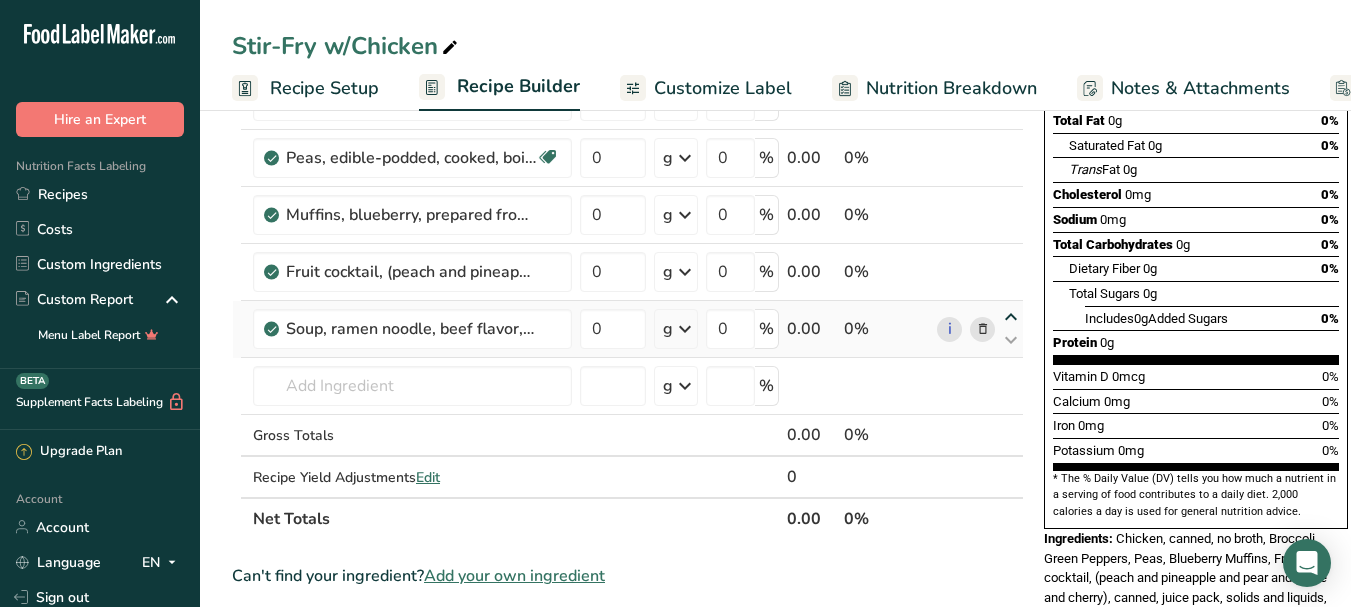 click at bounding box center [1011, 317] 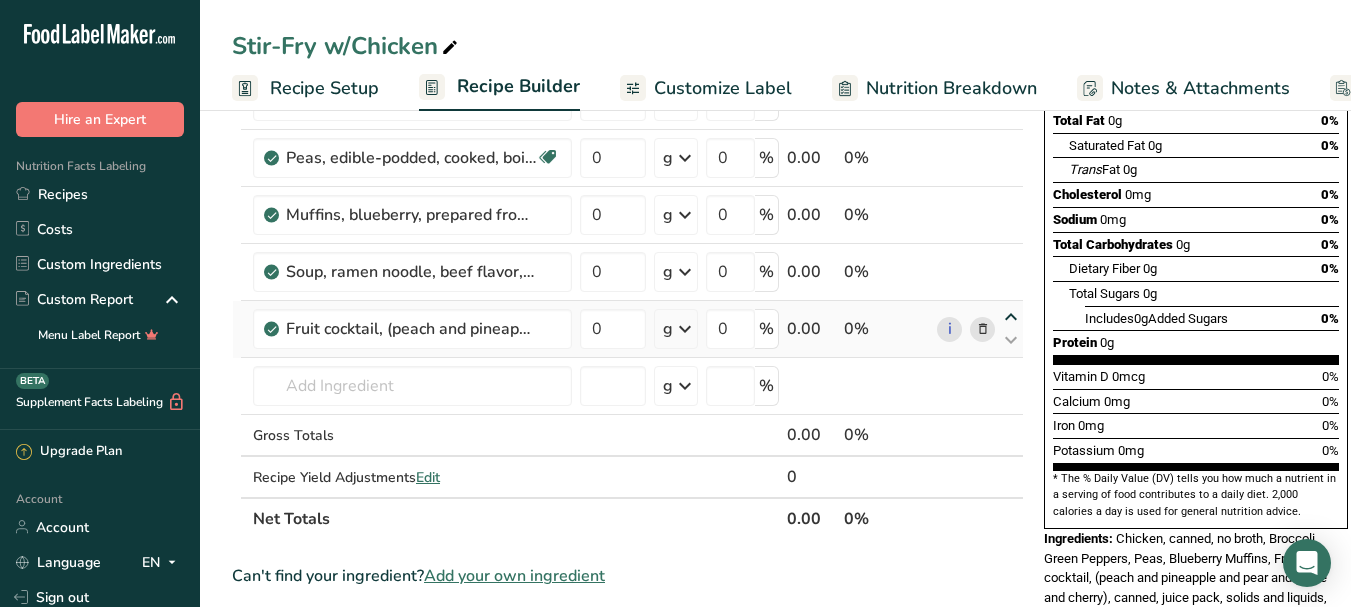 click at bounding box center (1011, 317) 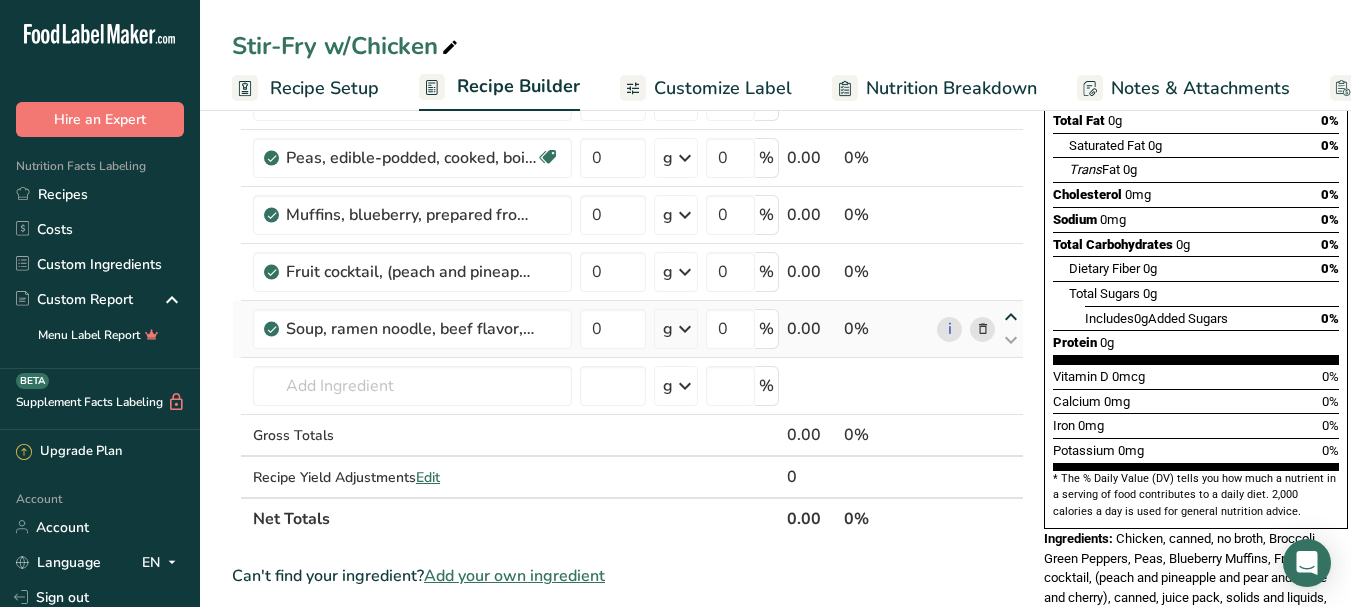 click at bounding box center (1011, 317) 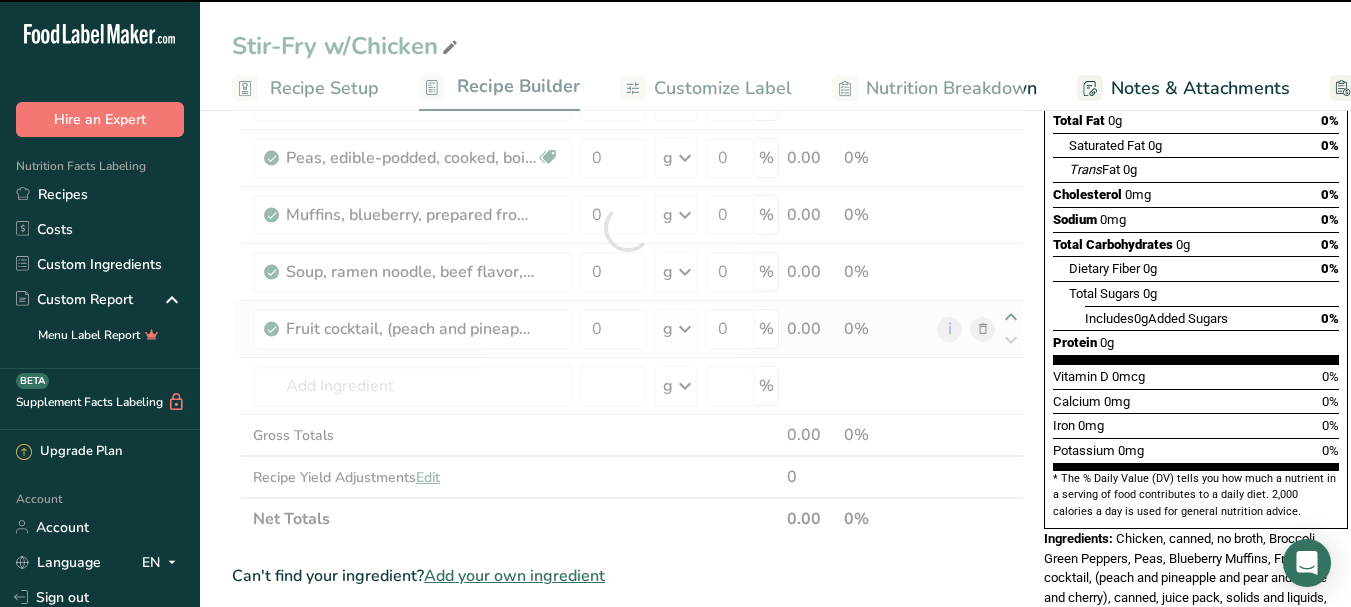click at bounding box center (628, 228) 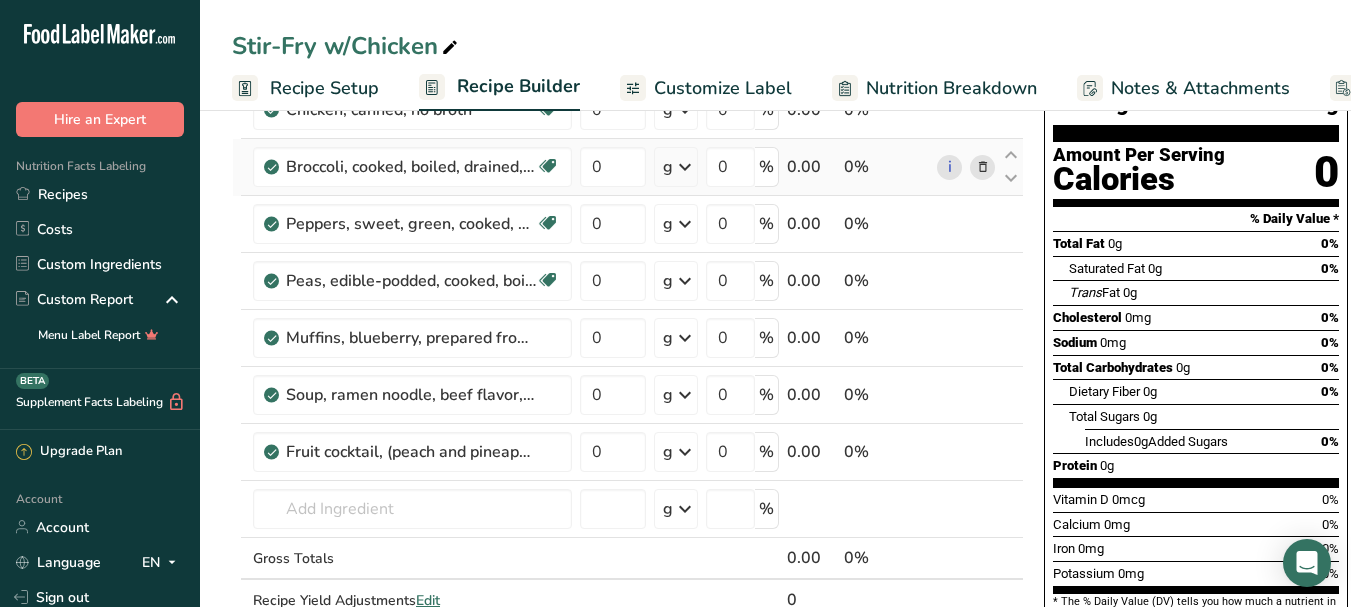 scroll, scrollTop: 200, scrollLeft: 0, axis: vertical 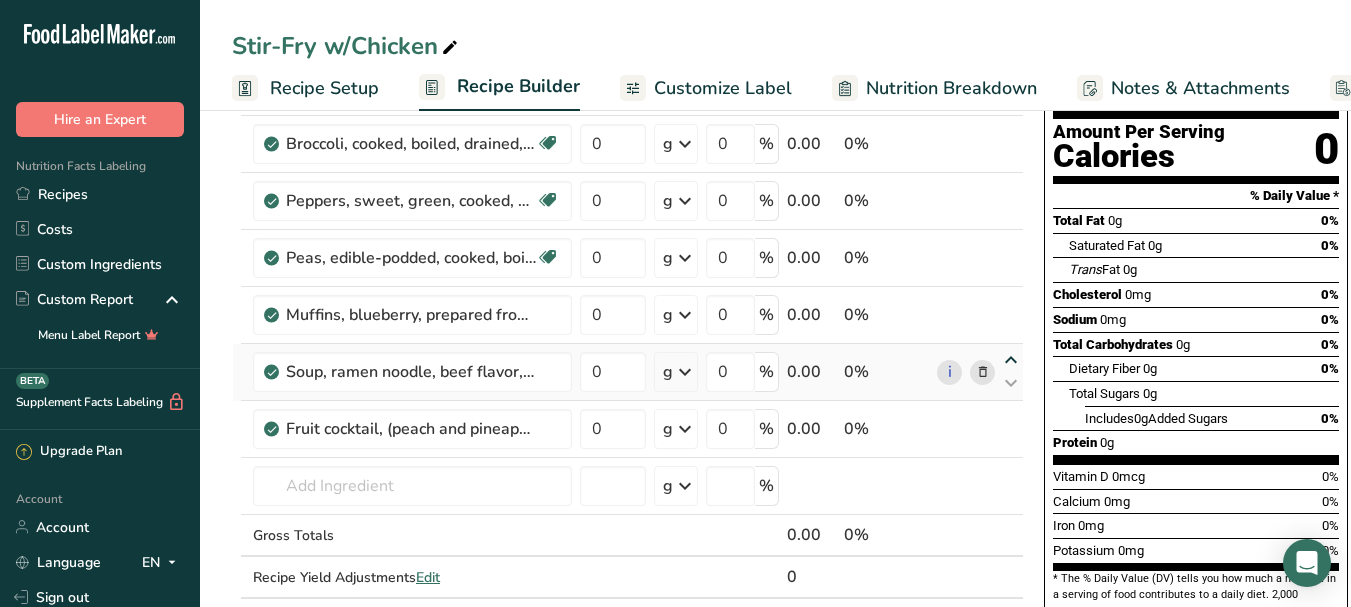 click at bounding box center [1011, 360] 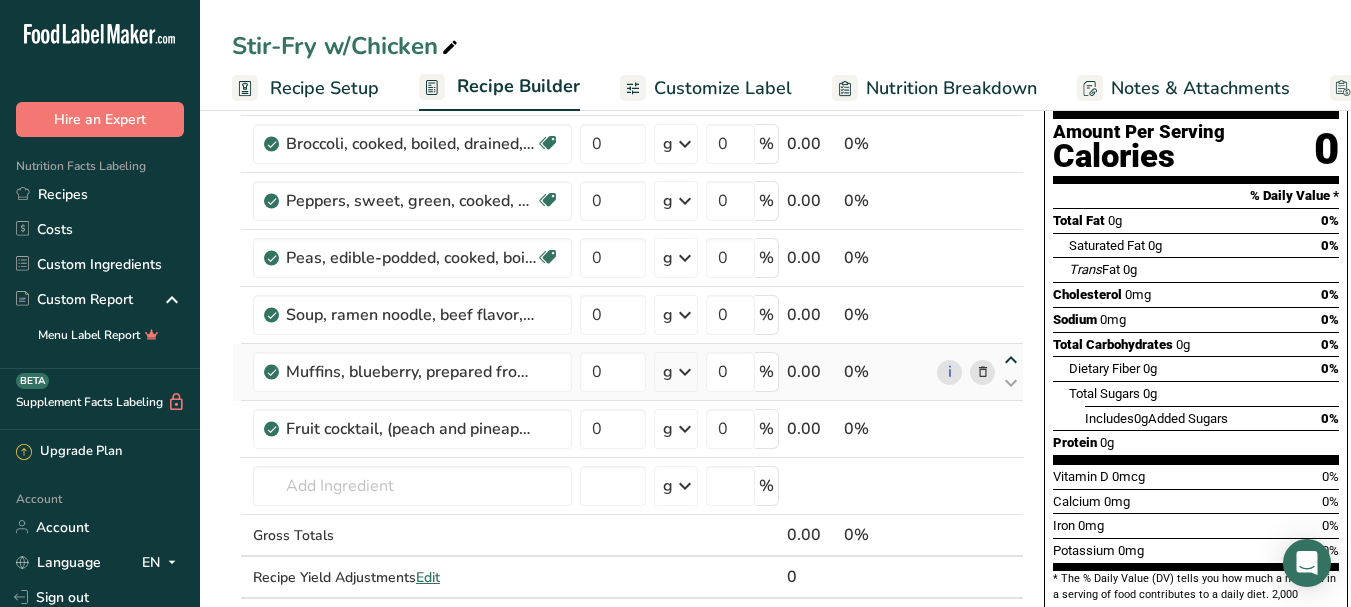 click at bounding box center [1011, 360] 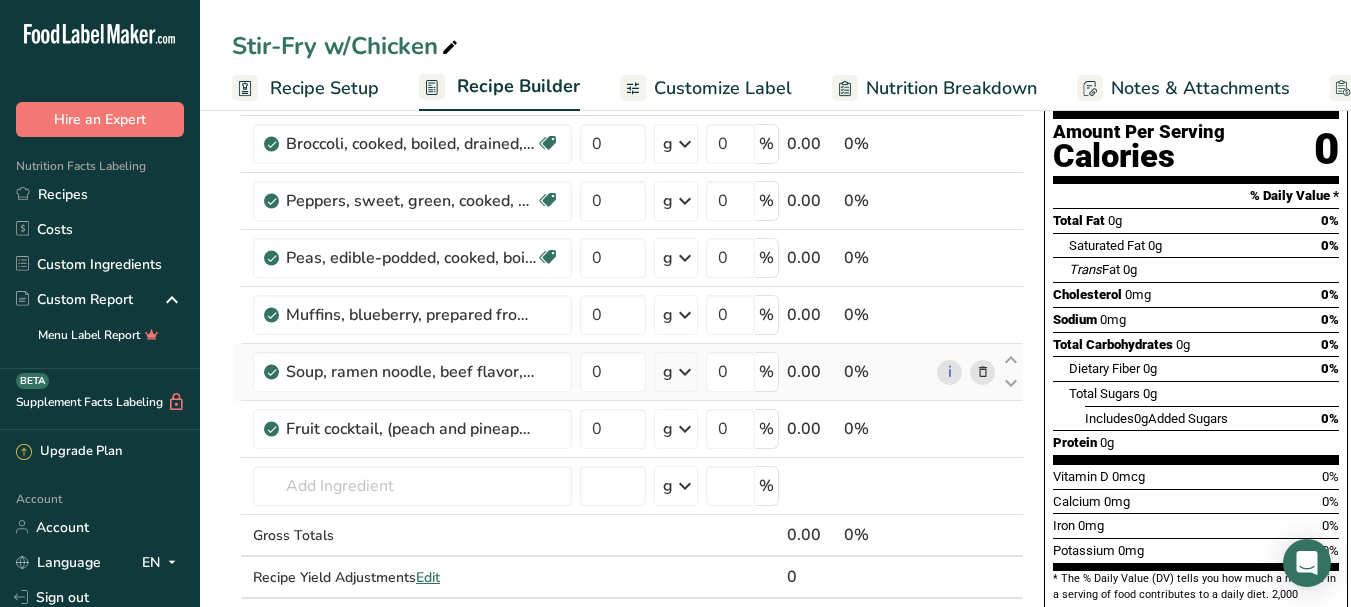 click on "Soup, ramen noodle, beef flavor, dry" at bounding box center (412, 372) 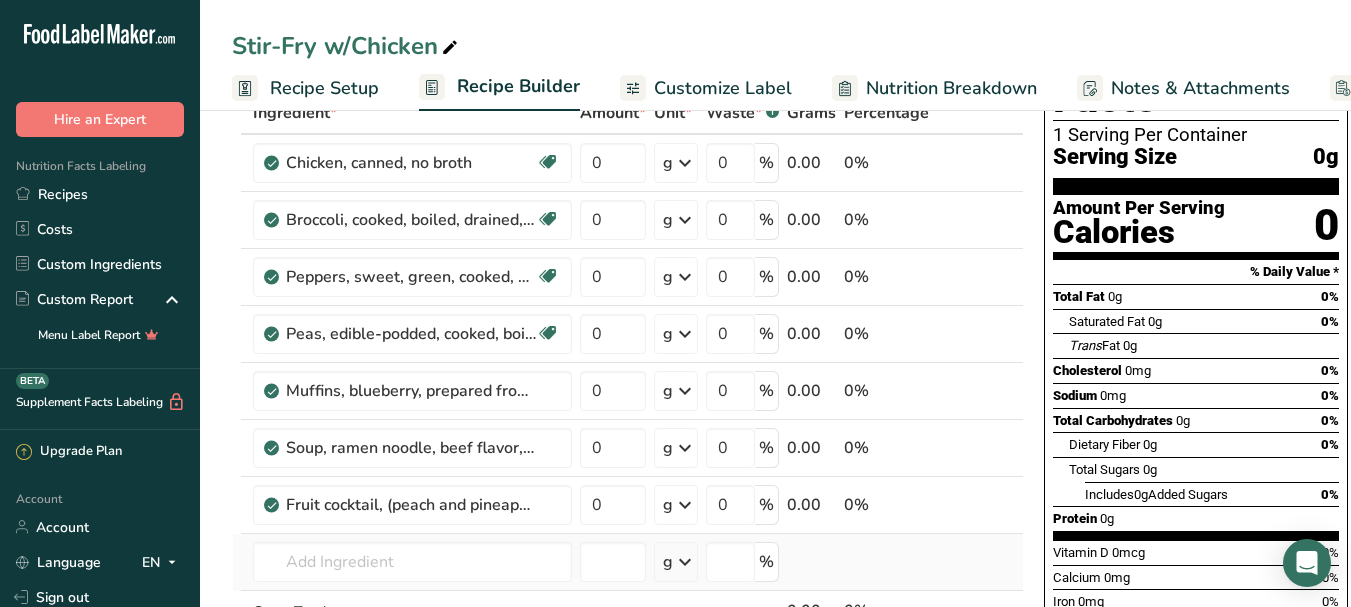 scroll, scrollTop: 0, scrollLeft: 0, axis: both 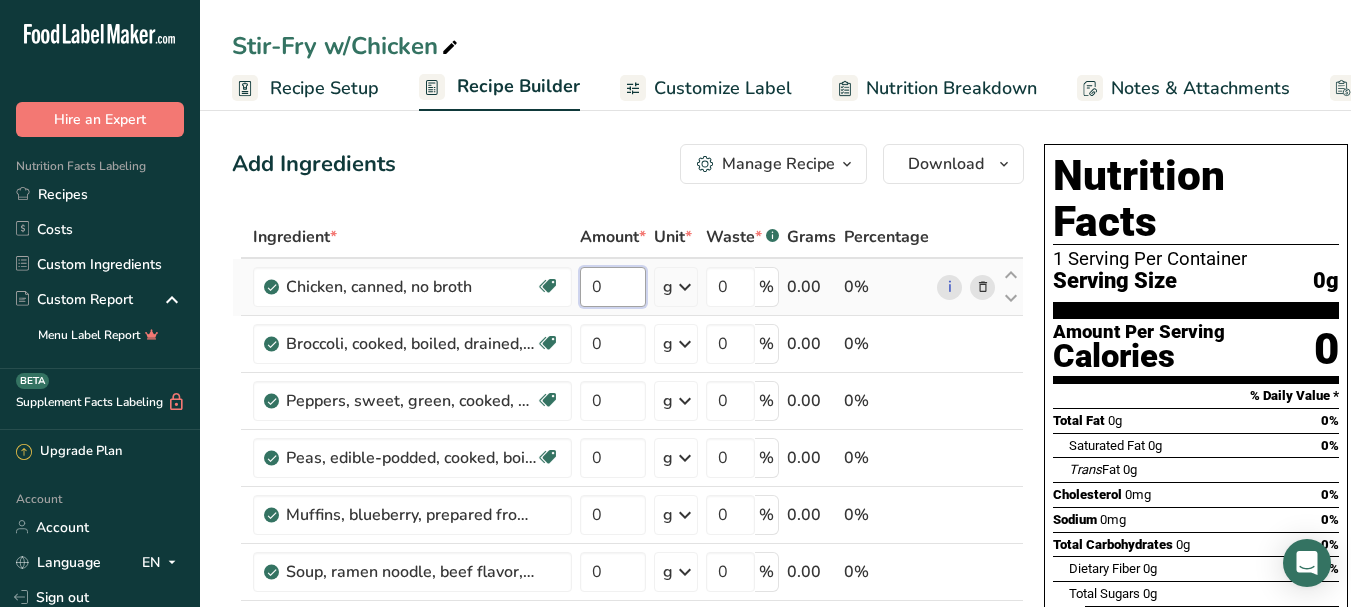drag, startPoint x: 592, startPoint y: 289, endPoint x: 612, endPoint y: 290, distance: 20.024984 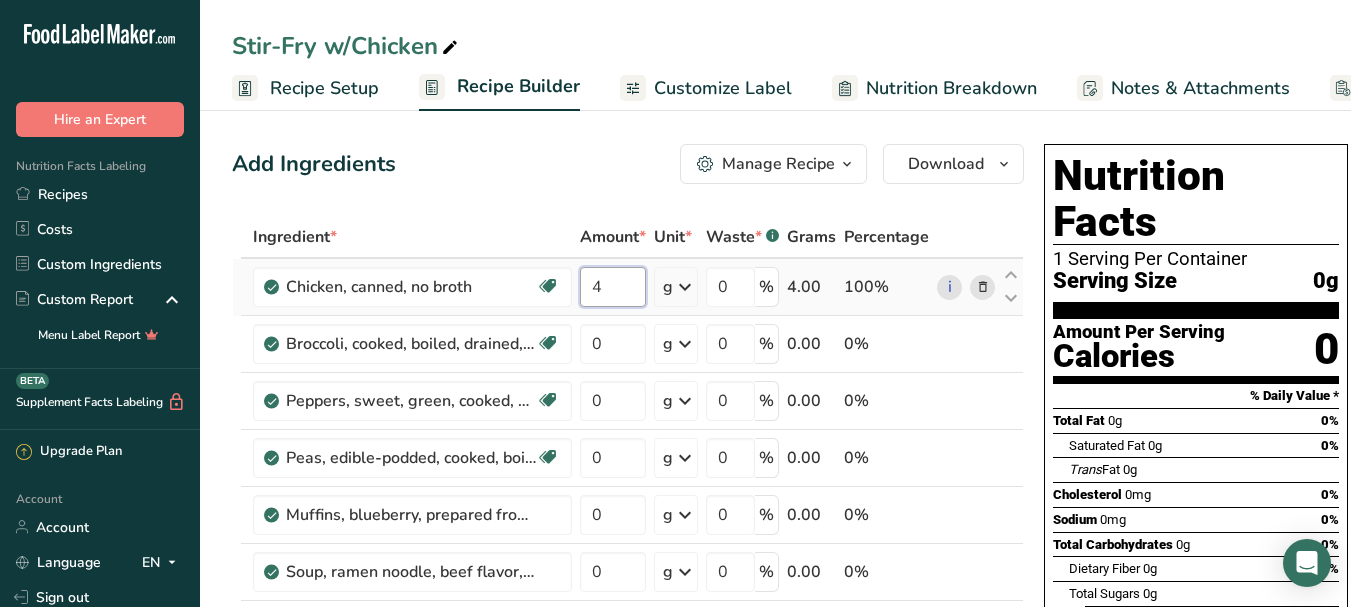 type on "4" 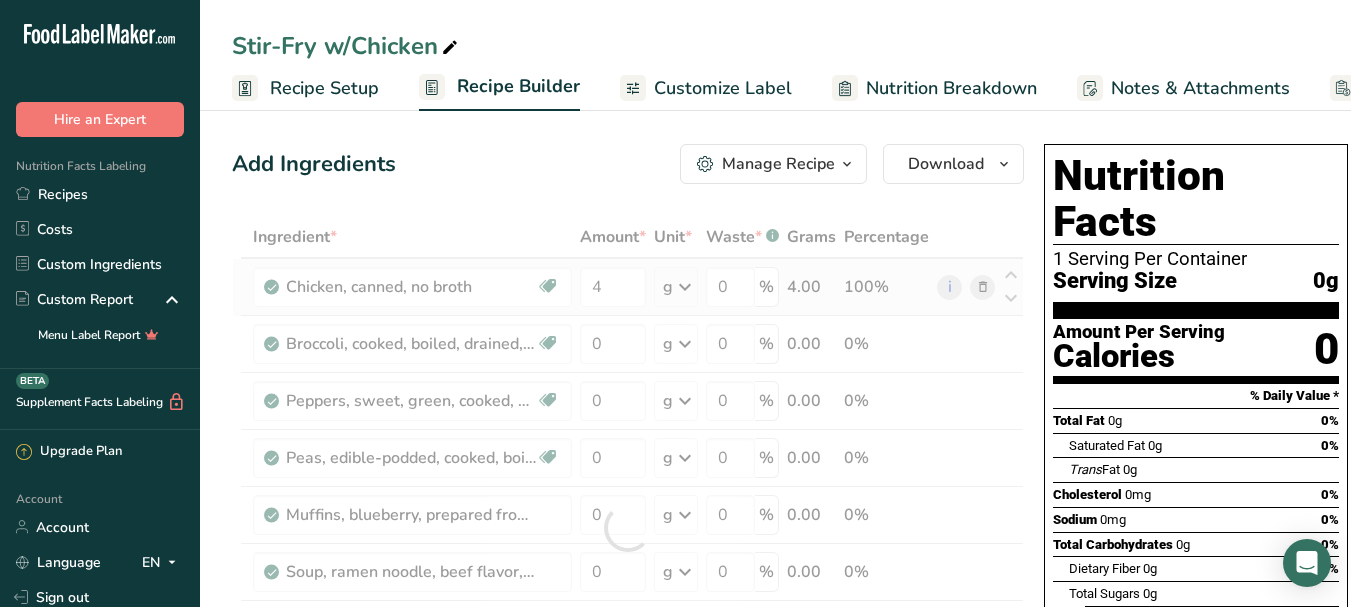 click on "Ingredient *
Amount *
Unit *
Waste *   .a-a{fill:#347362;}.b-a{fill:#fff;}          Grams
Percentage
Chicken, canned, no broth
Dairy free
Gluten free
Soy free
4
g
Portions
3 oz
1 cup
1 can (5 oz) yields
Weight Units
g
kg
mg
See more
Volume Units
l
Volume units require a density conversion. If you know your ingredient's density enter it below. Otherwise, click on "RIA" our AI Regulatory bot - she will be able to help you
lb/ft3
g/cm3
Confirm
mL
lb/ft3
fl oz" at bounding box center (628, 528) 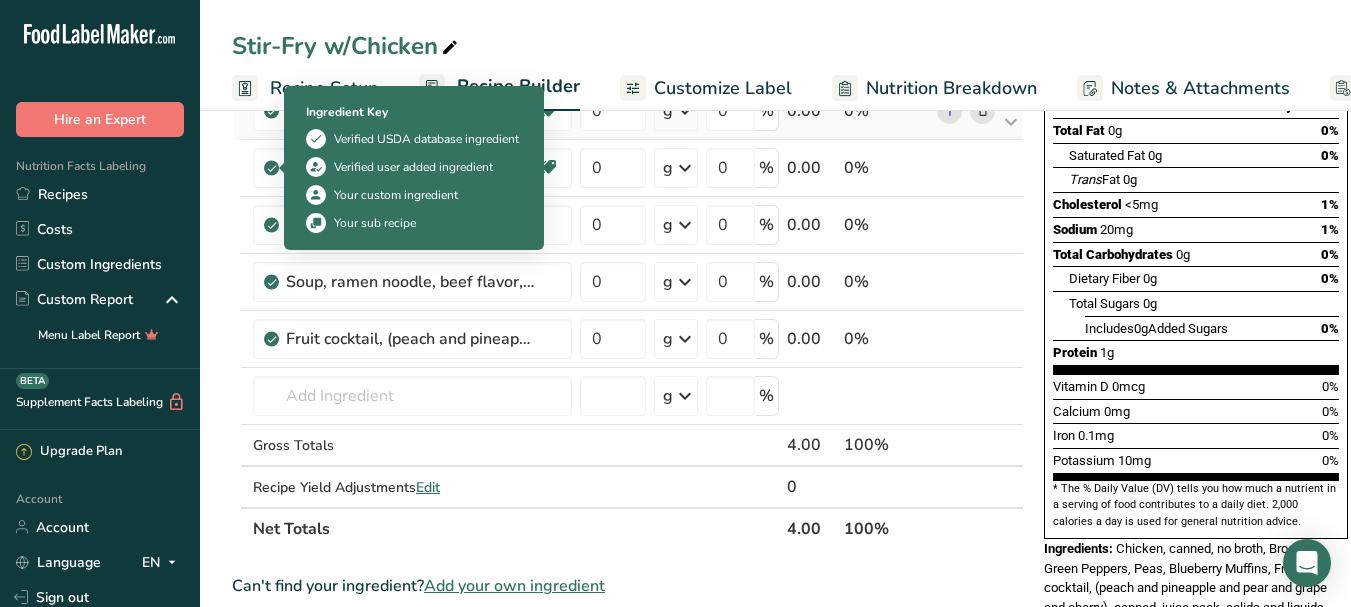 scroll, scrollTop: 300, scrollLeft: 0, axis: vertical 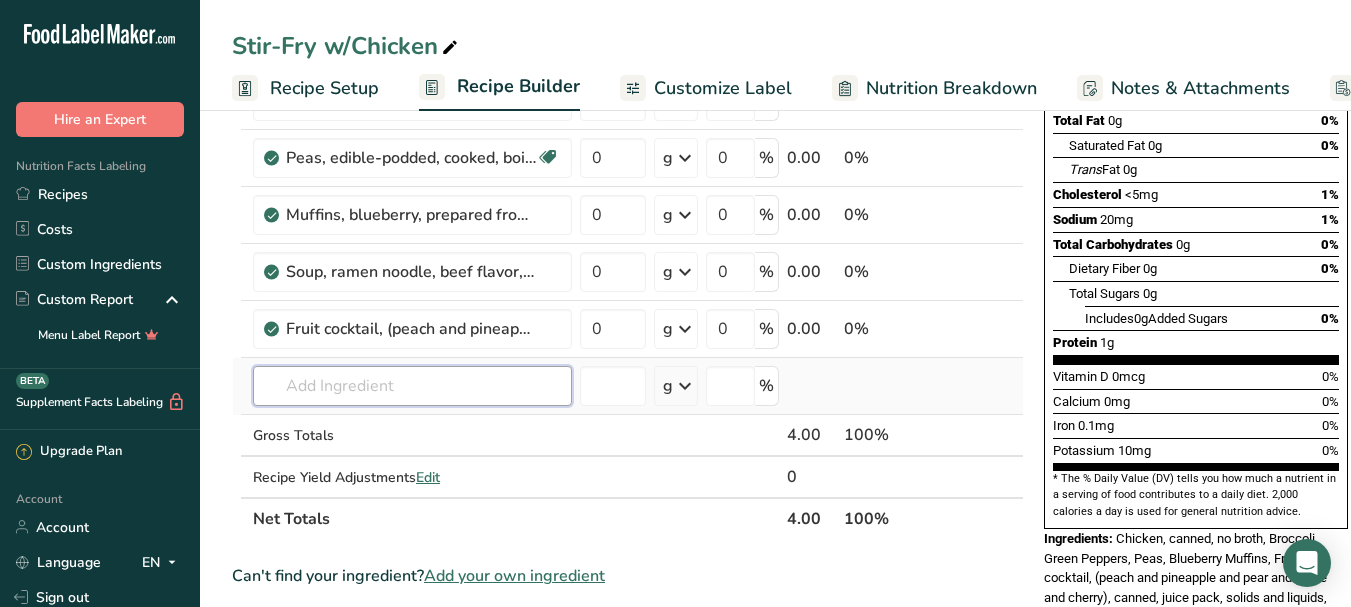 click at bounding box center (412, 386) 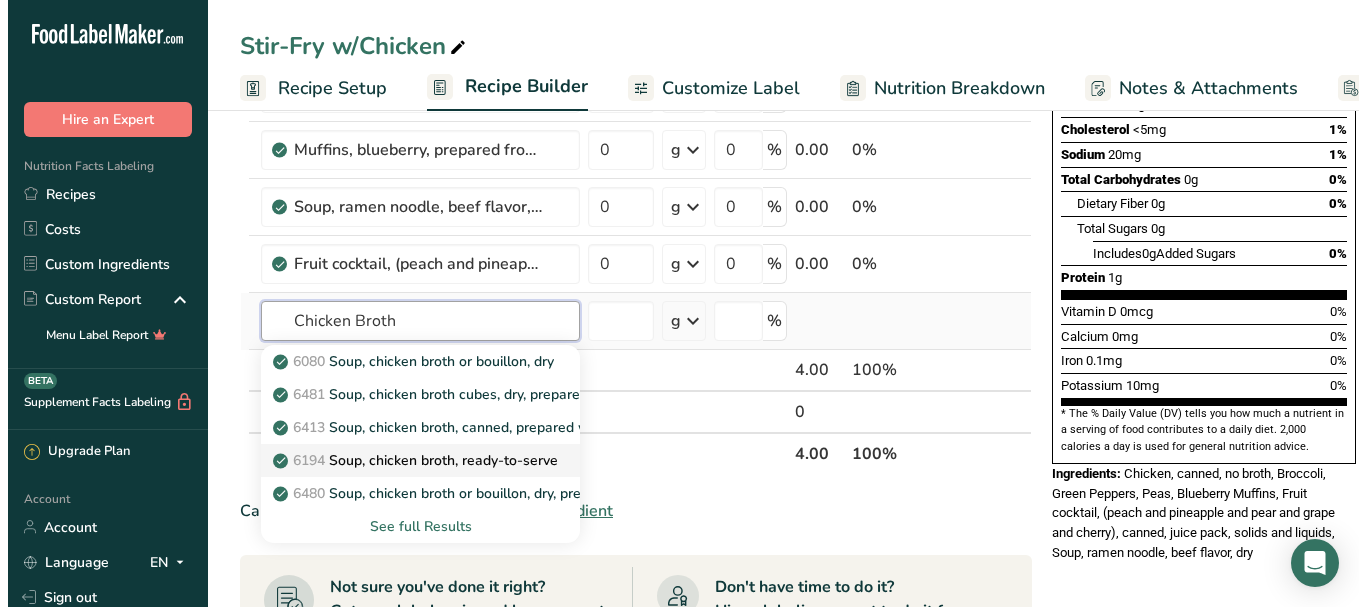 scroll, scrollTop: 400, scrollLeft: 0, axis: vertical 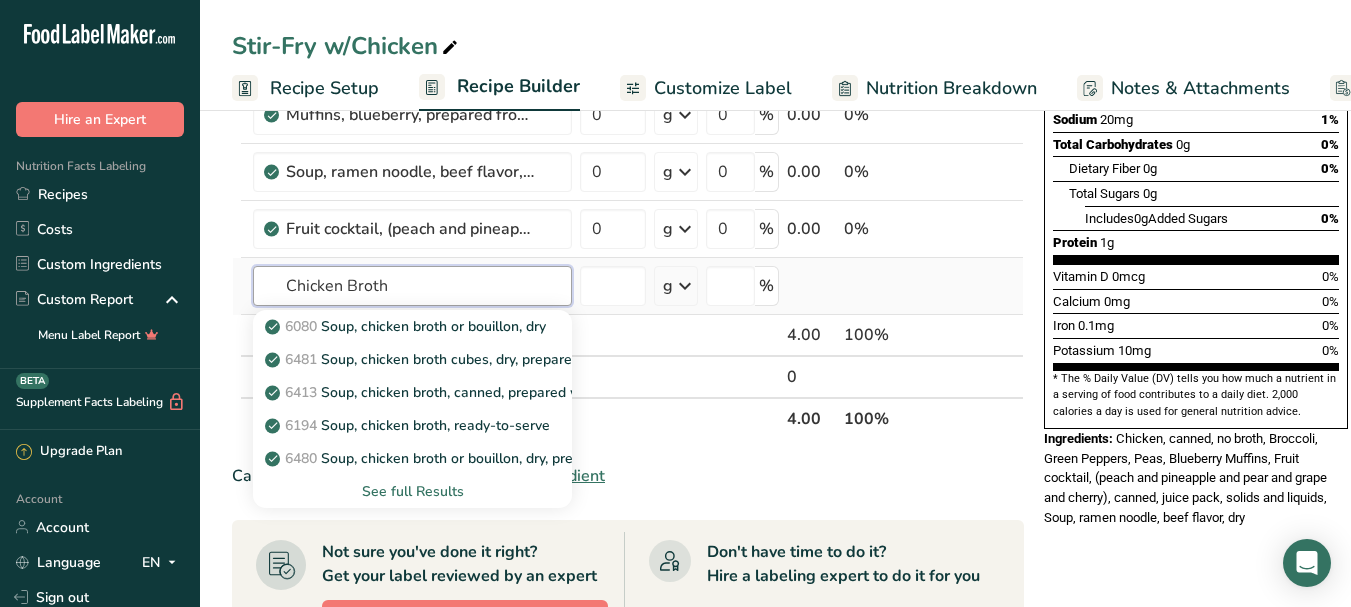type on "Chicken Broth" 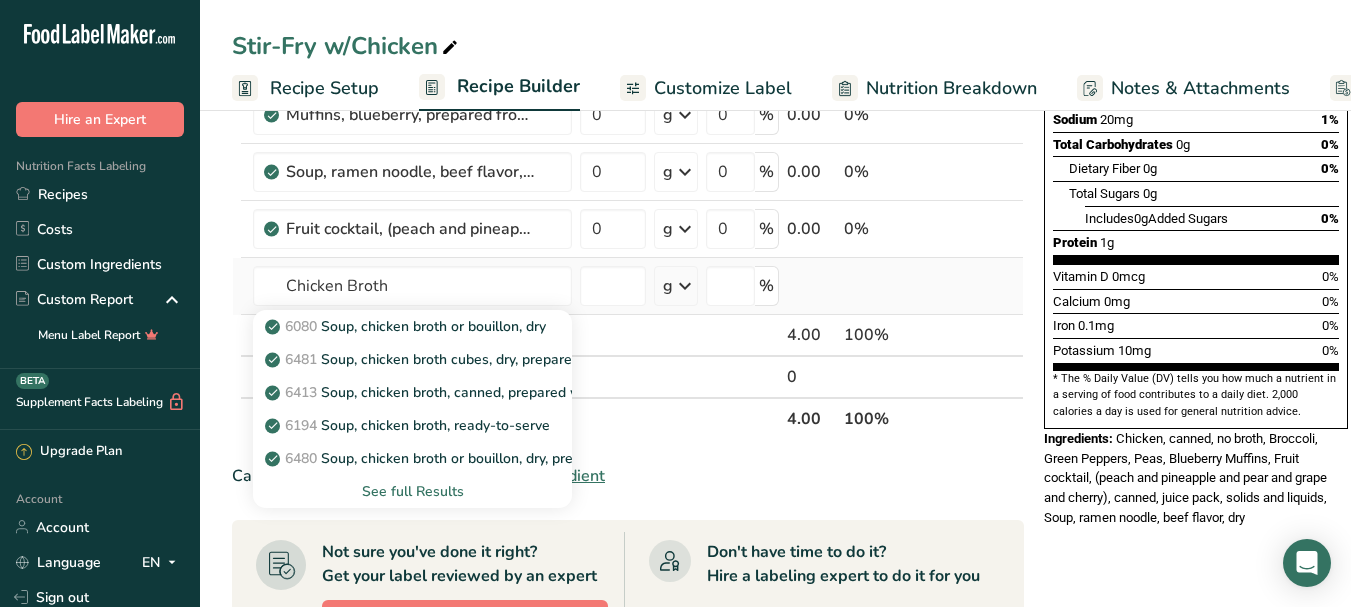 type 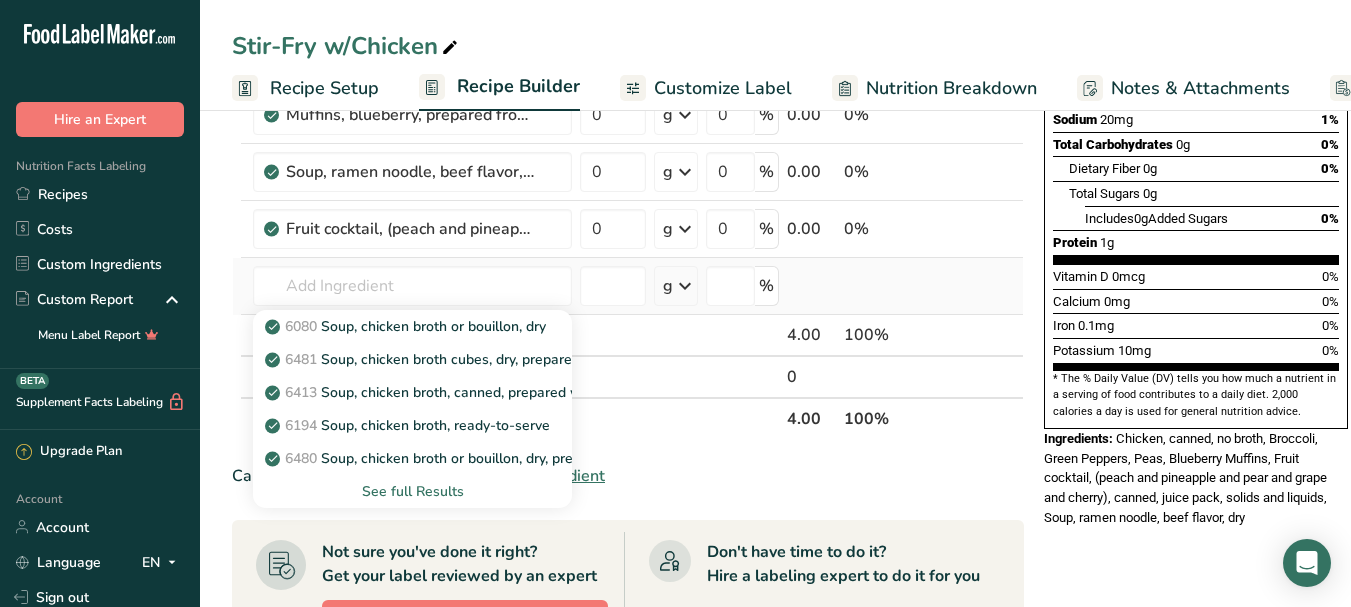 click on "See full Results" at bounding box center (412, 491) 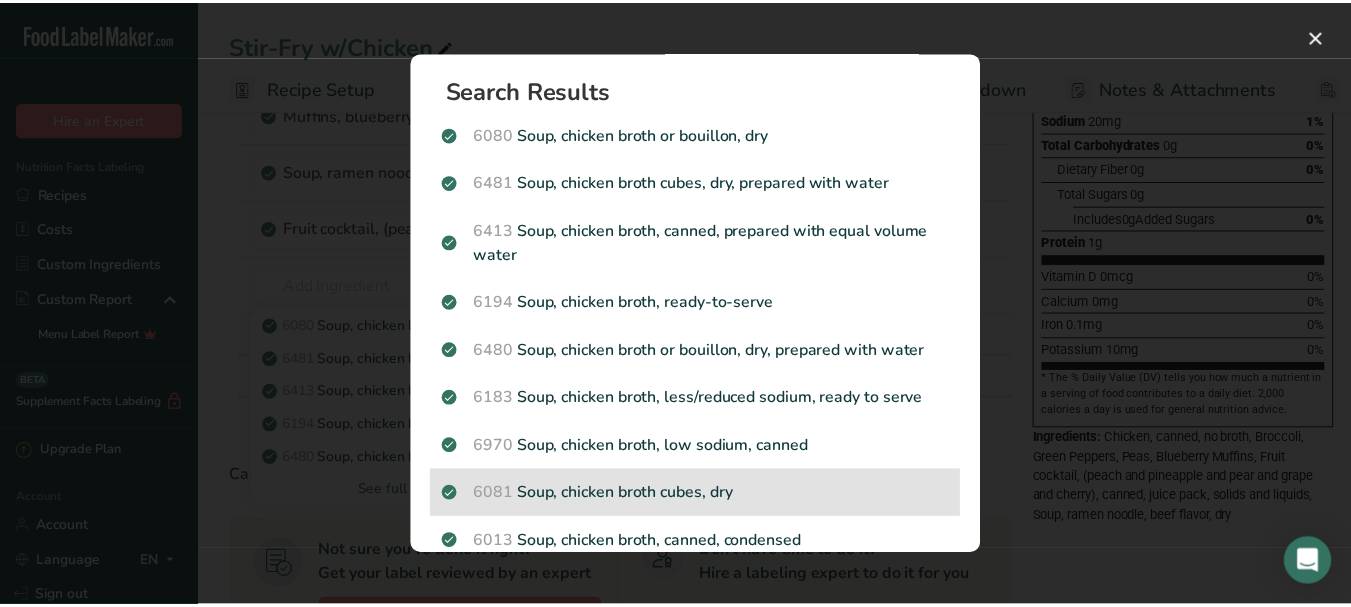 scroll, scrollTop: 0, scrollLeft: 0, axis: both 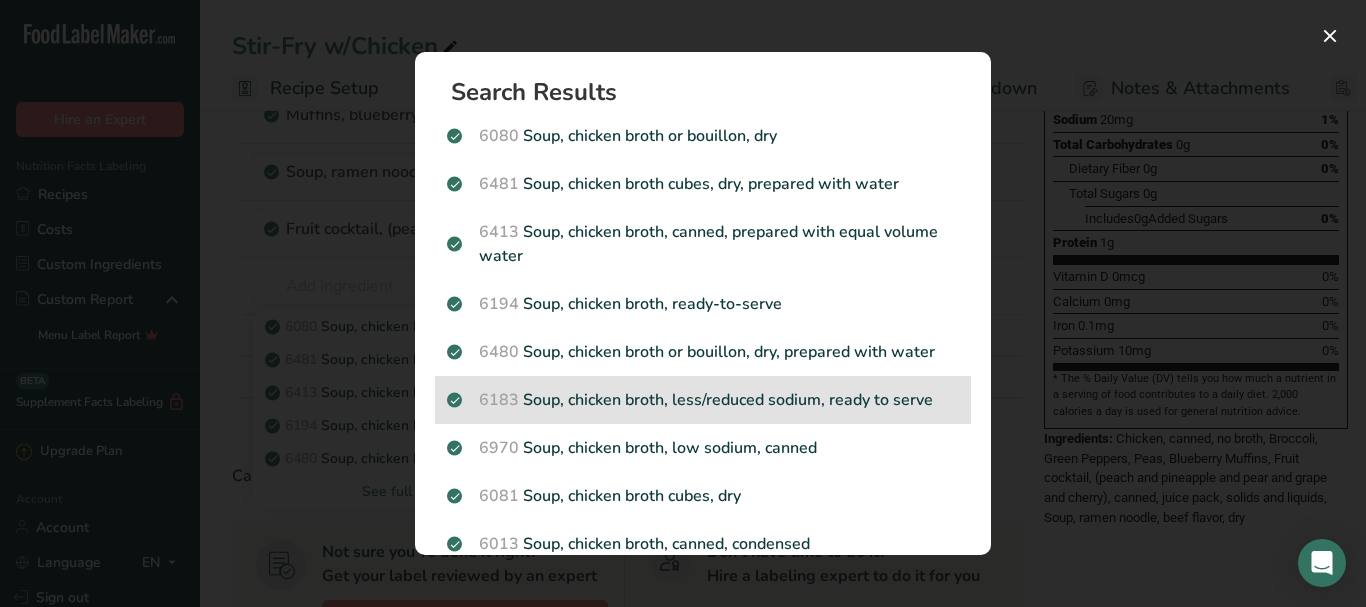 click on "6183
Soup, chicken broth, less/reduced sodium, ready to serve" at bounding box center (703, 400) 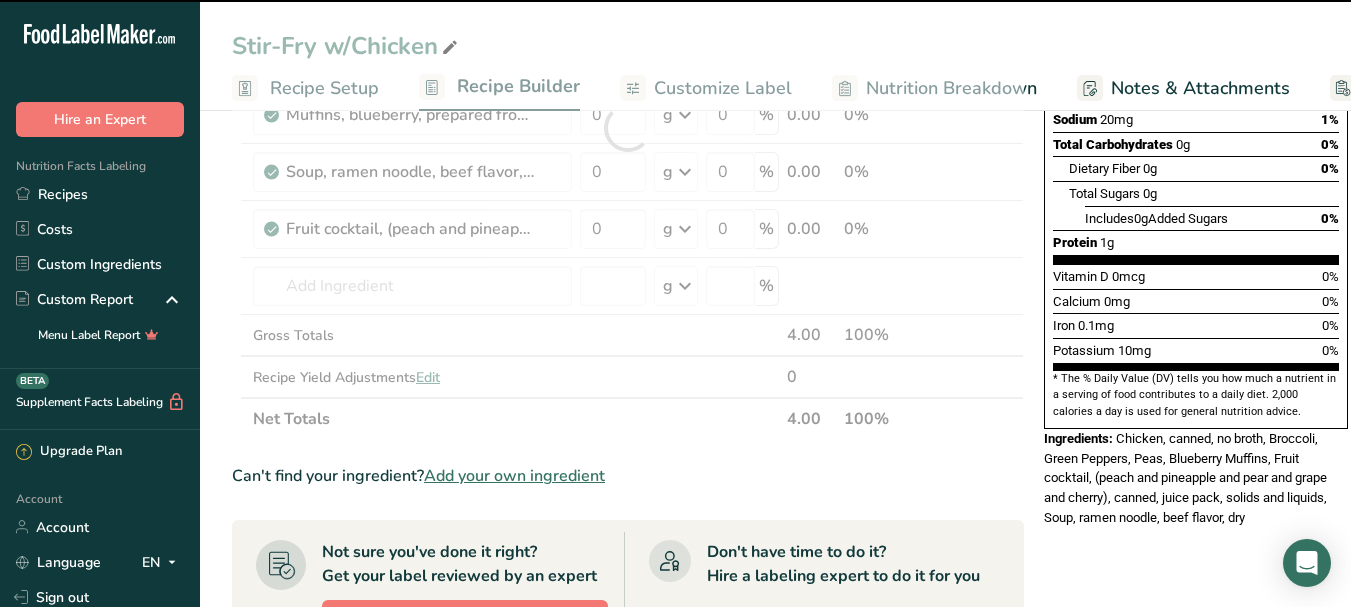 type on "0" 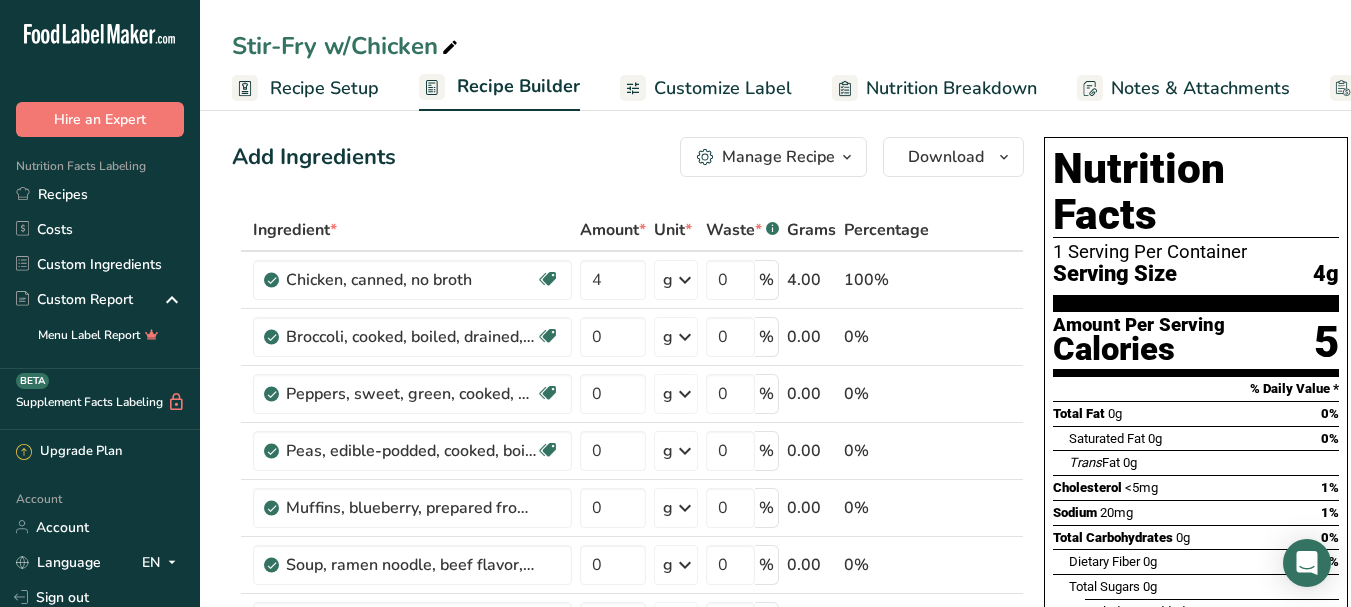 scroll, scrollTop: 0, scrollLeft: 0, axis: both 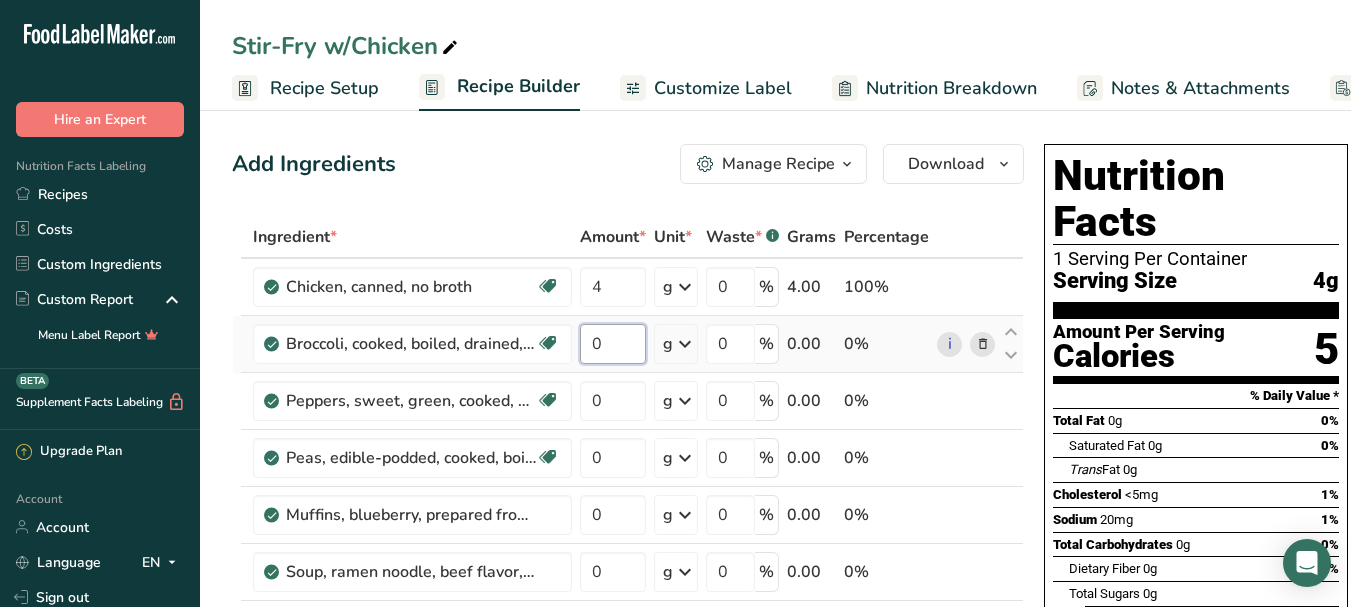 drag, startPoint x: 605, startPoint y: 348, endPoint x: 584, endPoint y: 356, distance: 22.472204 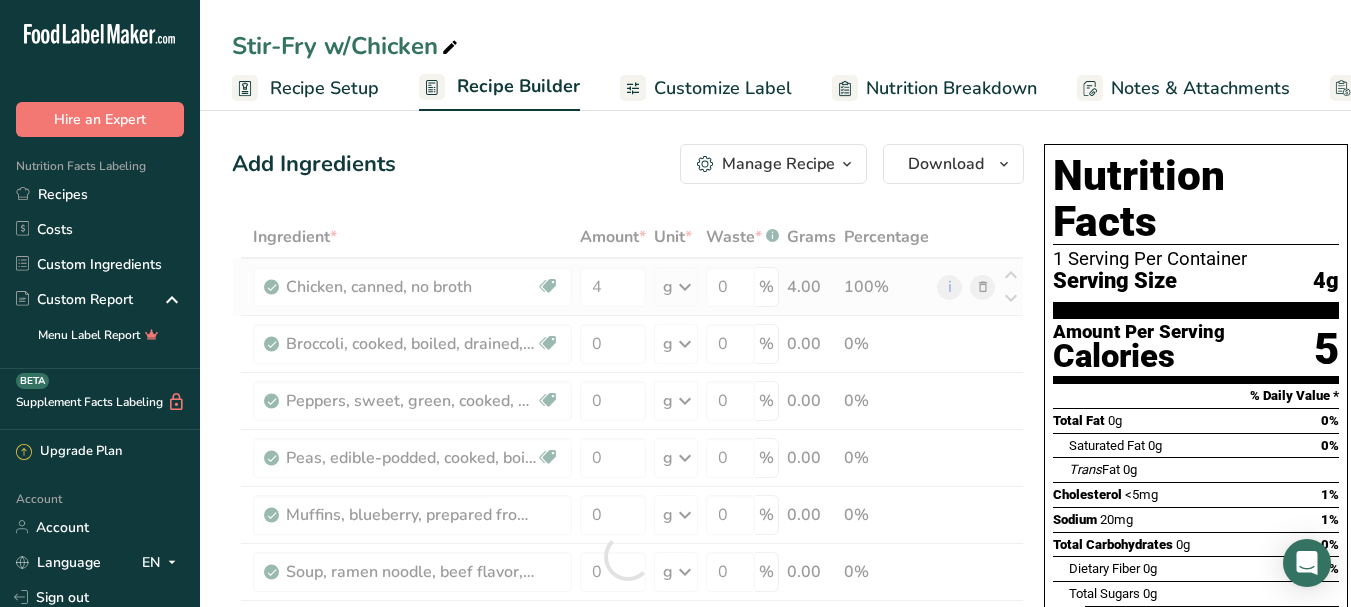 click on "Ingredient *
Amount *
Unit *
Waste *   .a-a{fill:#347362;}.b-a{fill:#fff;}          Grams
Percentage
Chicken, canned, no broth
Dairy free
Gluten free
Soy free
4
g
Portions
3 oz
1 cup
1 can (5 oz) yields
Weight Units
g
kg
mg
See more
Volume Units
l
Volume units require a density conversion. If you know your ingredient's density enter it below. Otherwise, click on "RIA" our AI Regulatory bot - she will be able to help you
lb/ft3
g/cm3
Confirm
mL
lb/ft3
fl oz" at bounding box center (628, 556) 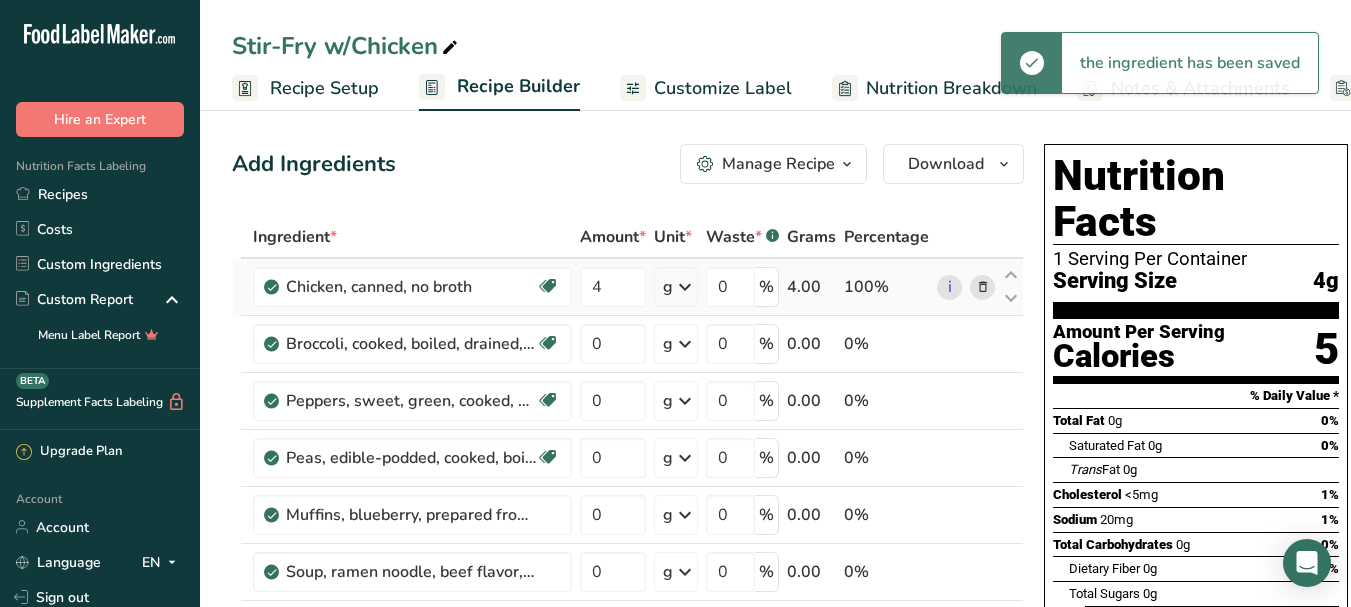 click at bounding box center [685, 287] 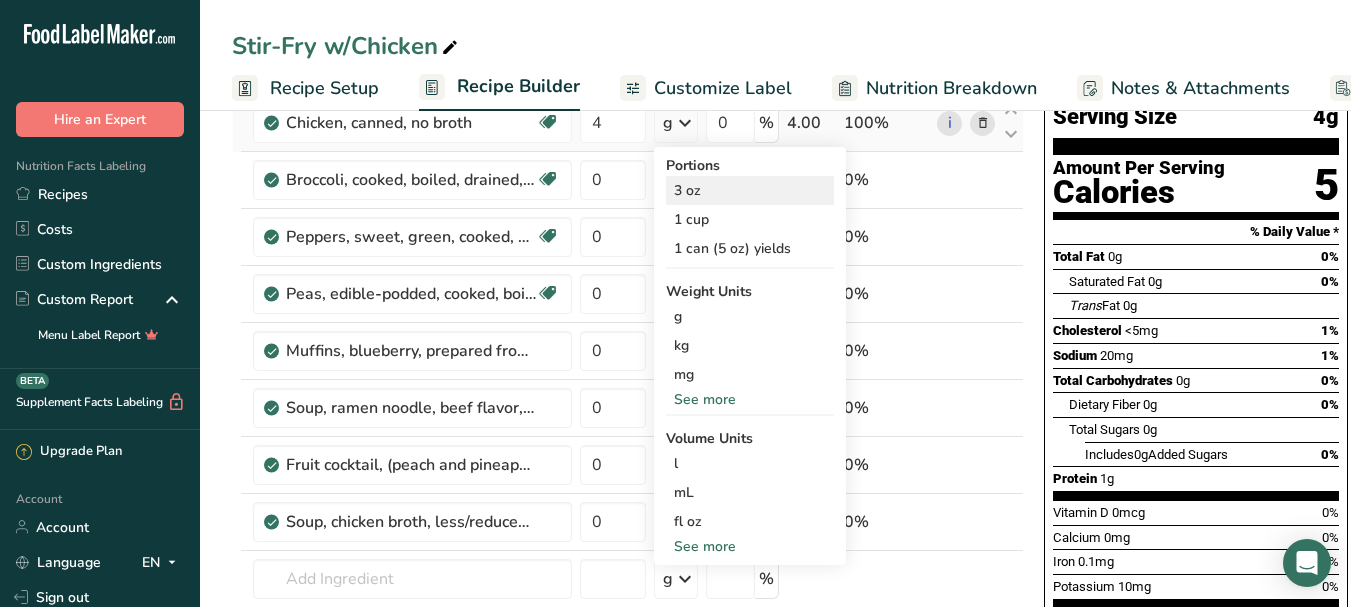 scroll, scrollTop: 200, scrollLeft: 0, axis: vertical 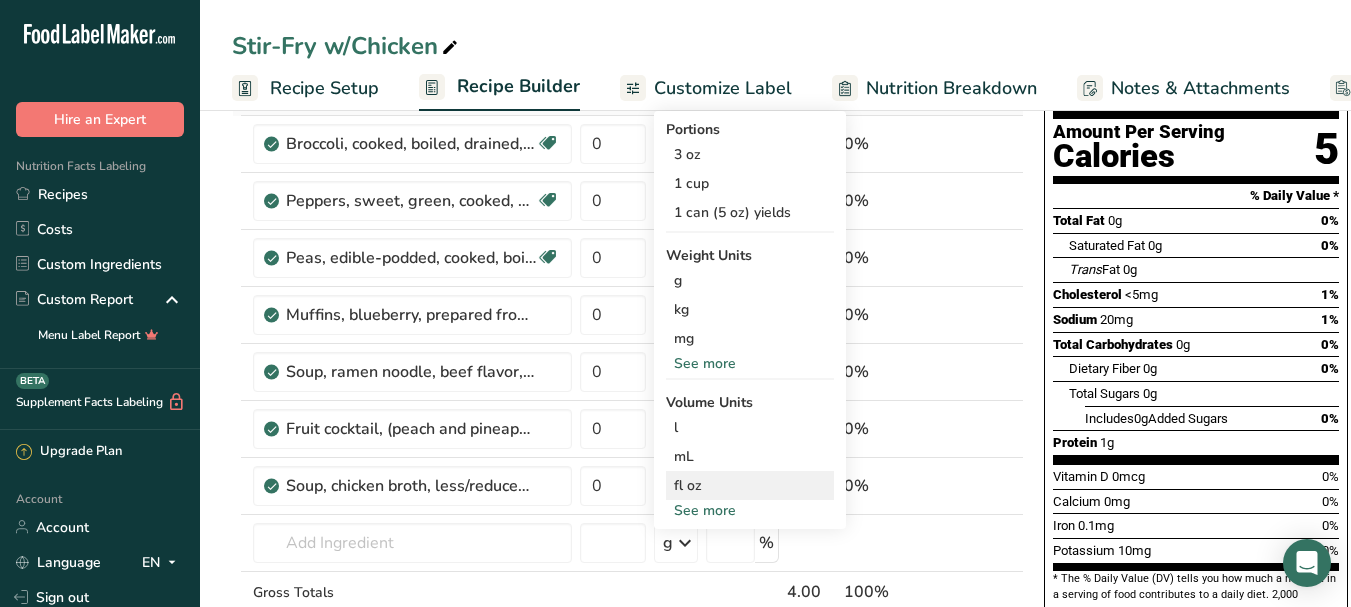 click on "fl oz" at bounding box center [750, 485] 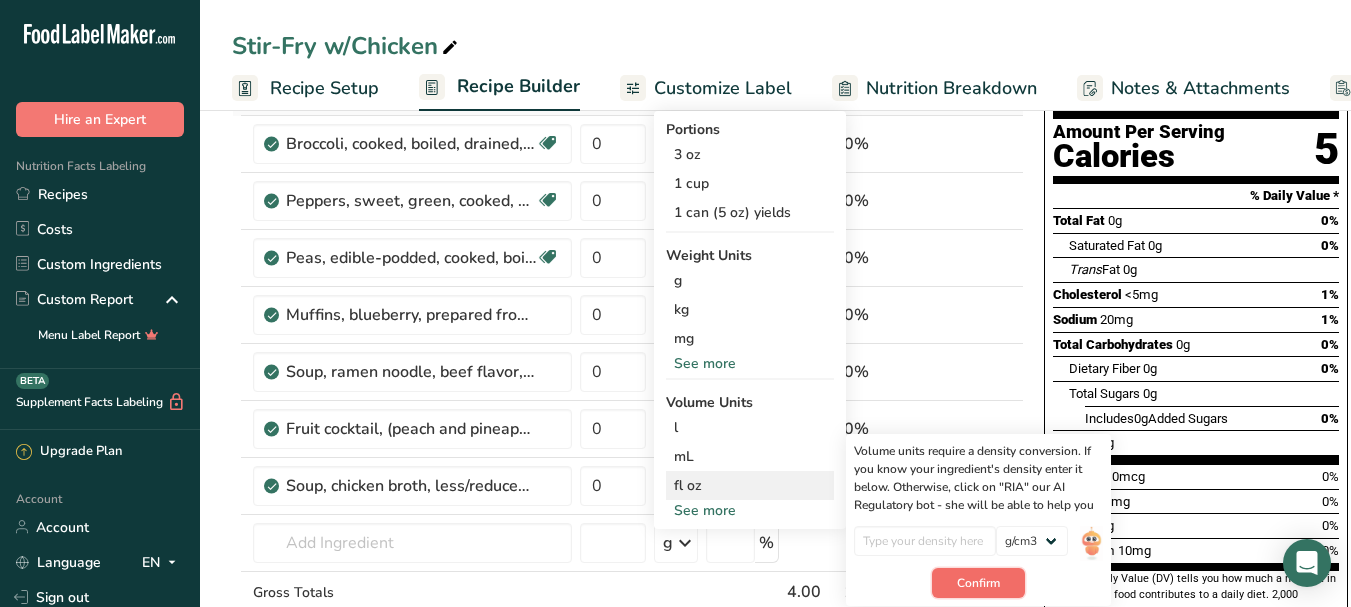 click on "Confirm" at bounding box center [978, 583] 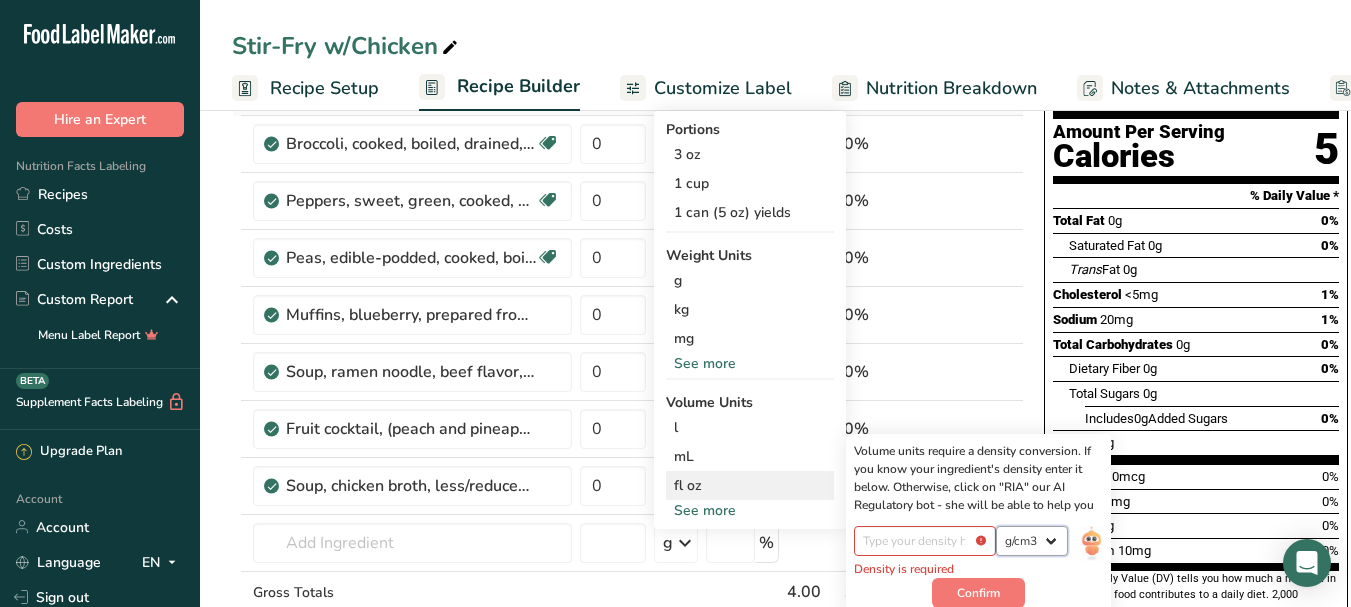 click on "lb/ft3
g/cm3" at bounding box center [1032, 541] 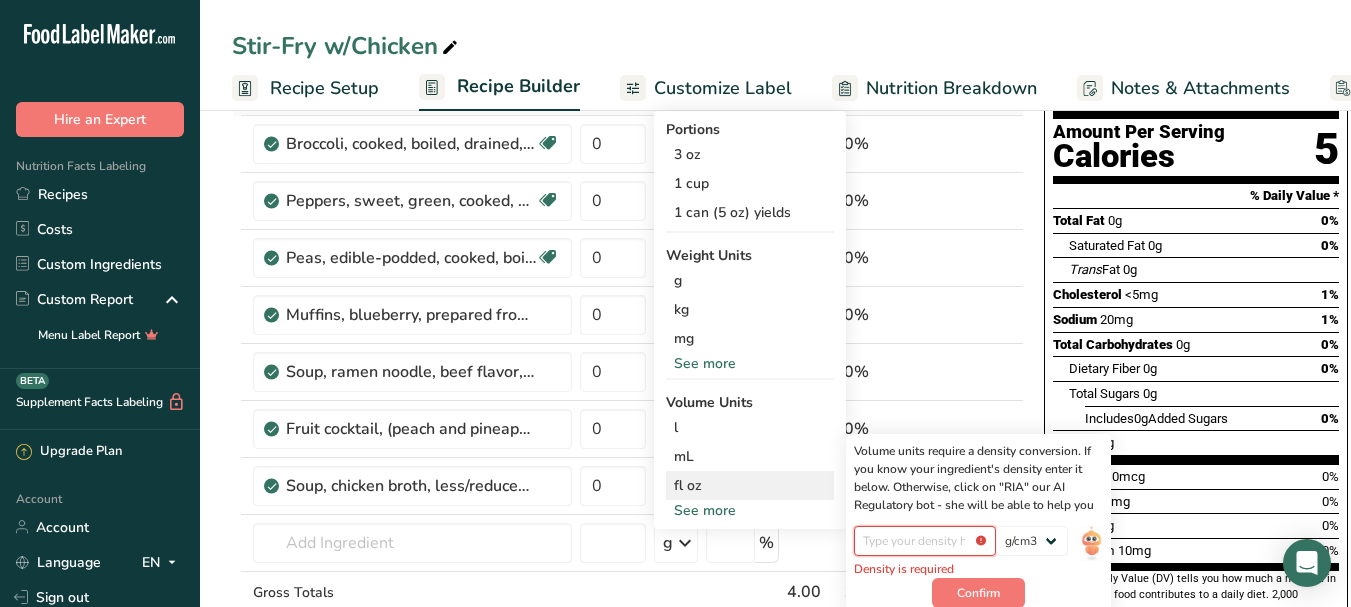 click at bounding box center (925, 541) 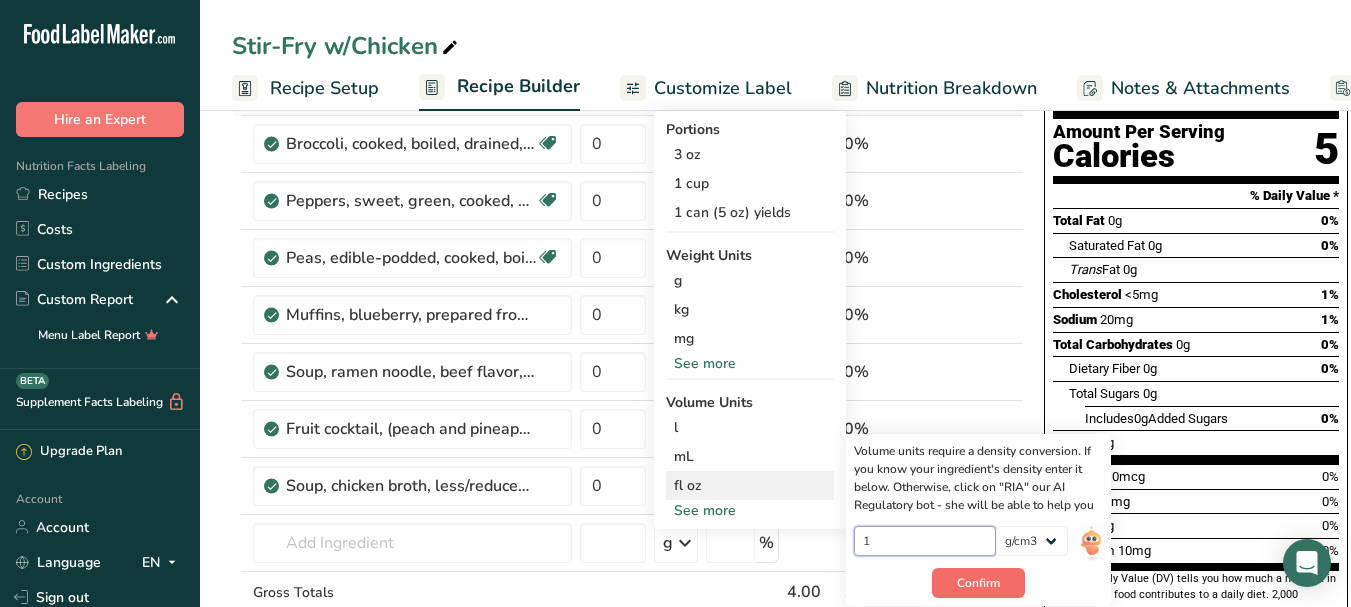 type on "1" 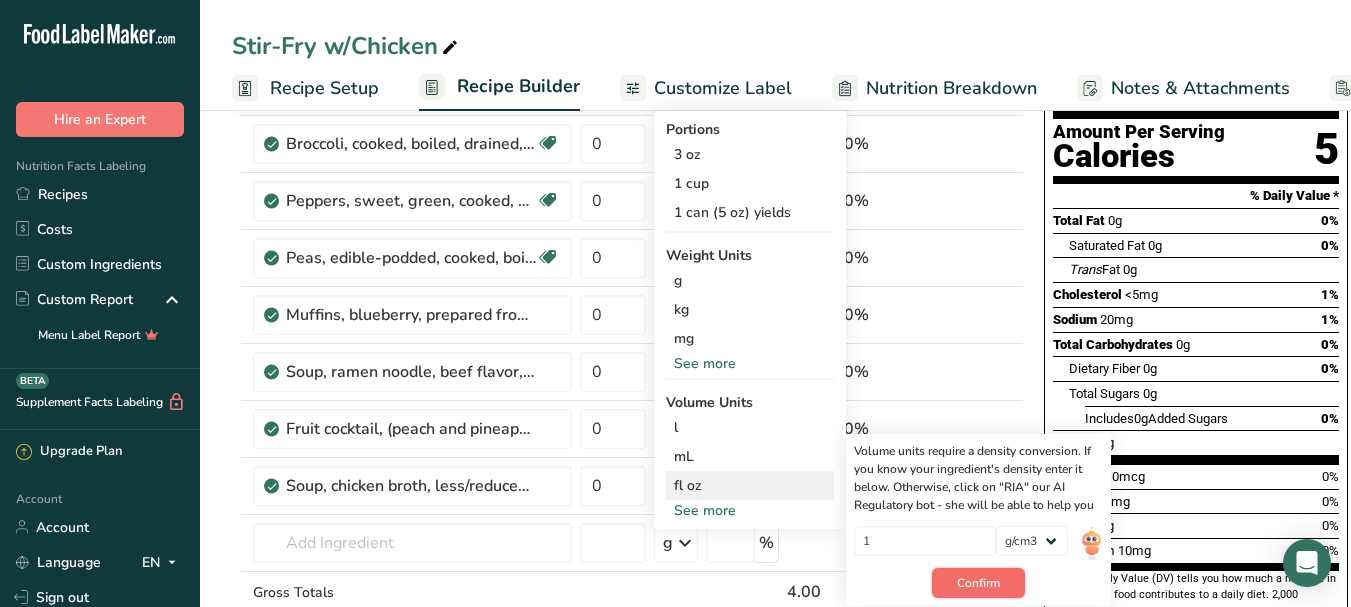 click on "Confirm" at bounding box center [978, 583] 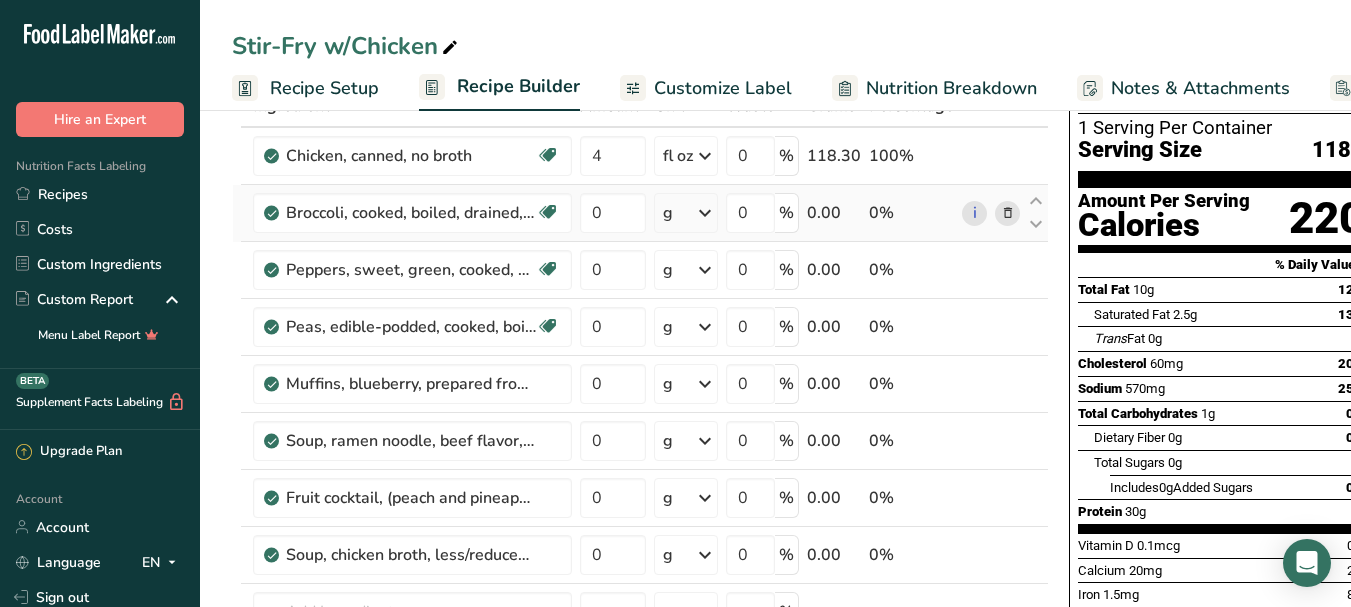 scroll, scrollTop: 0, scrollLeft: 0, axis: both 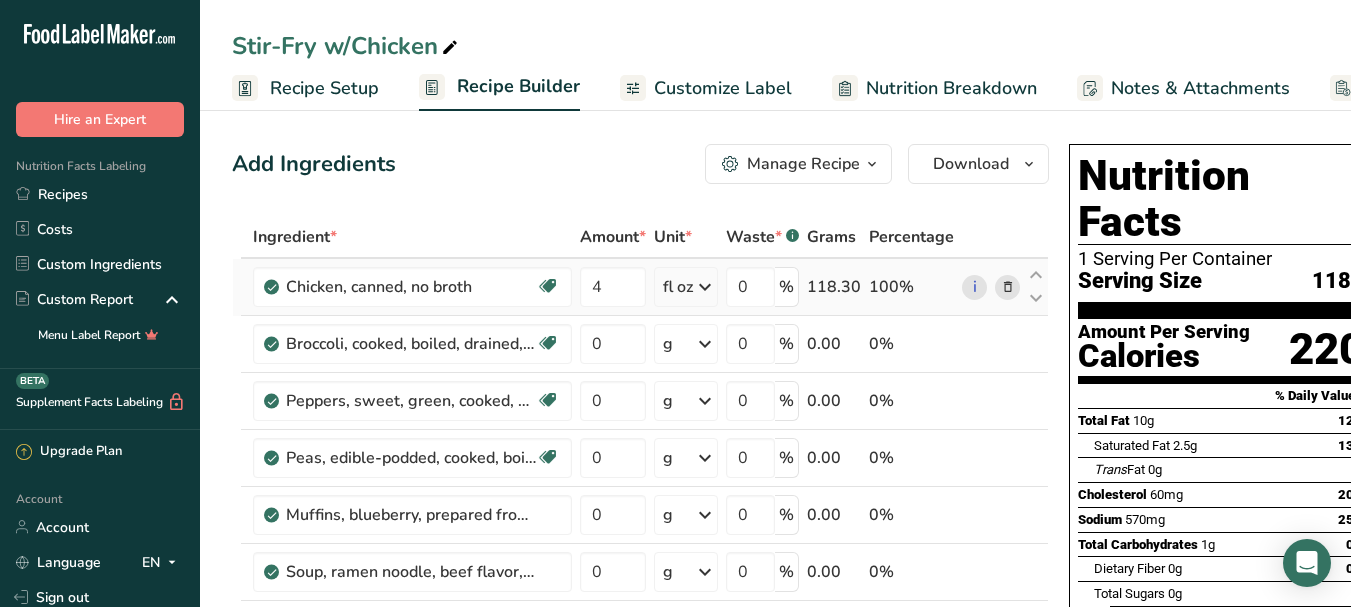 click on "100%" at bounding box center [911, 287] 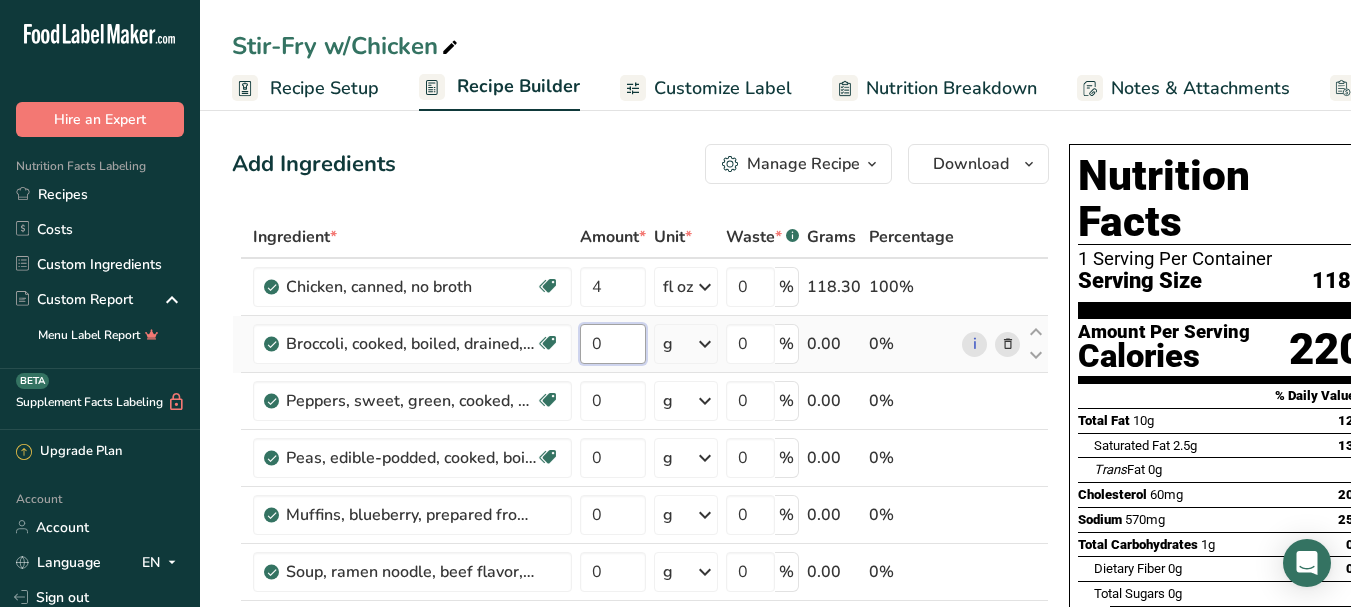 drag, startPoint x: 616, startPoint y: 340, endPoint x: 583, endPoint y: 337, distance: 33.13608 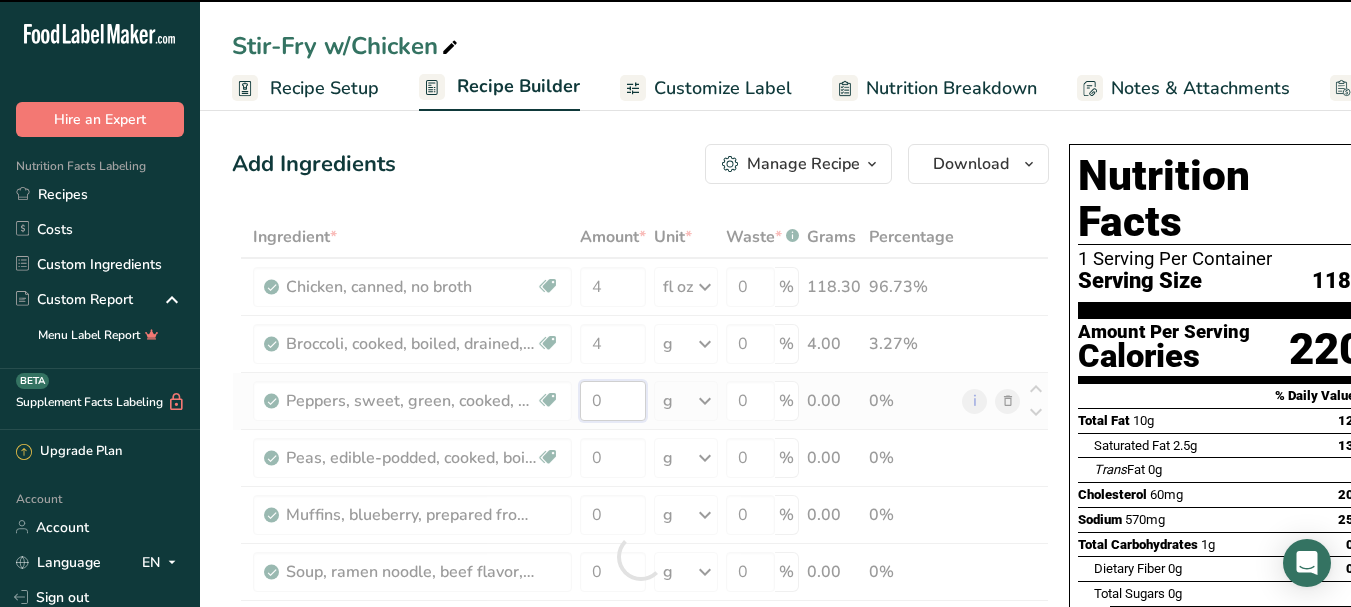 click on "Ingredient *
Amount *
Unit *
Waste *   .a-a{fill:#347362;}.b-a{fill:#fff;}          Grams
Percentage
Chicken, canned, no broth
Dairy free
Gluten free
Soy free
4
fl oz
Portions
3 oz
1 cup
1 can (5 oz) yields
Weight Units
g
kg
mg
See more
Volume Units
l
Volume units require a density conversion. If you know your ingredient's density enter it below. Otherwise, click on "RIA" our AI Regulatory bot - she will be able to help you
1
lb/ft3
g/cm3
Confirm
mL
1
lb/ft3
1" at bounding box center (640, 556) 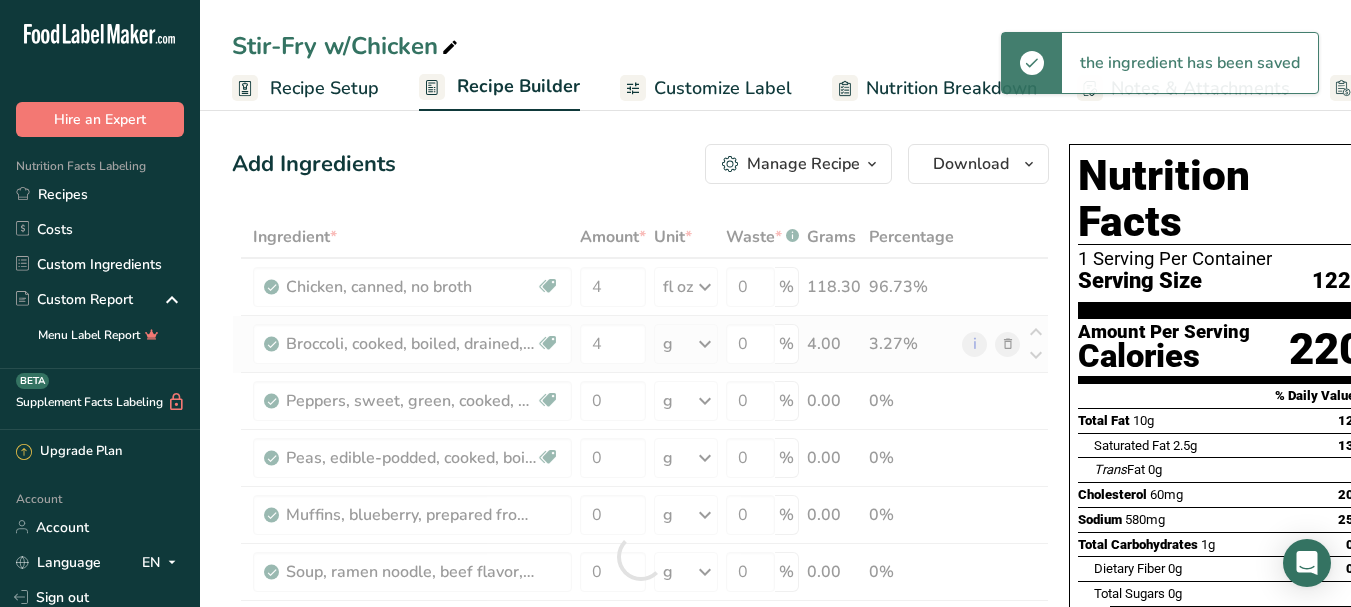 click on "Ingredient *
Amount *
Unit *
Waste *   .a-a{fill:#347362;}.b-a{fill:#fff;}          Grams
Percentage
Chicken, canned, no broth
Dairy free
Gluten free
Soy free
4
fl oz
Portions
3 oz
1 cup
1 can (5 oz) yields
Weight Units
g
kg
mg
See more
Volume Units
l
Volume units require a density conversion. If you know your ingredient's density enter it below. Otherwise, click on "RIA" our AI Regulatory bot - she will be able to help you
1
lb/ft3
g/cm3
Confirm
mL
1
lb/ft3
1" at bounding box center (640, 556) 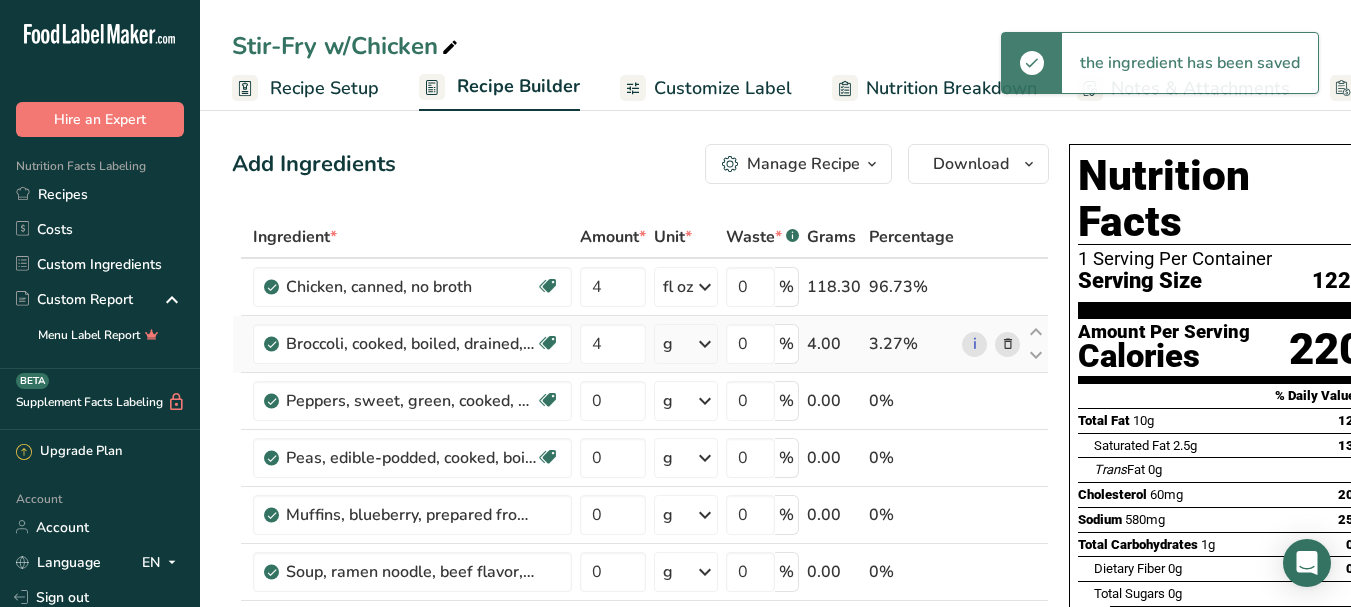 click at bounding box center [705, 344] 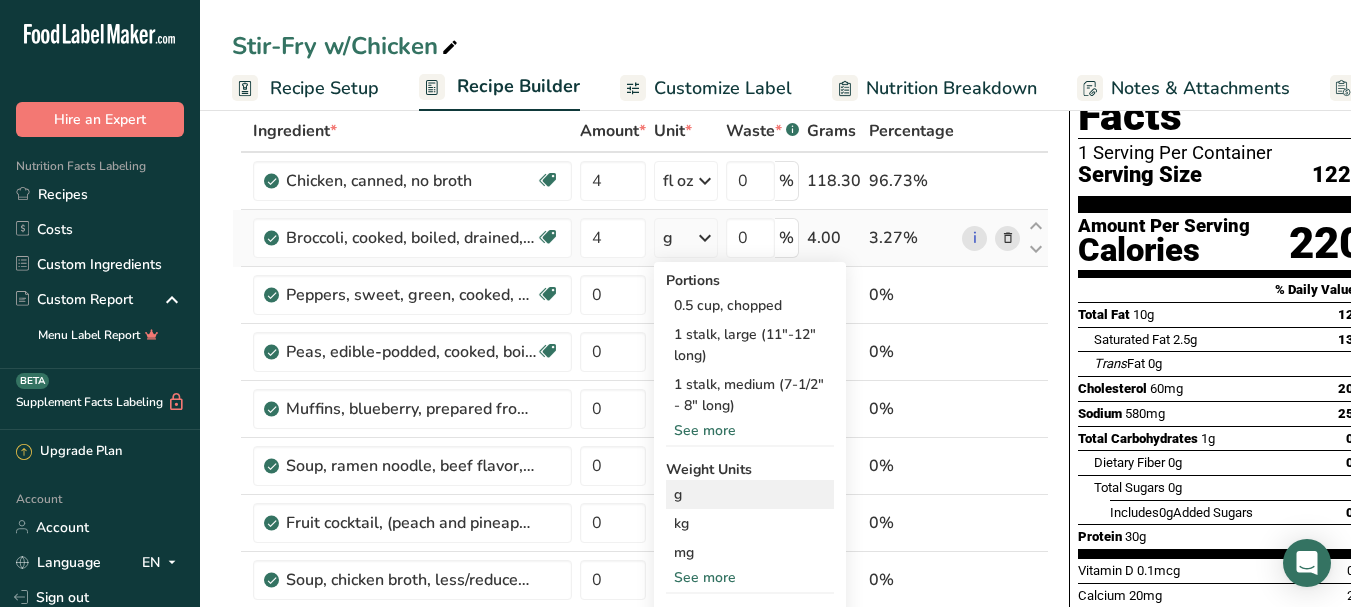 scroll, scrollTop: 100, scrollLeft: 0, axis: vertical 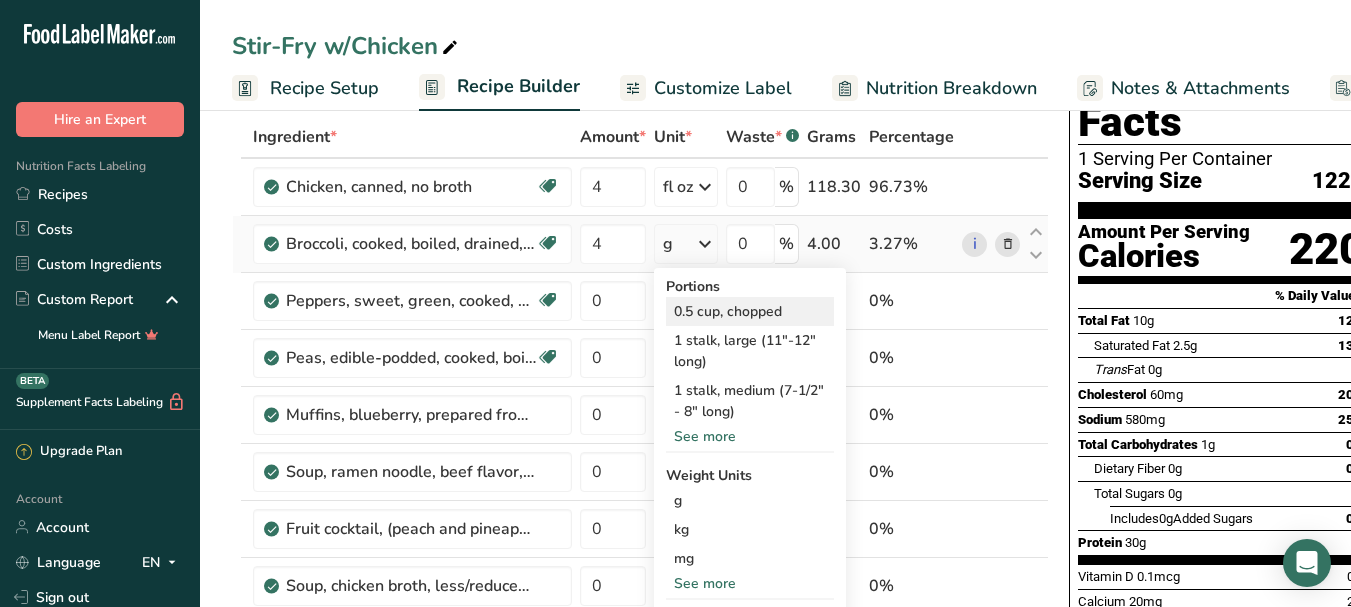 click on "0.5 cup, chopped" at bounding box center [750, 311] 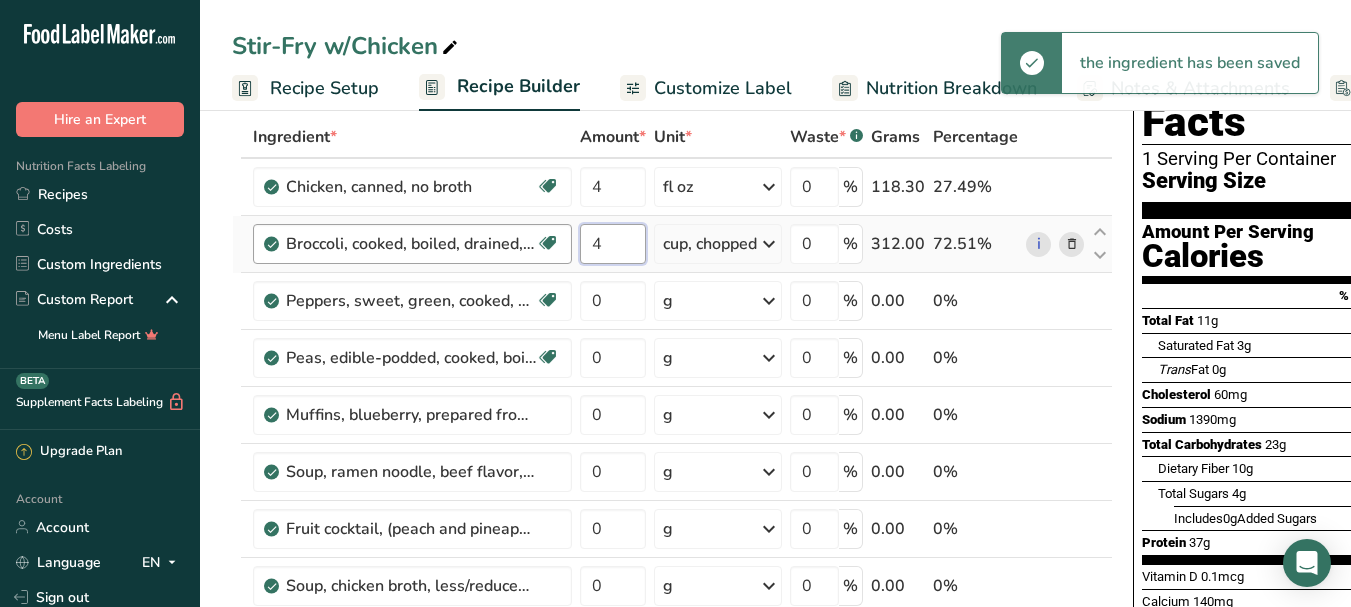 drag, startPoint x: 618, startPoint y: 251, endPoint x: 560, endPoint y: 230, distance: 61.68468 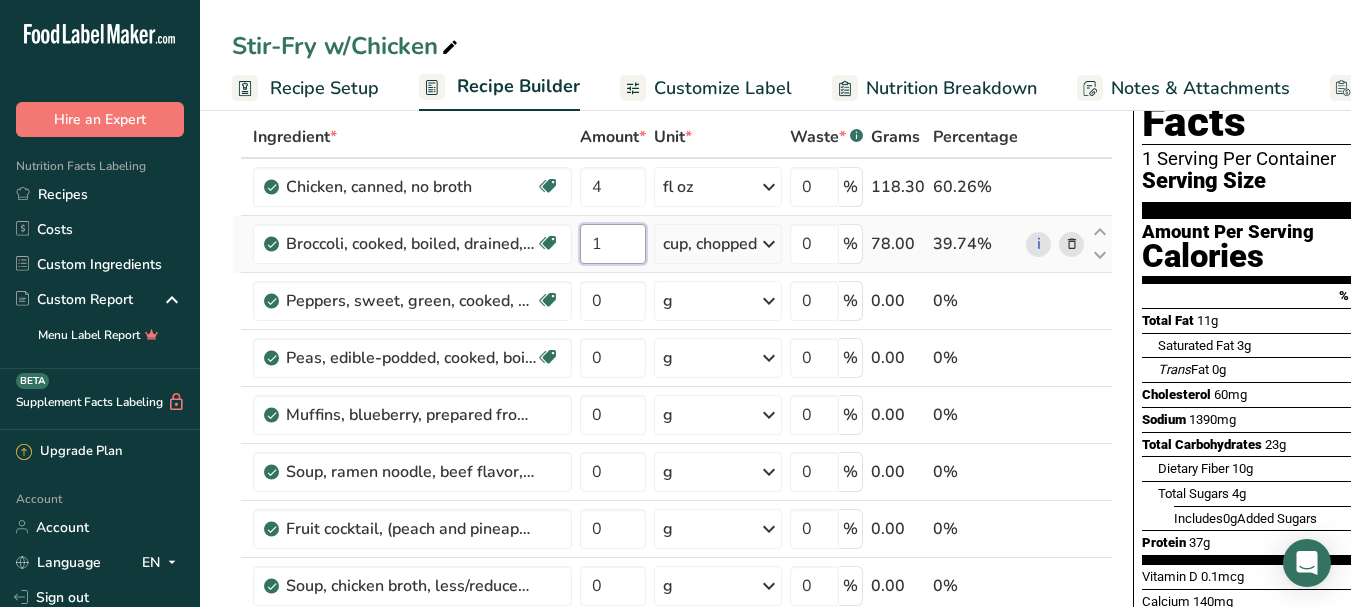 type on "1" 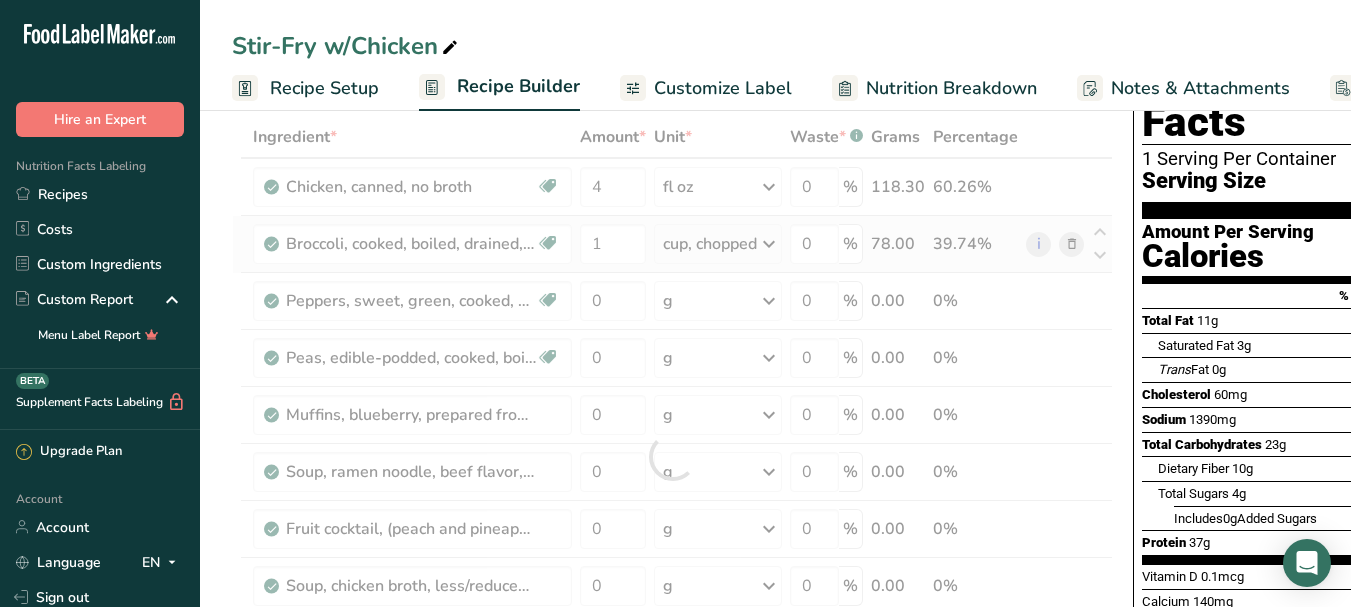 click on "Ingredient *
Amount *
Unit *
Waste *   .a-a{fill:#347362;}.b-a{fill:#fff;}          Grams
Percentage
Chicken, canned, no broth
Dairy free
Gluten free
Soy free
4
fl oz
Portions
3 oz
1 cup
1 can (5 oz) yields
Weight Units
g
kg
mg
See more
Volume Units
l
Volume units require a density conversion. If you know your ingredient's density enter it below. Otherwise, click on "RIA" our AI Regulatory bot - she will be able to help you
1
lb/ft3
g/cm3
Confirm
mL
1
lb/ft3
1" at bounding box center [672, 456] 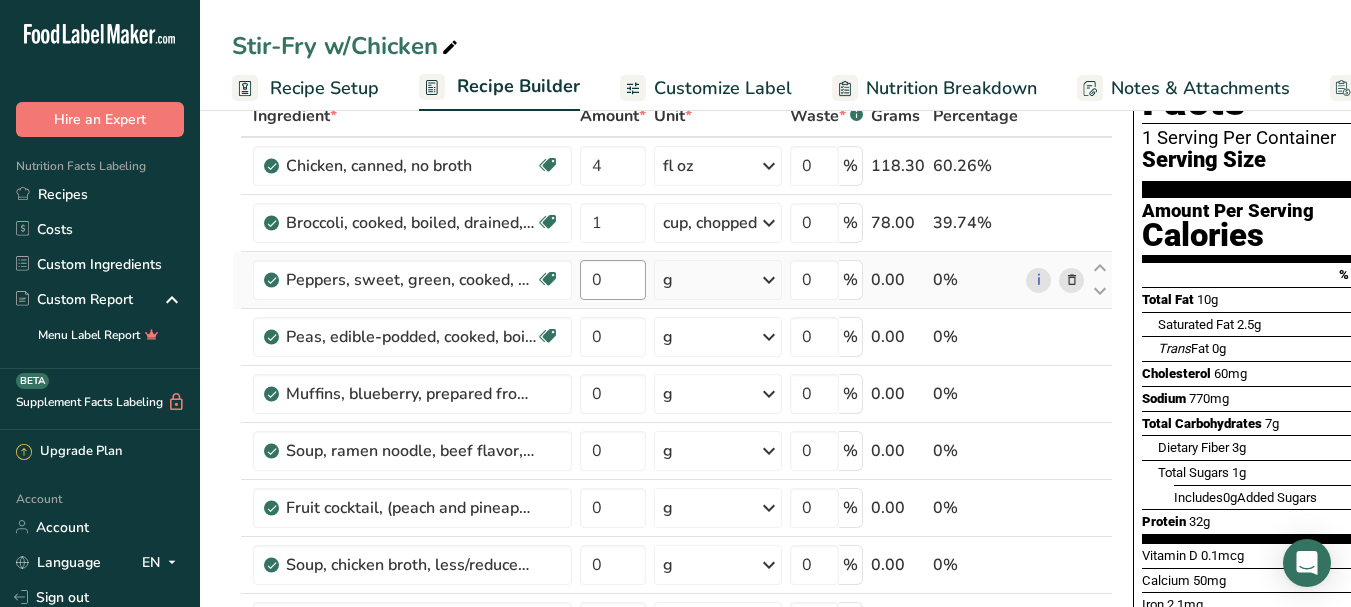 scroll, scrollTop: 100, scrollLeft: 0, axis: vertical 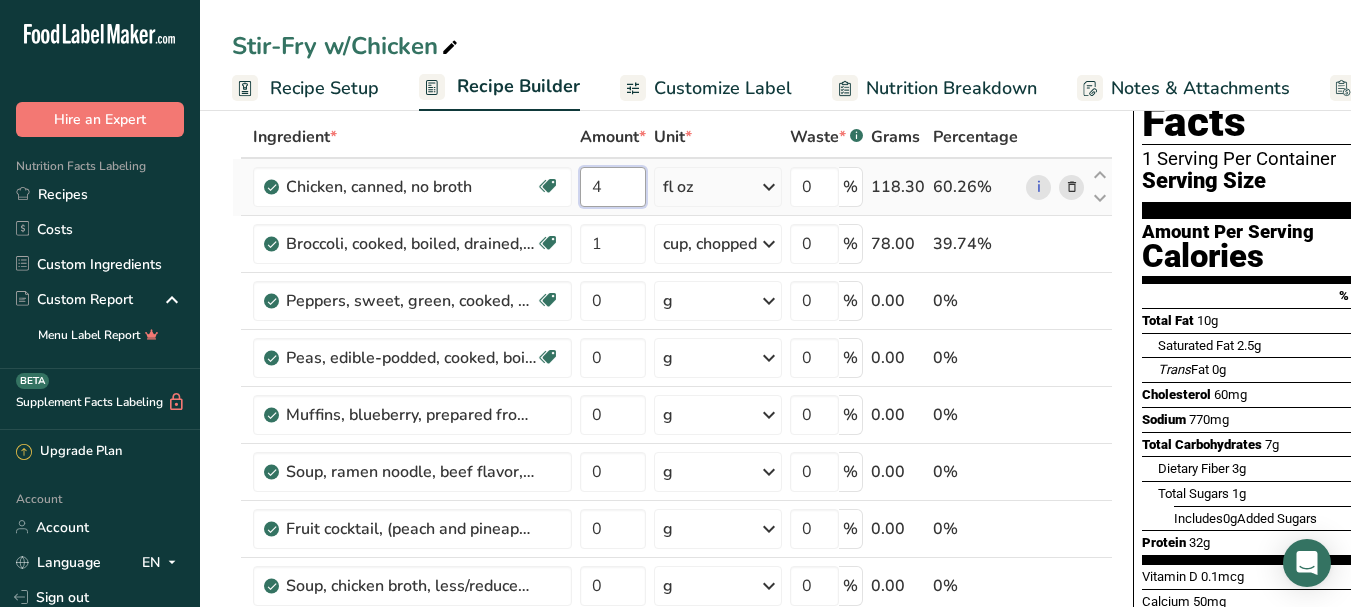 drag, startPoint x: 610, startPoint y: 186, endPoint x: 582, endPoint y: 183, distance: 28.160255 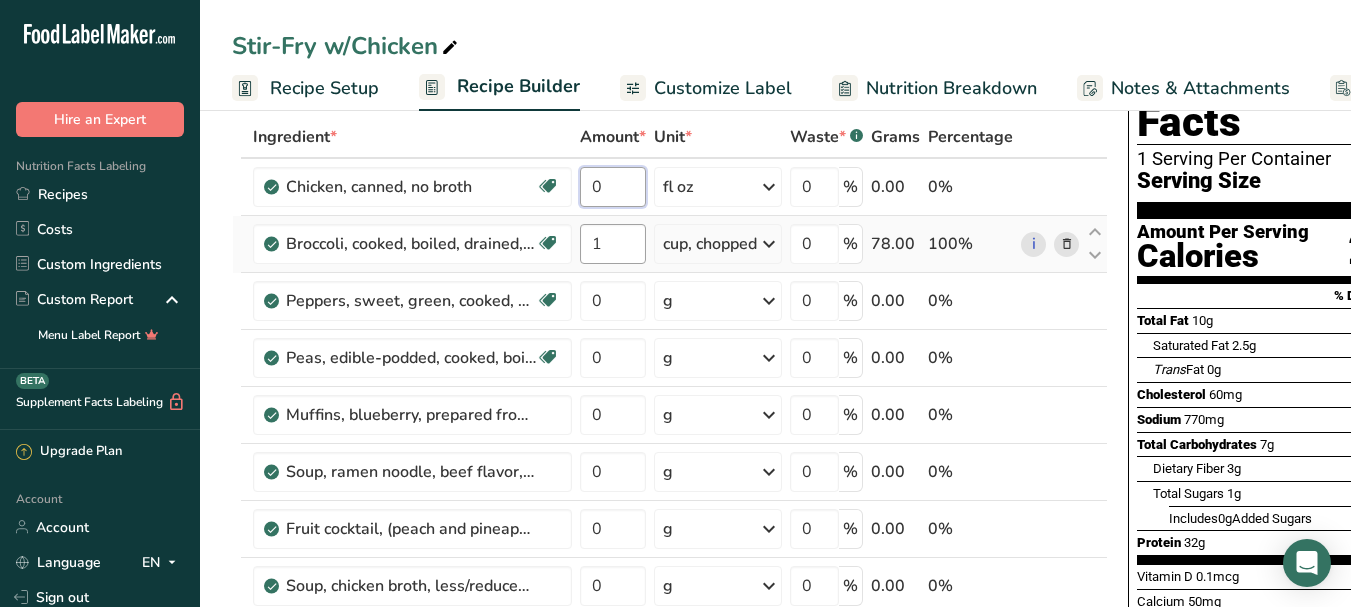 type on "0" 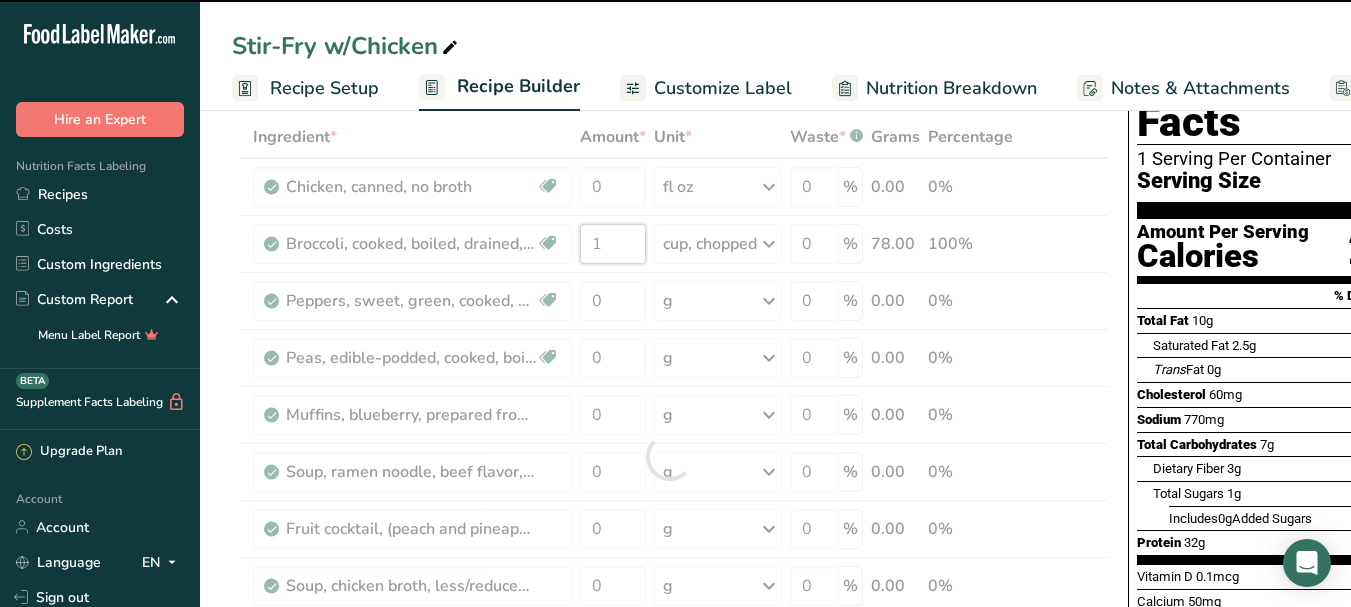 drag, startPoint x: 614, startPoint y: 245, endPoint x: 586, endPoint y: 244, distance: 28.01785 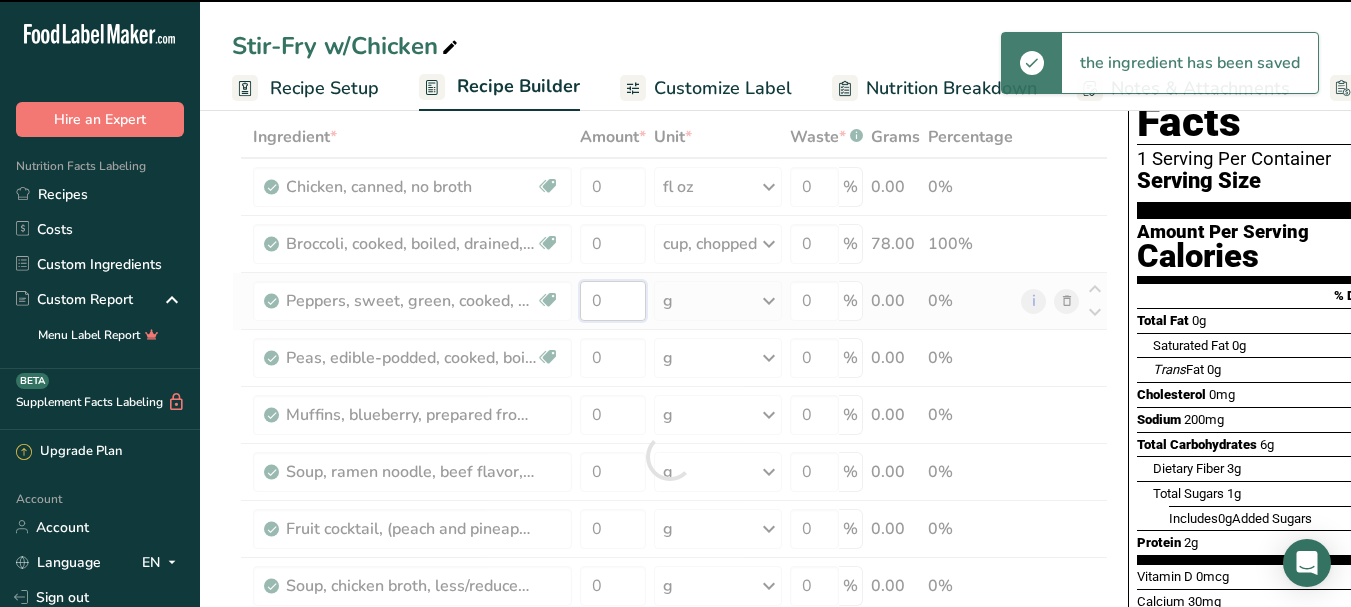 click on "Ingredient *
Amount *
Unit *
Waste *   .a-a{fill:#347362;}.b-a{fill:#fff;}          Grams
Percentage
Chicken, canned, no broth
Dairy free
Gluten free
Soy free
0
fl oz
Portions
3 oz
1 cup
1 can (5 oz) yields
Weight Units
g
kg
mg
See more
Volume Units
l
Volume units require a density conversion. If you know your ingredient's density enter it below. Otherwise, click on "RIA" our AI Regulatory bot - she will be able to help you
1
lb/ft3
g/cm3
Confirm
mL
1
lb/ft3
1" at bounding box center (670, 456) 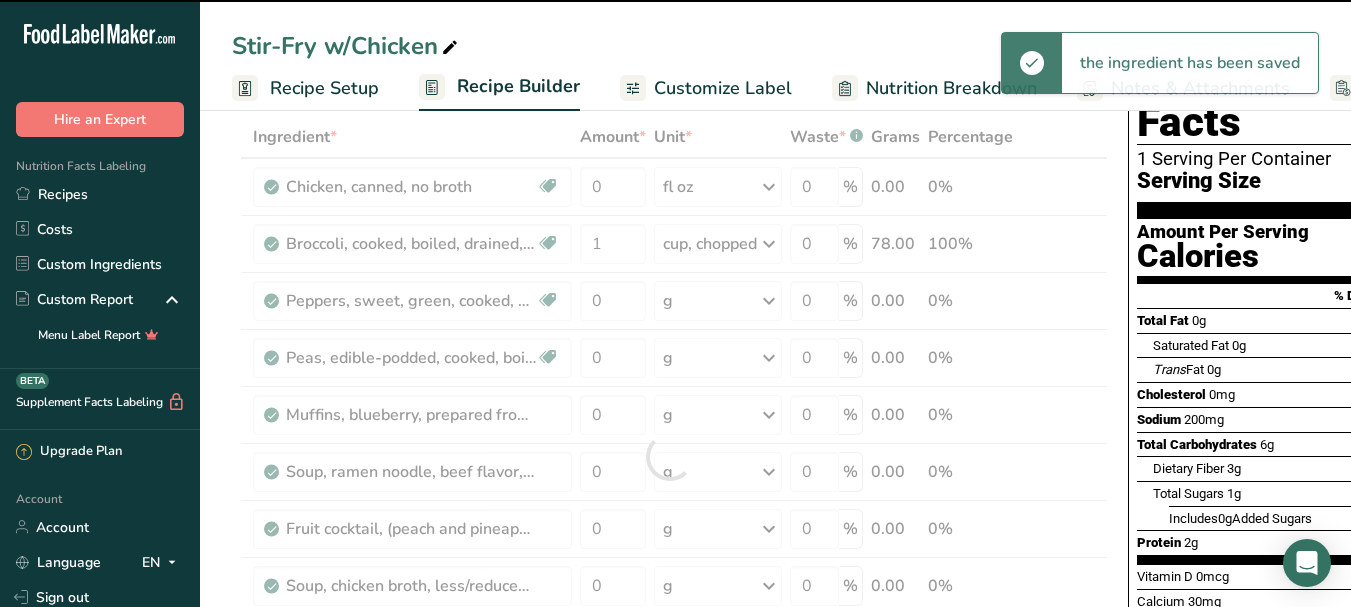 click at bounding box center (670, 456) 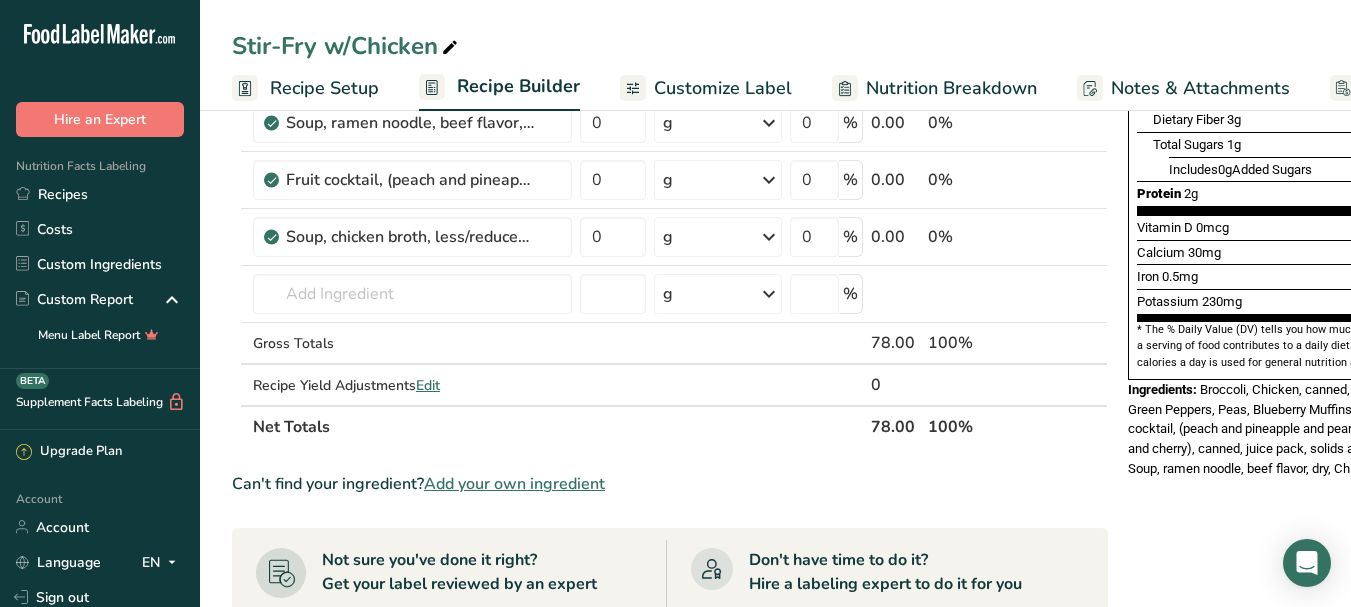 scroll, scrollTop: 400, scrollLeft: 0, axis: vertical 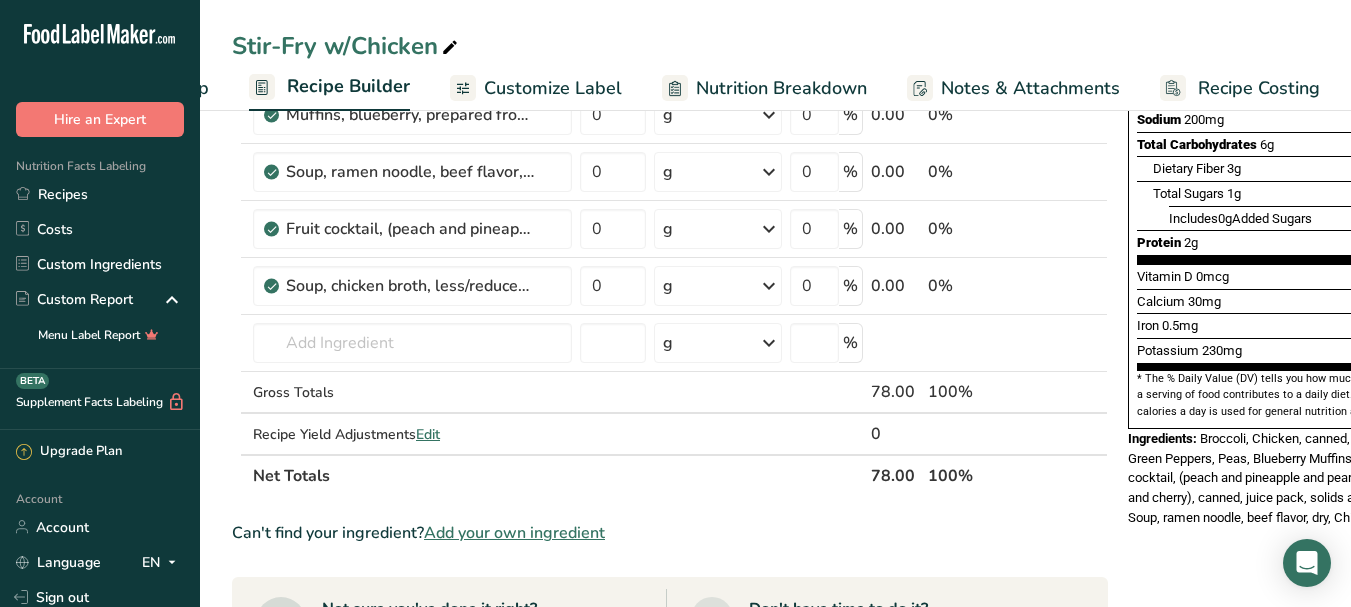 click on "Customize Label" at bounding box center (553, 88) 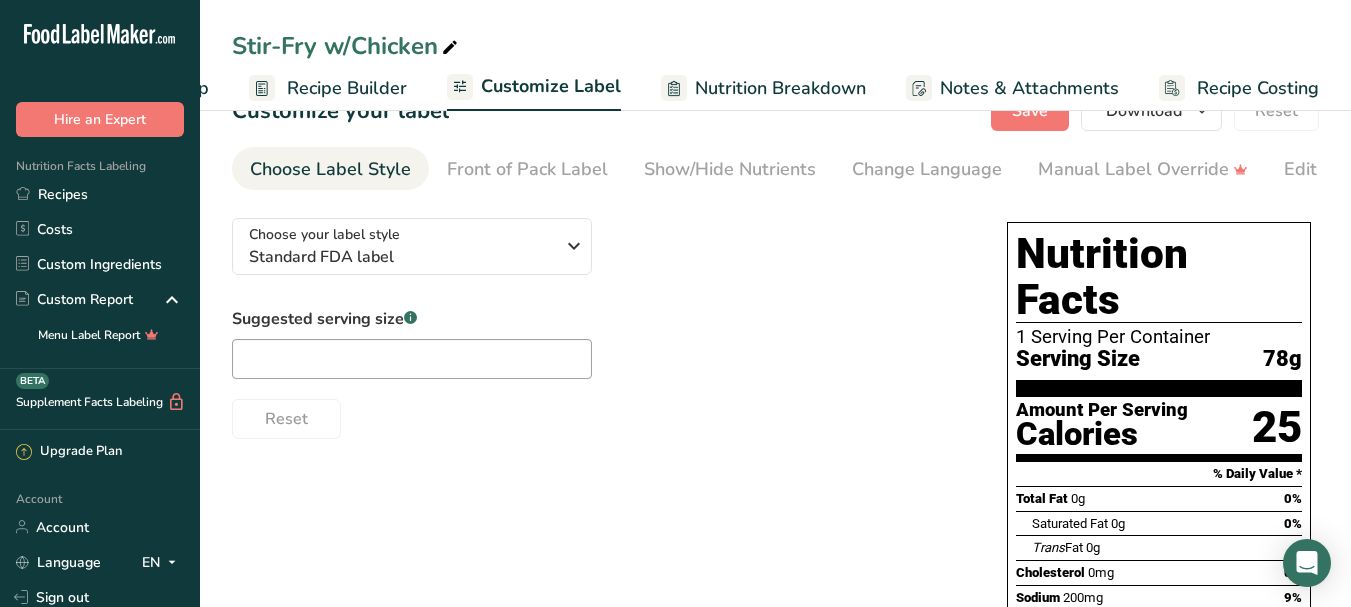 scroll, scrollTop: 0, scrollLeft: 0, axis: both 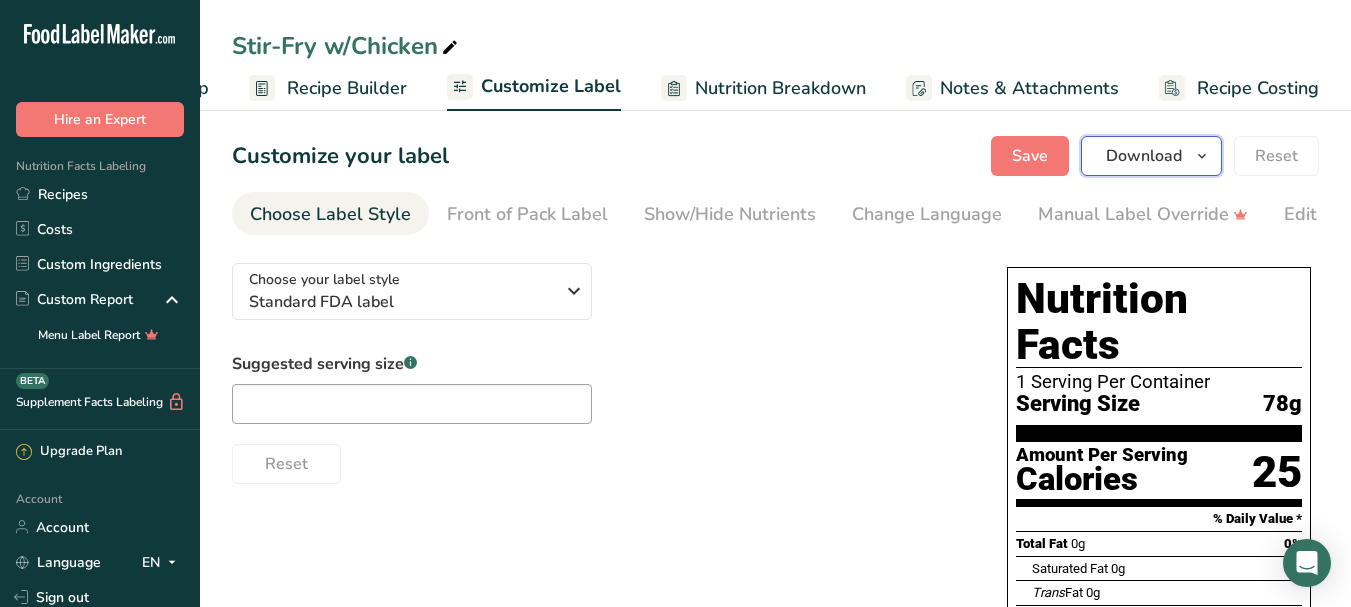 click at bounding box center (1202, 156) 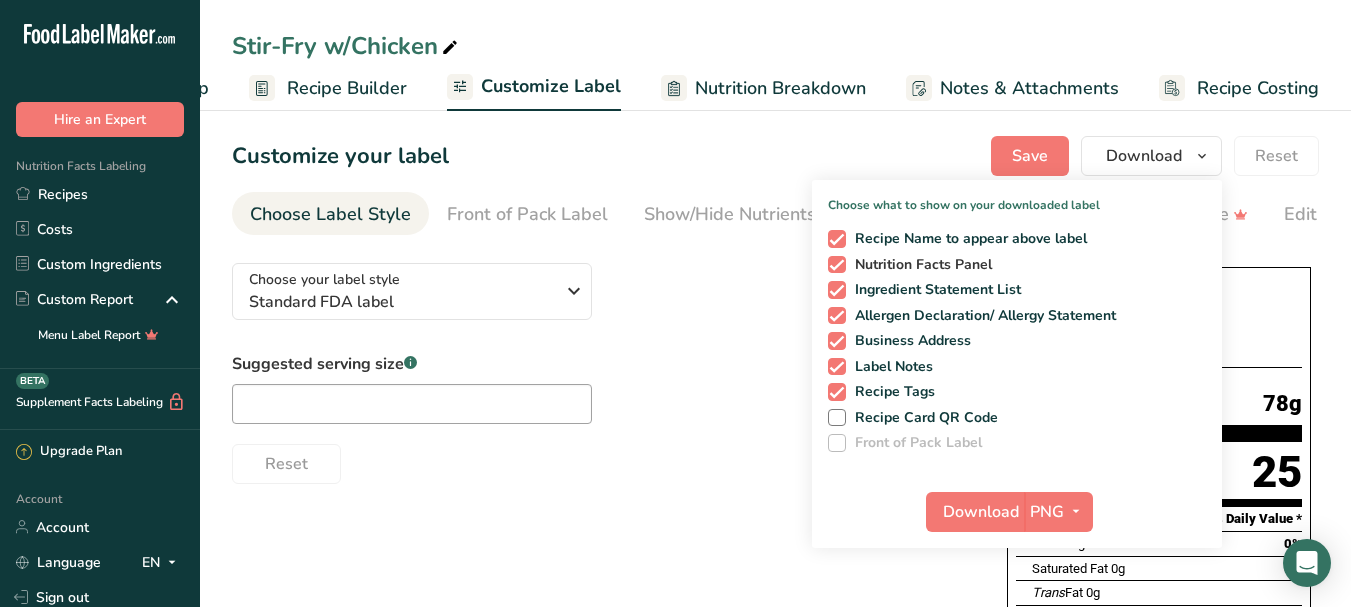 click at bounding box center (837, 265) 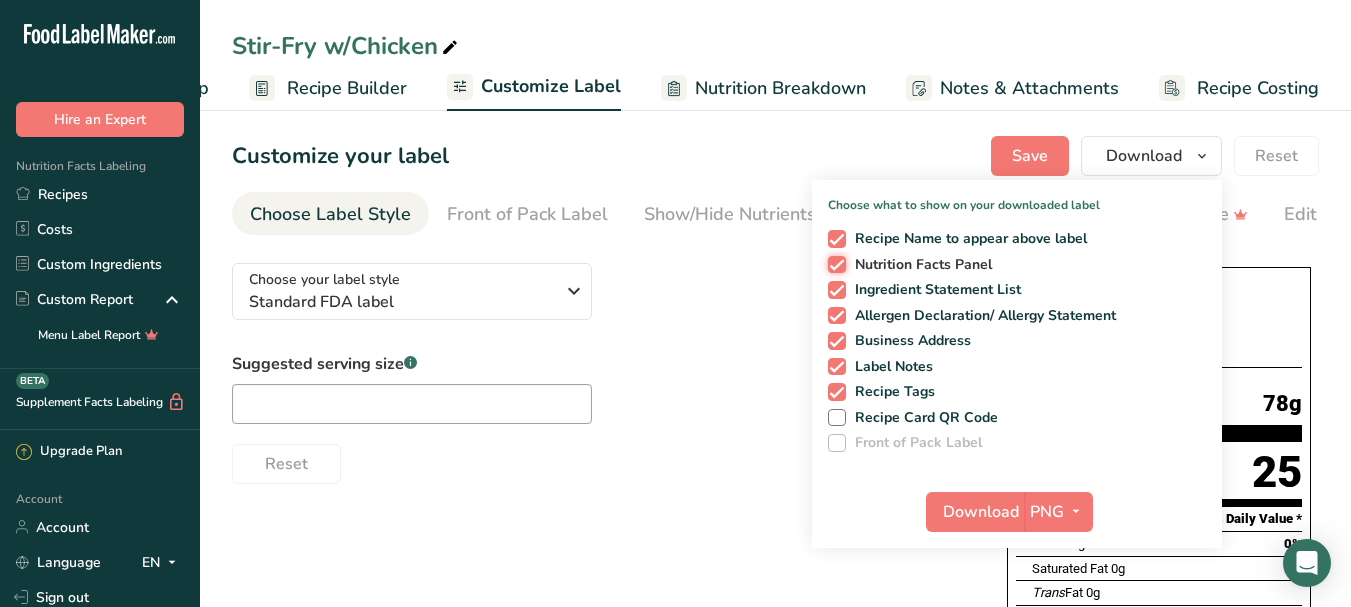 click on "Nutrition Facts Panel" at bounding box center [834, 264] 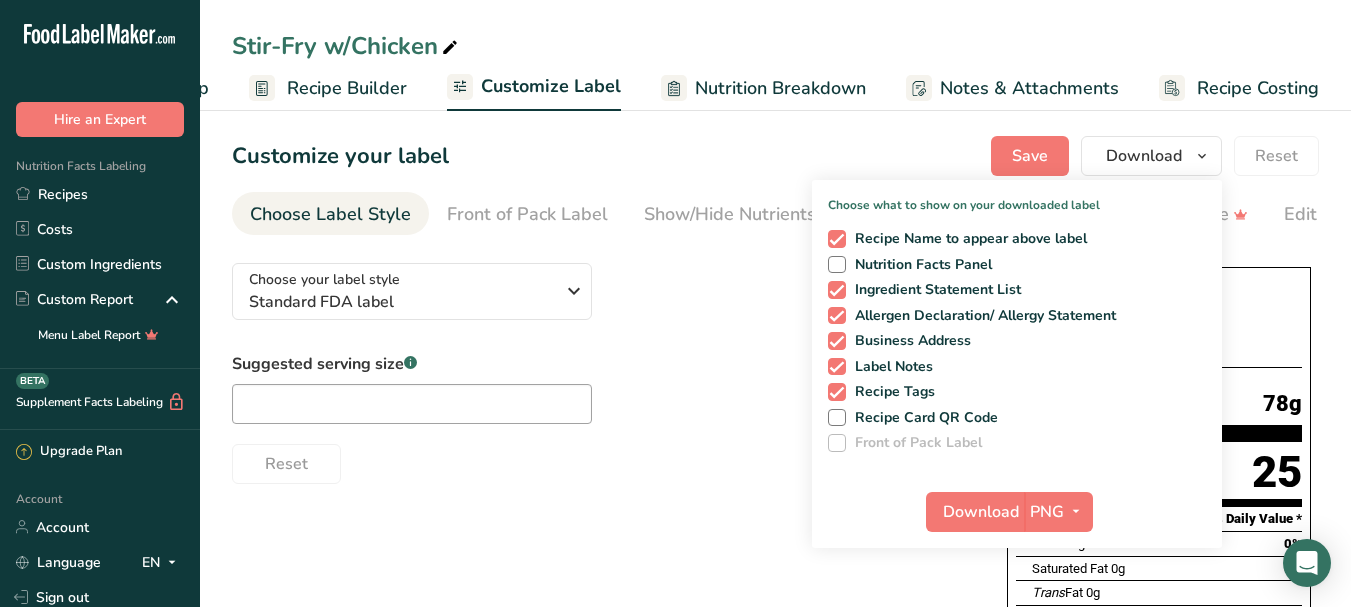 click on "Recipe Name to appear above label
Nutrition Facts Panel
Ingredient Statement List
Allergen Declaration/ Allergy Statement
Business Address
Label Notes
Recipe Tags
Recipe Card QR Code
Front of Pack Label" at bounding box center (1017, 337) 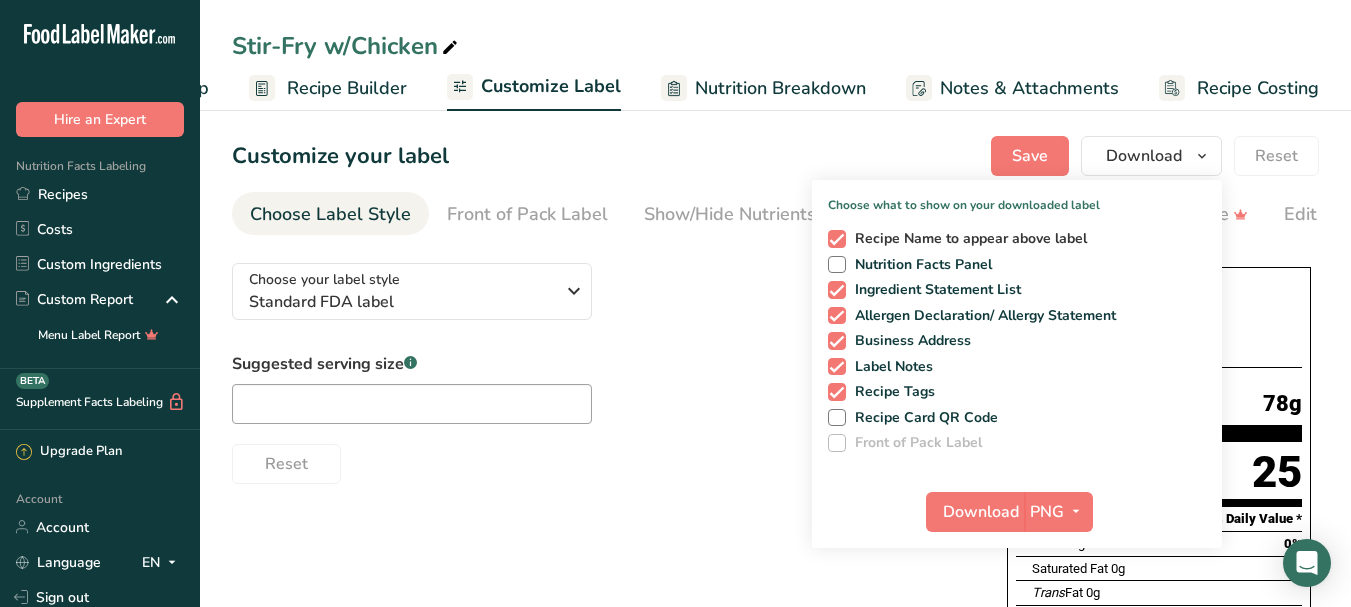 click at bounding box center (837, 239) 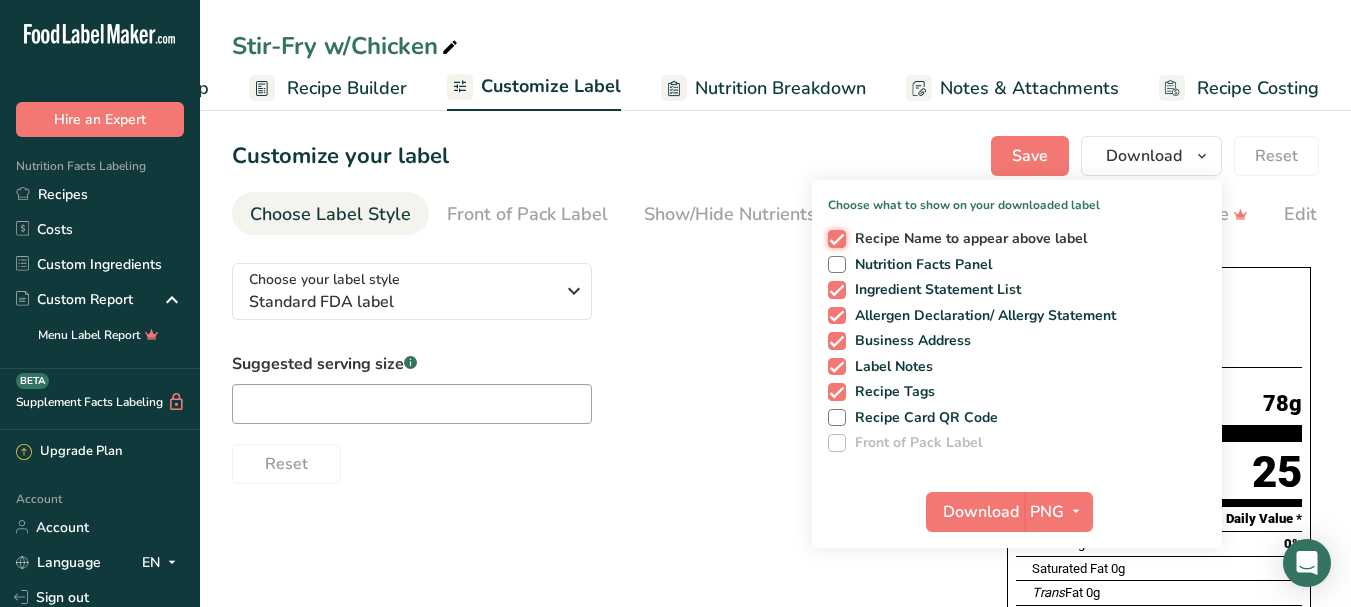 click on "Recipe Name to appear above label" at bounding box center (834, 238) 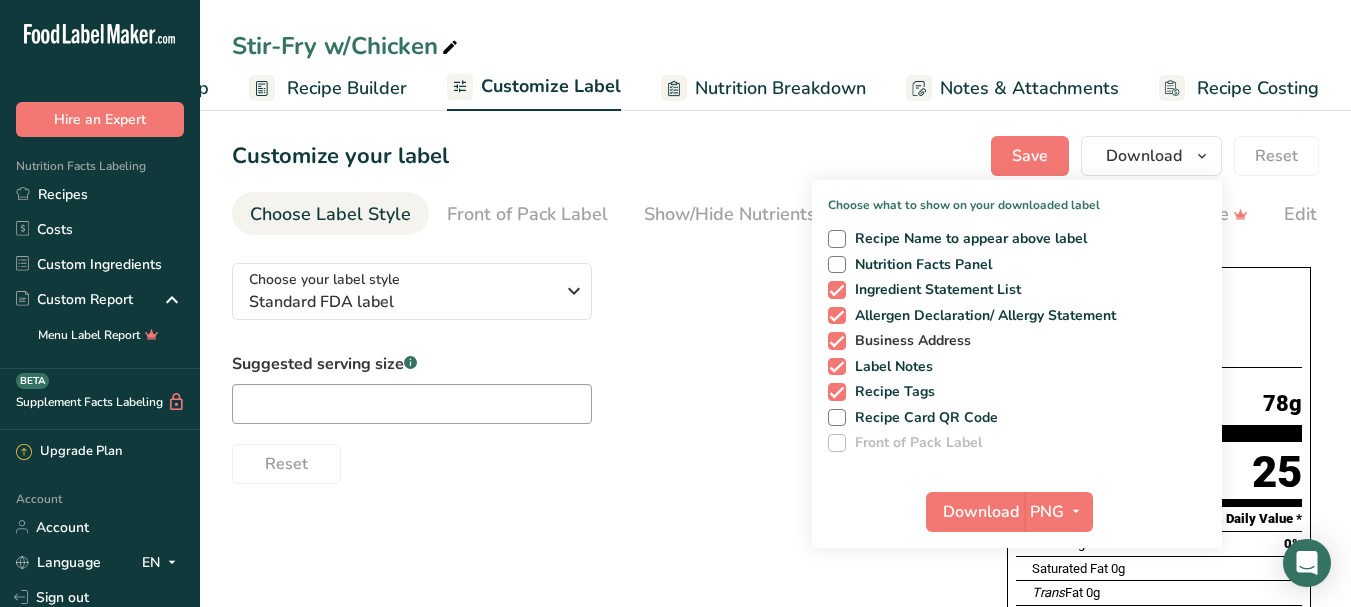 click at bounding box center [837, 341] 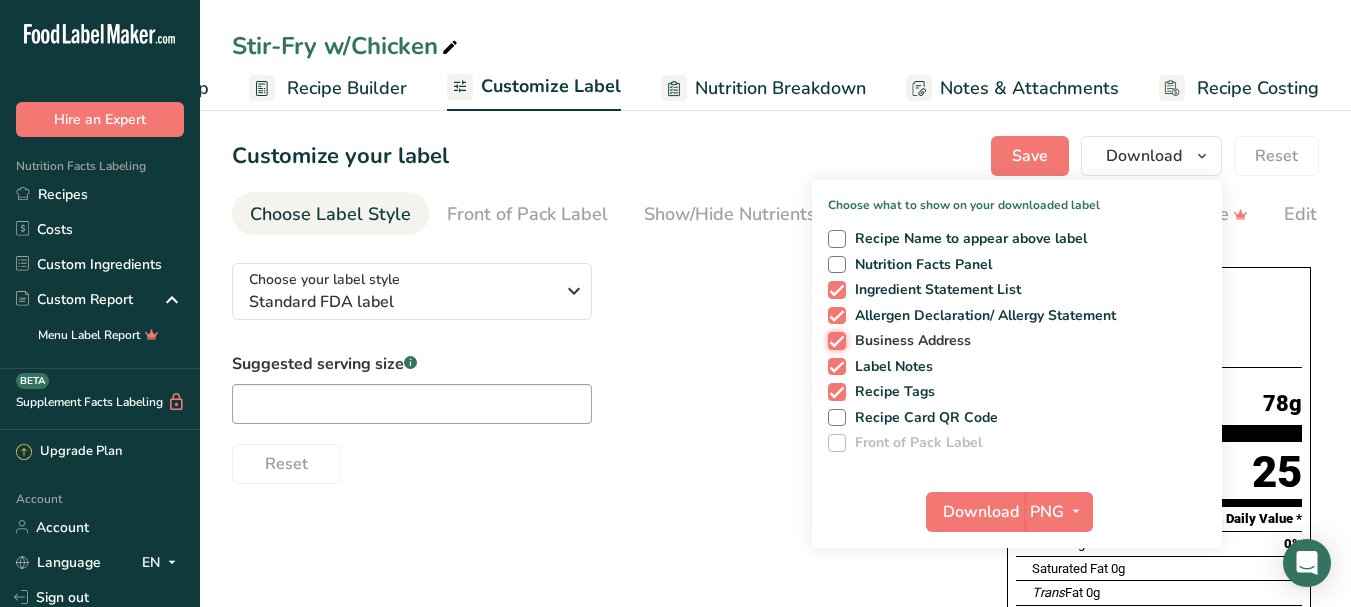 click on "Business Address" at bounding box center (834, 340) 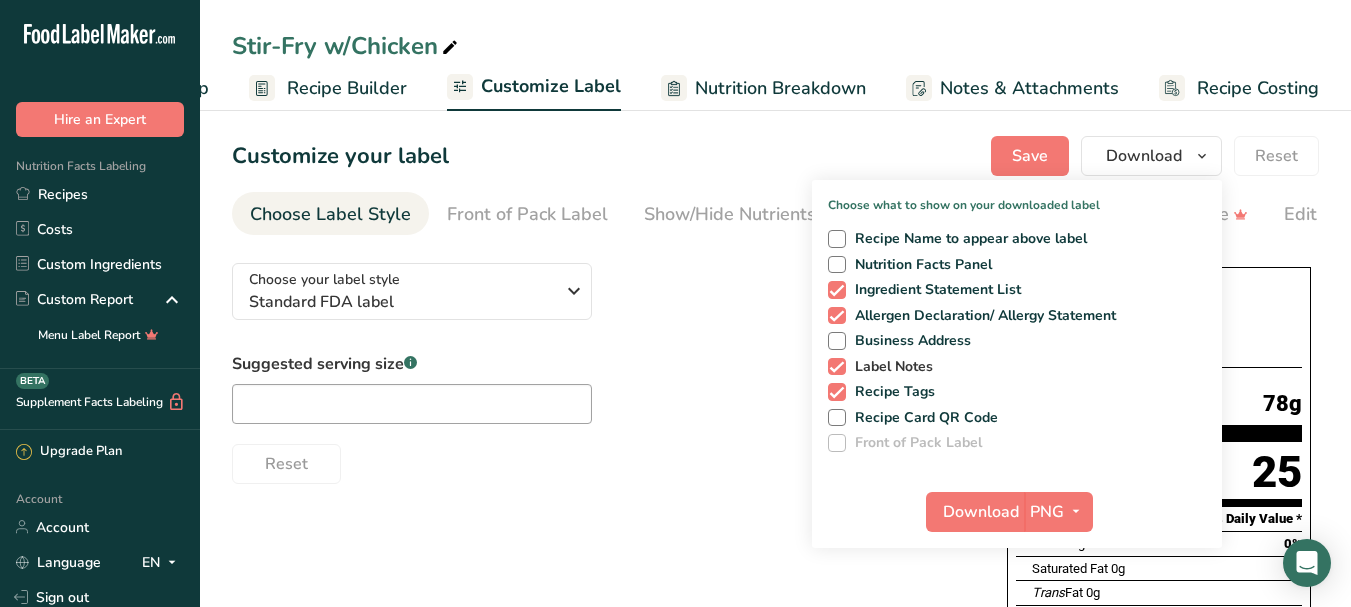 click at bounding box center [837, 367] 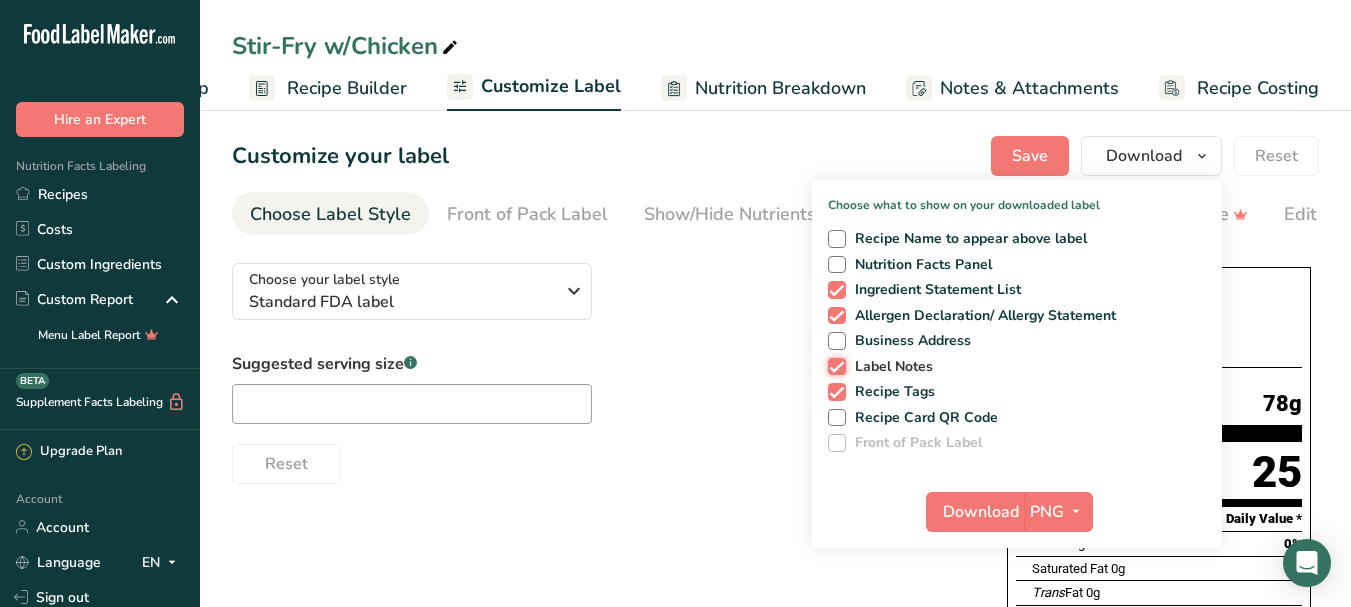 click on "Label Notes" at bounding box center [834, 366] 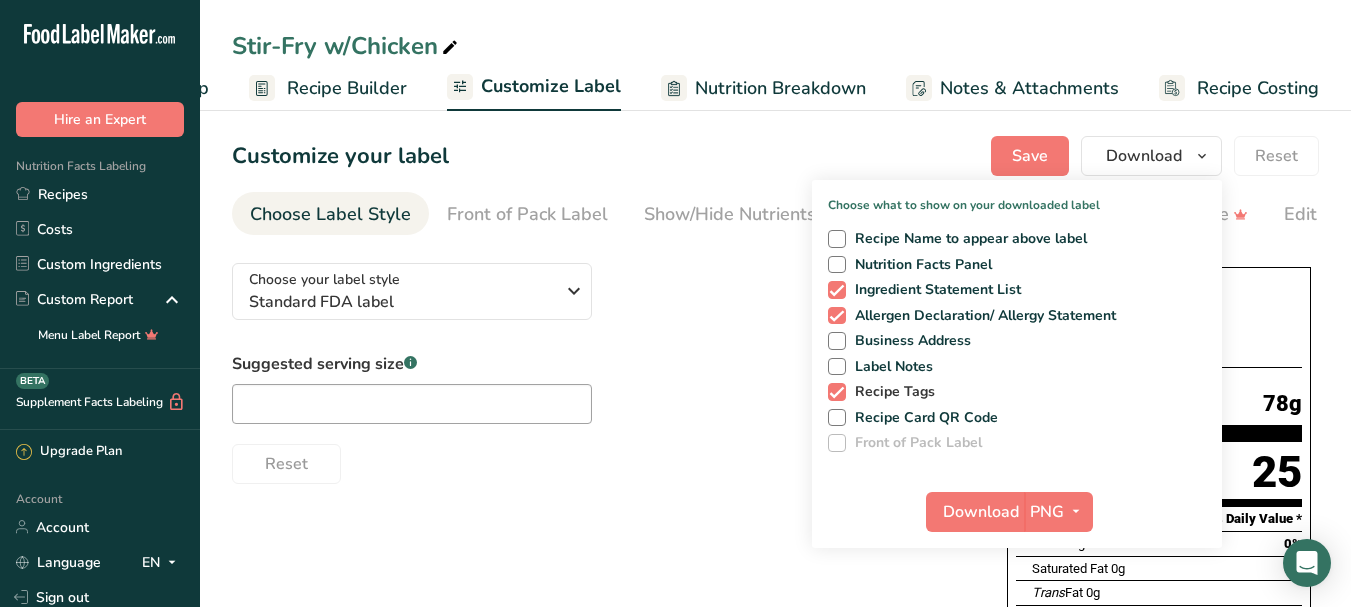 click at bounding box center (837, 392) 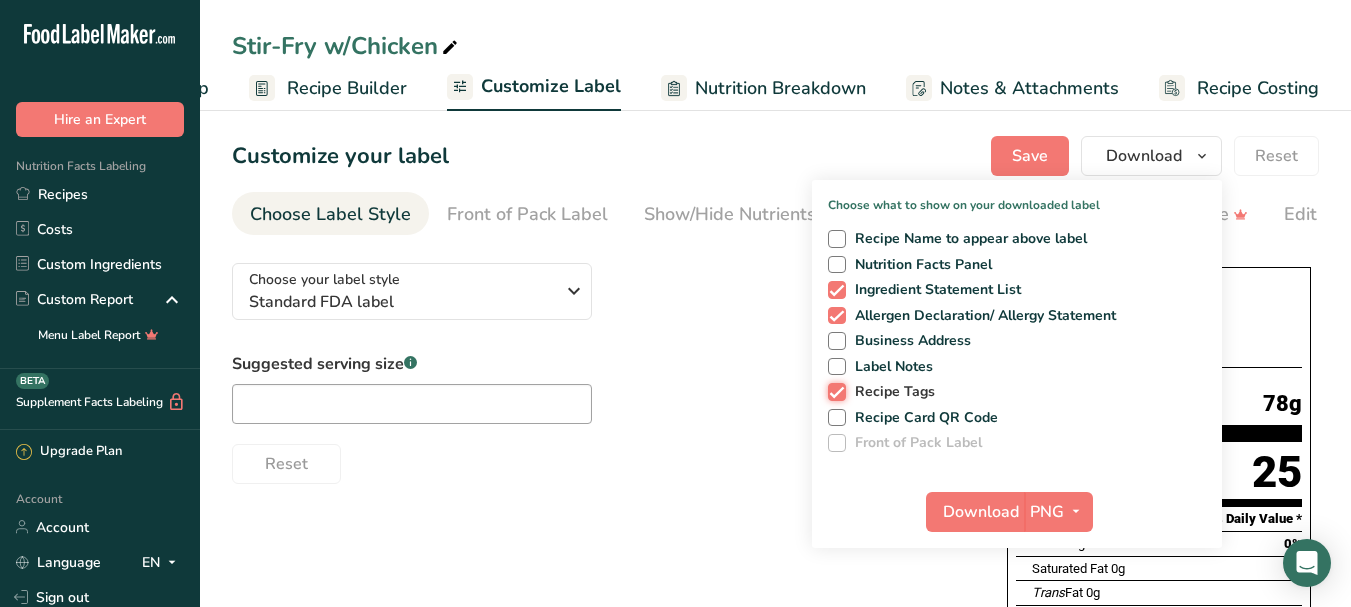 click on "Recipe Tags" at bounding box center [834, 391] 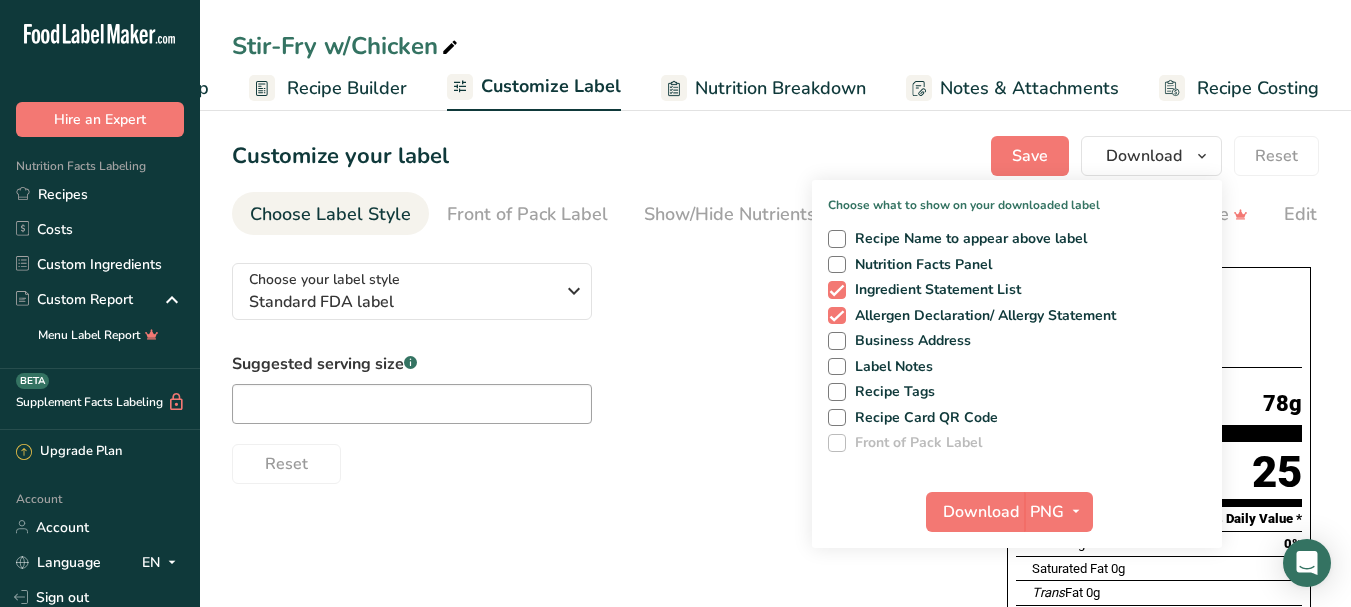 click on "Suggested serving size
.a-a{fill:#347362;}.b-a{fill:#fff;}
Reset" at bounding box center [599, 418] 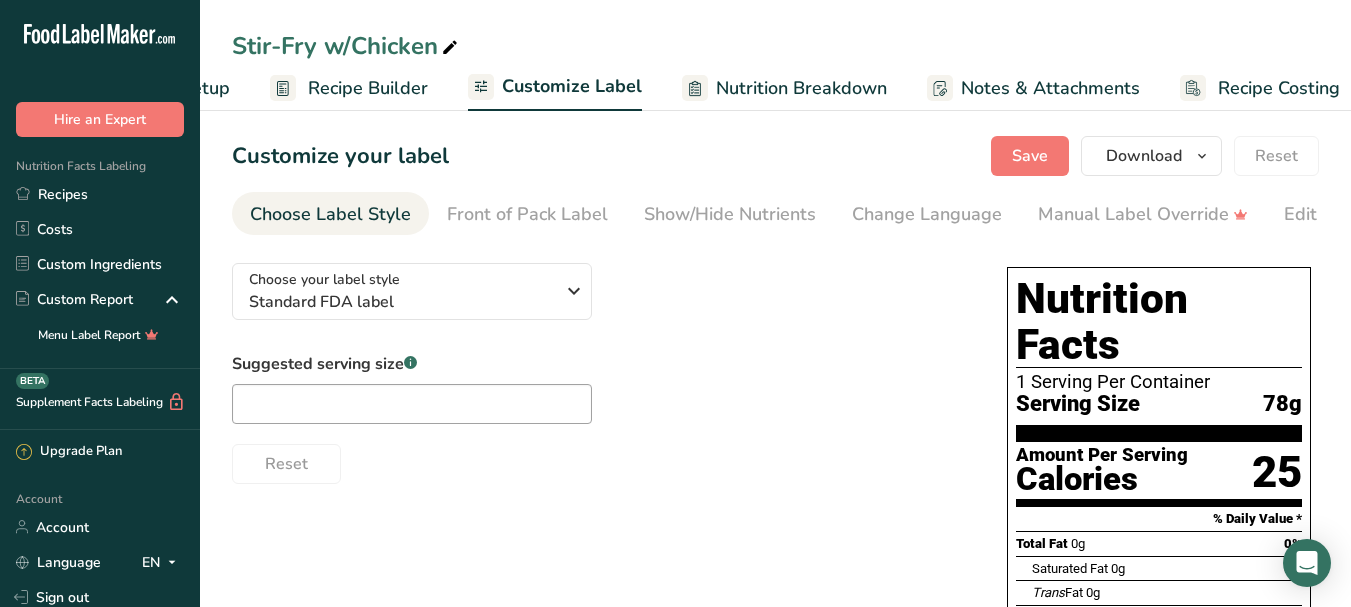 scroll, scrollTop: 0, scrollLeft: 130, axis: horizontal 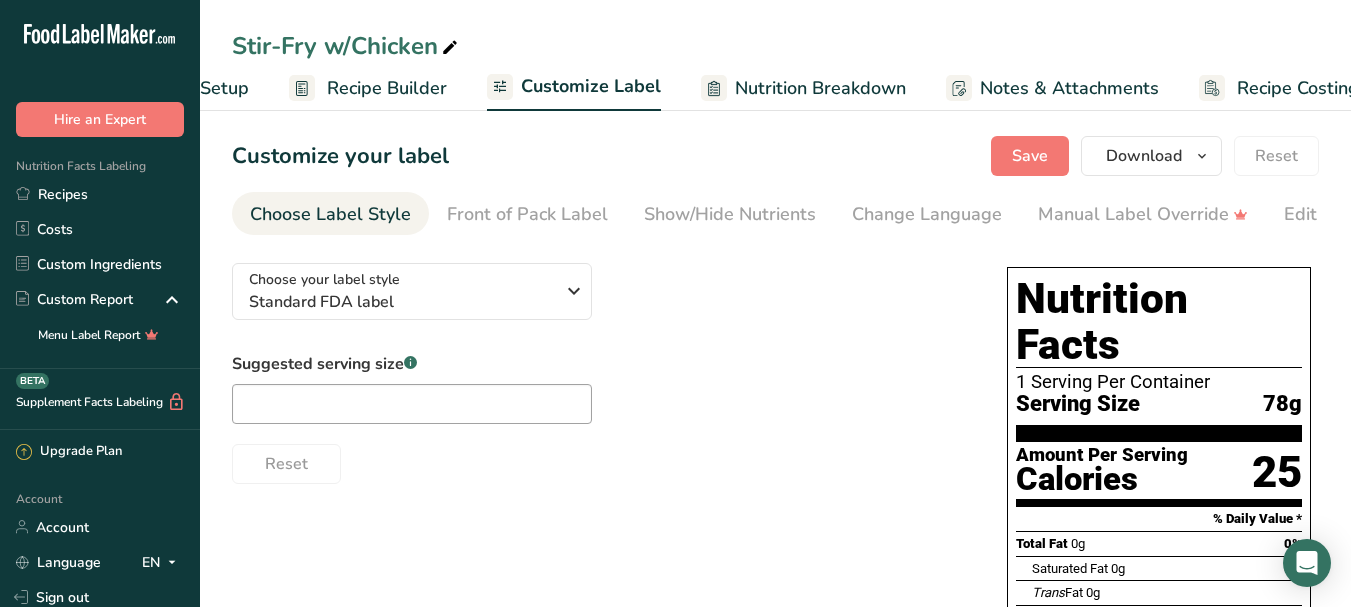 click on "Recipe Builder" at bounding box center (387, 88) 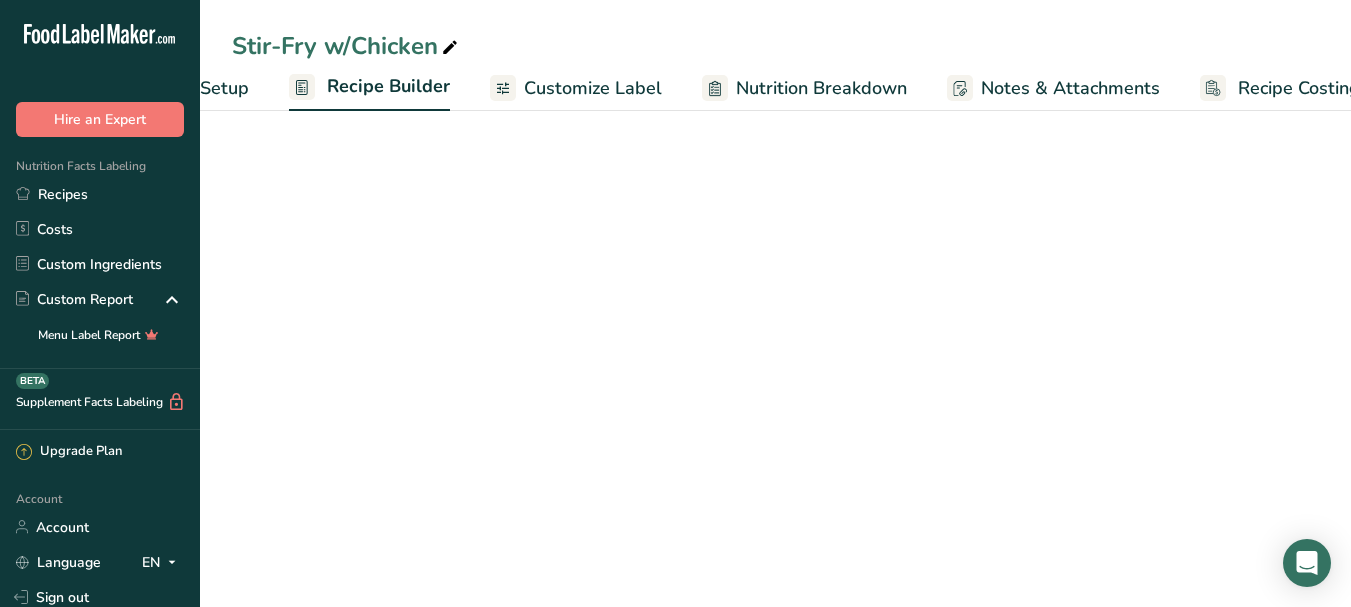 scroll, scrollTop: 0, scrollLeft: 170, axis: horizontal 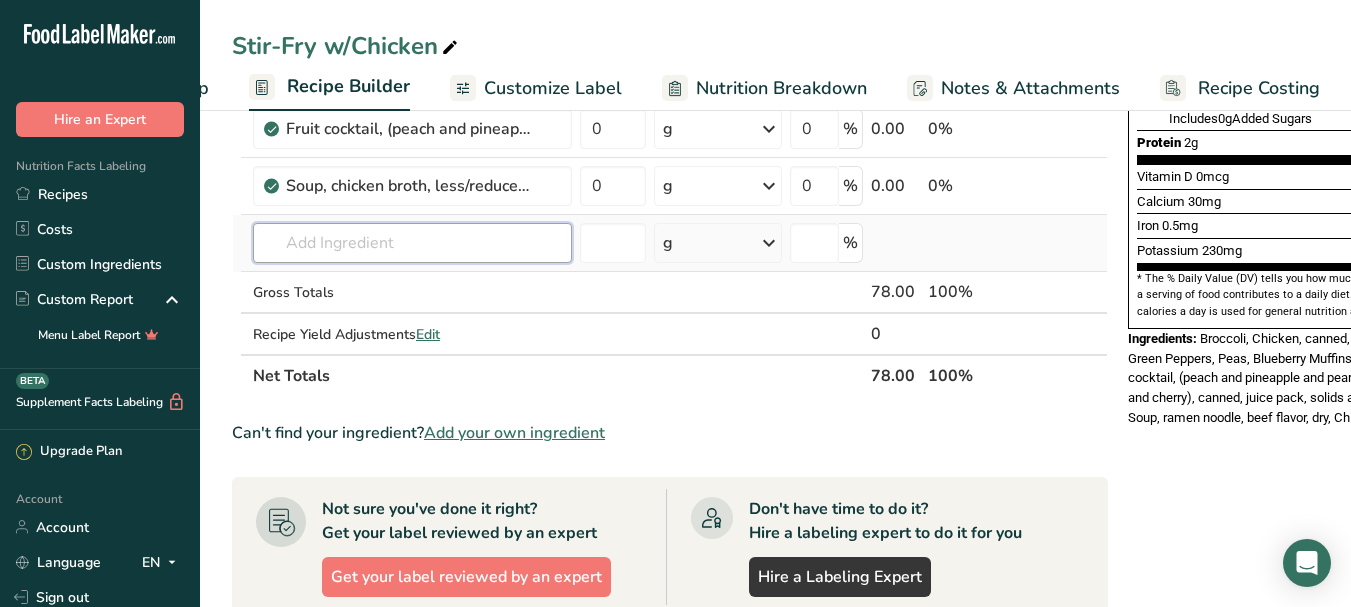 click at bounding box center [412, 243] 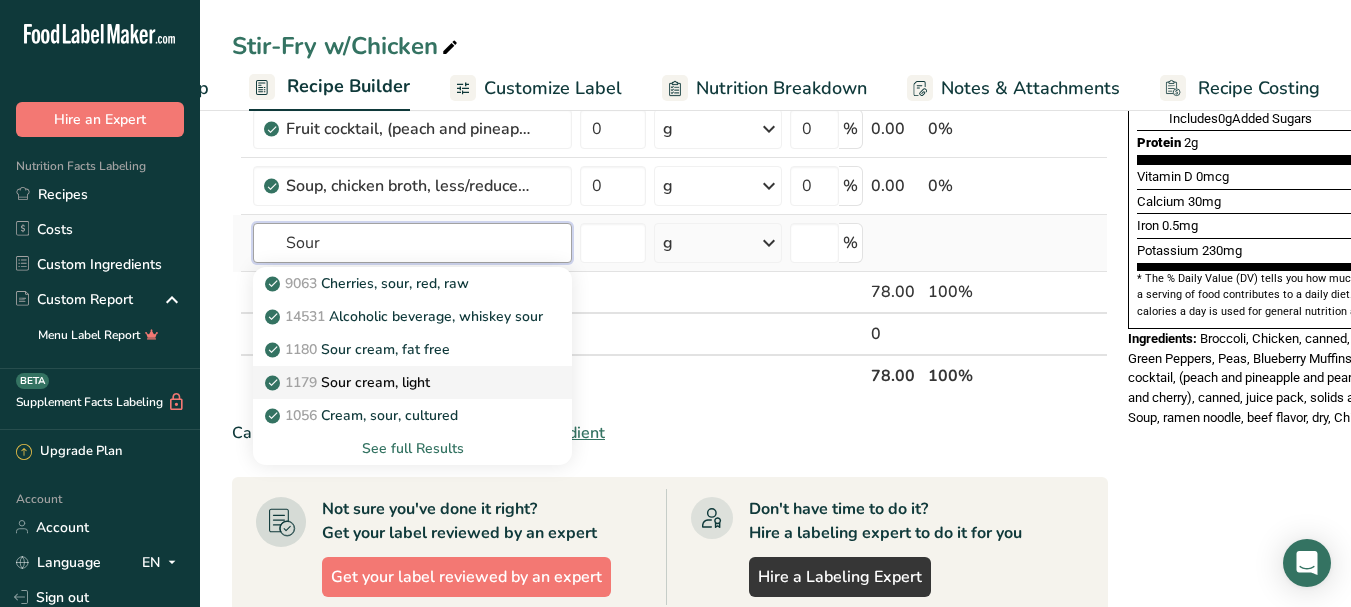 scroll, scrollTop: 600, scrollLeft: 0, axis: vertical 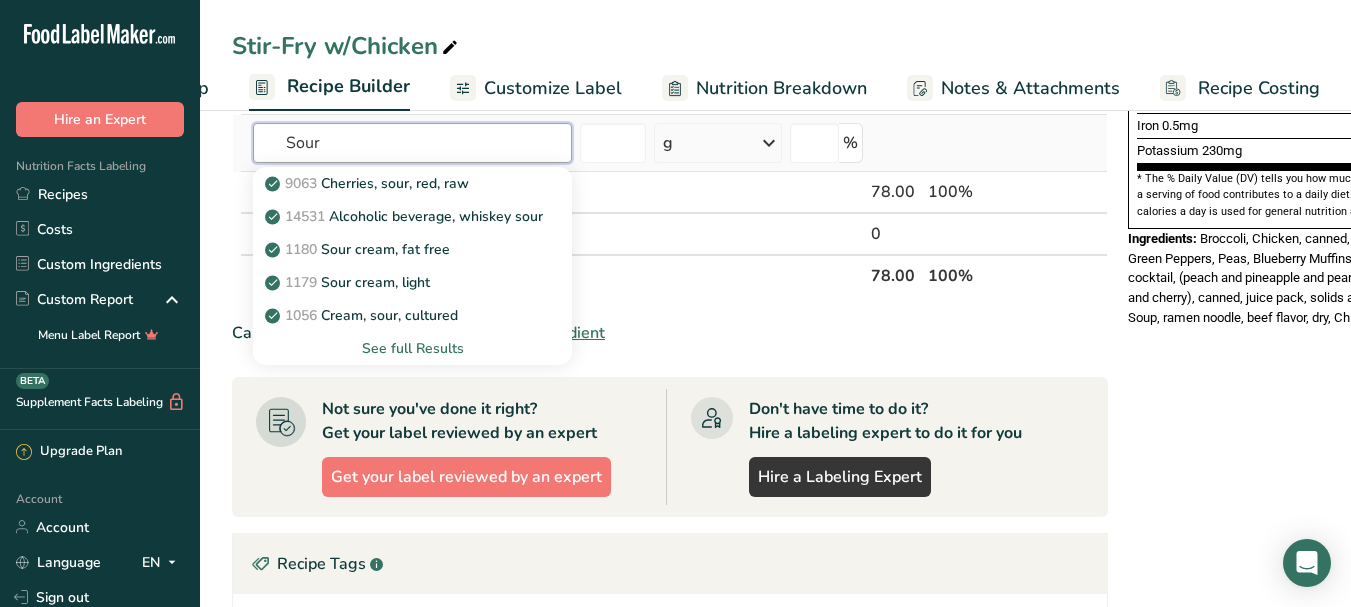 type on "Sour" 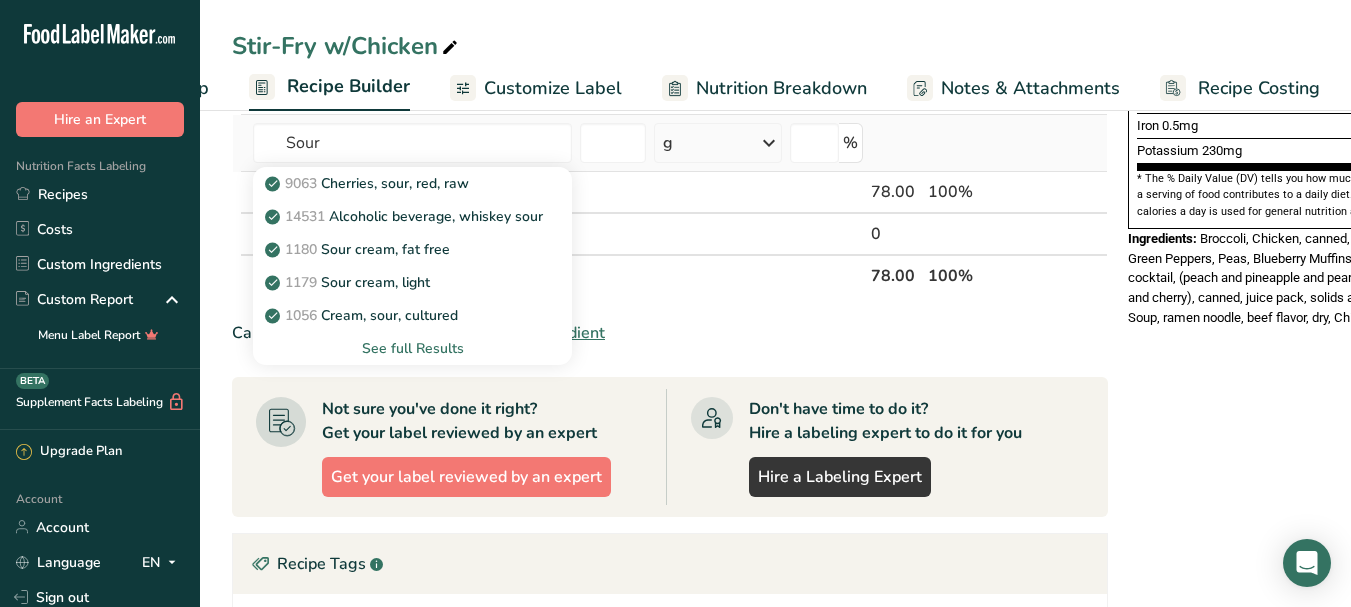 type 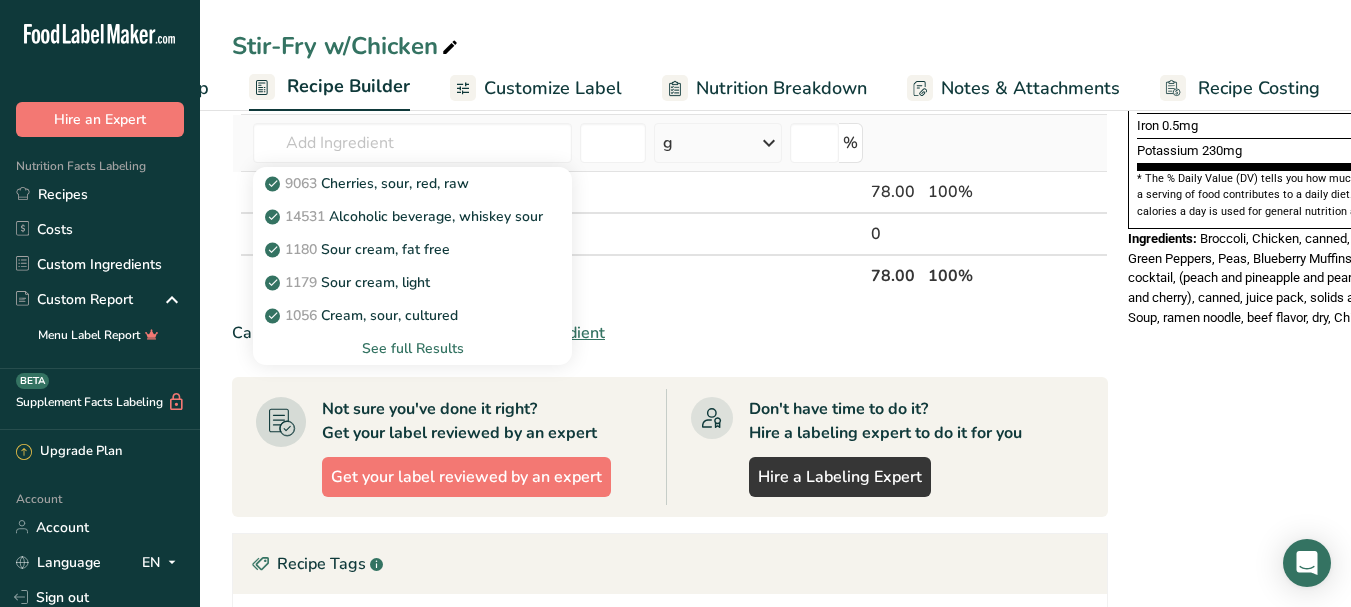 click on "See full Results" at bounding box center [412, 348] 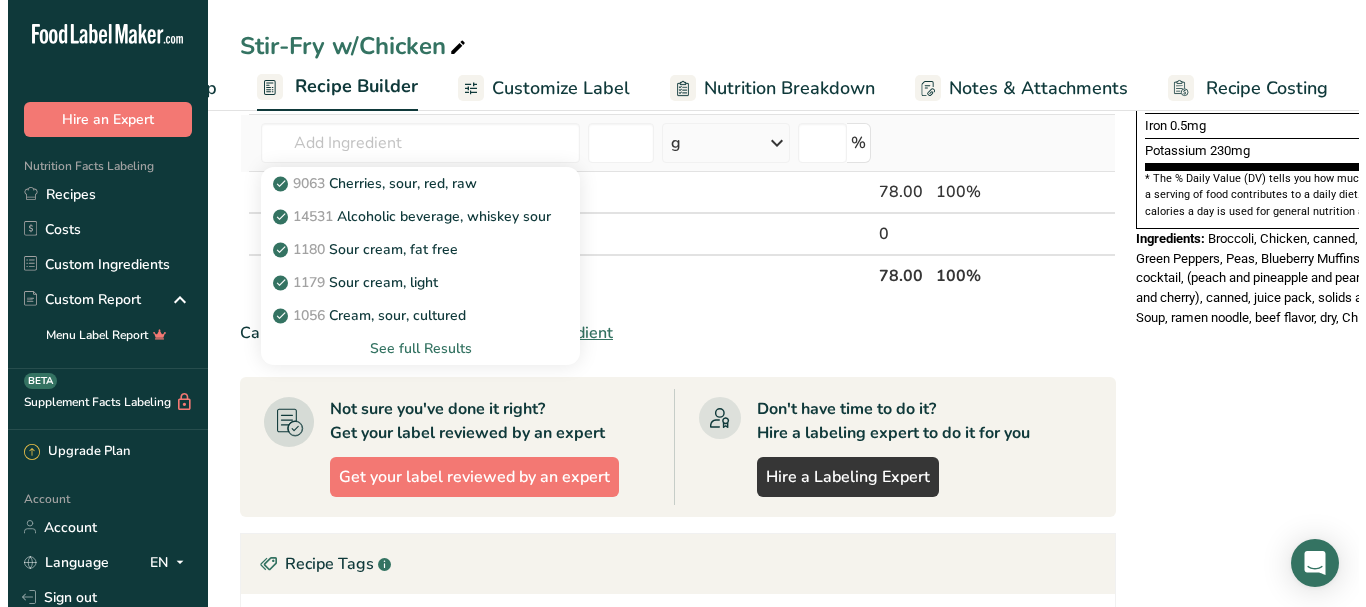 scroll, scrollTop: 0, scrollLeft: 155, axis: horizontal 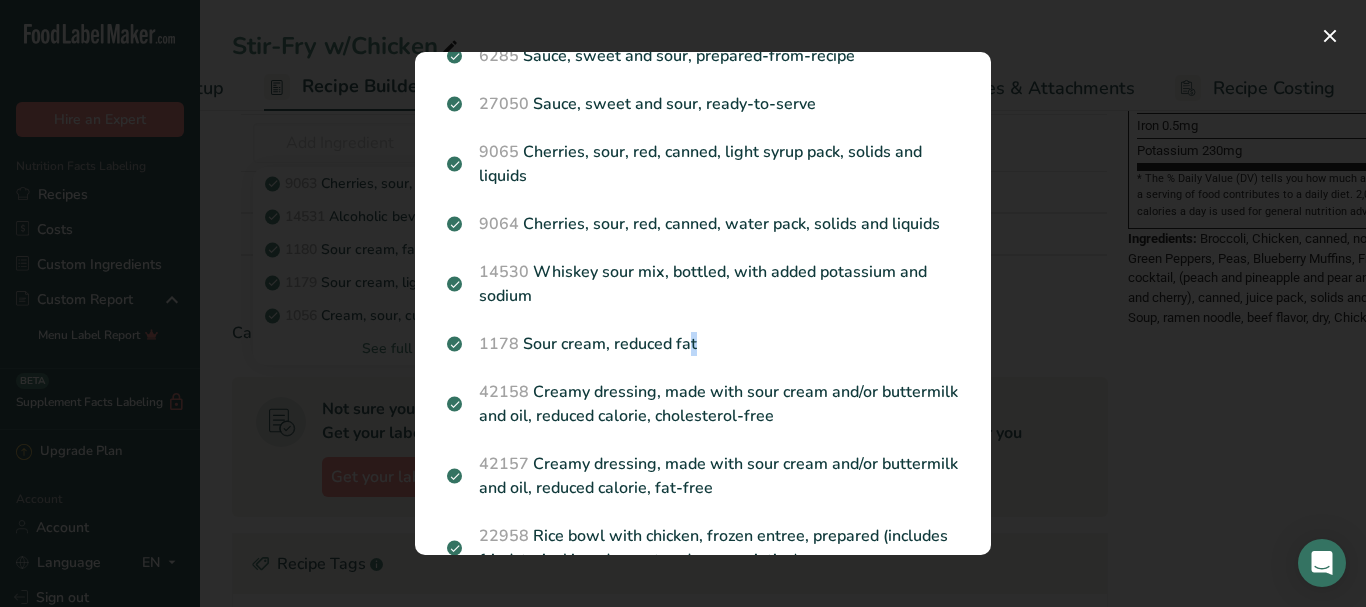 click on "1178
Sour cream, reduced fat" at bounding box center [703, 344] 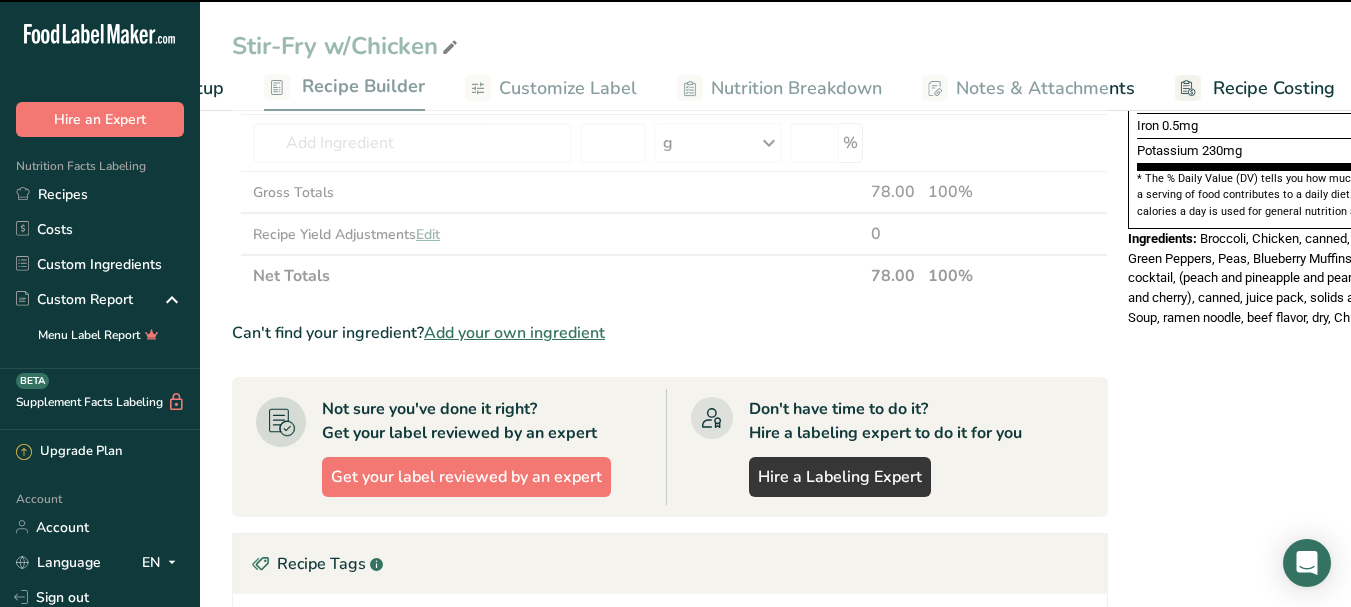 type on "0" 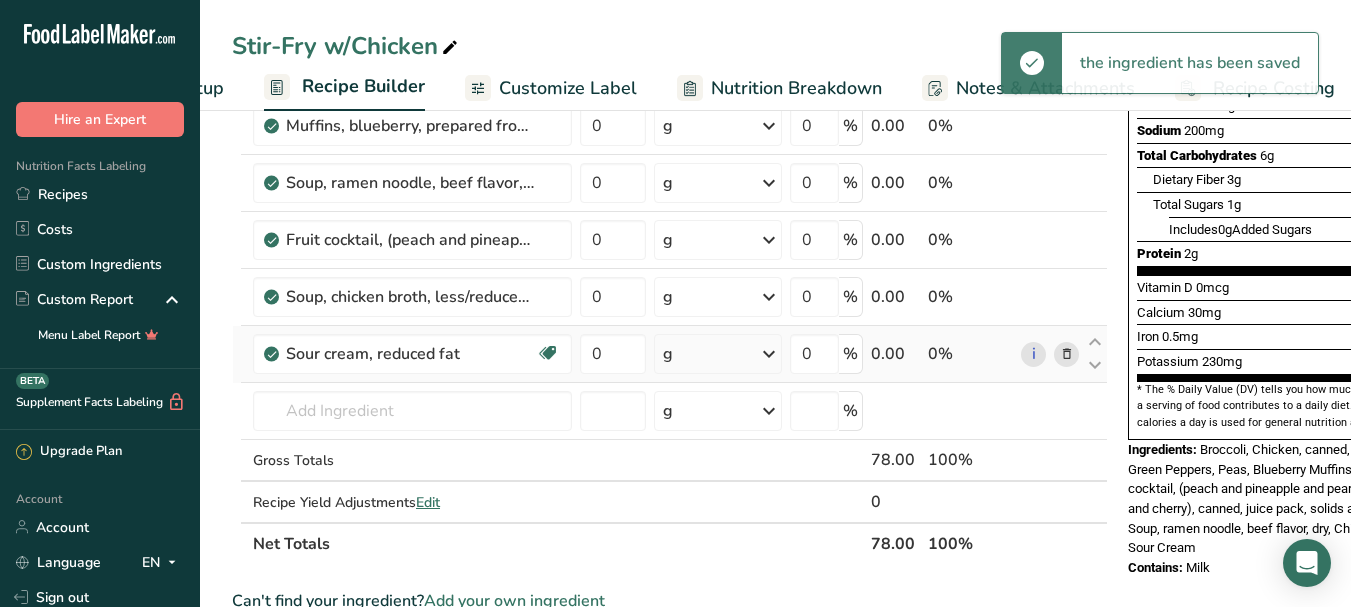 scroll, scrollTop: 300, scrollLeft: 0, axis: vertical 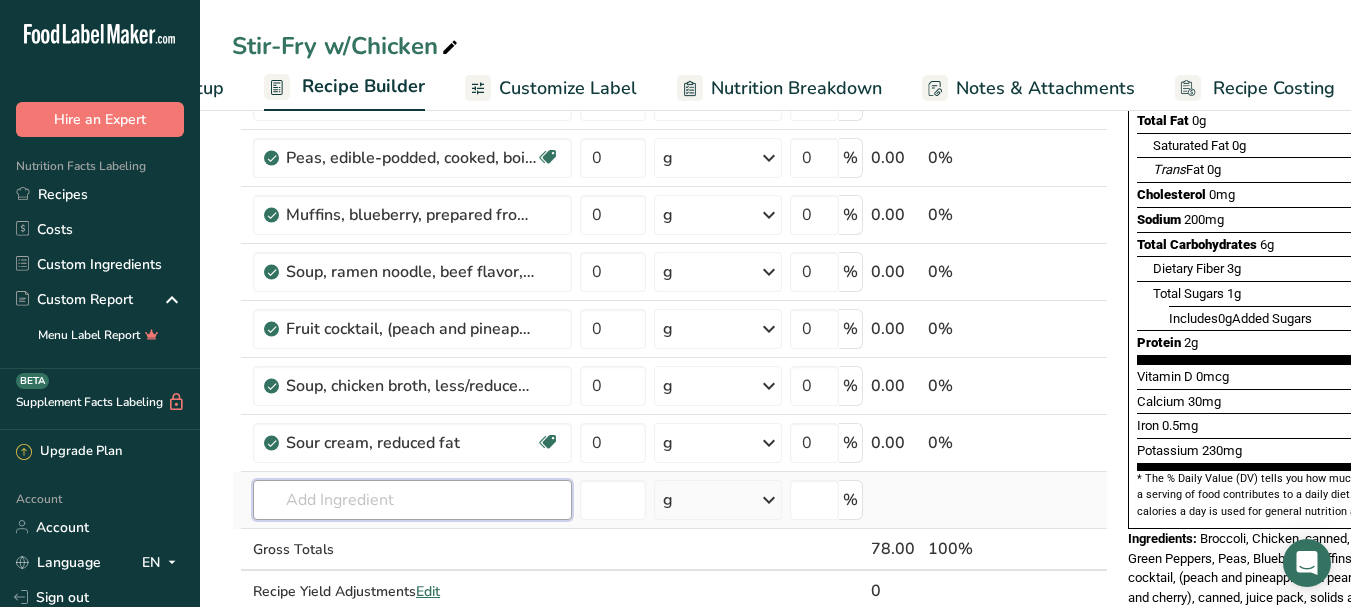 click at bounding box center (412, 500) 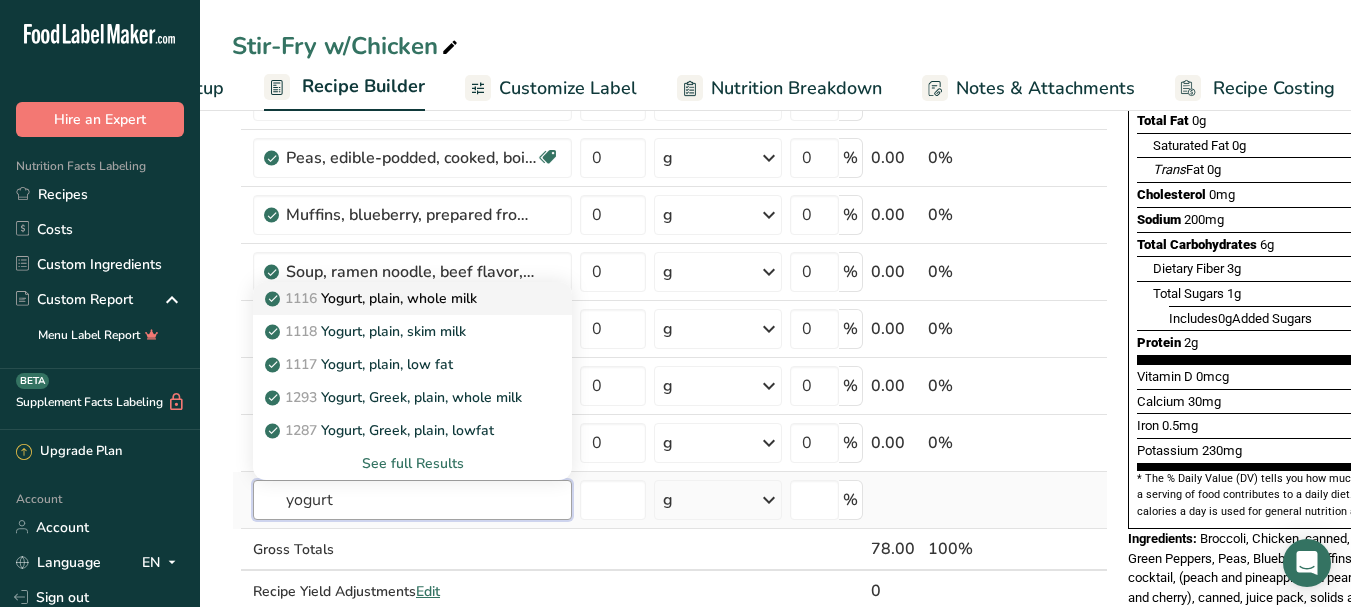 type on "yogurt" 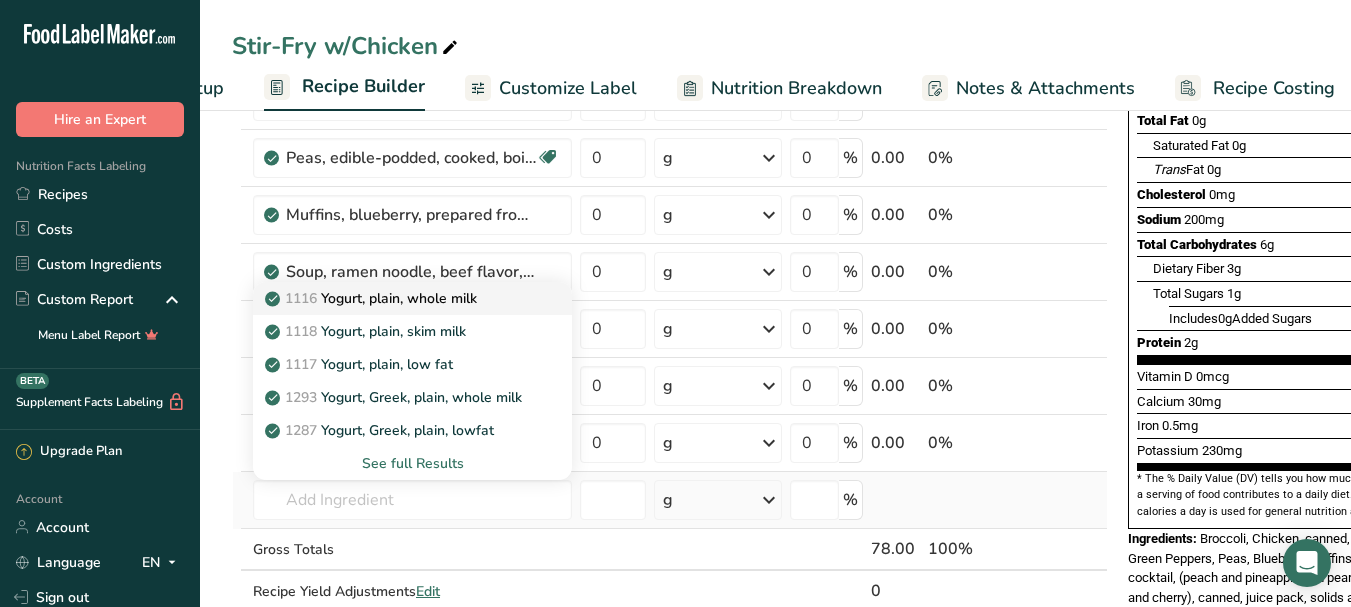 click on "1116
Yogurt, plain, whole milk" at bounding box center (373, 298) 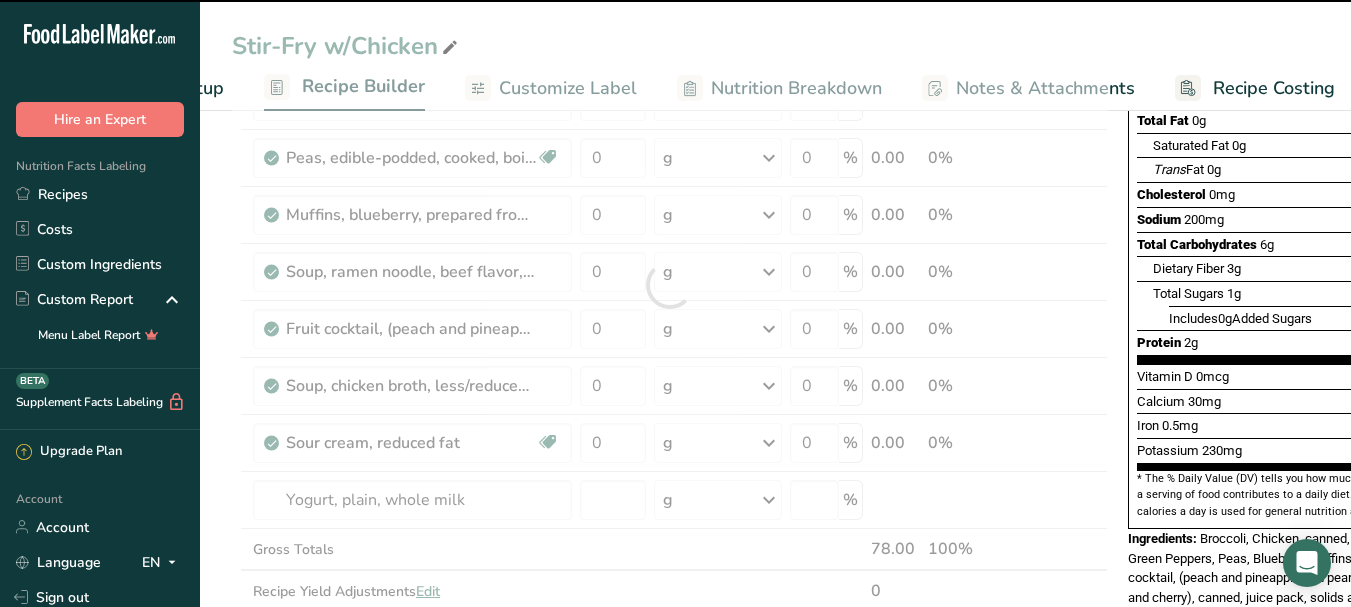 type on "0" 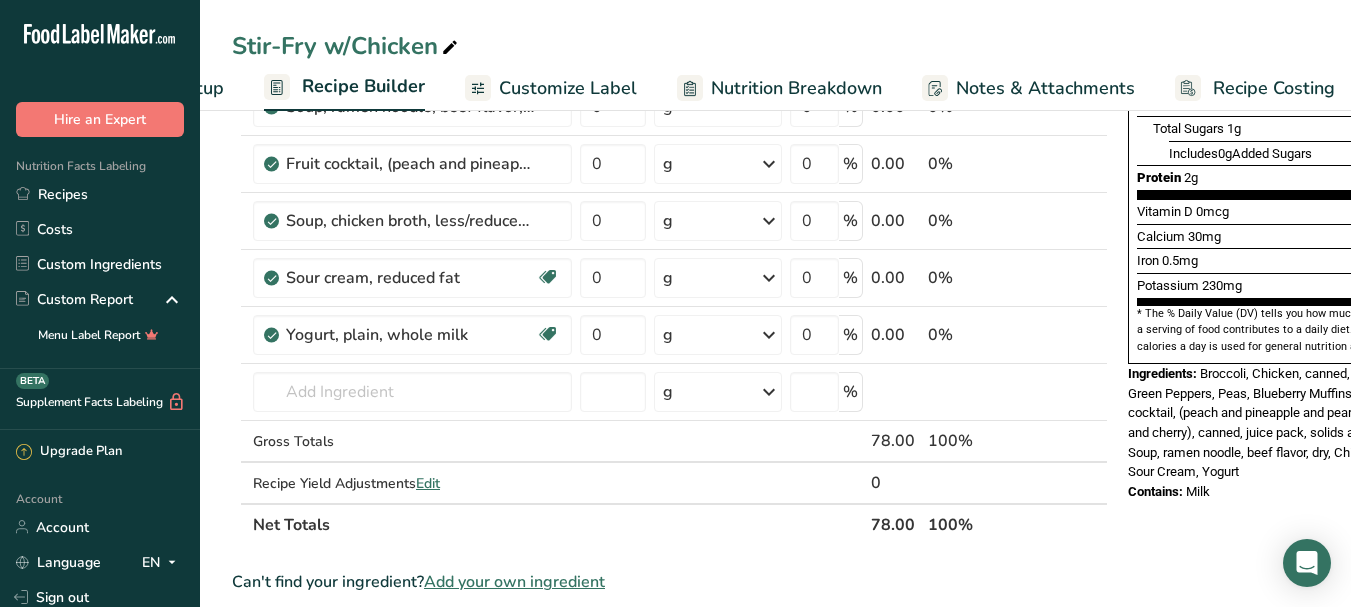 scroll, scrollTop: 500, scrollLeft: 0, axis: vertical 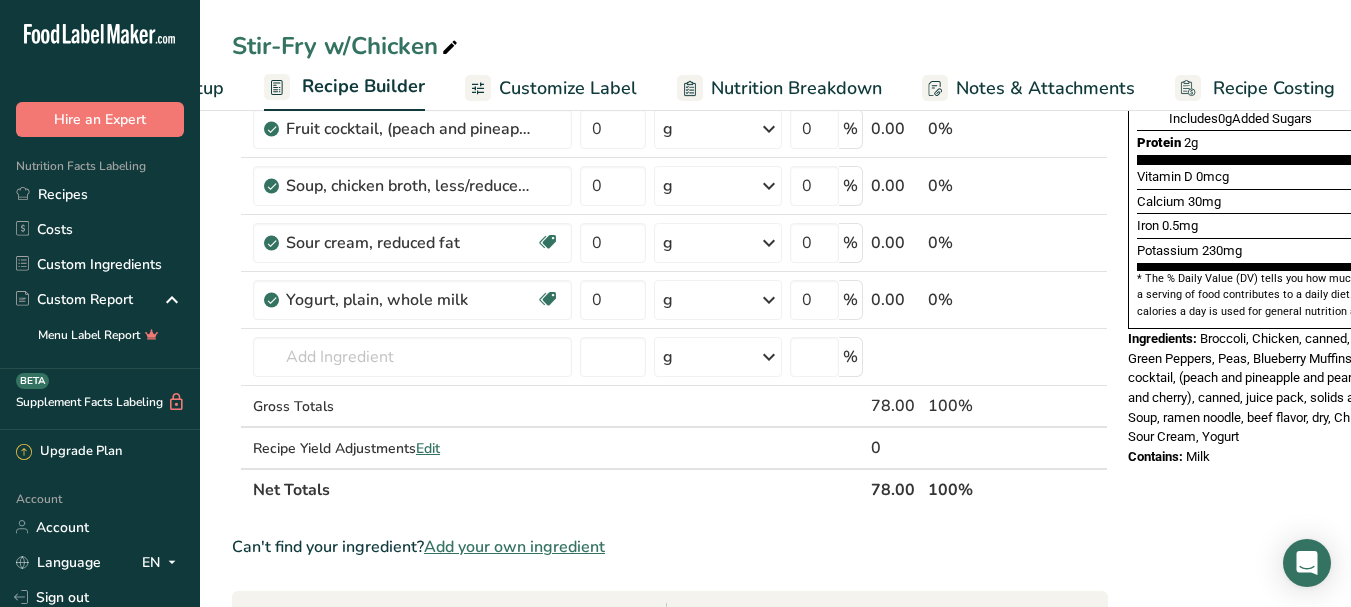 drag, startPoint x: 944, startPoint y: 593, endPoint x: 1079, endPoint y: 620, distance: 137.67352 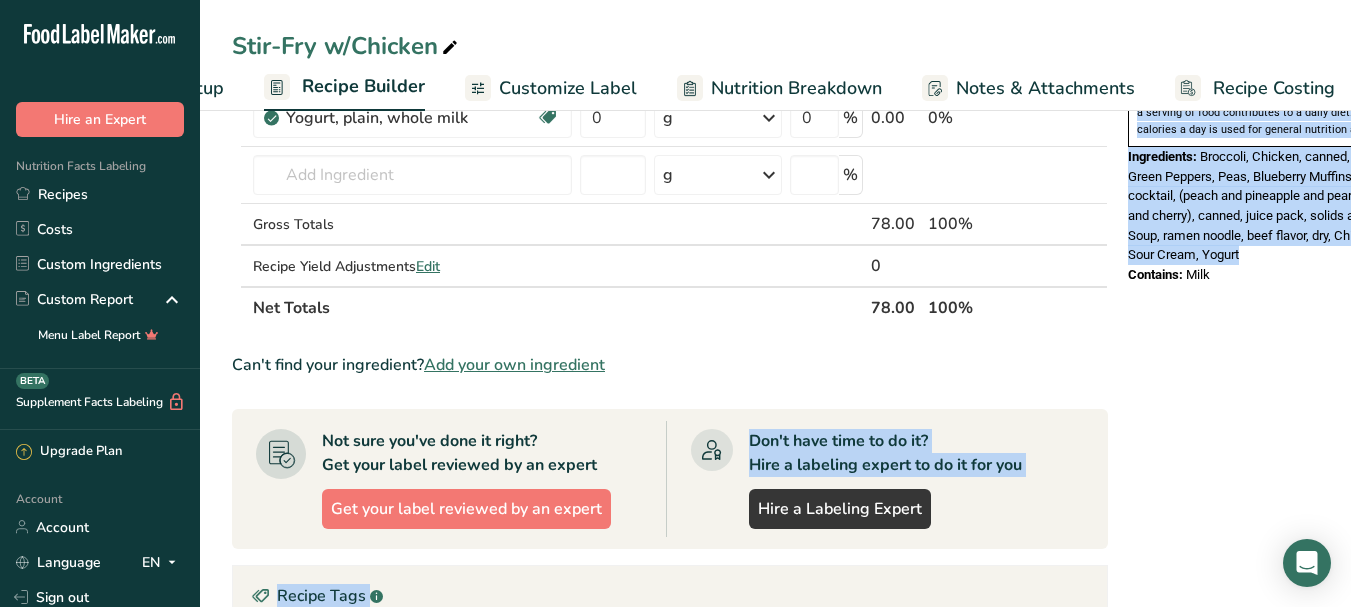 drag, startPoint x: 1064, startPoint y: 600, endPoint x: 1130, endPoint y: 612, distance: 67.08204 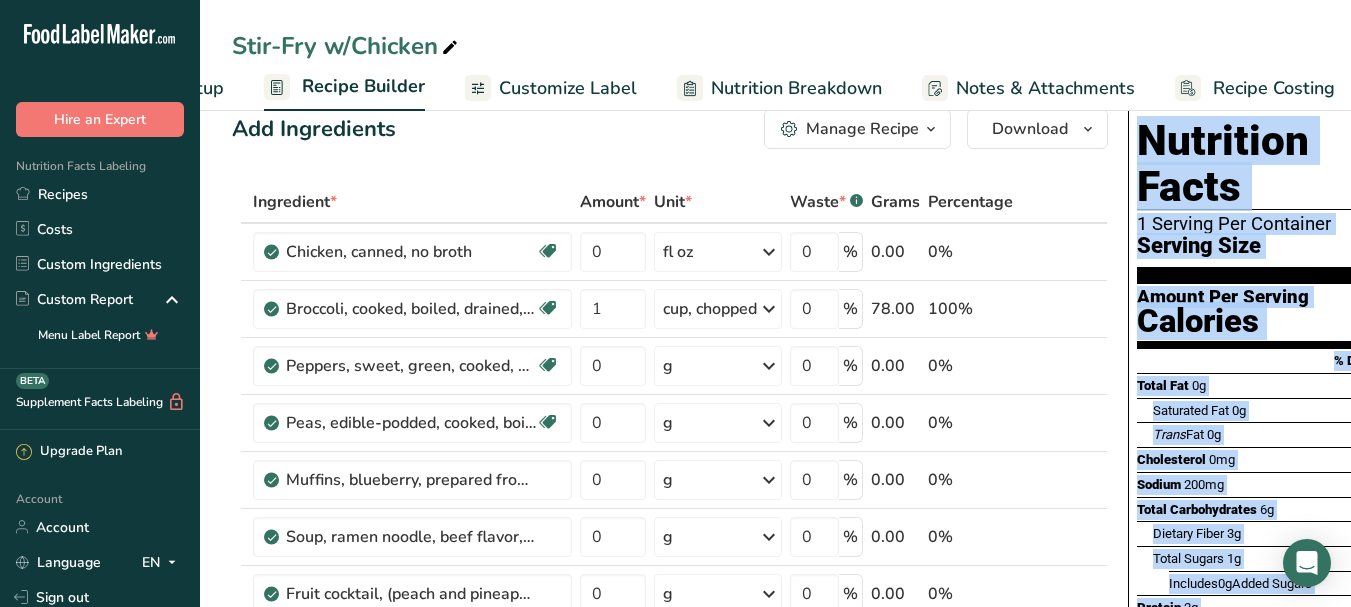 scroll, scrollTop: 0, scrollLeft: 0, axis: both 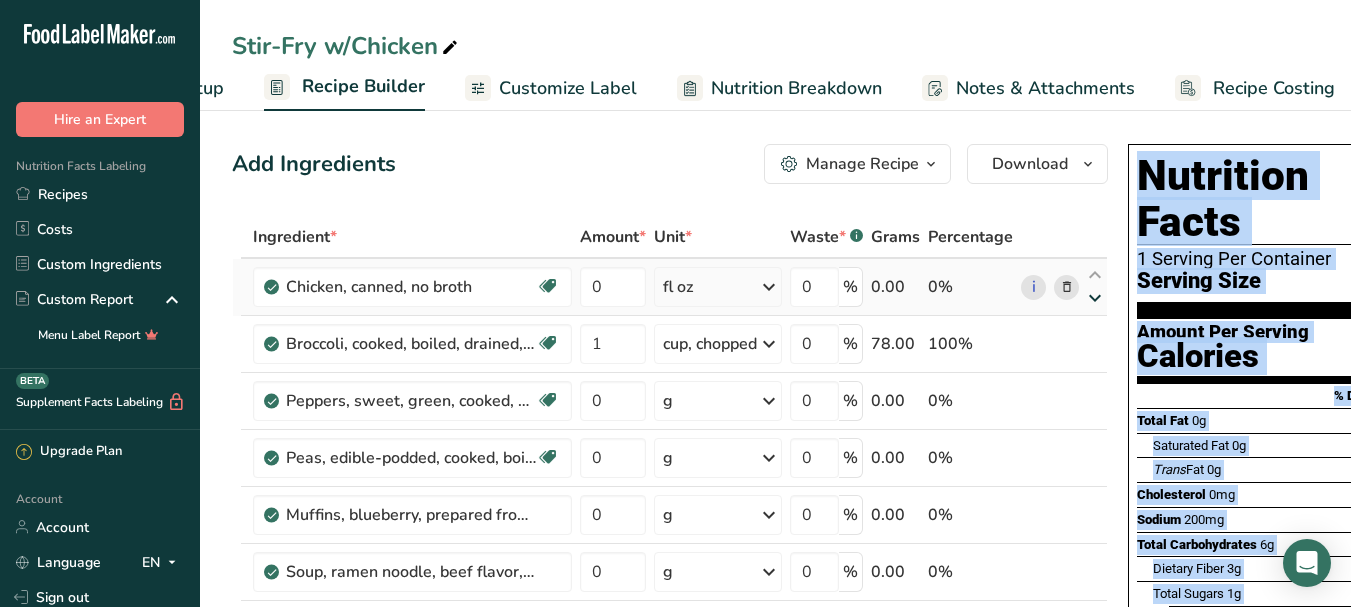 click at bounding box center [1095, 298] 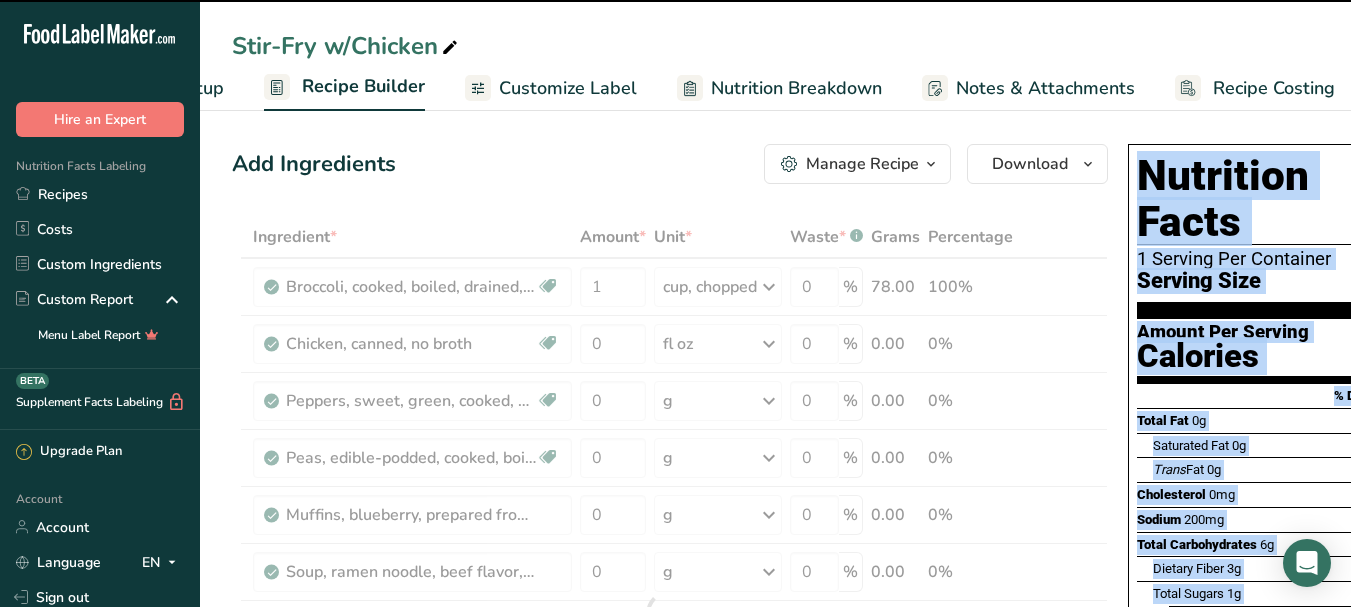 click at bounding box center (1145, 618) 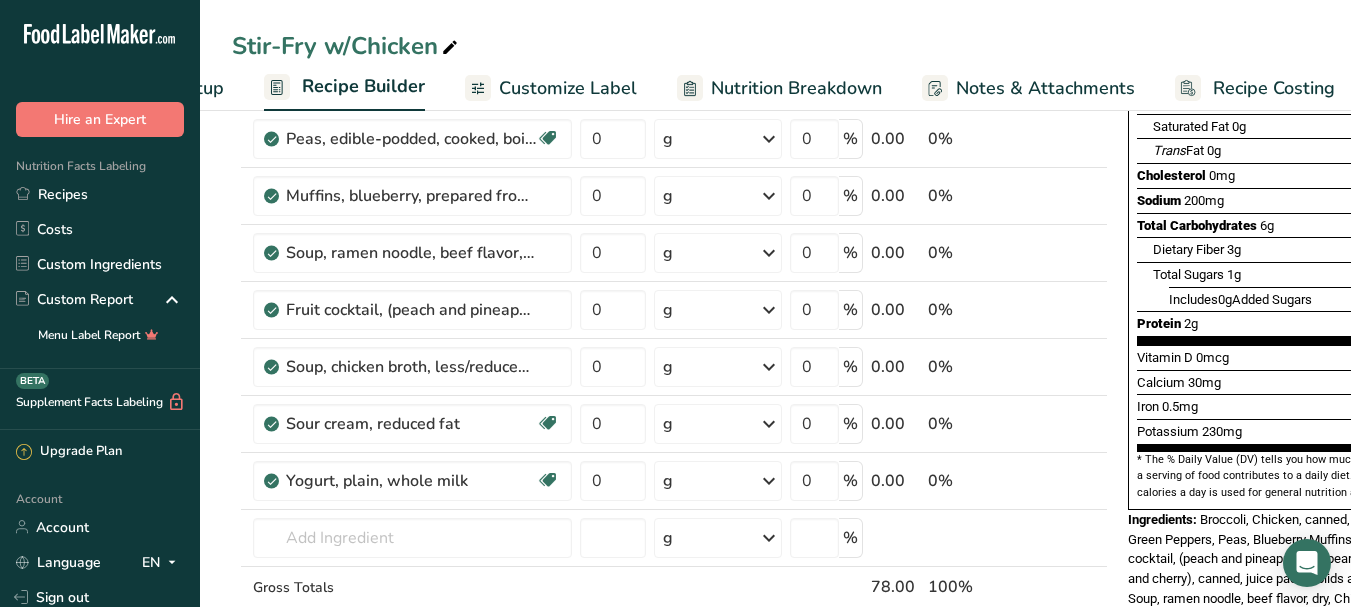 scroll, scrollTop: 300, scrollLeft: 0, axis: vertical 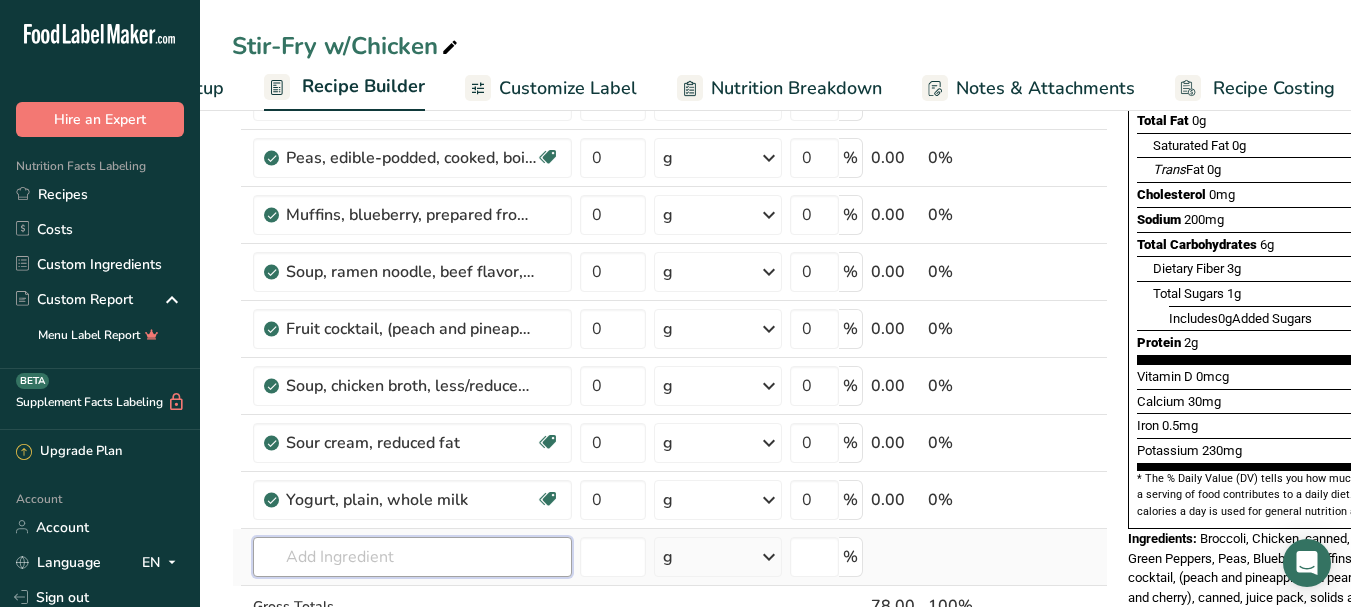 click at bounding box center (412, 557) 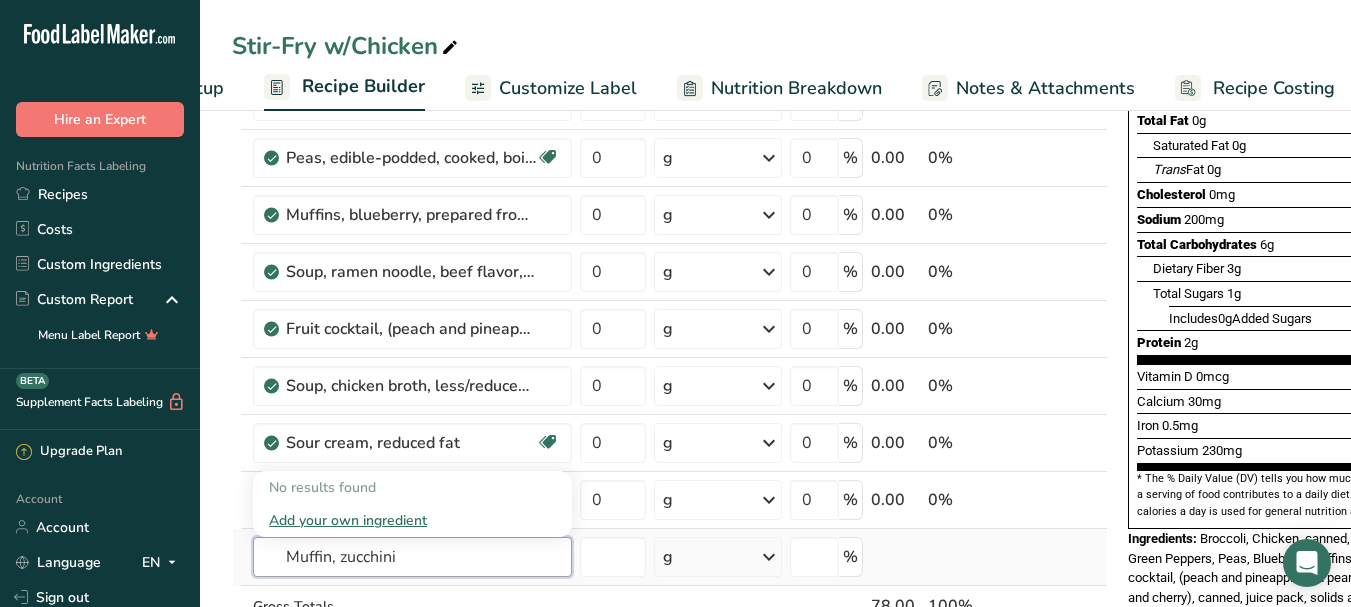 click on "Muffin, zucchini" at bounding box center (412, 557) 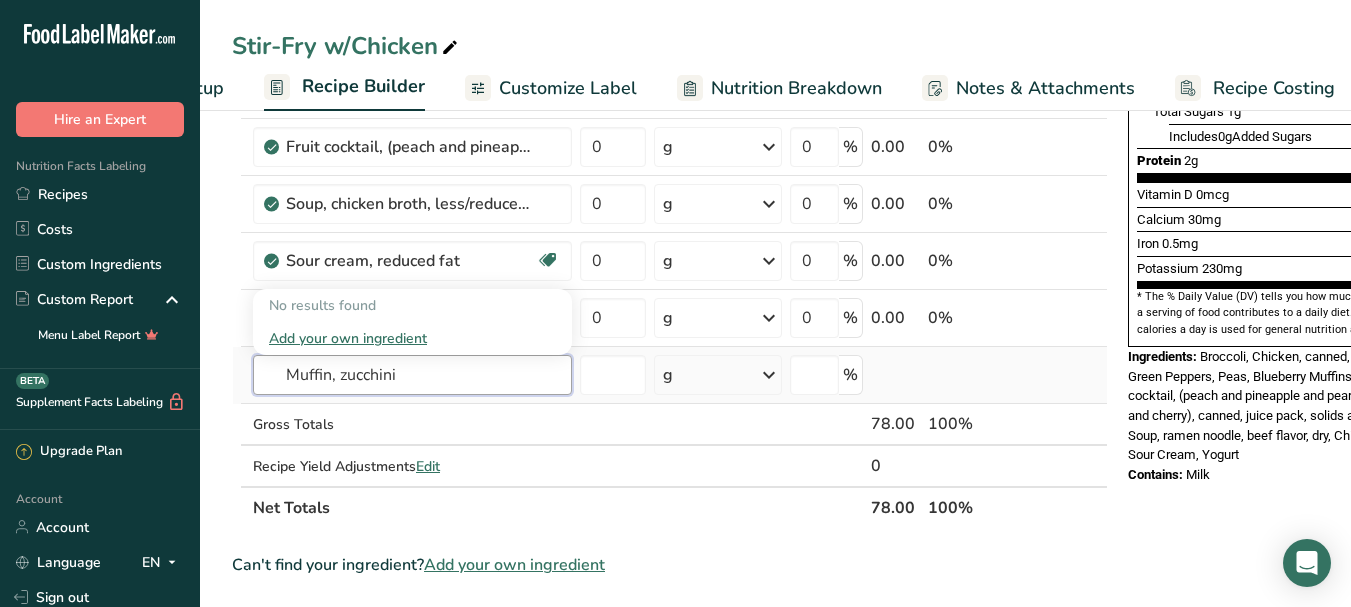 scroll, scrollTop: 500, scrollLeft: 0, axis: vertical 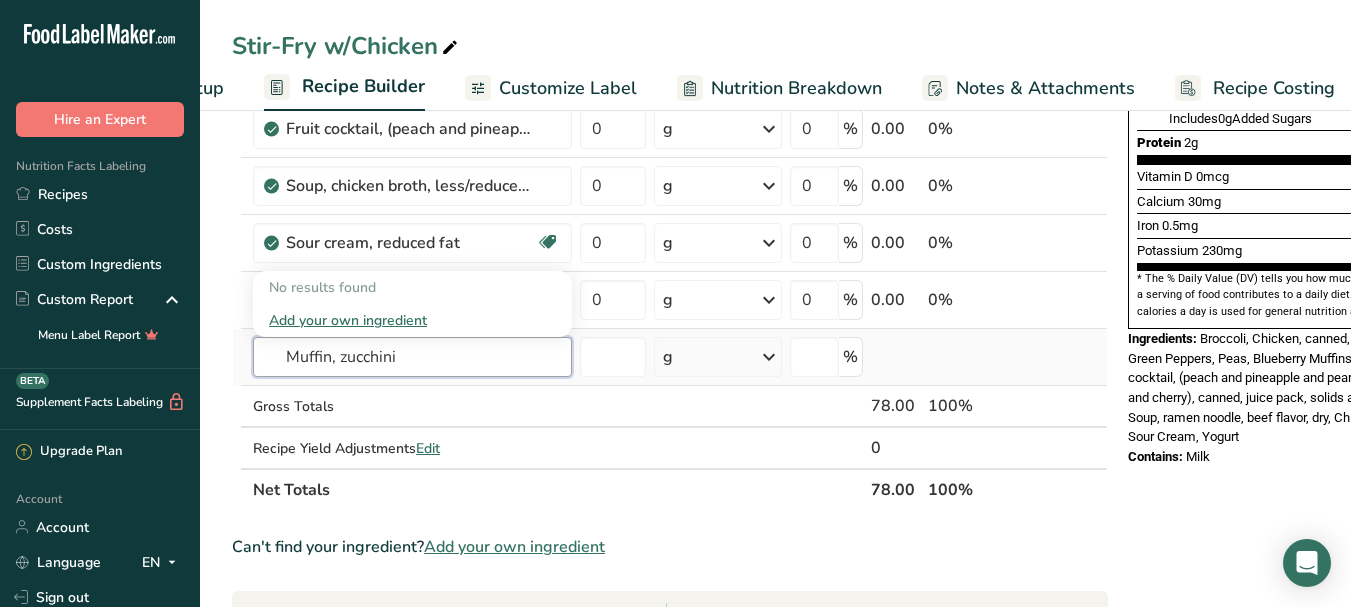 type on "Muffin, zucchini" 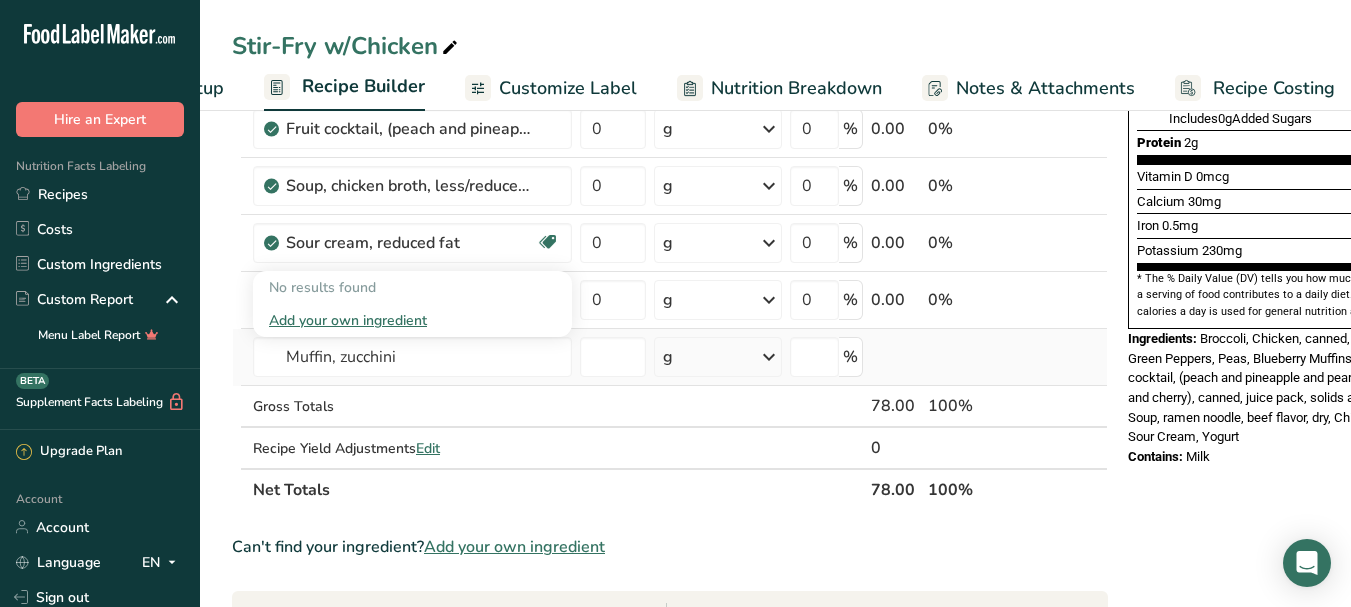 type 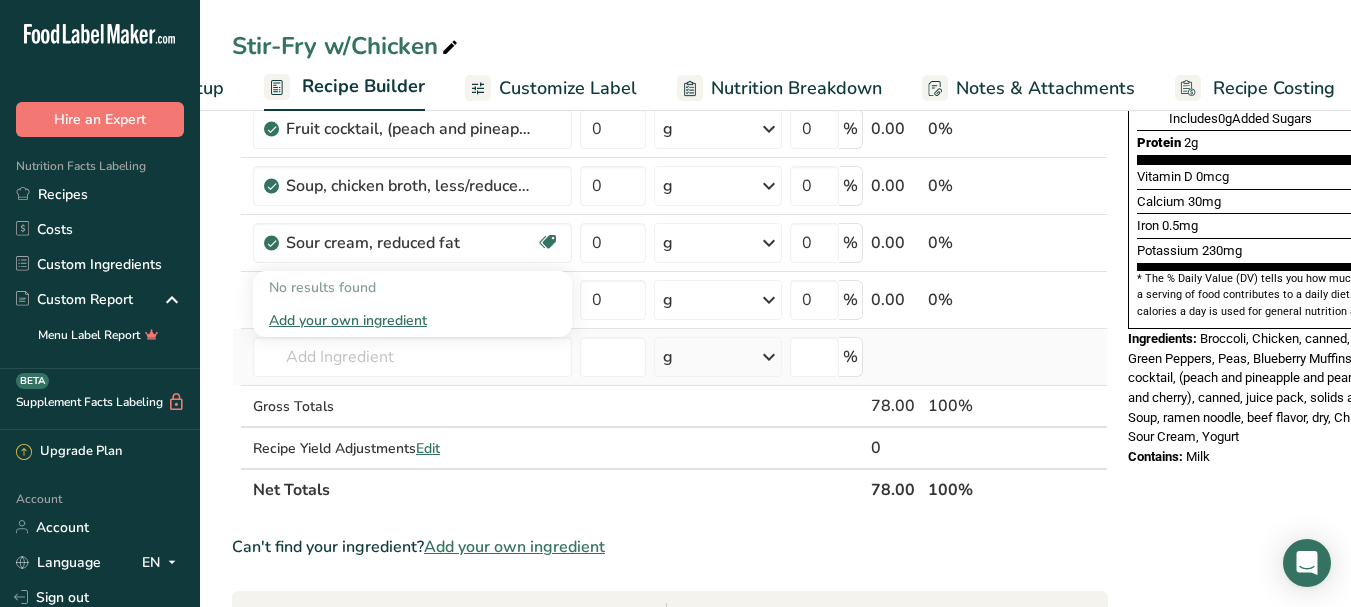 click on "Add your own ingredient" at bounding box center [412, 320] 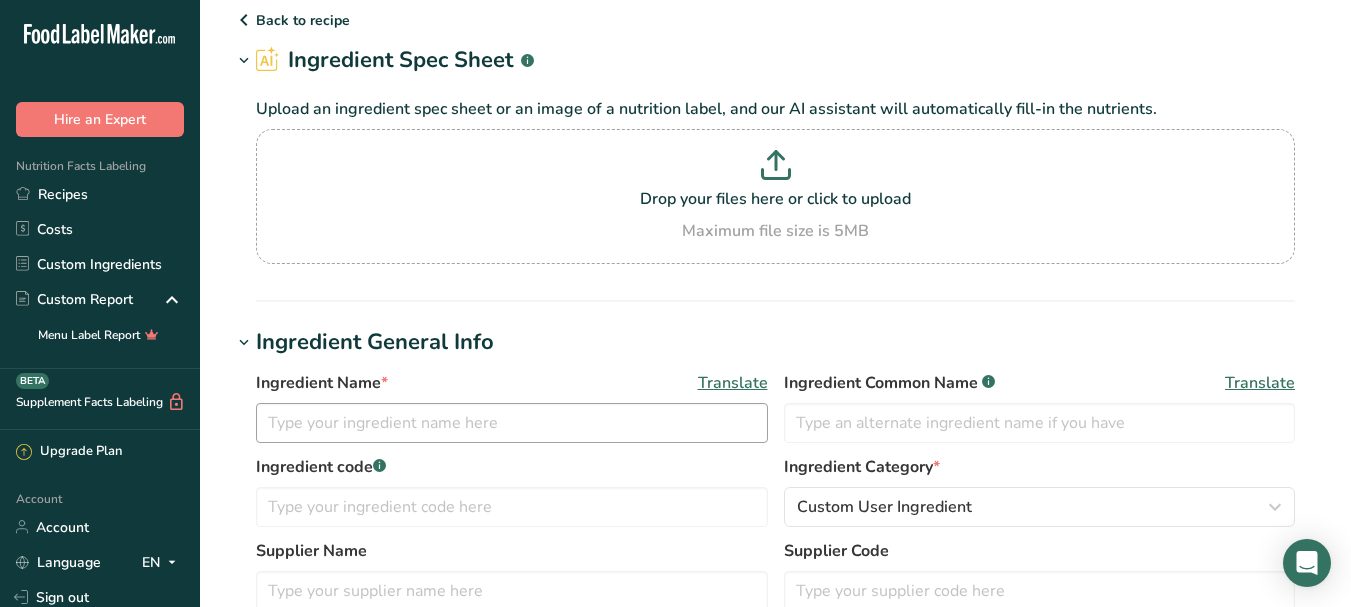 scroll, scrollTop: 100, scrollLeft: 0, axis: vertical 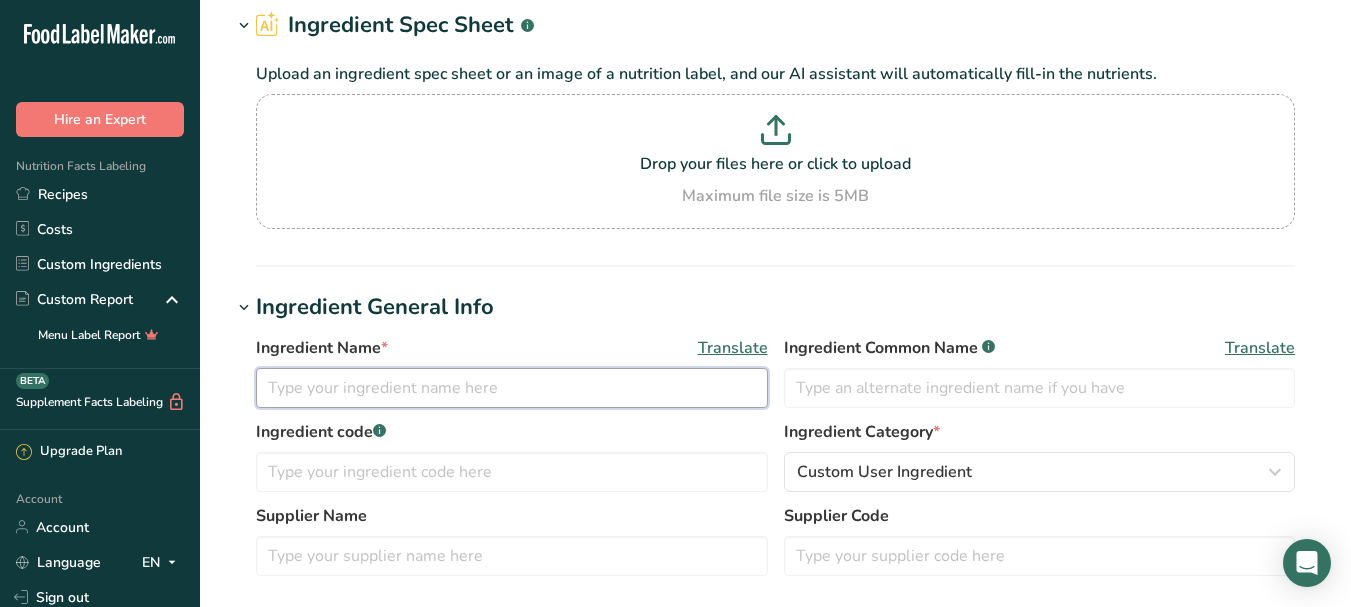 click at bounding box center [512, 388] 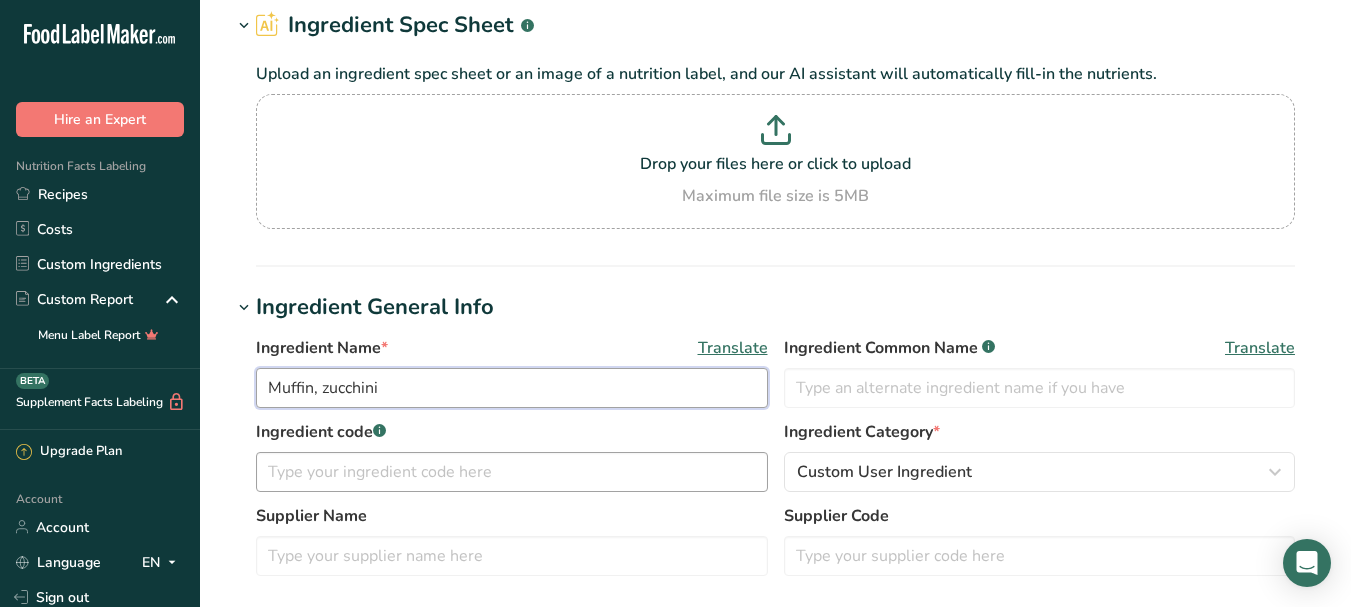 type on "Muffin, zucchini" 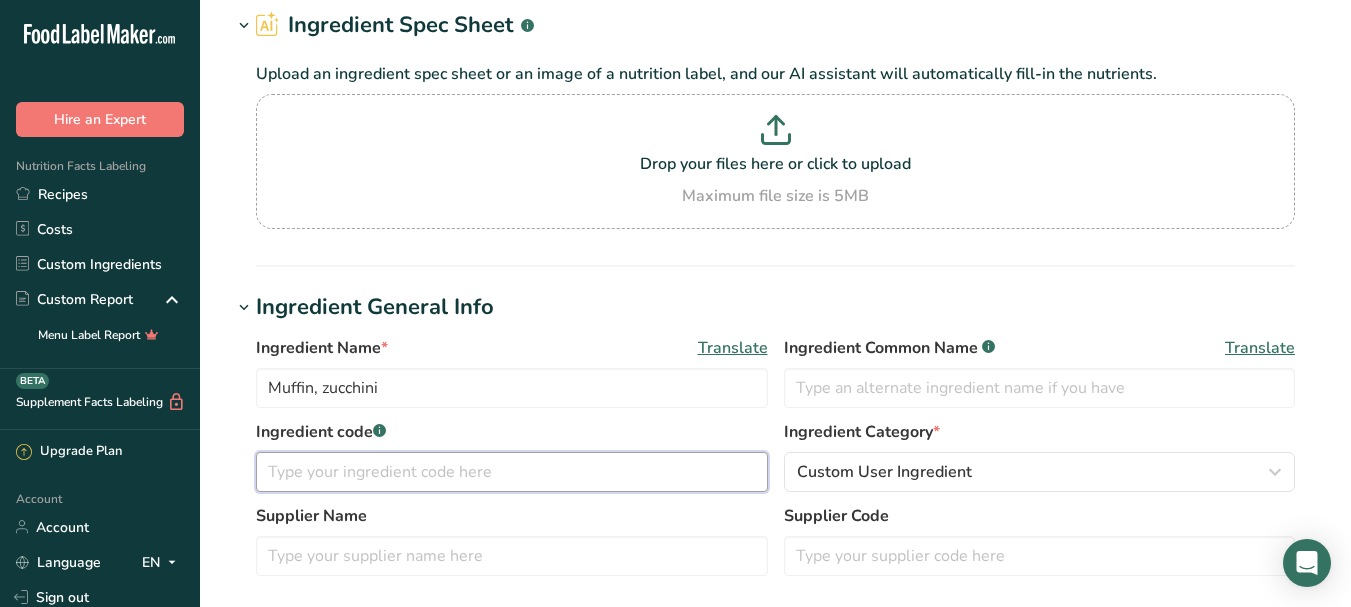 click at bounding box center (512, 472) 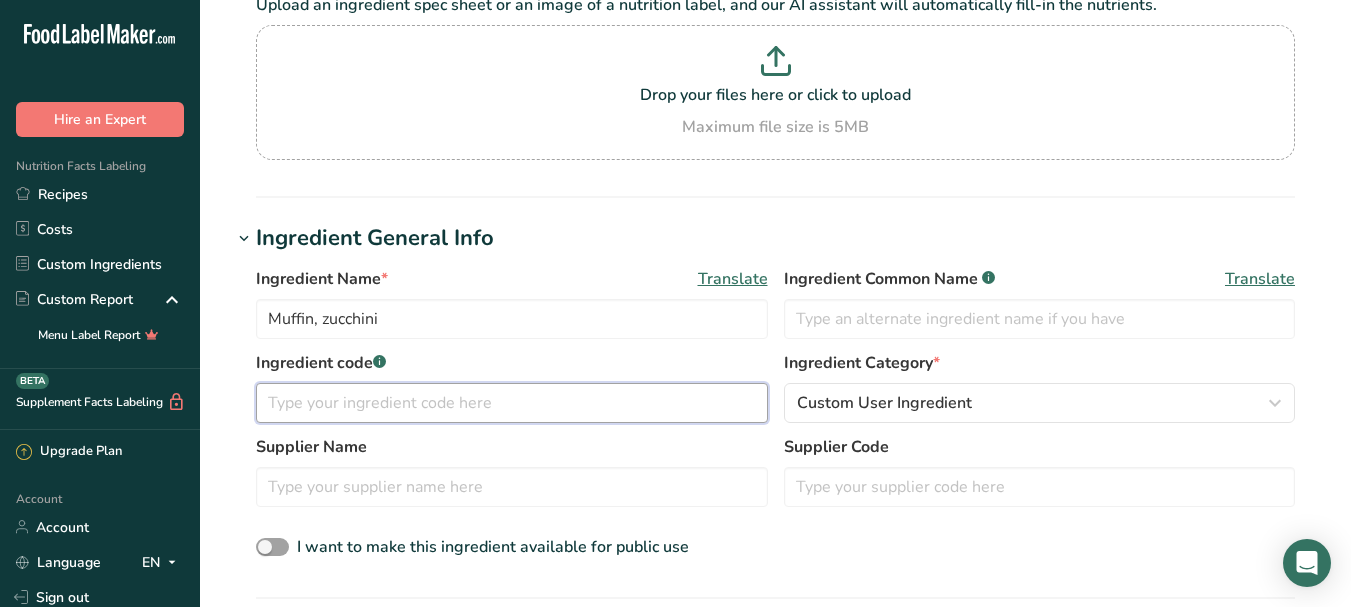 scroll, scrollTop: 200, scrollLeft: 0, axis: vertical 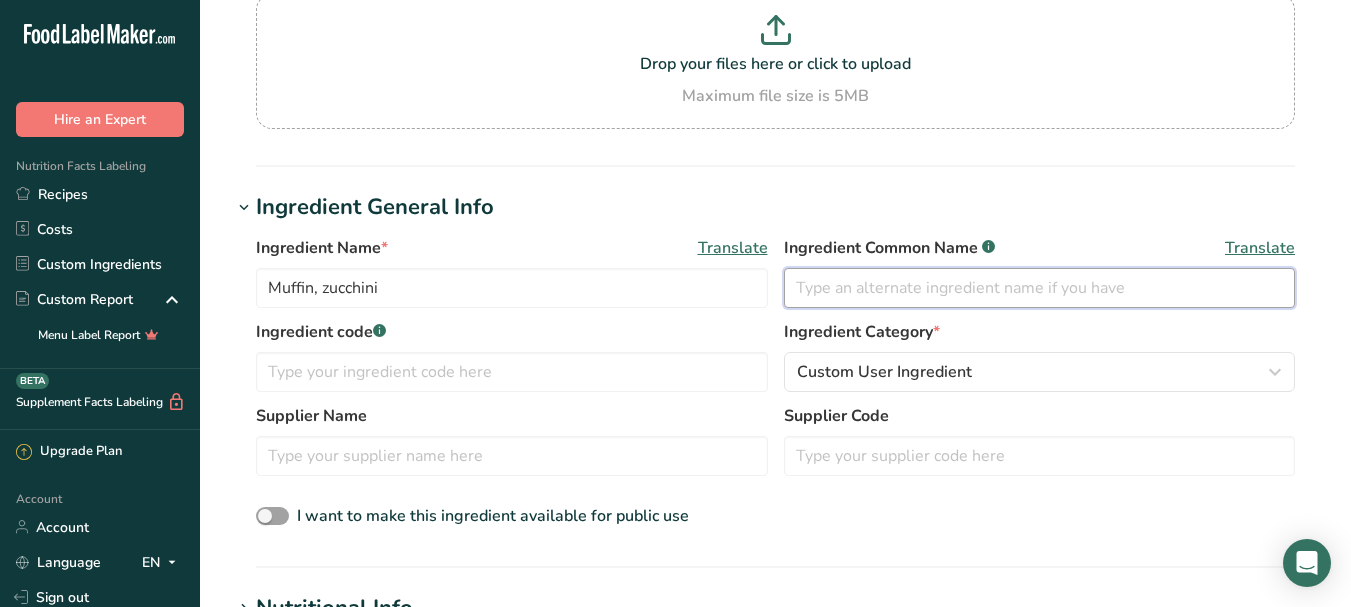 click at bounding box center (1040, 288) 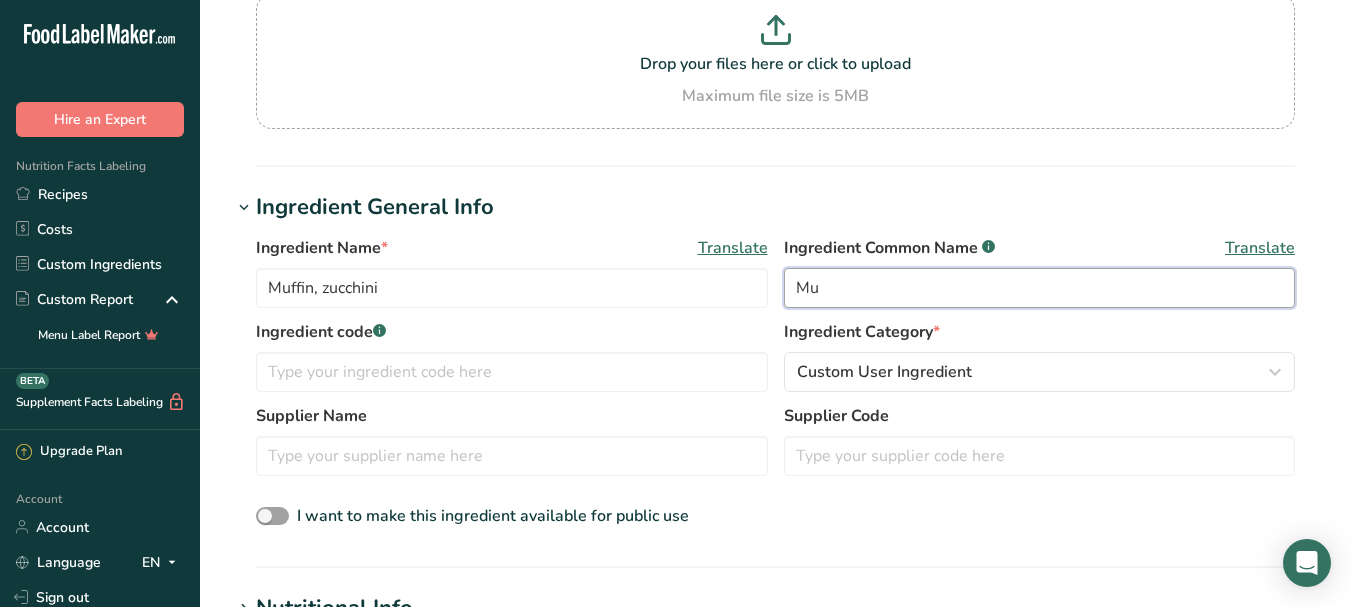 type on "M" 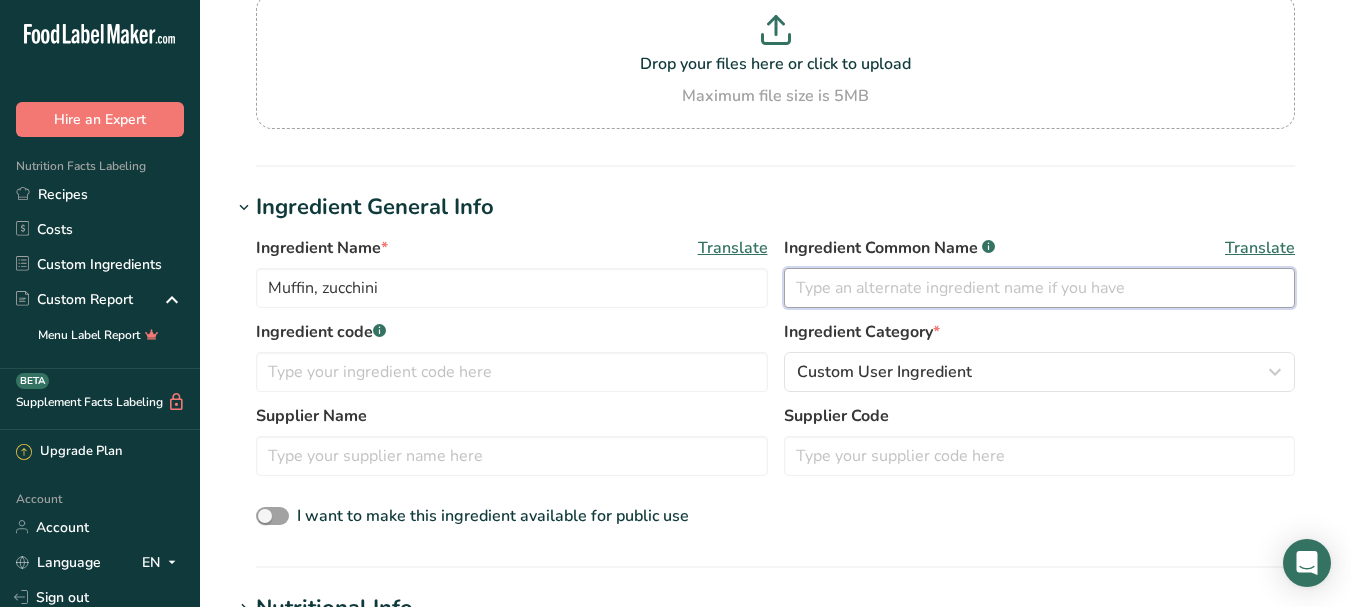 type on "S" 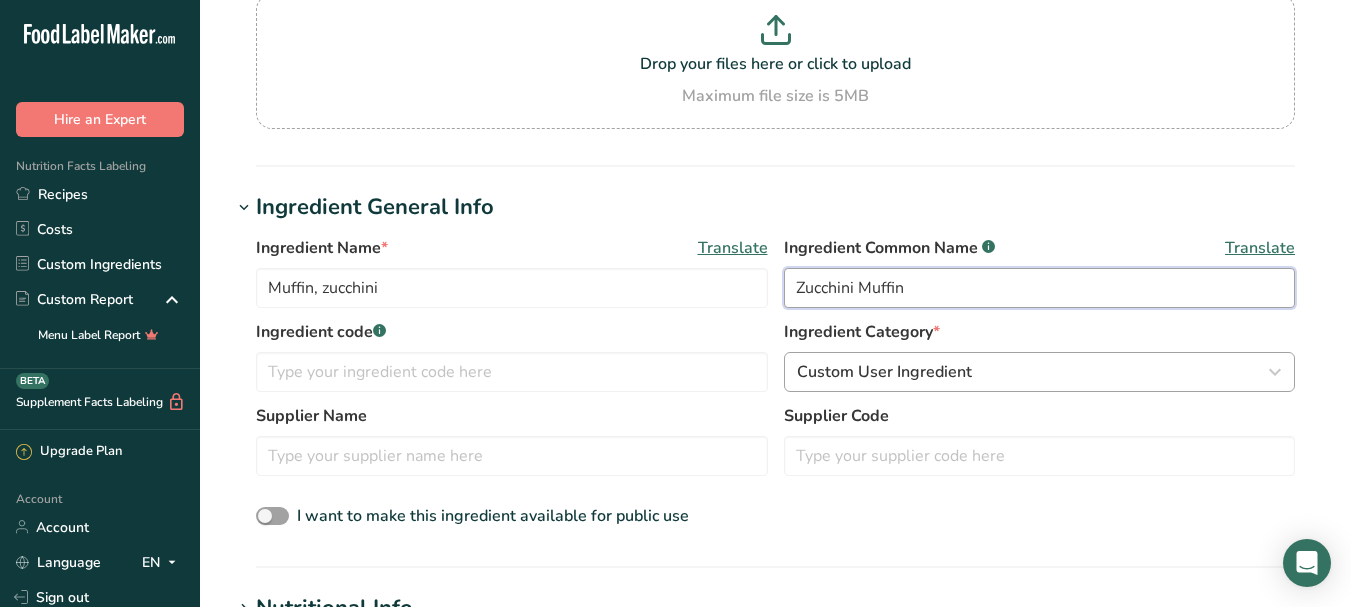 type on "Zucchini Muffin" 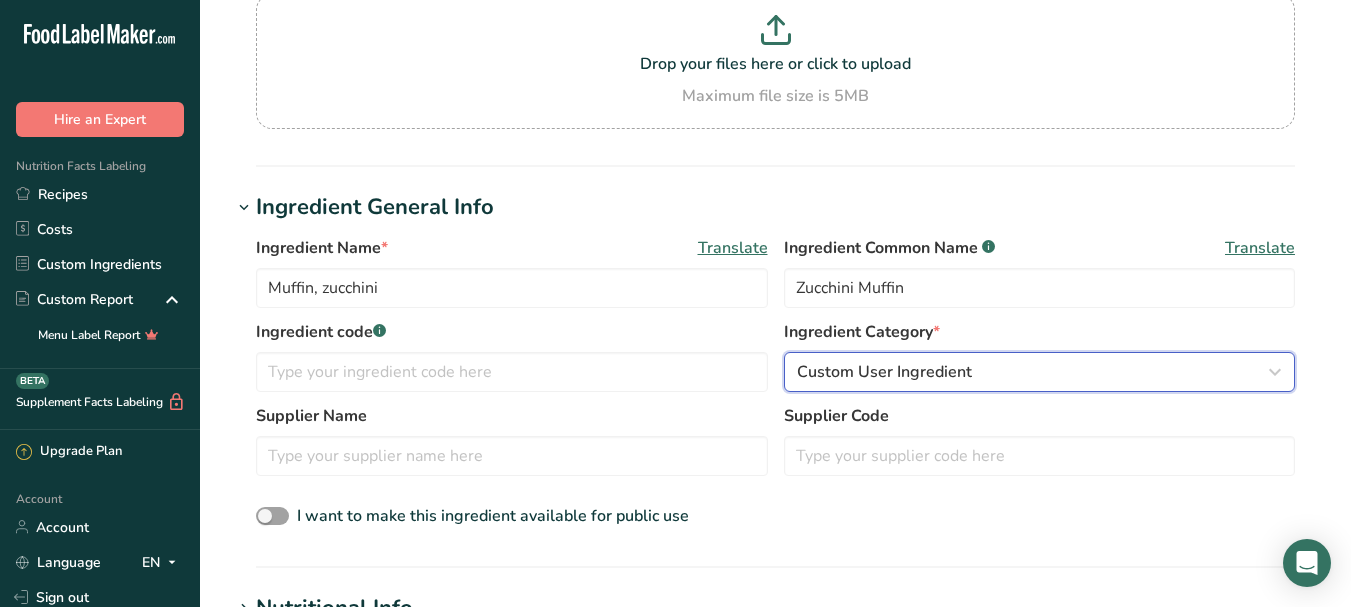 click at bounding box center [1275, 372] 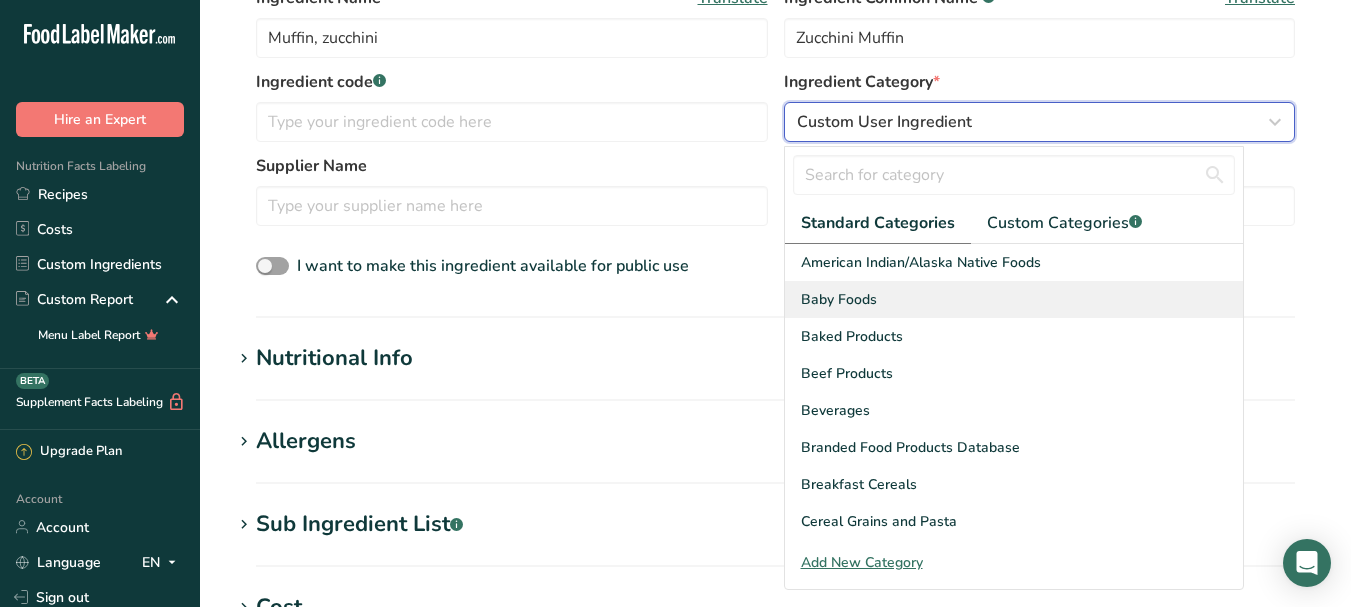 scroll, scrollTop: 500, scrollLeft: 0, axis: vertical 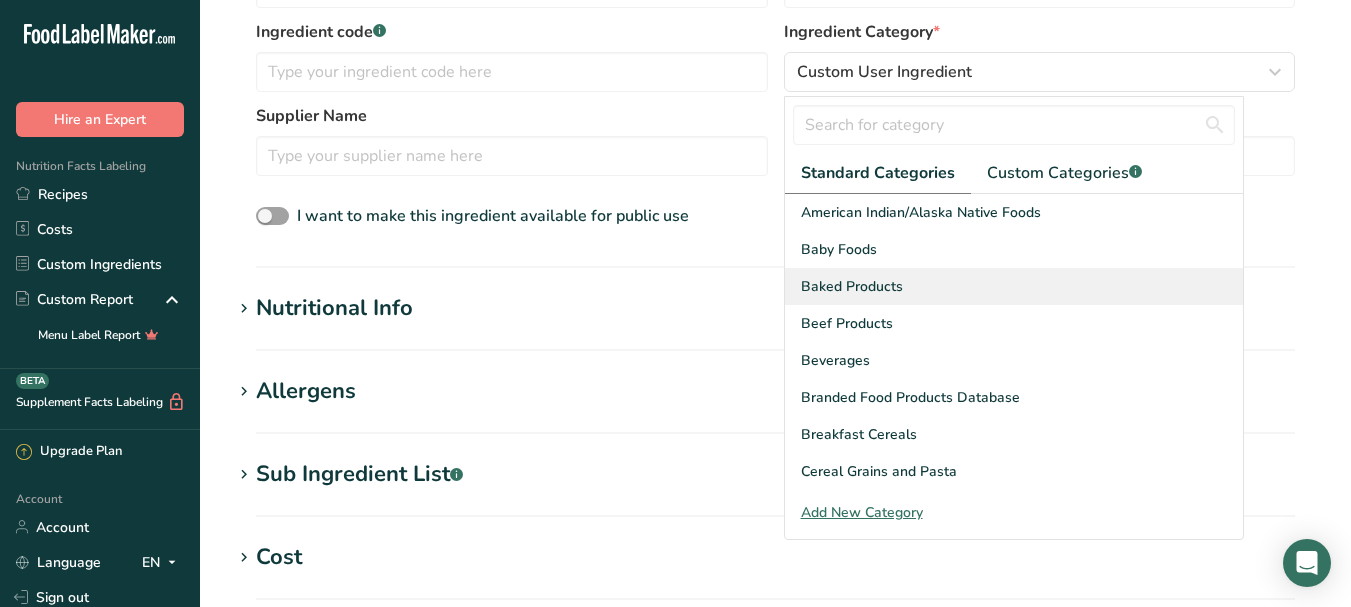 click on "Baked Products" at bounding box center (852, 286) 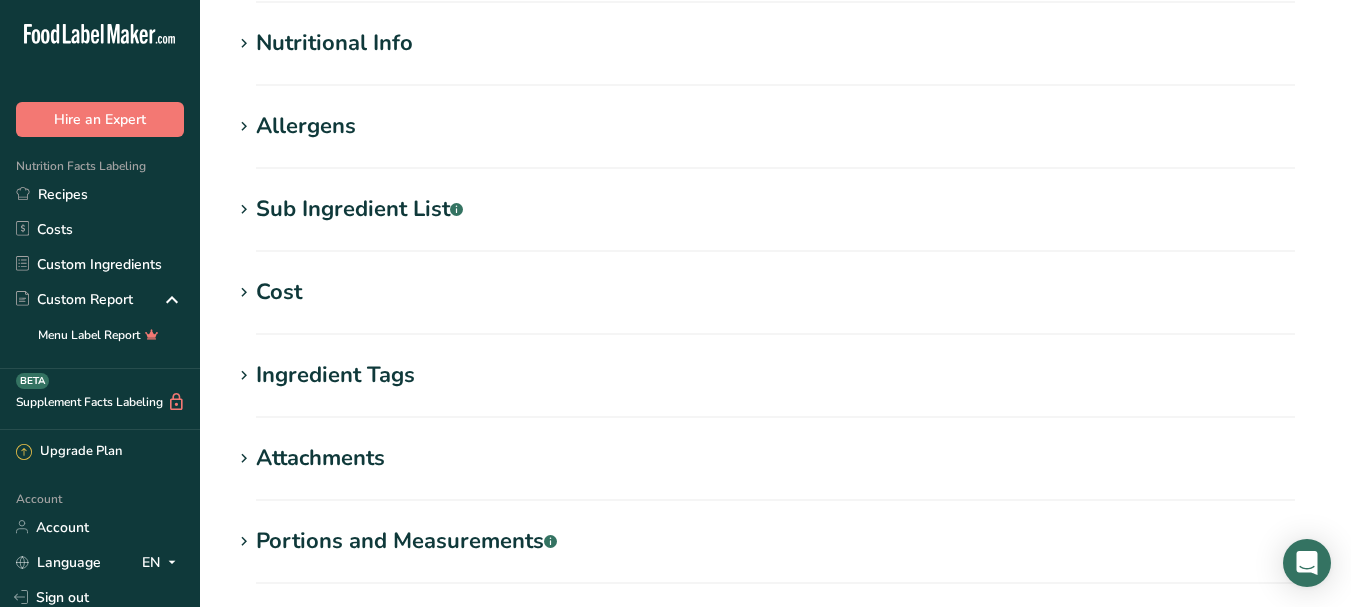 scroll, scrollTop: 800, scrollLeft: 0, axis: vertical 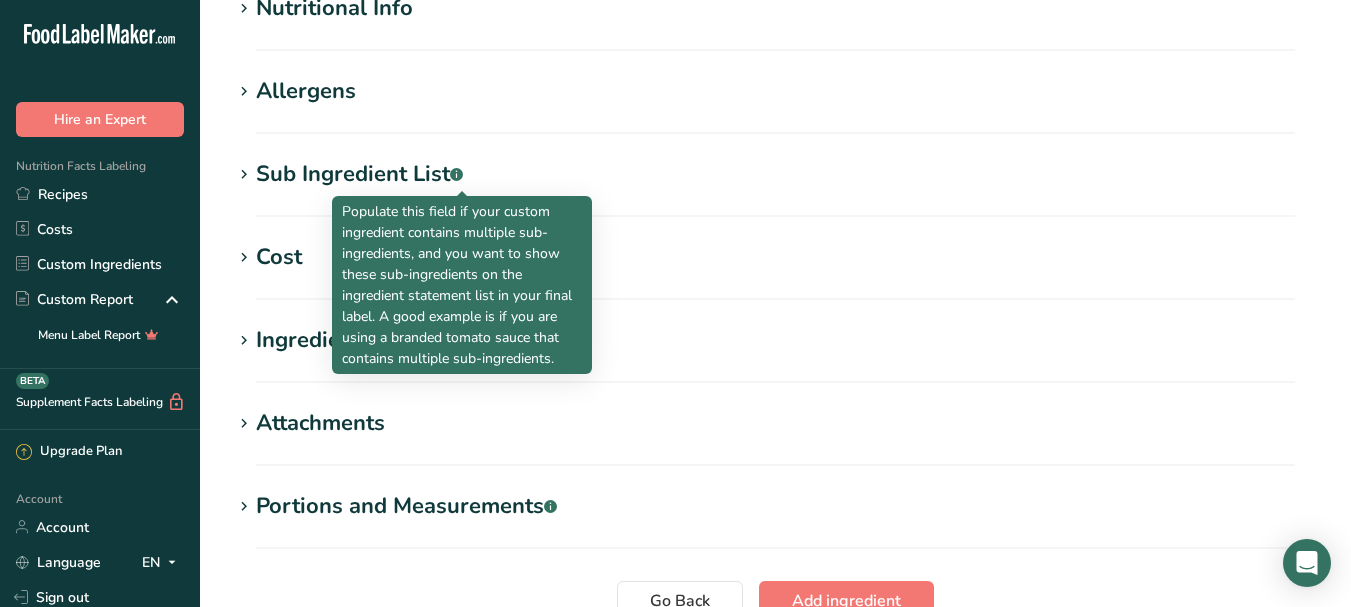 click 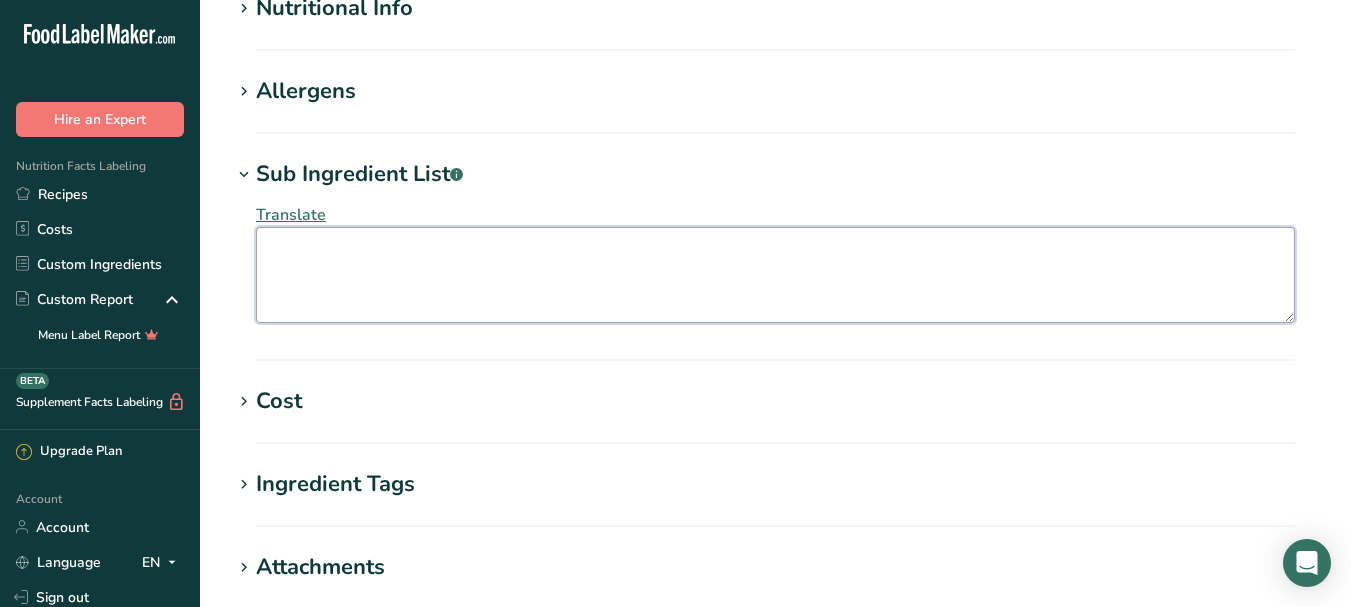 click at bounding box center [775, 275] 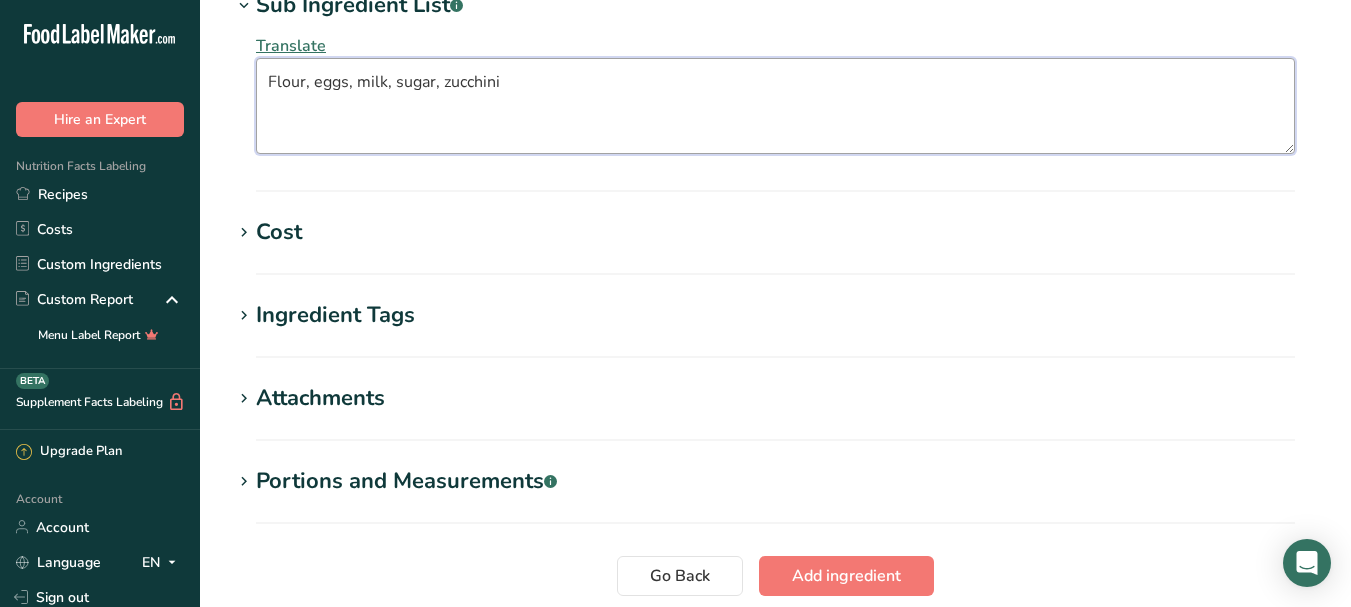 scroll, scrollTop: 1000, scrollLeft: 0, axis: vertical 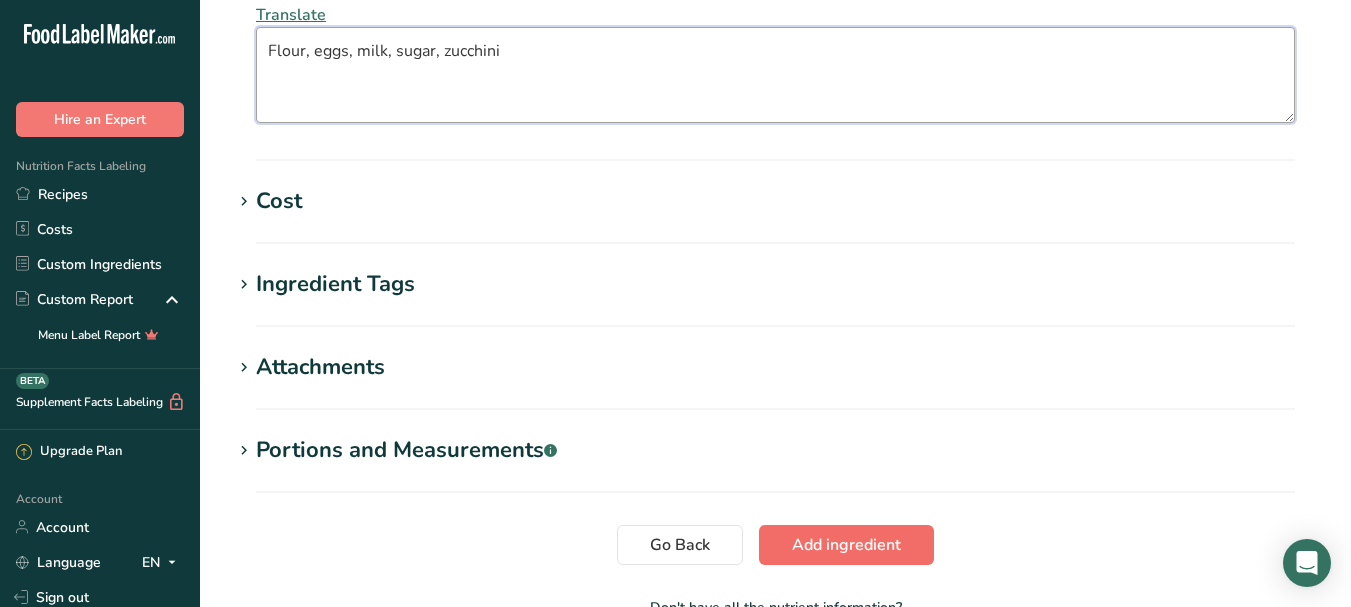 type on "Flour, eggs, milk, sugar, zucchini" 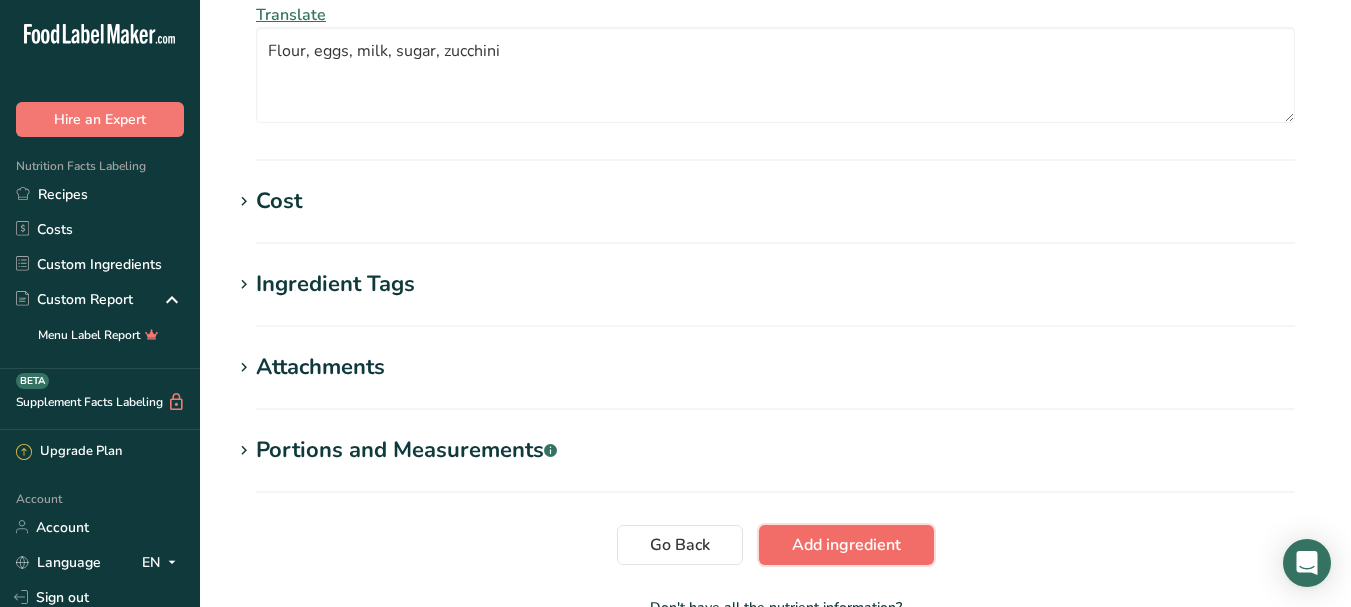 click on "Add ingredient" at bounding box center [846, 545] 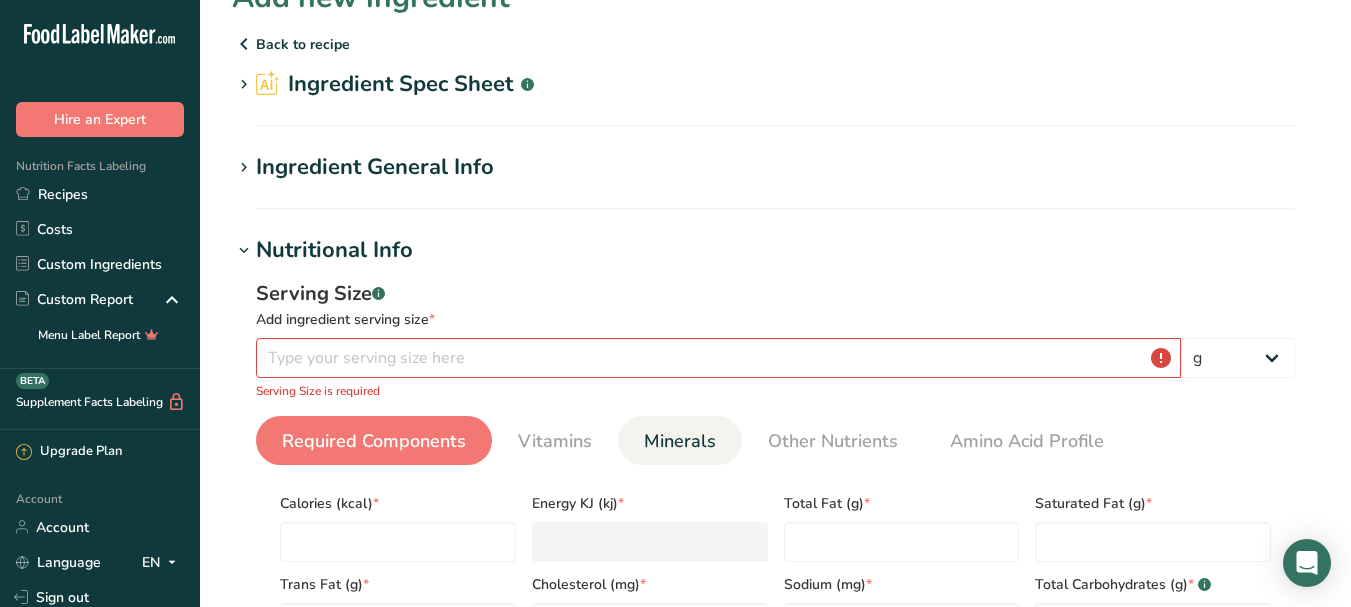 scroll, scrollTop: 0, scrollLeft: 0, axis: both 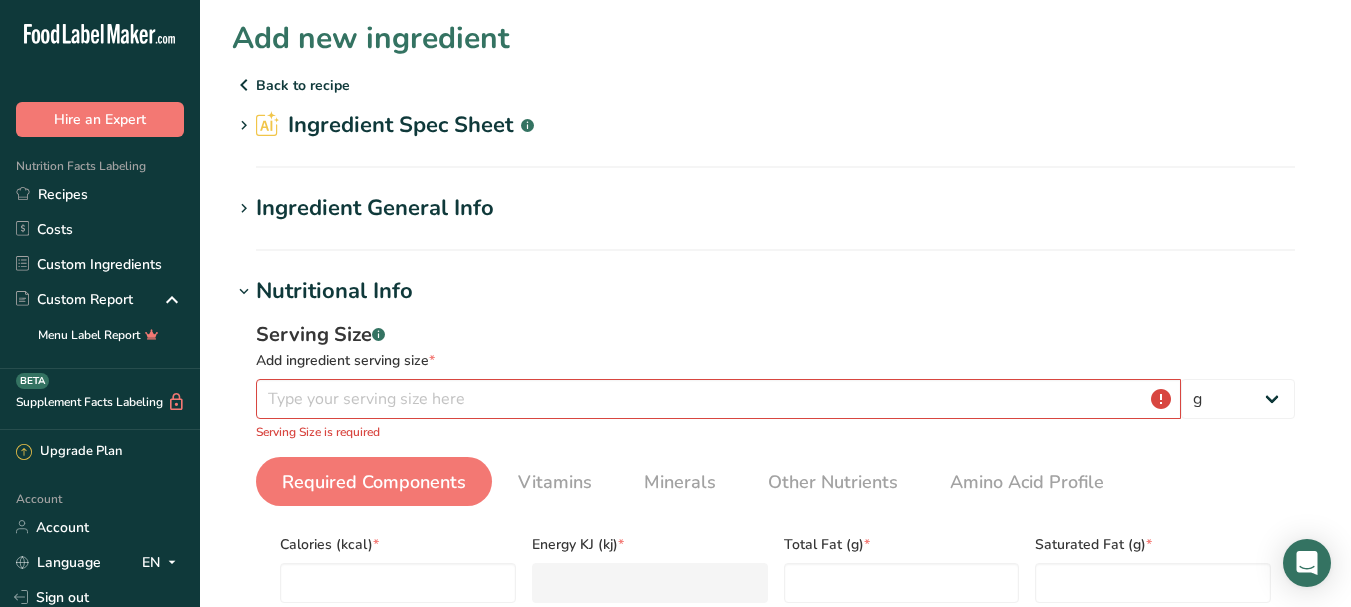 click on "Ingredient Spec Sheet
.a-a{fill:#347362;}.b-a{fill:#fff;}" at bounding box center [395, 125] 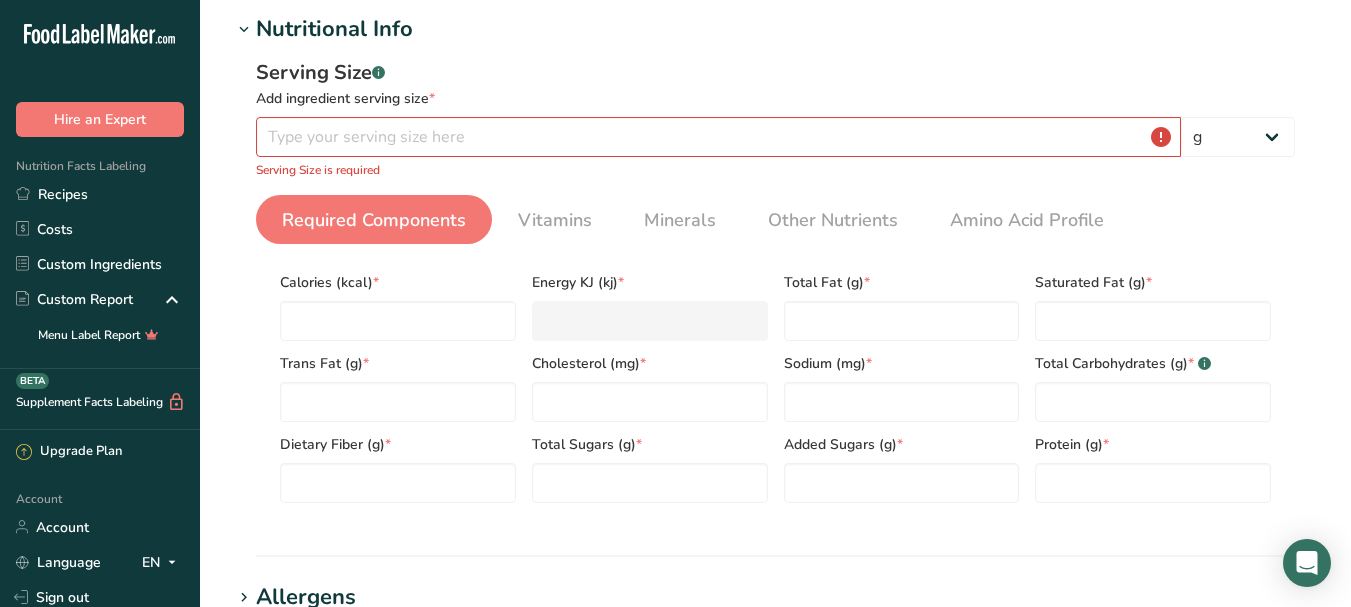 scroll, scrollTop: 0, scrollLeft: 0, axis: both 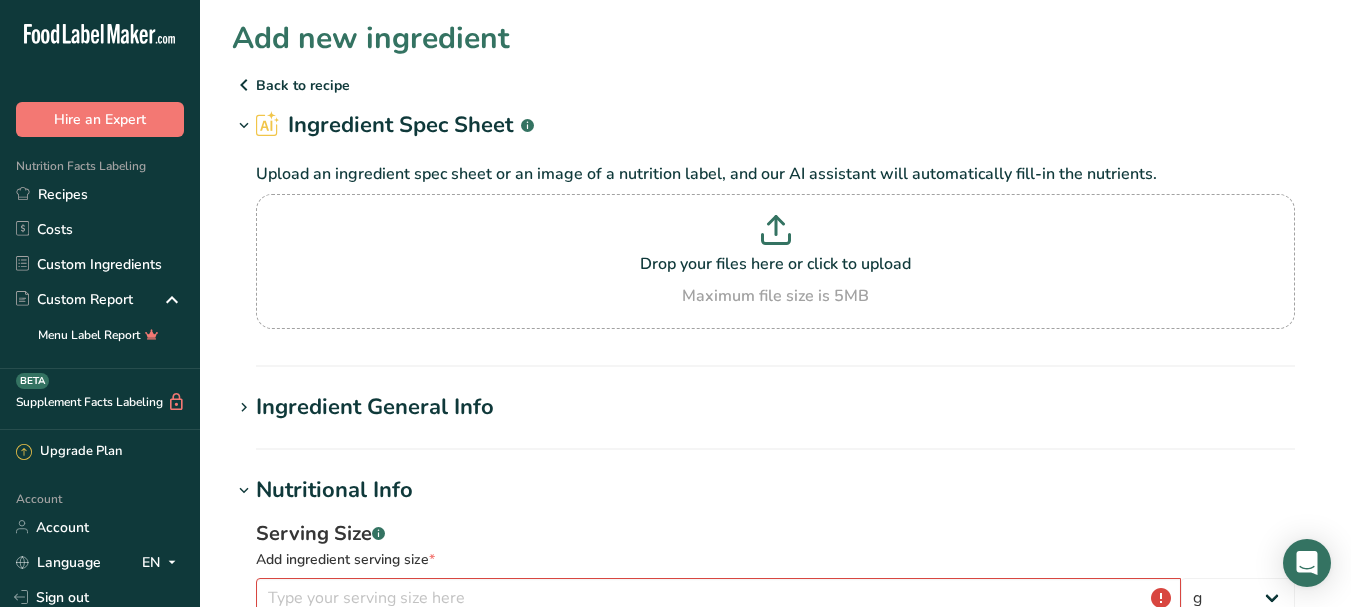 click at bounding box center (244, 85) 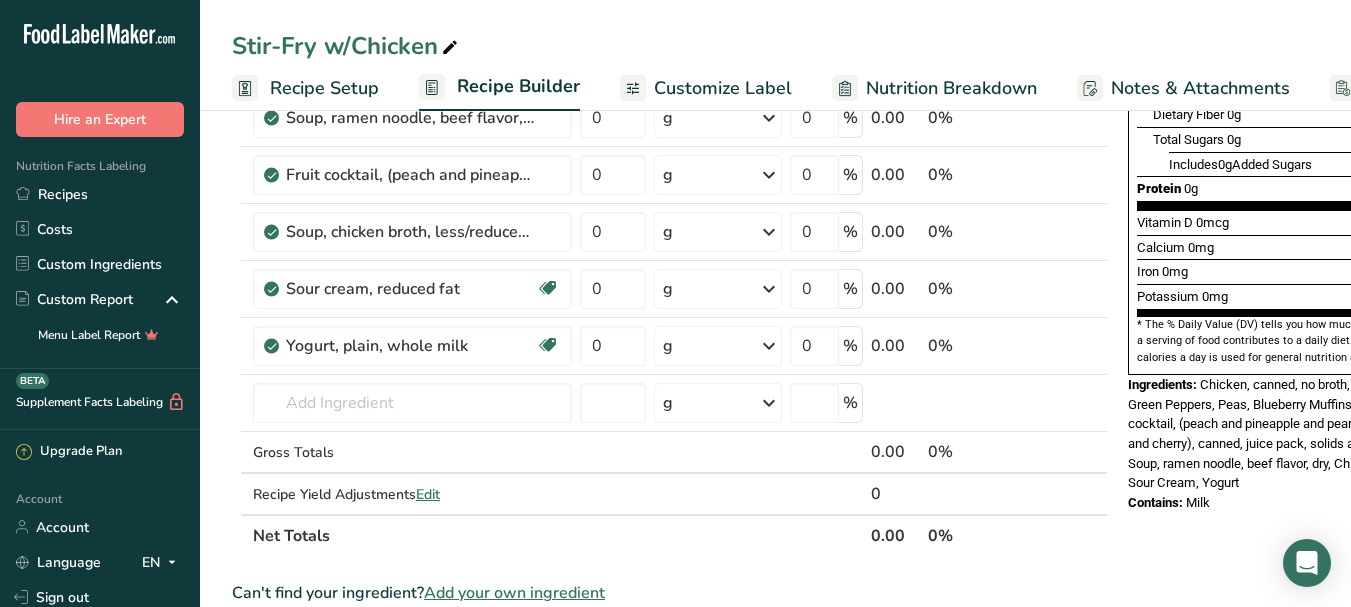 scroll, scrollTop: 500, scrollLeft: 0, axis: vertical 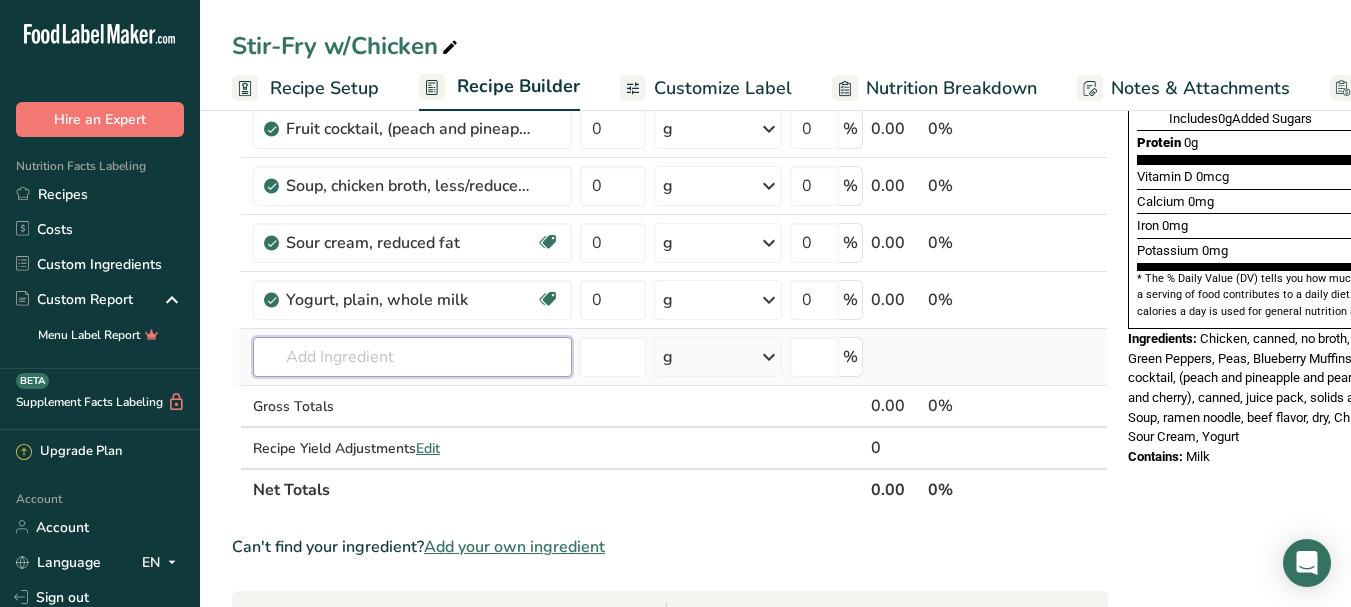 click at bounding box center [412, 357] 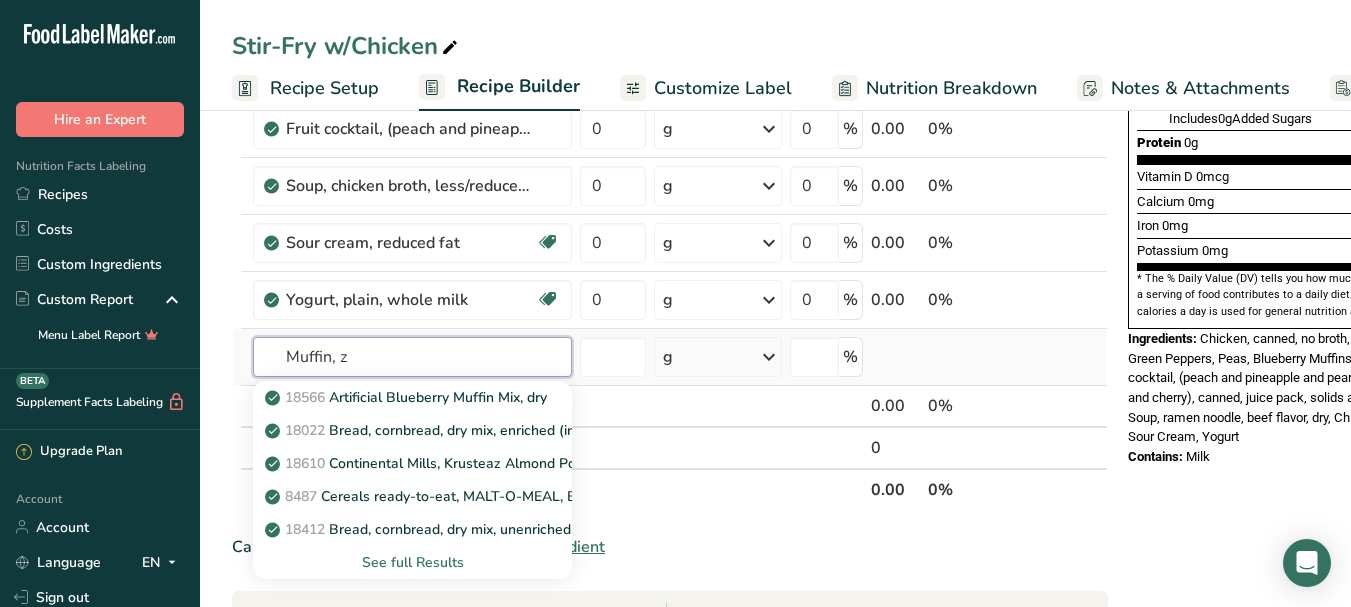 type on "Muffin, zu" 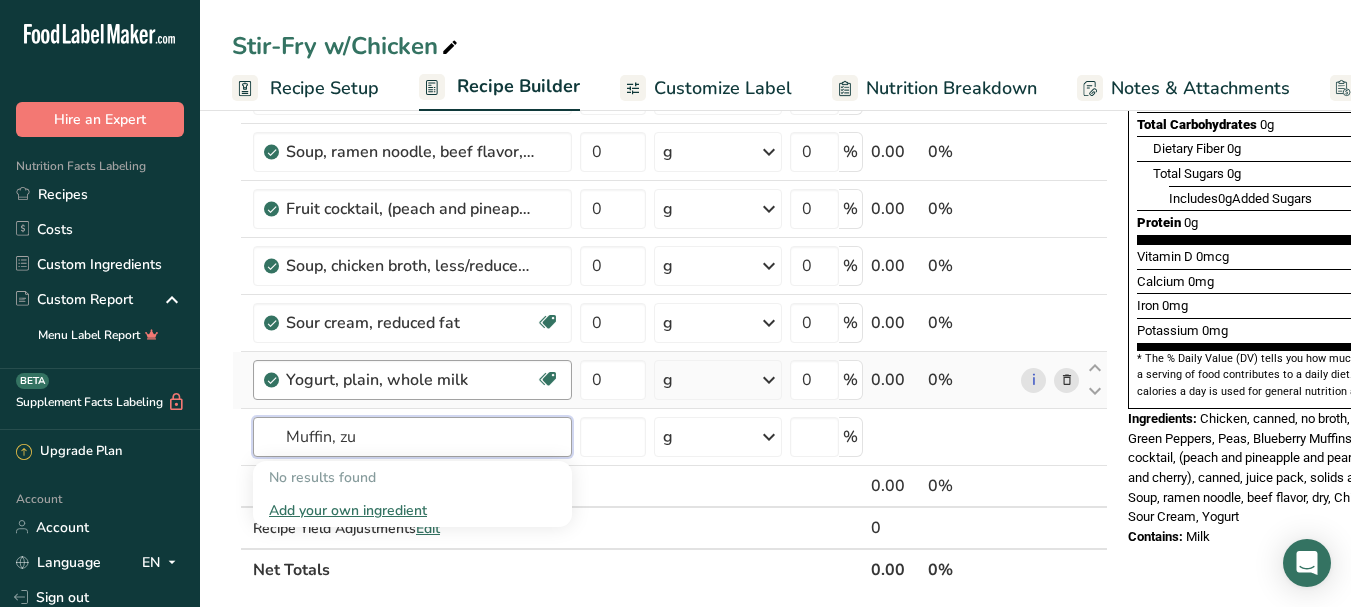 scroll, scrollTop: 400, scrollLeft: 0, axis: vertical 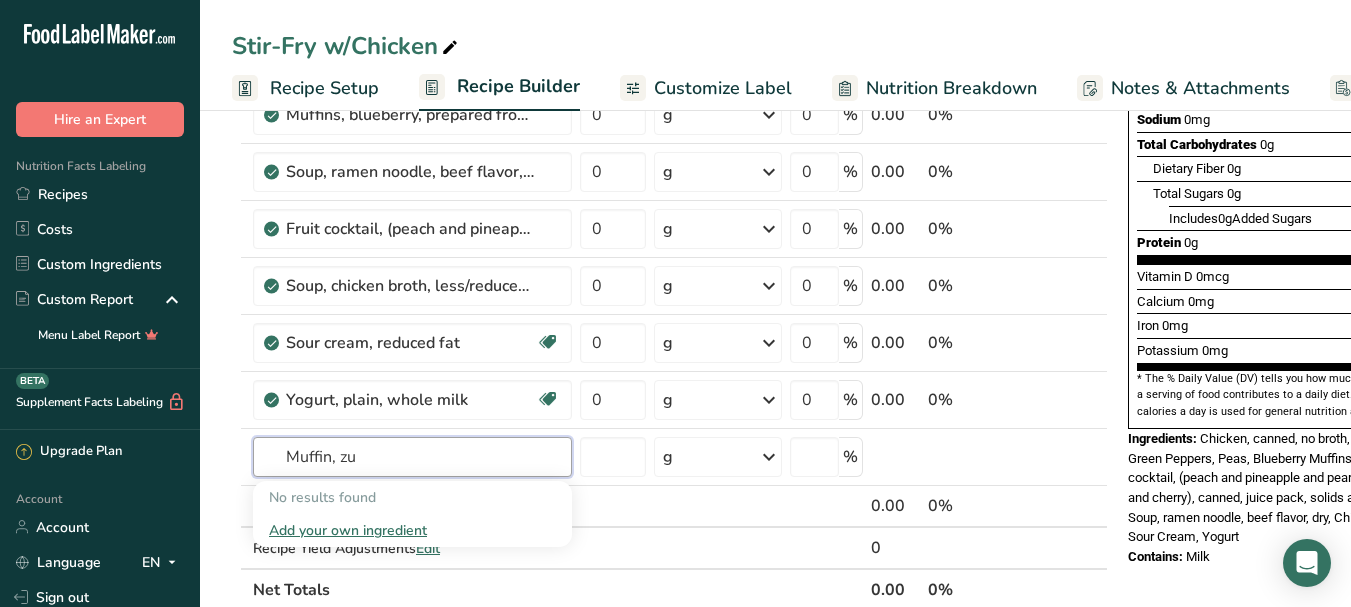 drag, startPoint x: 405, startPoint y: 457, endPoint x: 206, endPoint y: 467, distance: 199.2511 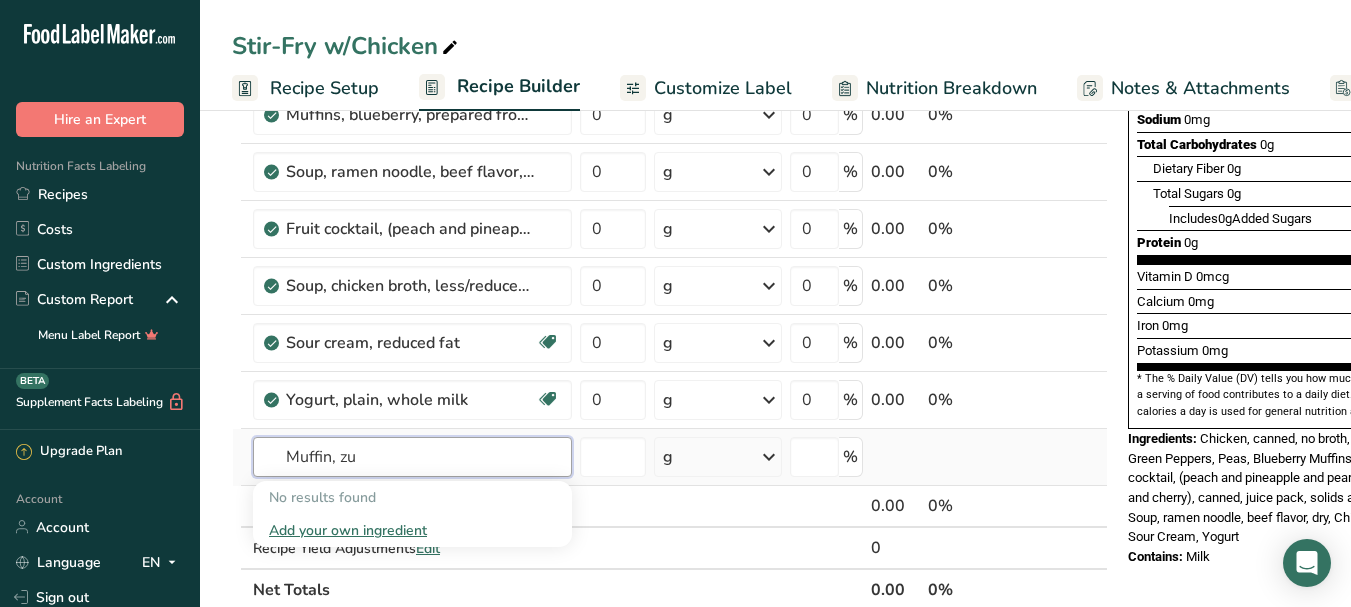 type 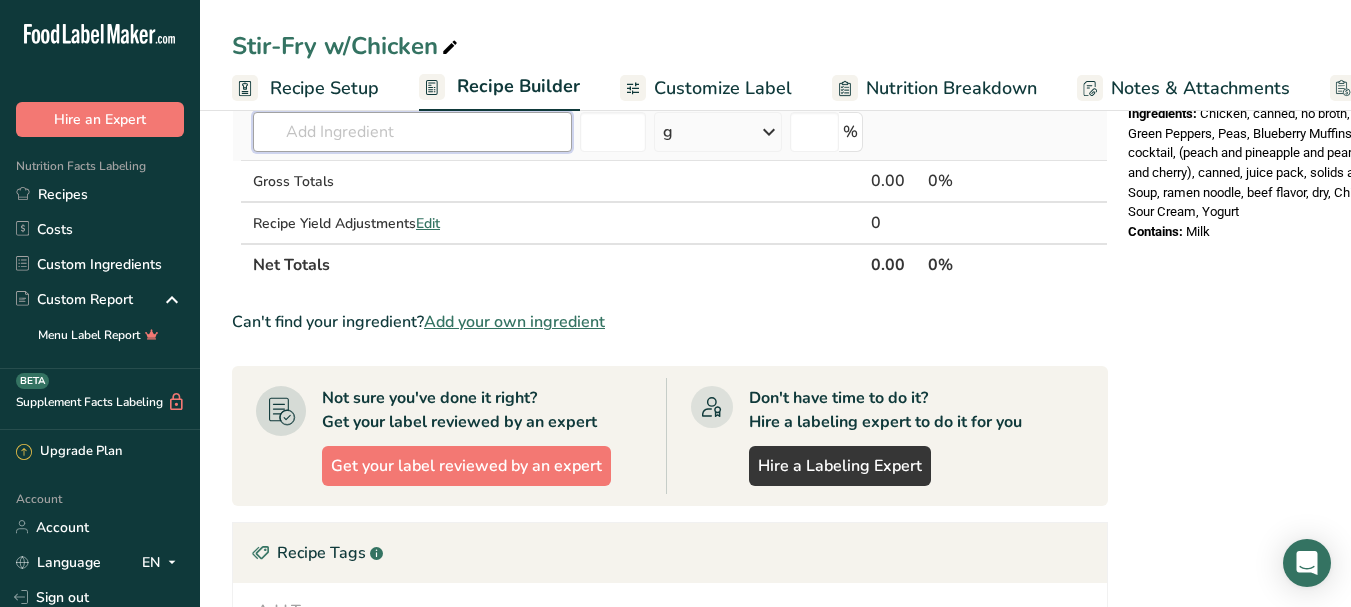 scroll, scrollTop: 787, scrollLeft: 0, axis: vertical 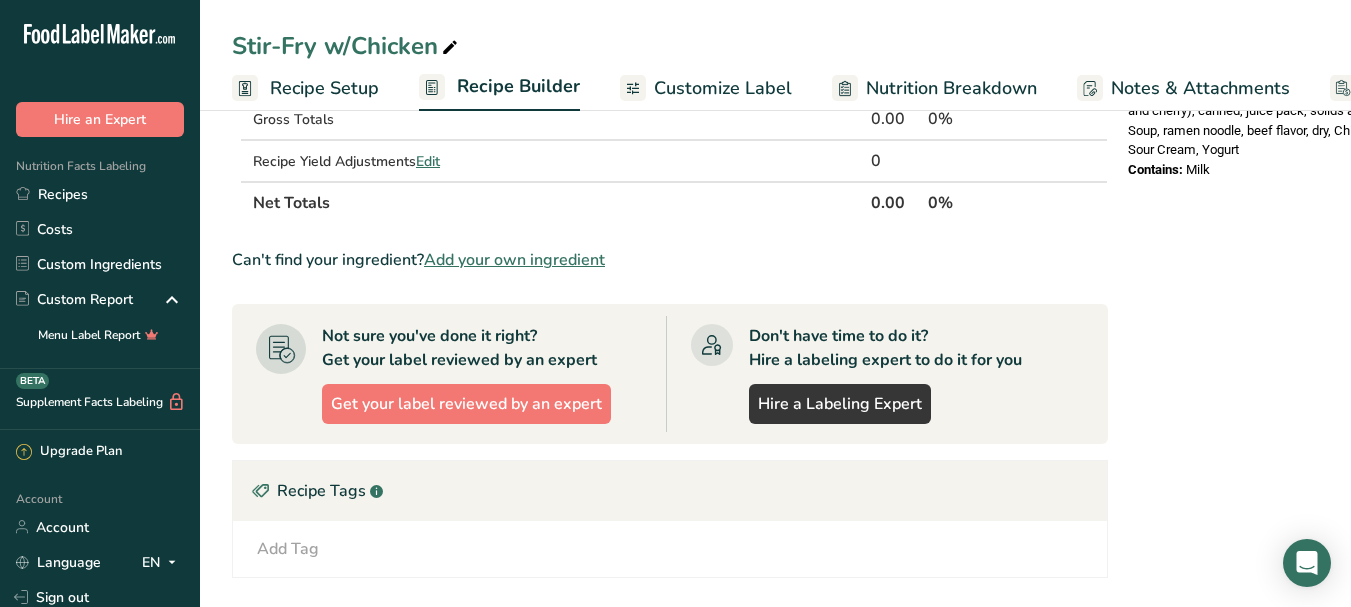 click on "Add your own ingredient" at bounding box center [514, 260] 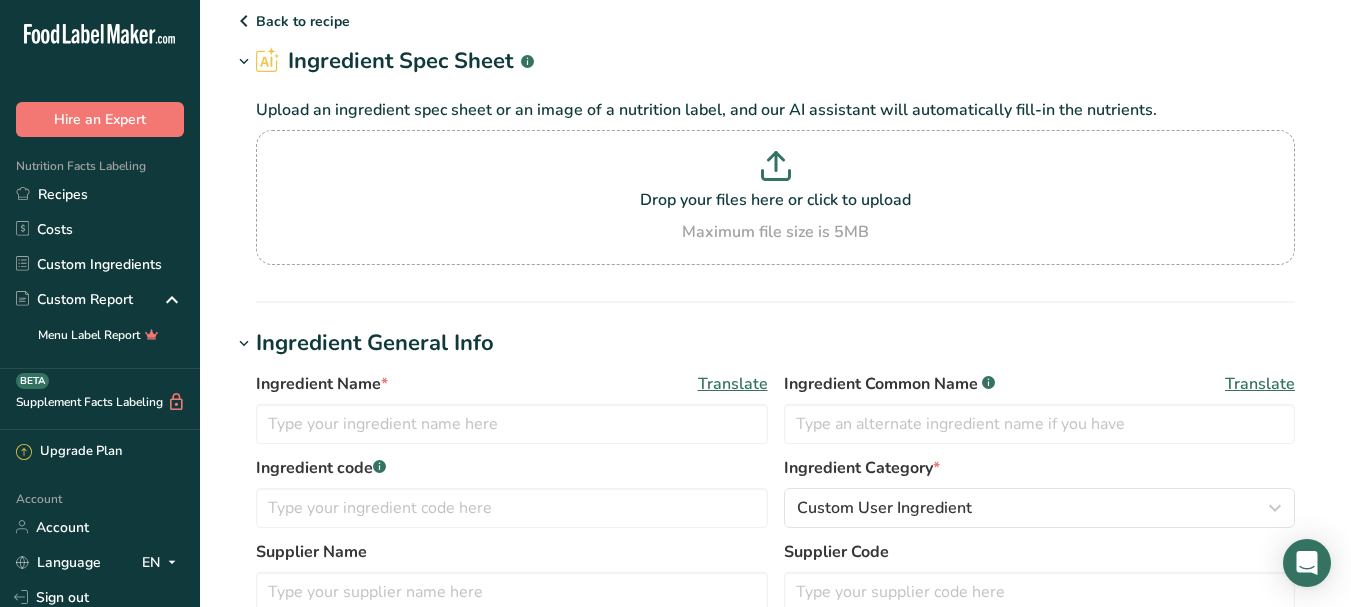 scroll, scrollTop: 100, scrollLeft: 0, axis: vertical 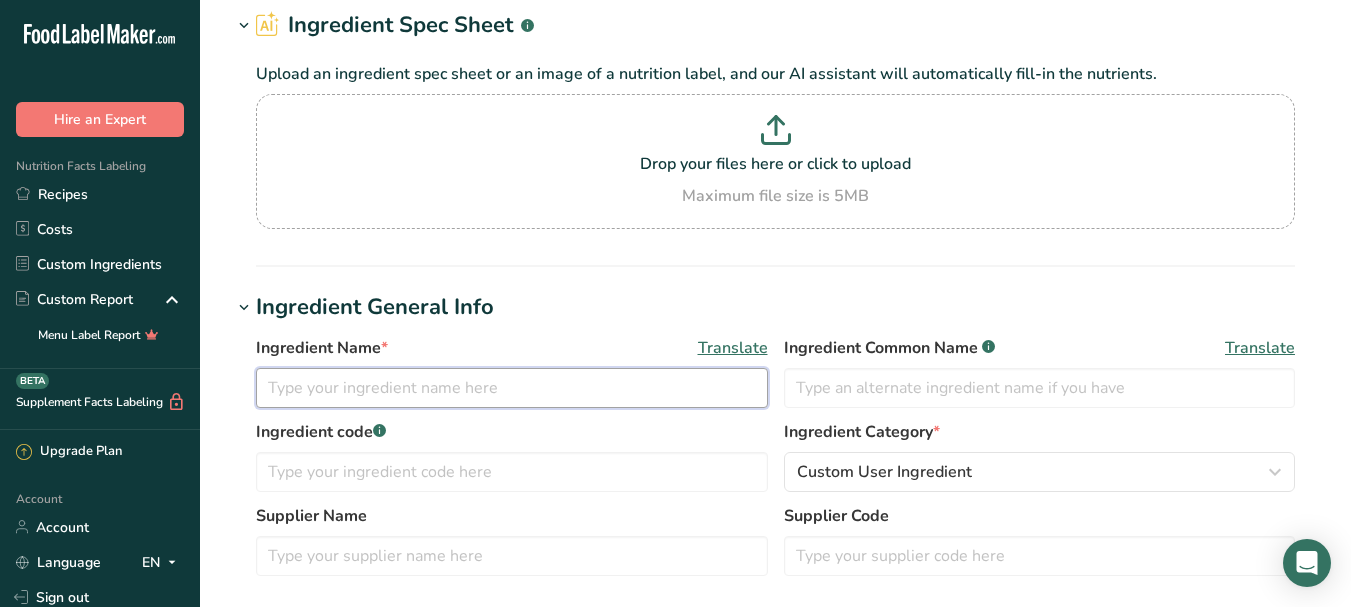 click at bounding box center (512, 388) 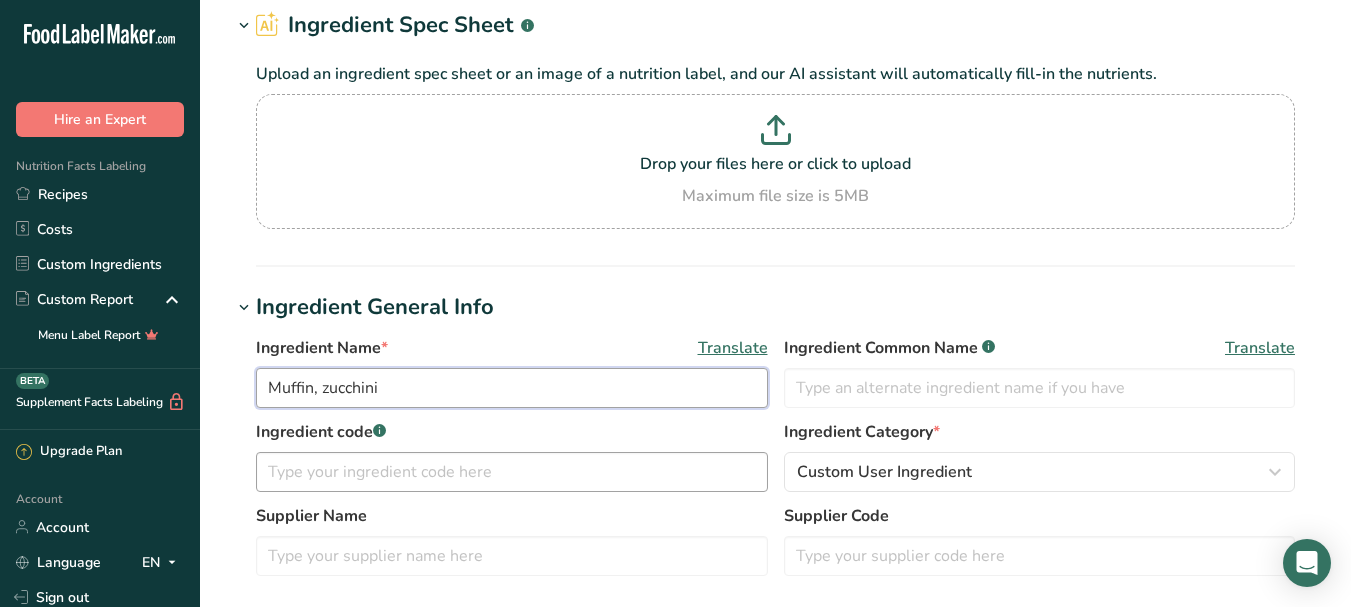 type on "Muffin, zucchini" 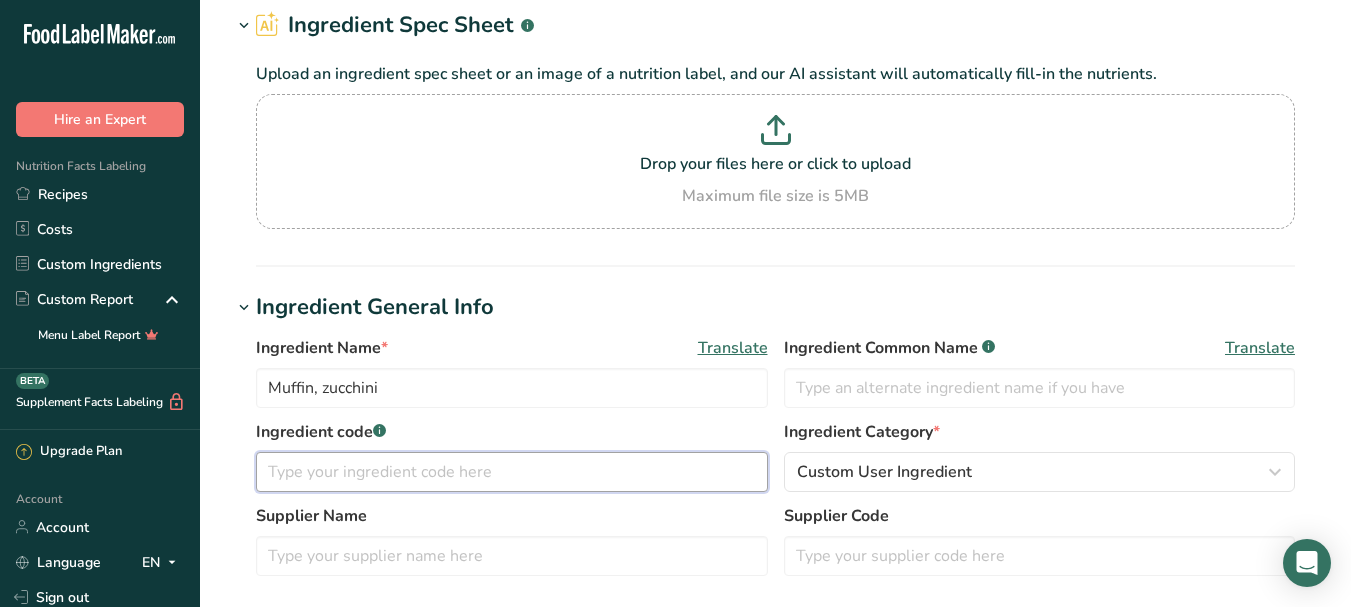 click at bounding box center [512, 472] 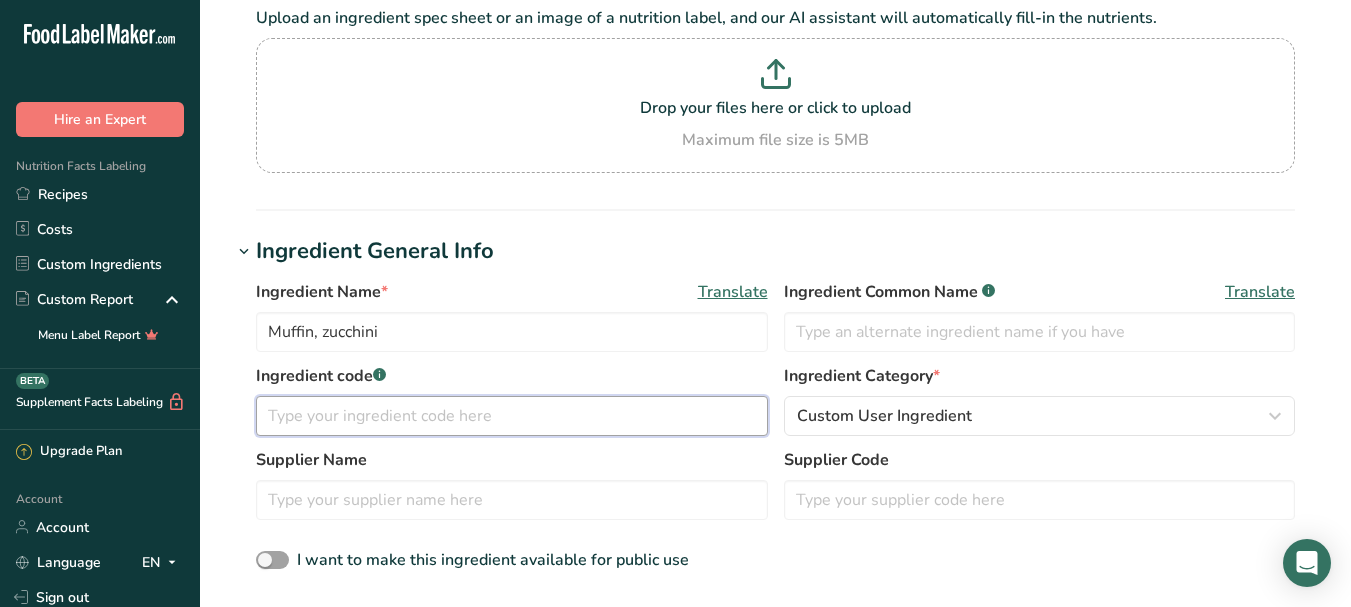 scroll, scrollTop: 200, scrollLeft: 0, axis: vertical 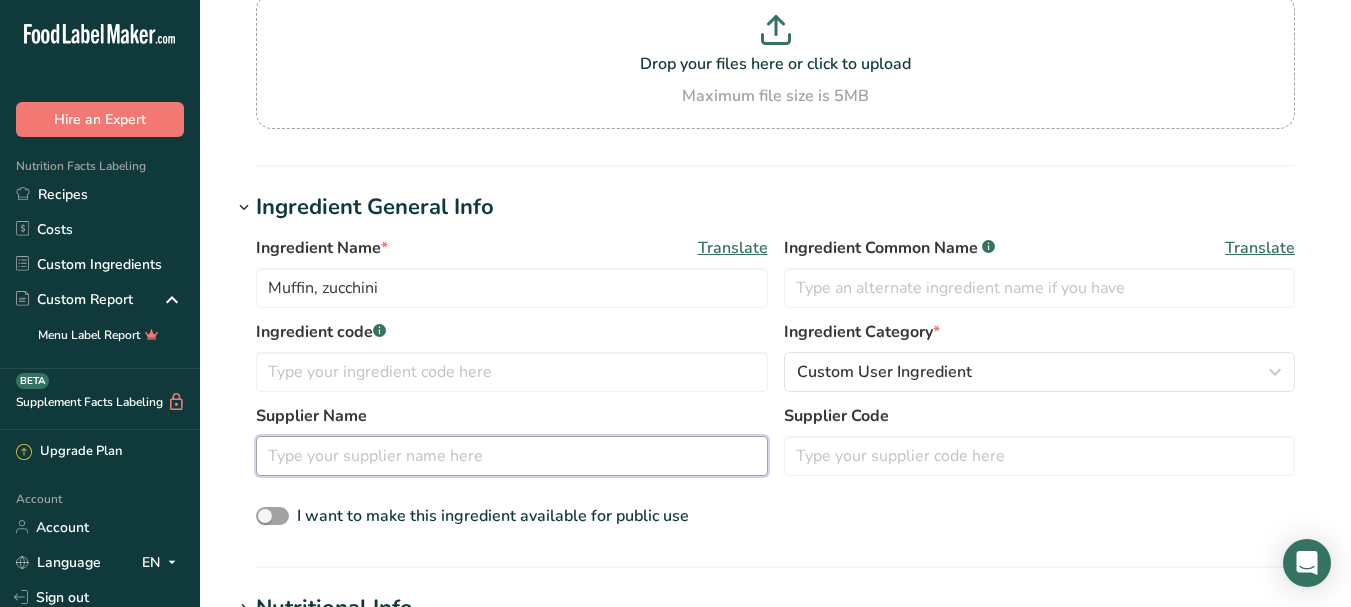 click at bounding box center (512, 456) 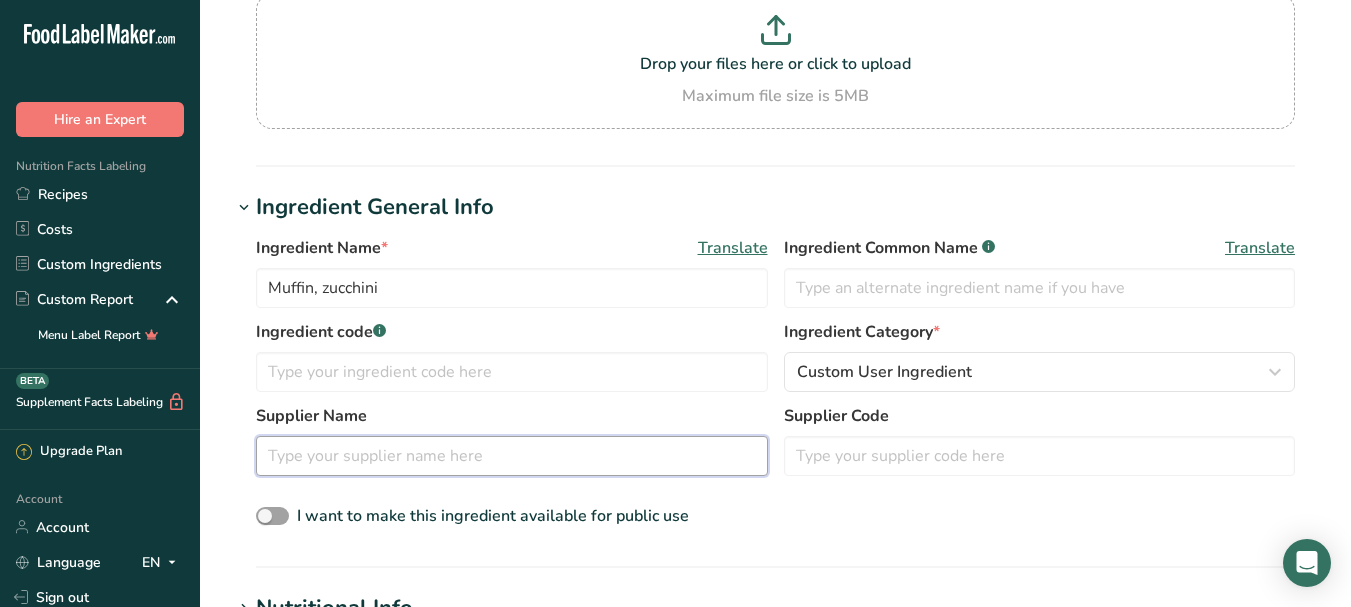 scroll, scrollTop: 300, scrollLeft: 0, axis: vertical 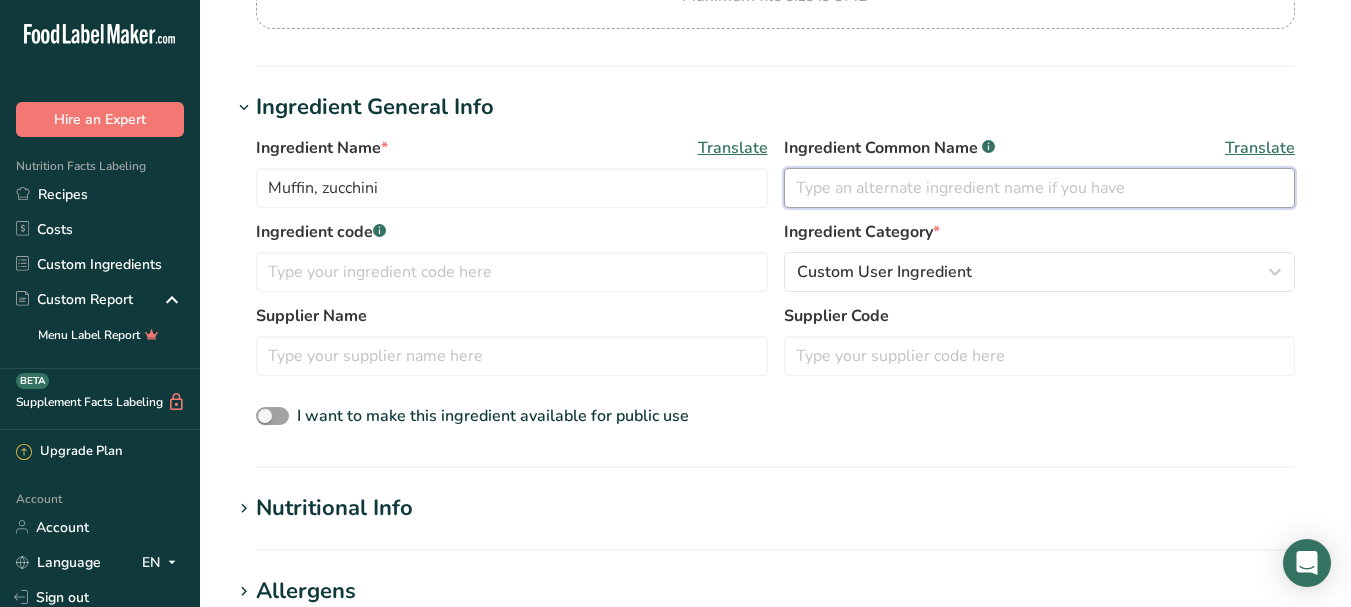 click at bounding box center [1040, 188] 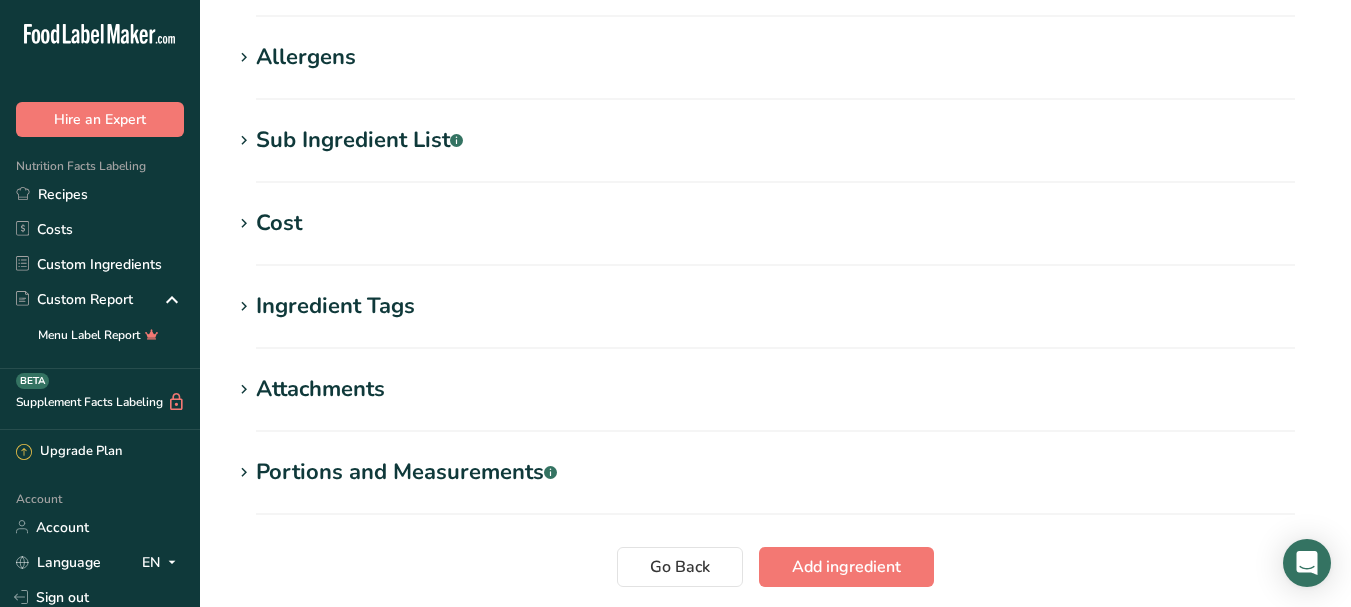 scroll, scrollTop: 800, scrollLeft: 0, axis: vertical 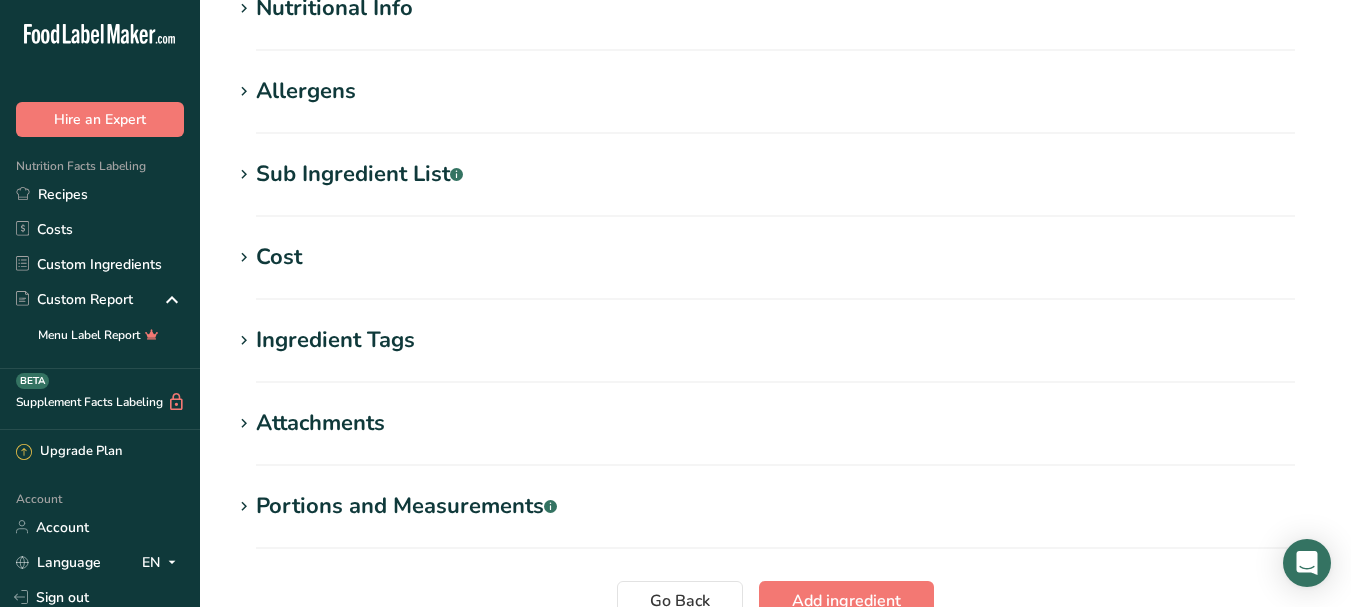 click at bounding box center [244, 175] 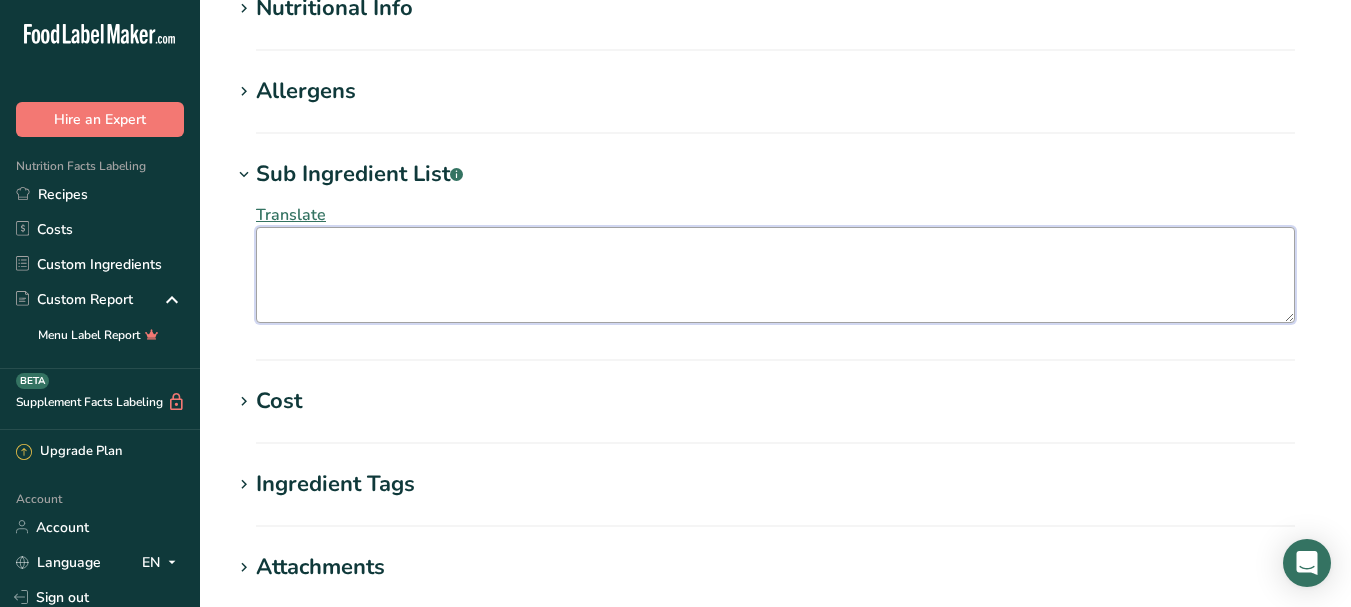 click at bounding box center (775, 275) 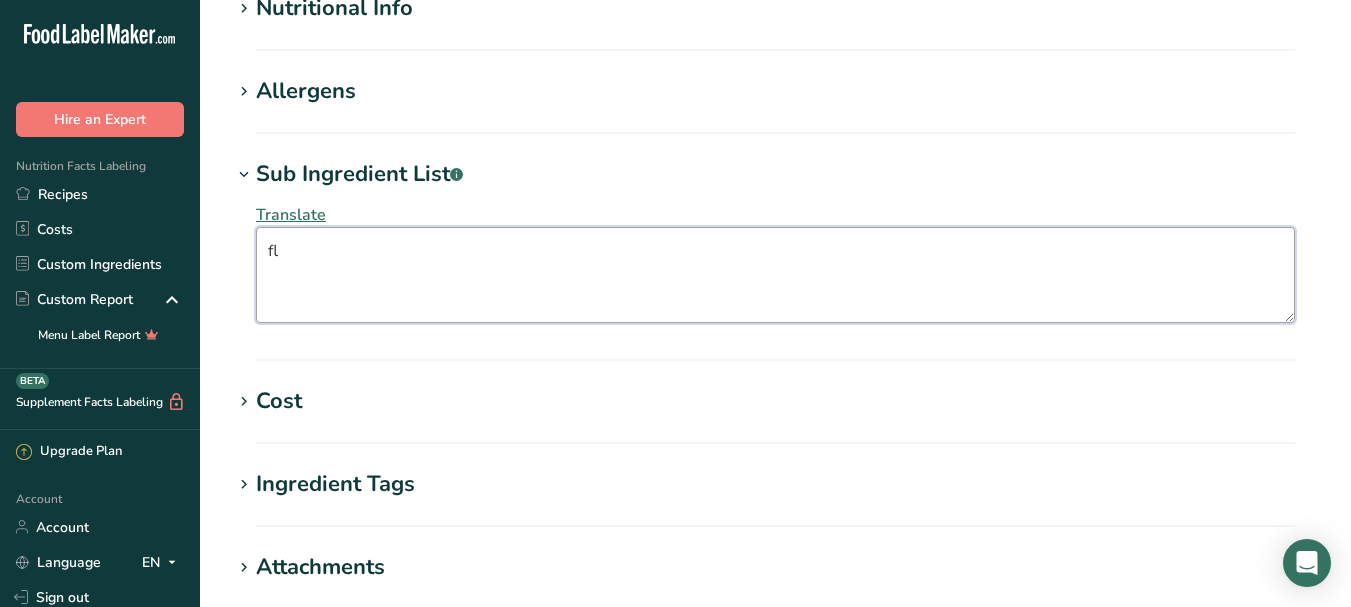 type on "f" 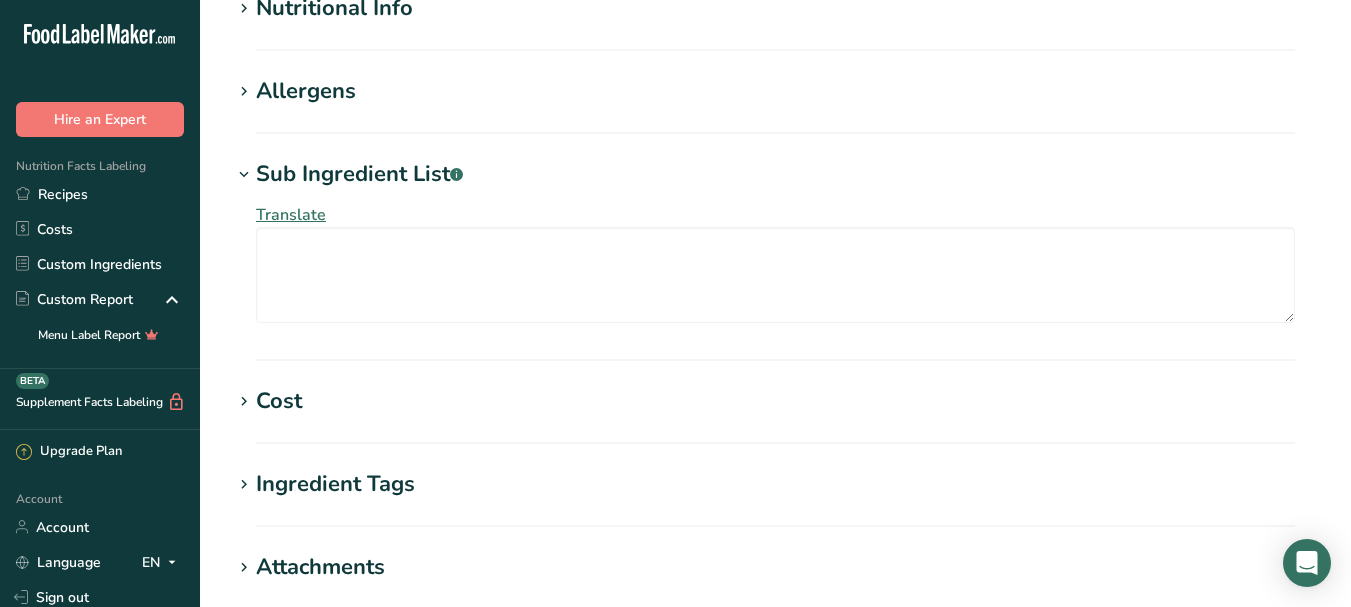 click on "Translate" at bounding box center [291, 215] 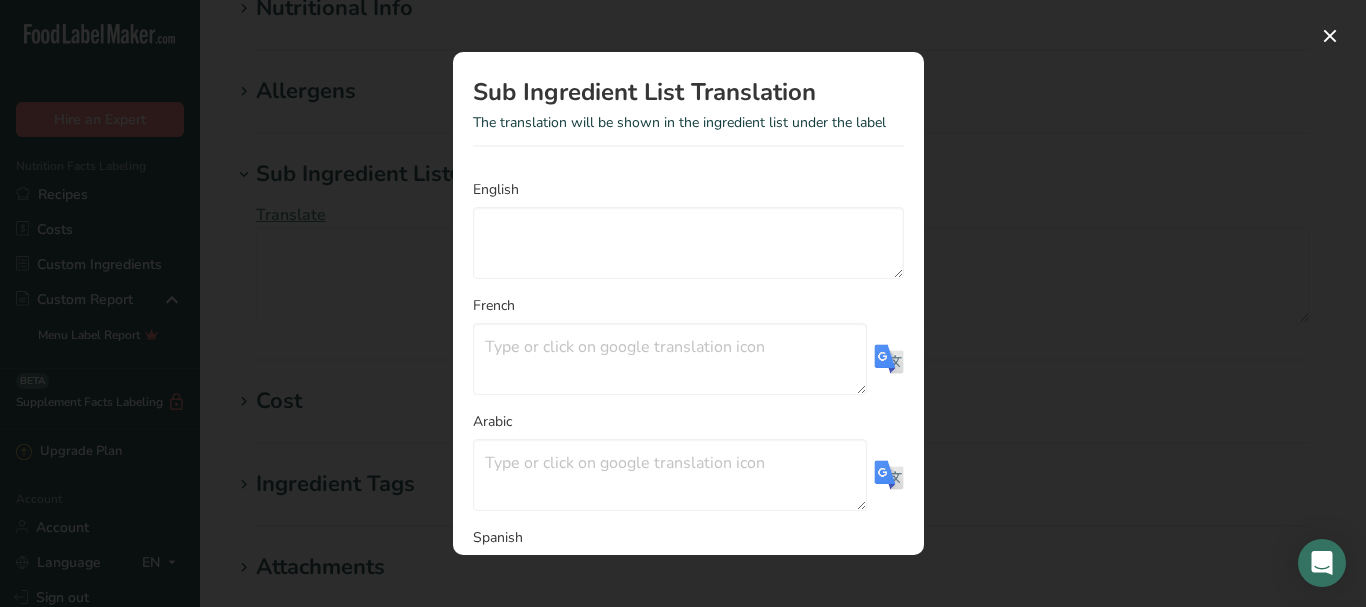 click on "Sub Ingredient List Translation
The translation will be shown in the ingredient list under the label
English   French     Arabic     Spanish
Translate All
Cancel
Save" at bounding box center [688, 303] 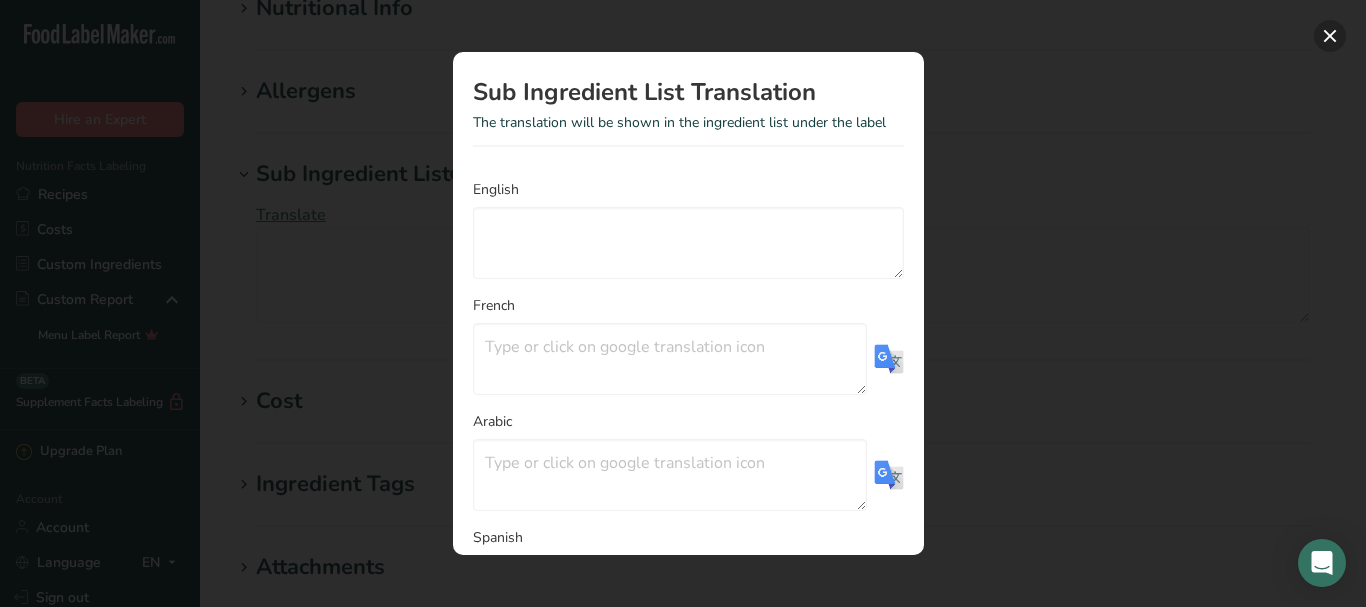 click at bounding box center (1330, 36) 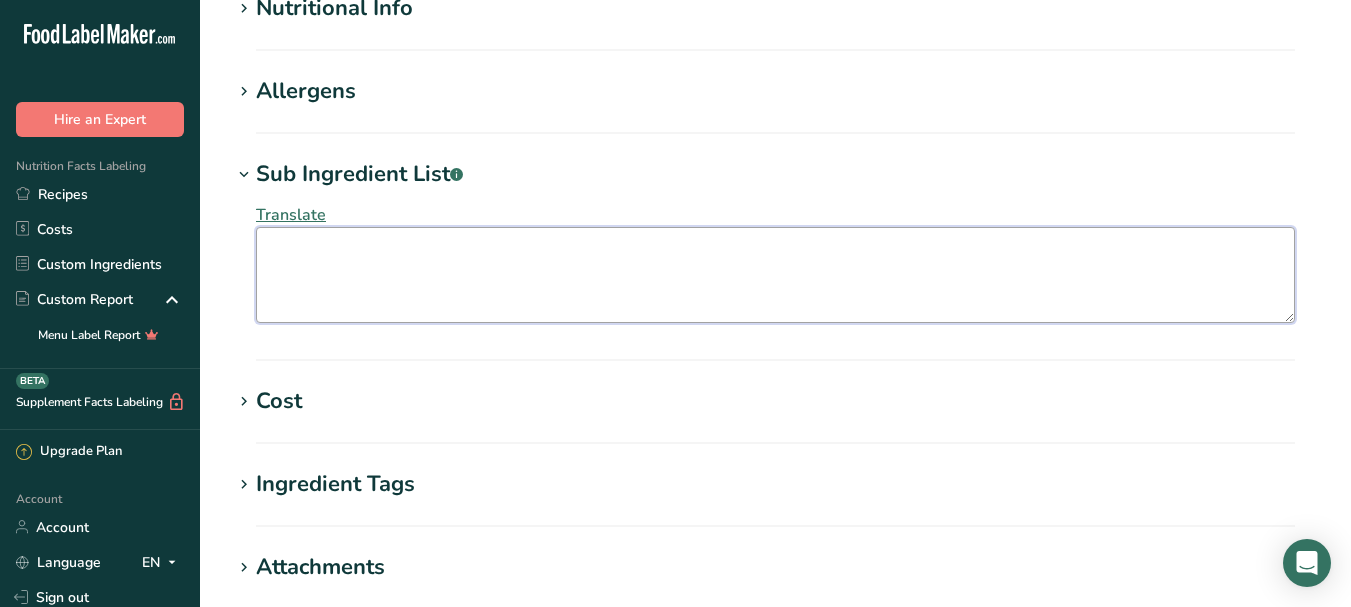 click at bounding box center (775, 275) 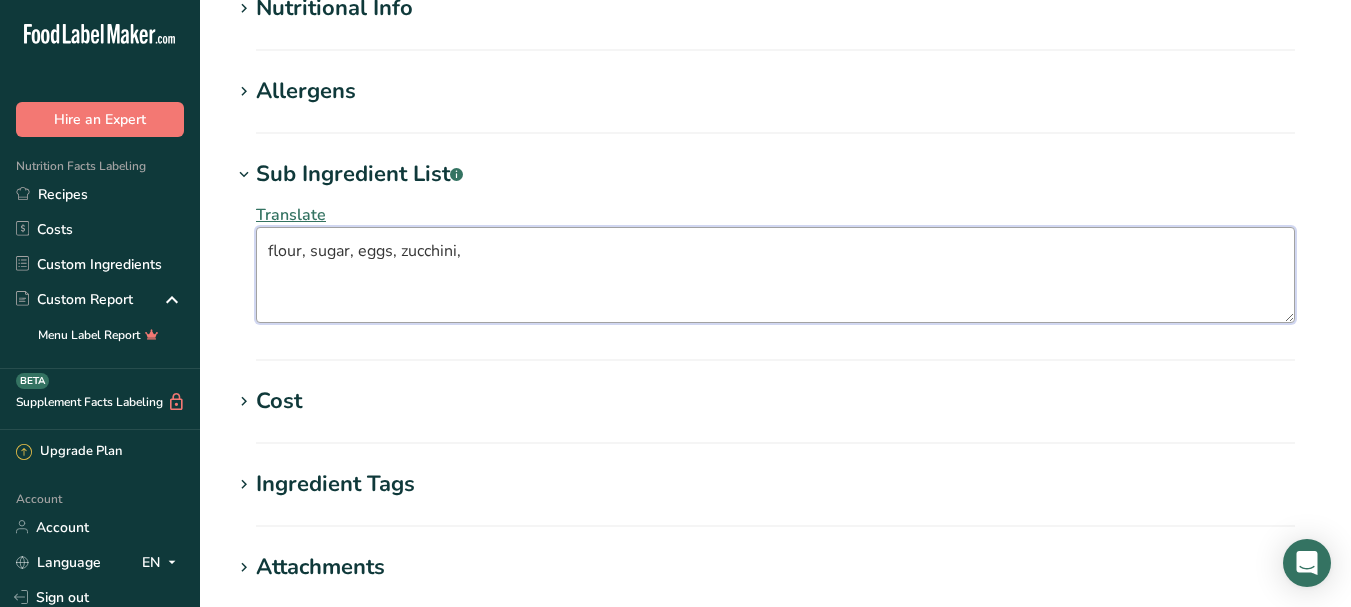 click on "flour, sugar, eggs, zucchini," at bounding box center (775, 275) 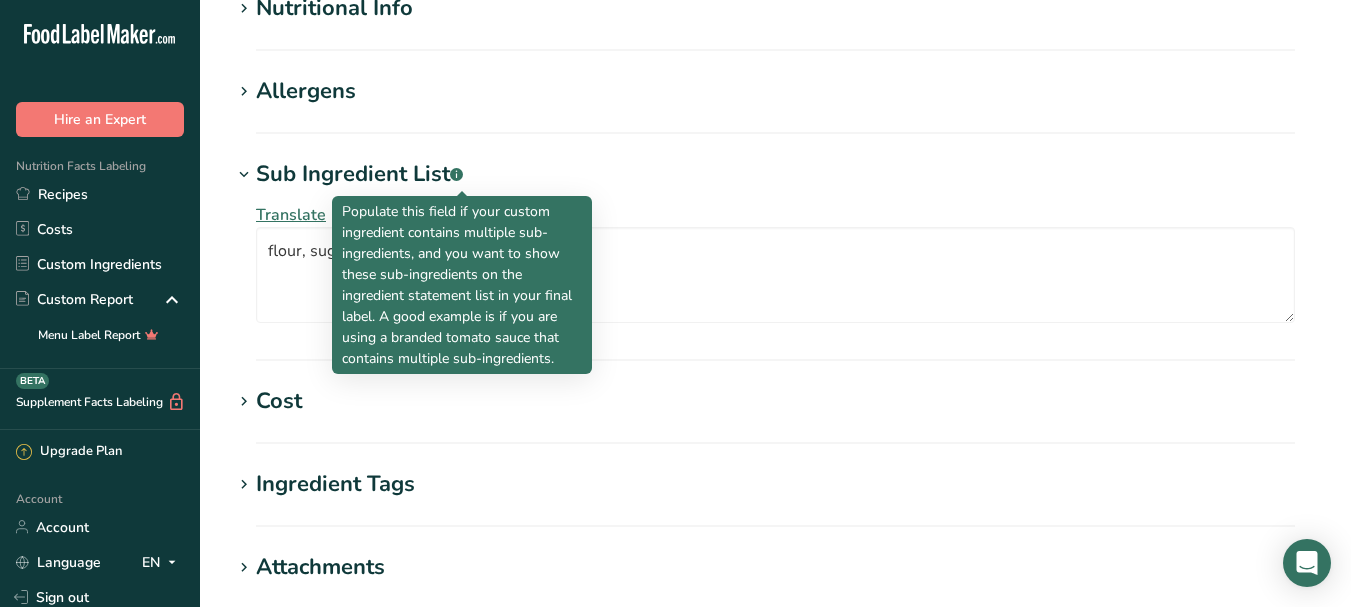 click 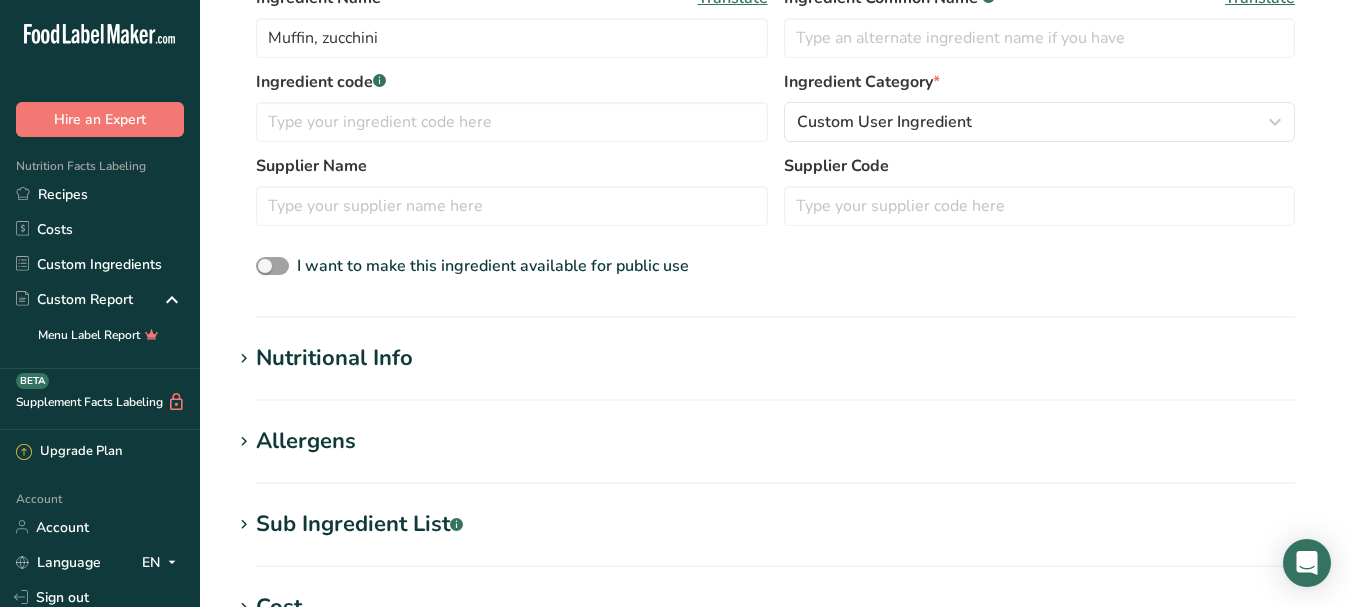 scroll, scrollTop: 484, scrollLeft: 0, axis: vertical 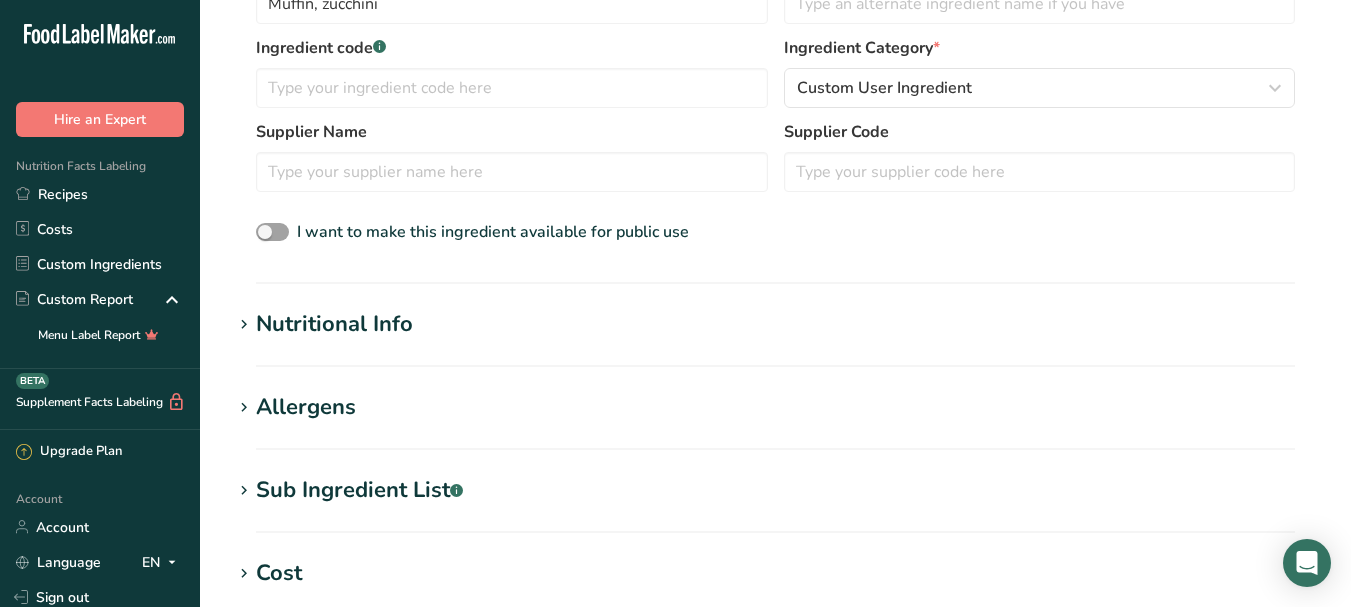 click at bounding box center (244, 491) 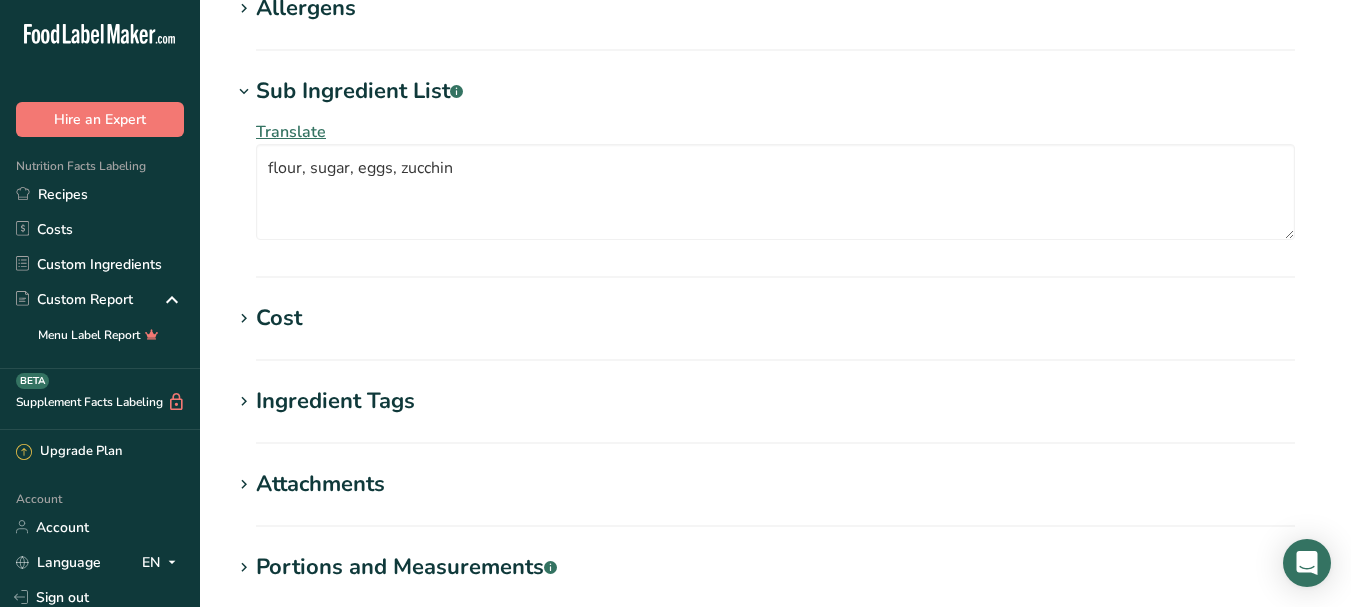 scroll, scrollTop: 884, scrollLeft: 0, axis: vertical 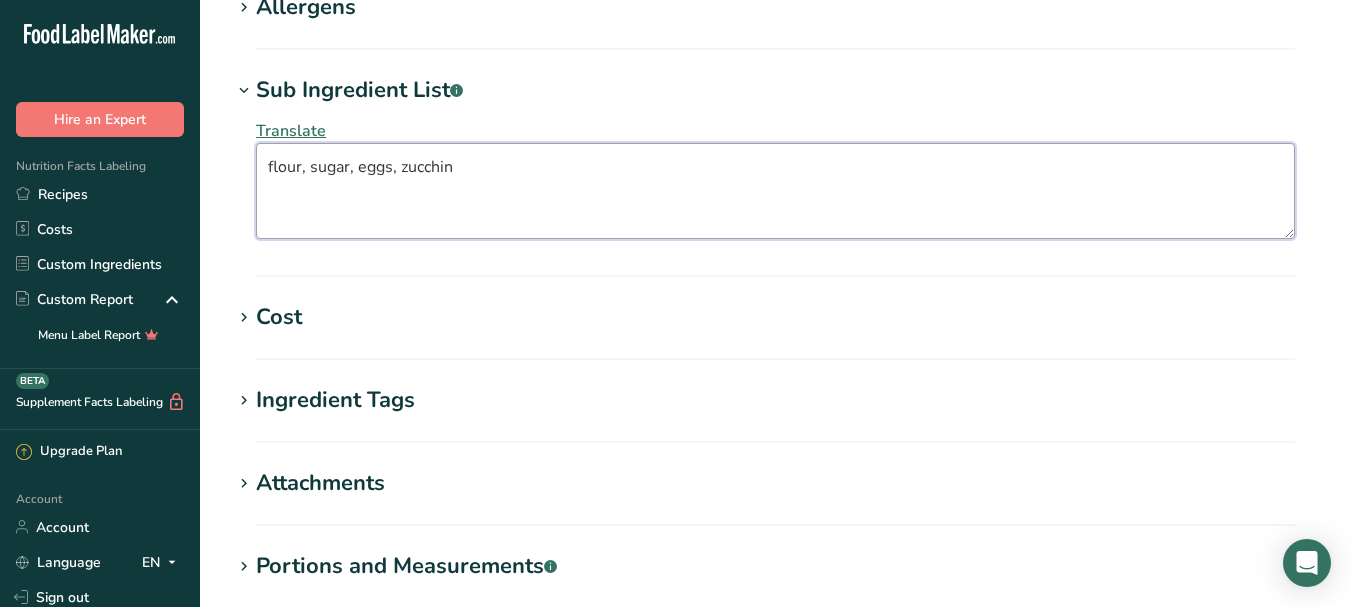 click on "flour, sugar, eggs, zucchin" at bounding box center [775, 191] 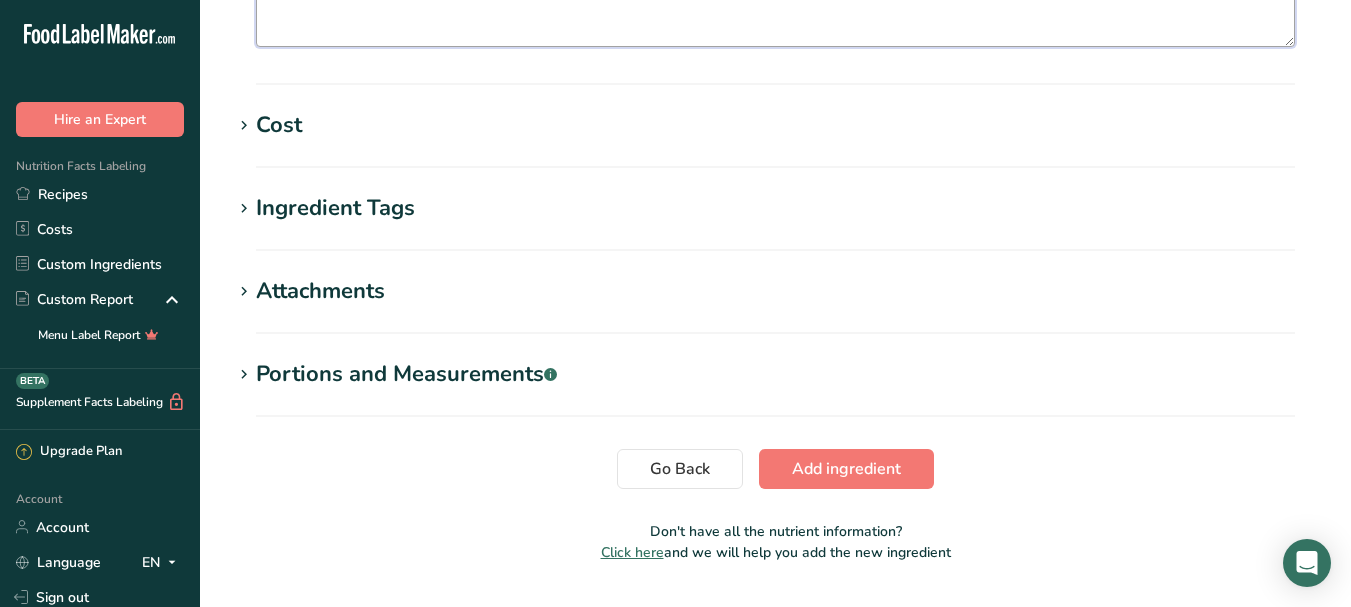 scroll, scrollTop: 1028, scrollLeft: 0, axis: vertical 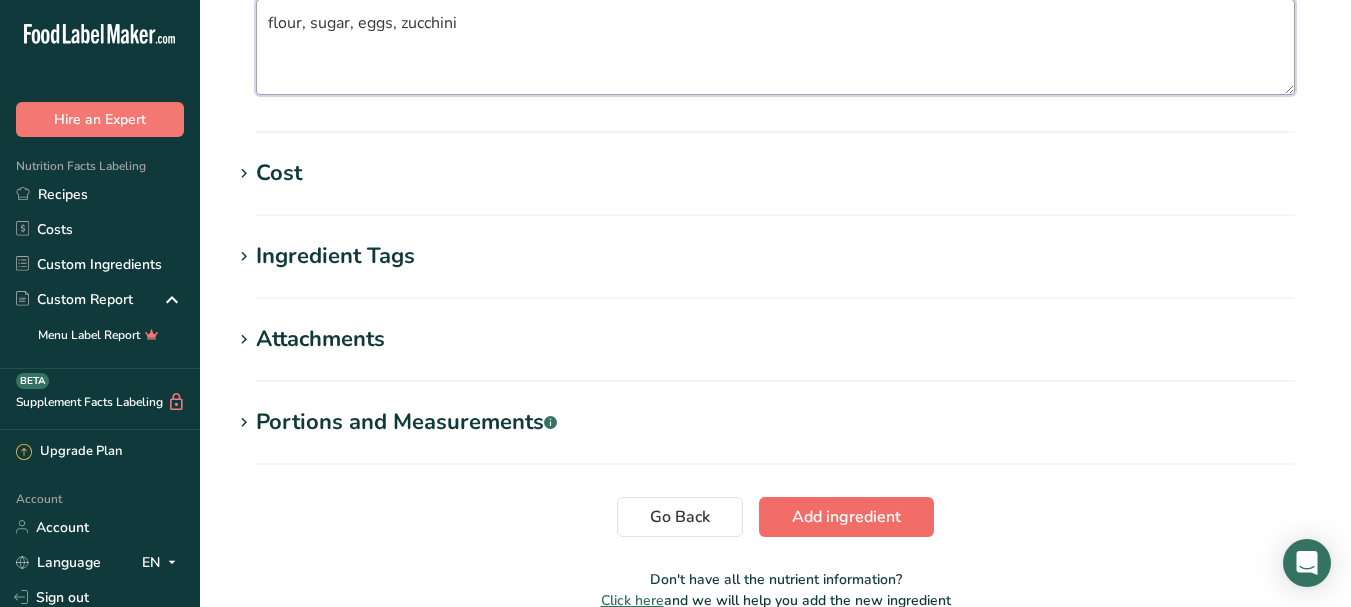 type on "flour, sugar, eggs, zucchini" 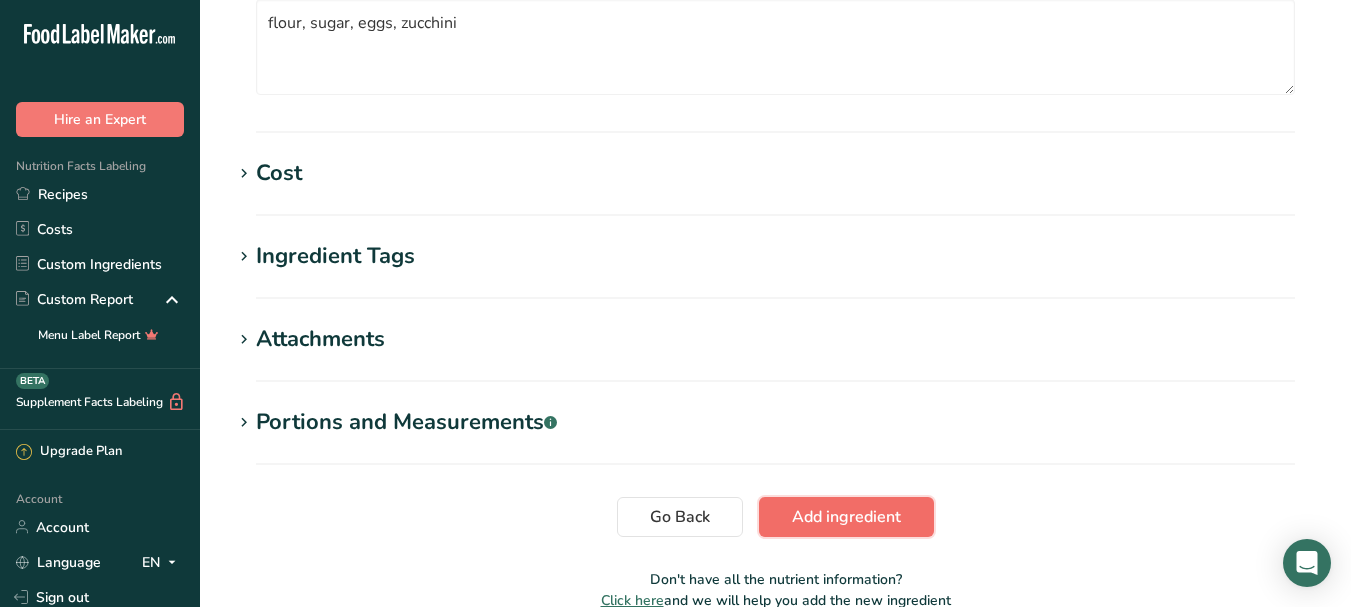 click on "Add ingredient" at bounding box center (846, 517) 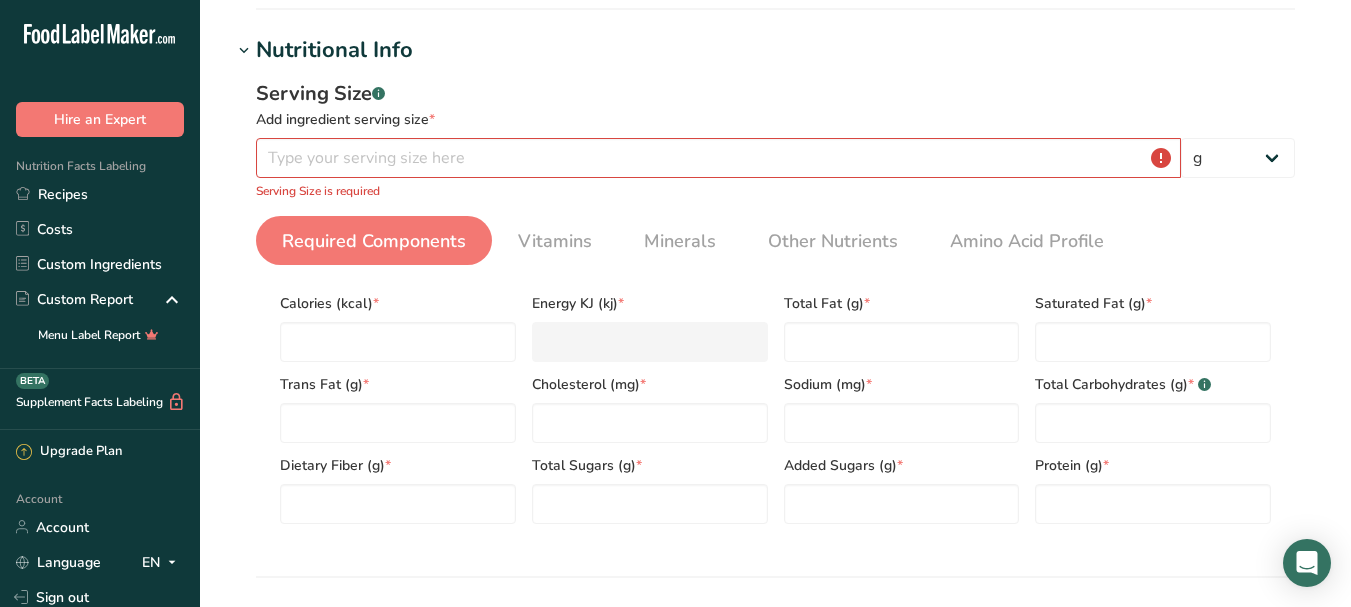 scroll, scrollTop: 192, scrollLeft: 0, axis: vertical 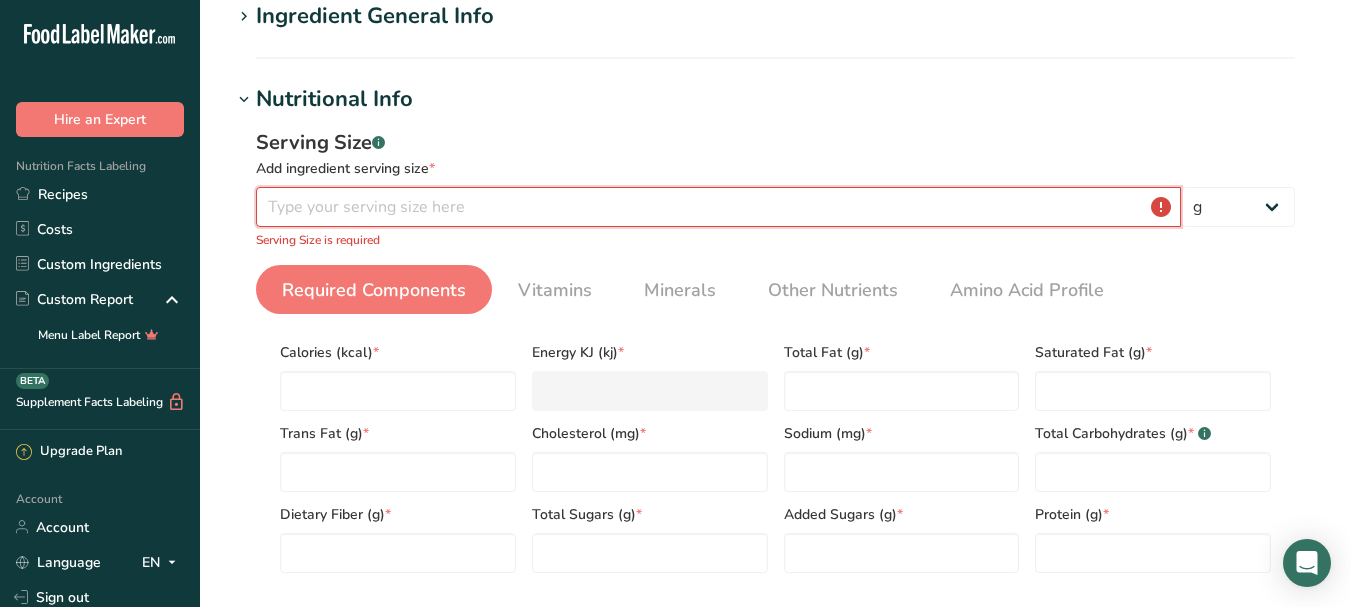 click at bounding box center [718, 207] 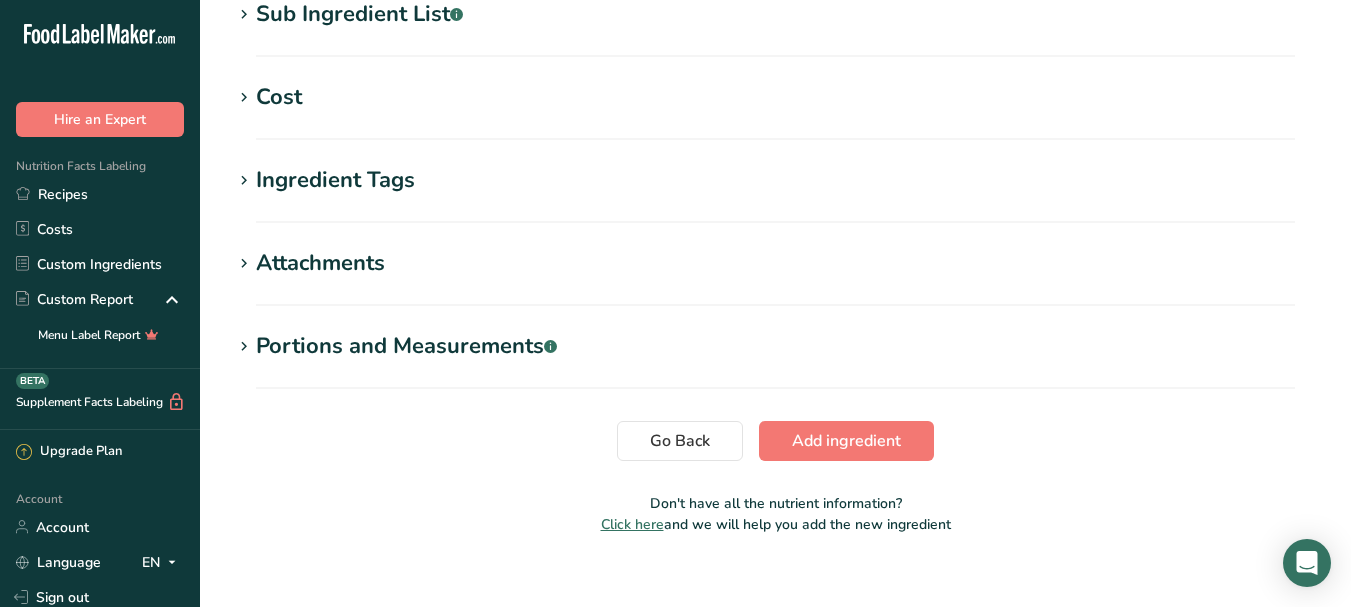 scroll, scrollTop: 930, scrollLeft: 0, axis: vertical 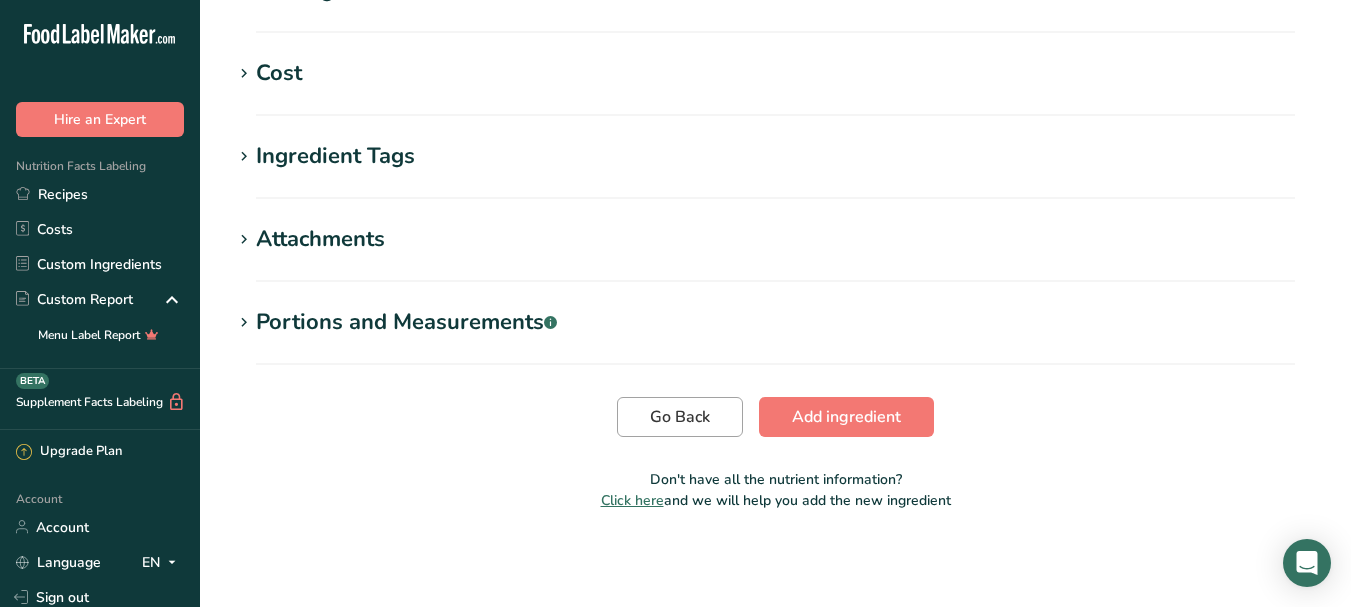 type on "1" 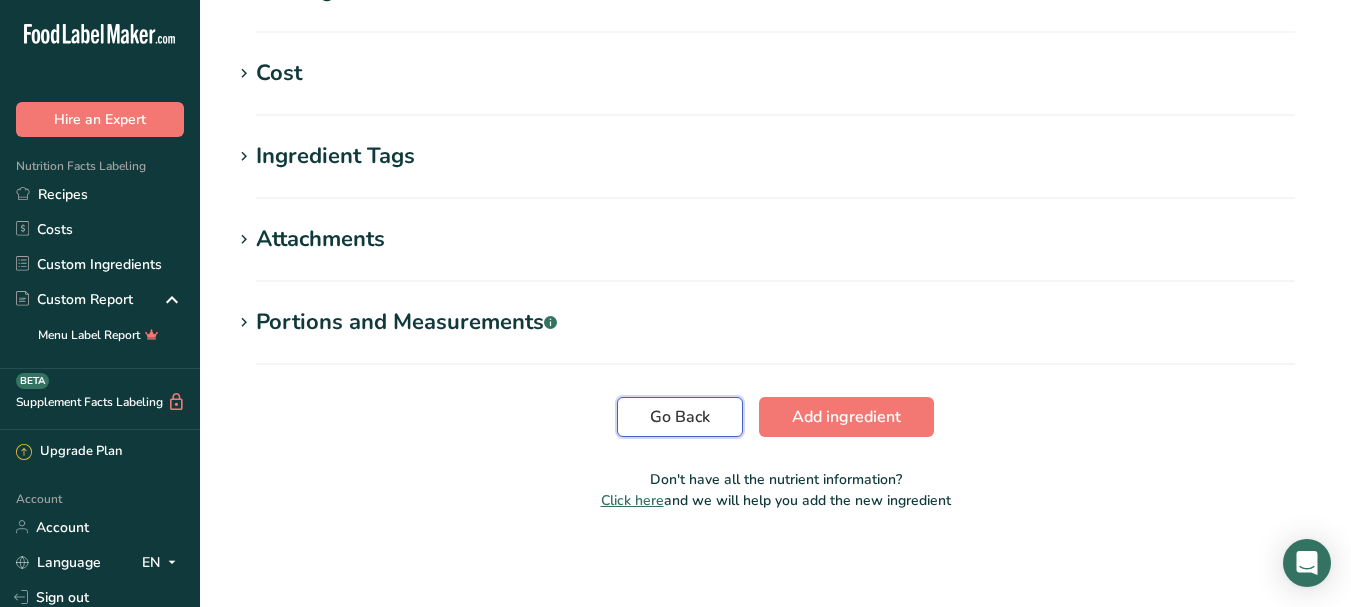 click on "Go Back" at bounding box center [680, 417] 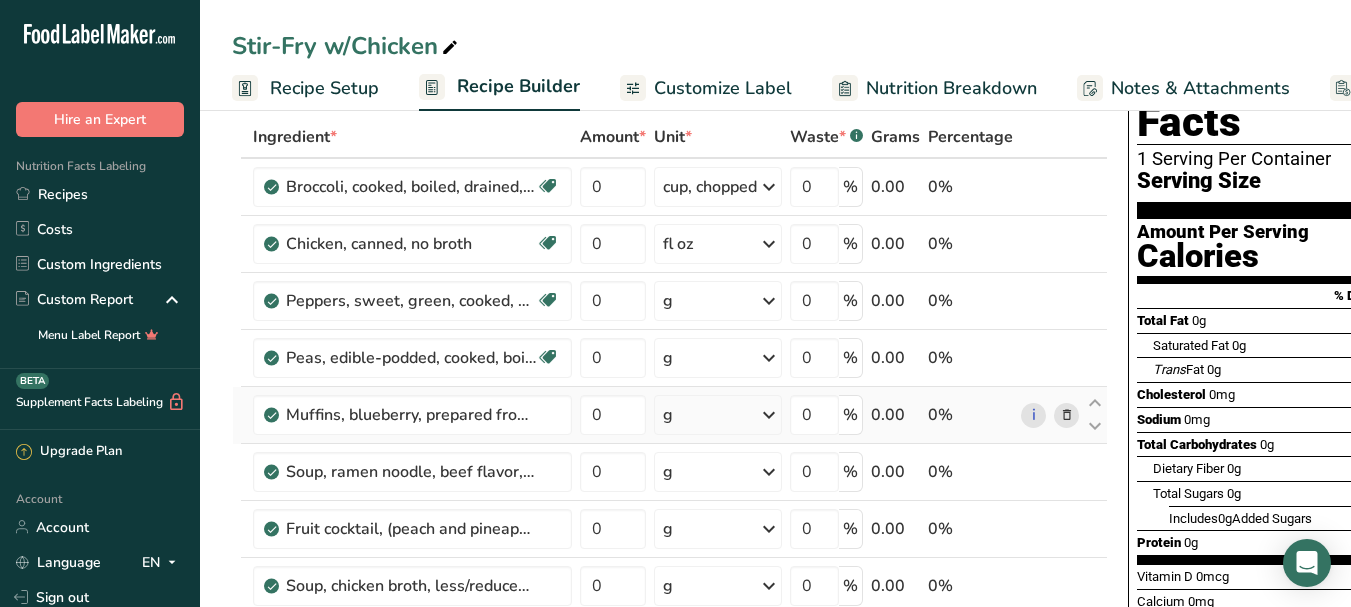 scroll, scrollTop: 200, scrollLeft: 0, axis: vertical 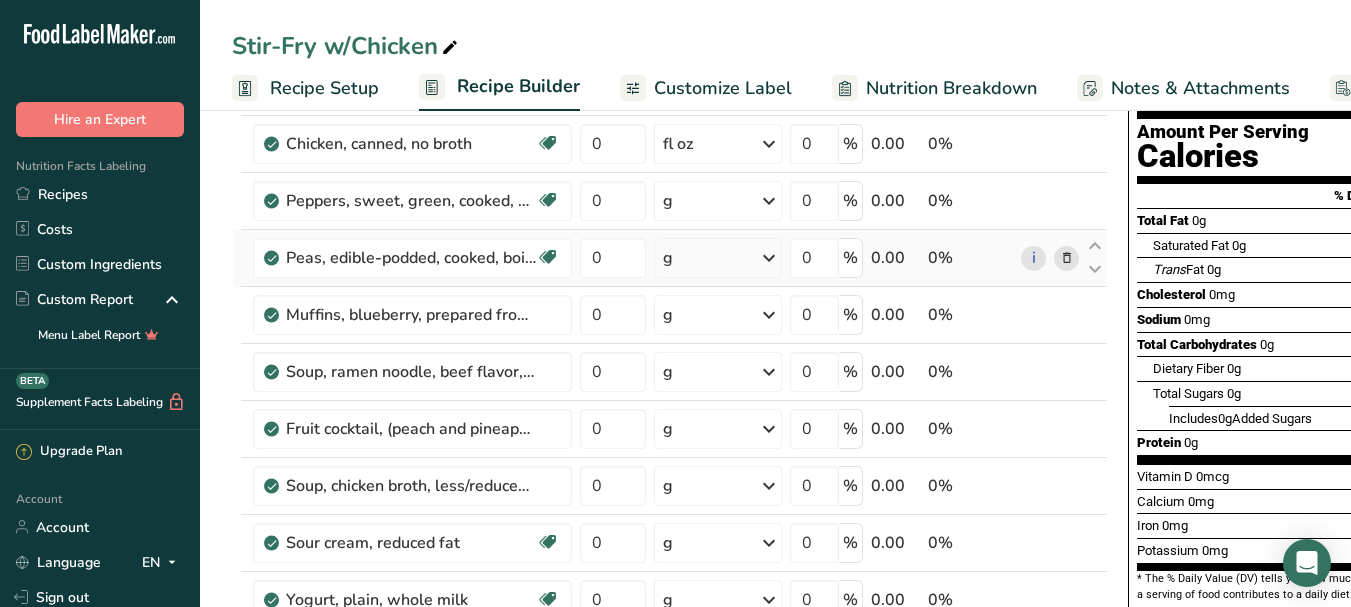 click at bounding box center (1067, 258) 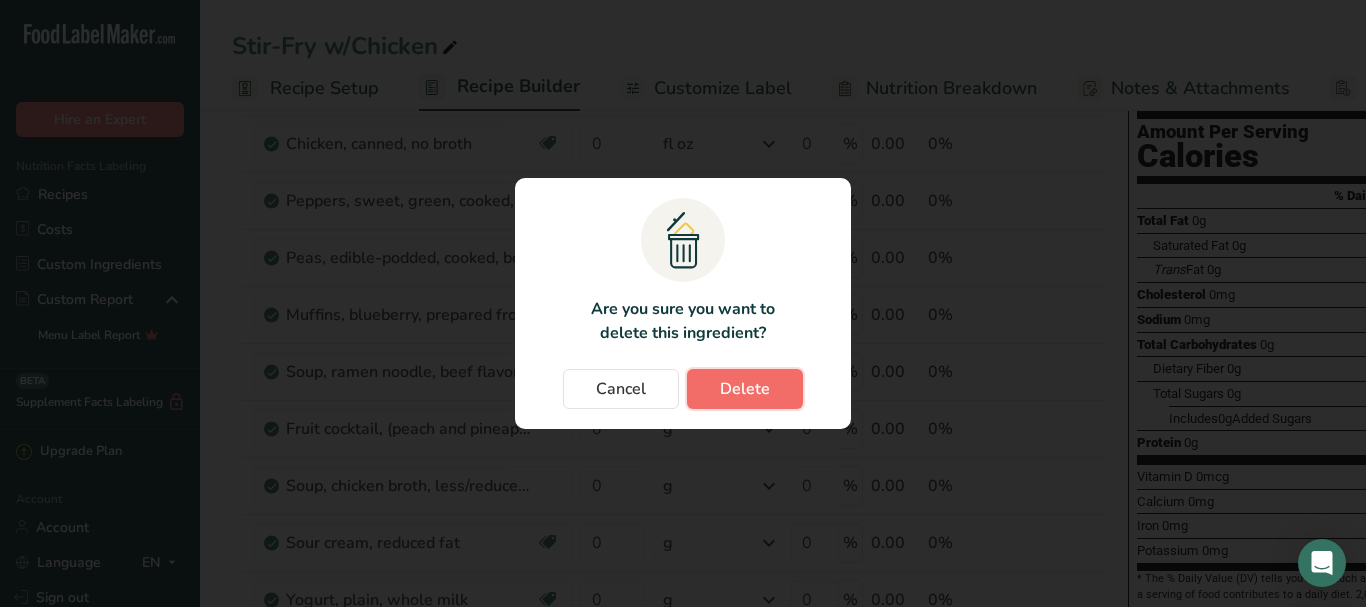 click on "Delete" at bounding box center (745, 389) 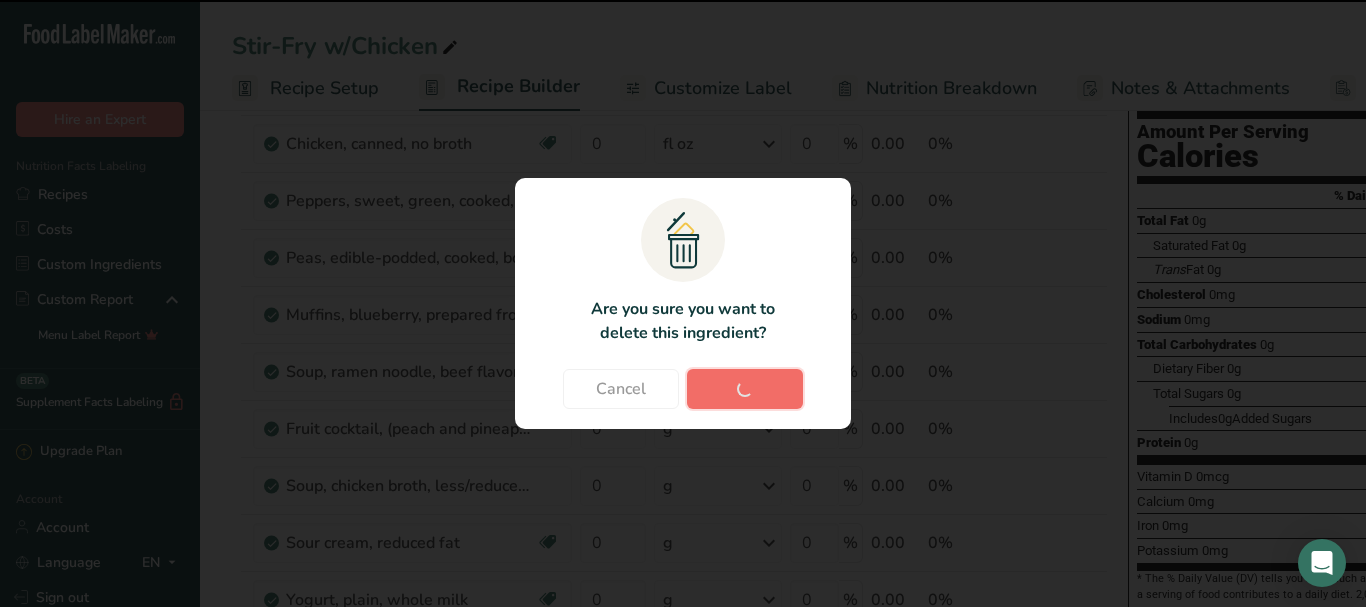 type 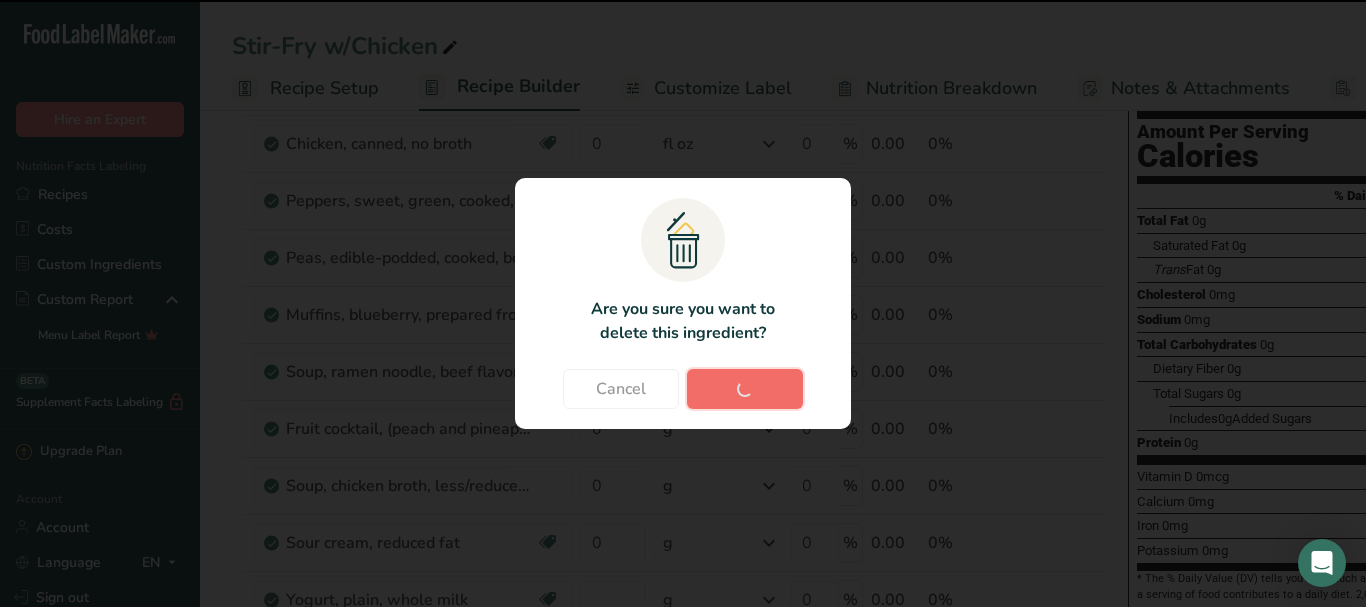 type 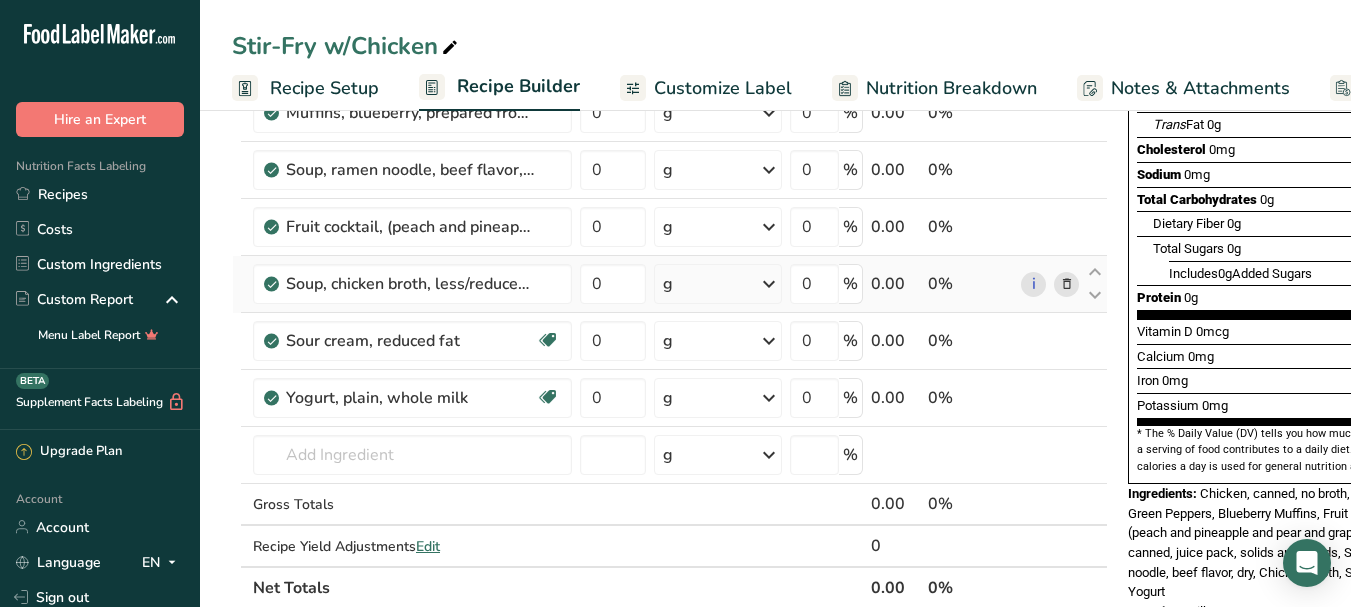 scroll, scrollTop: 400, scrollLeft: 0, axis: vertical 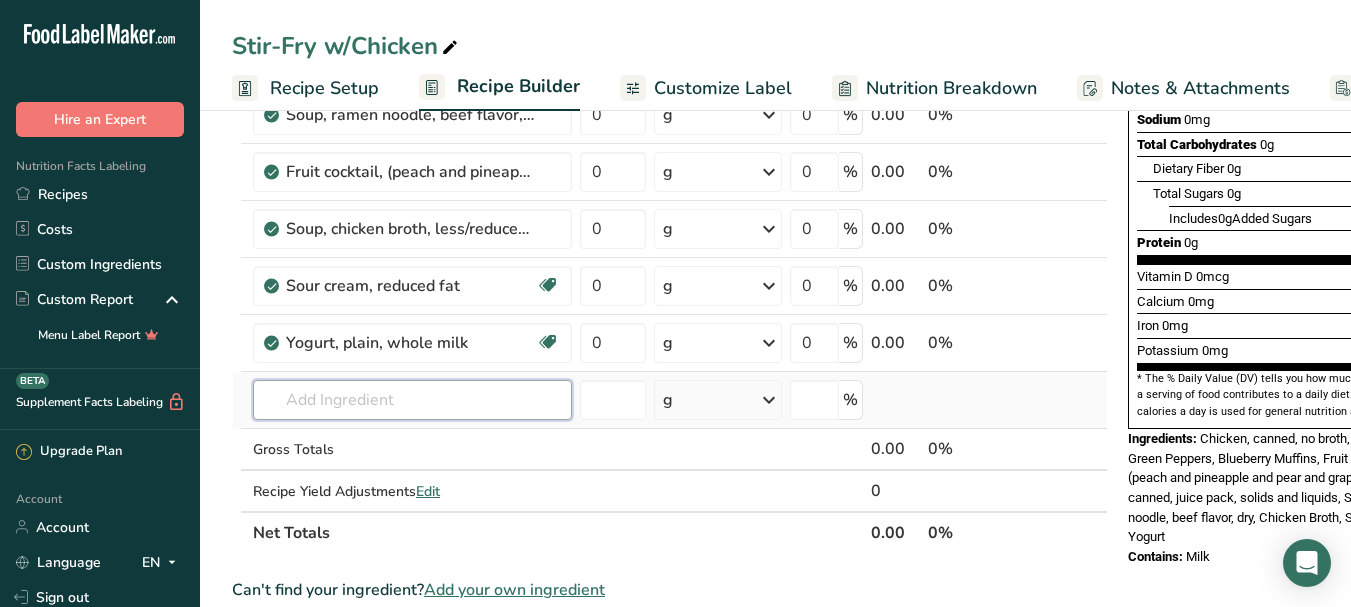 click at bounding box center [412, 400] 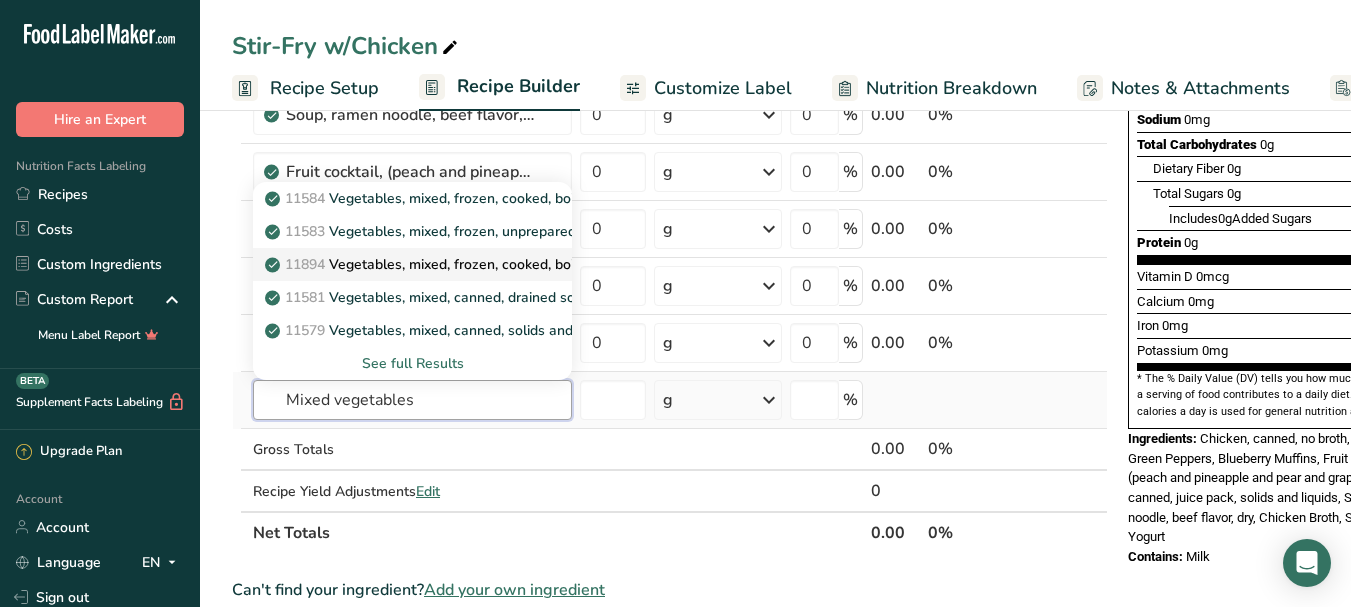 type on "Mixed vegetables" 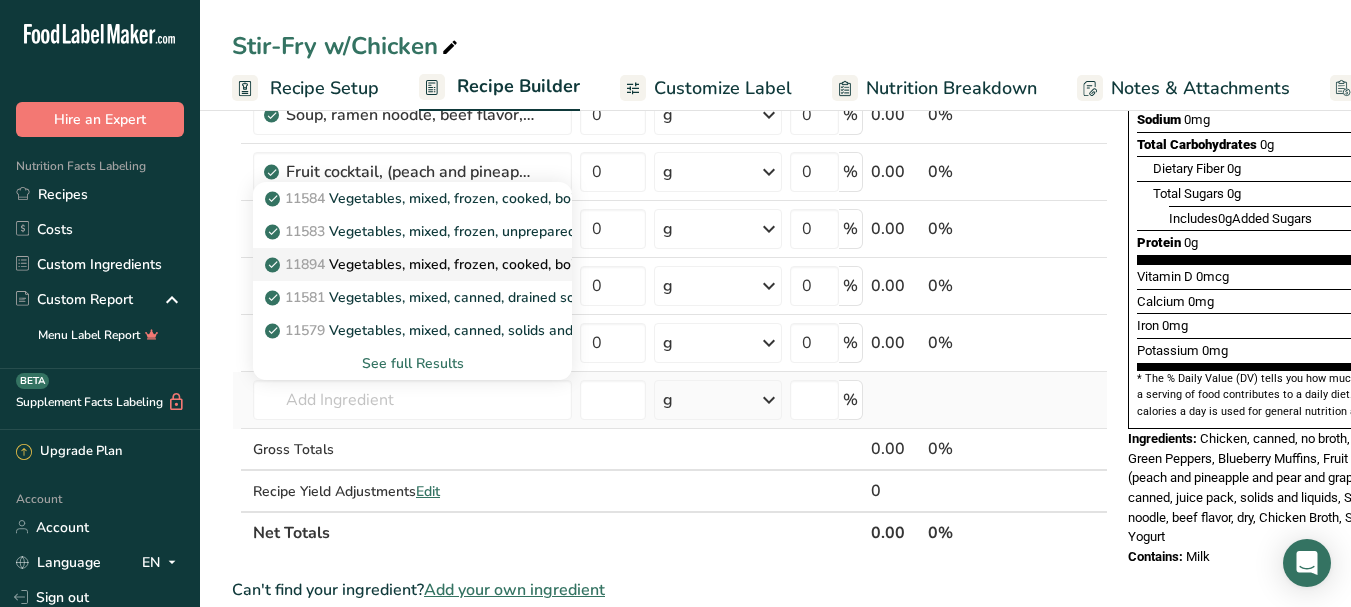 click on "11894
Vegetables, mixed, frozen, cooked, boiled, drained, with salt" at bounding box center [490, 264] 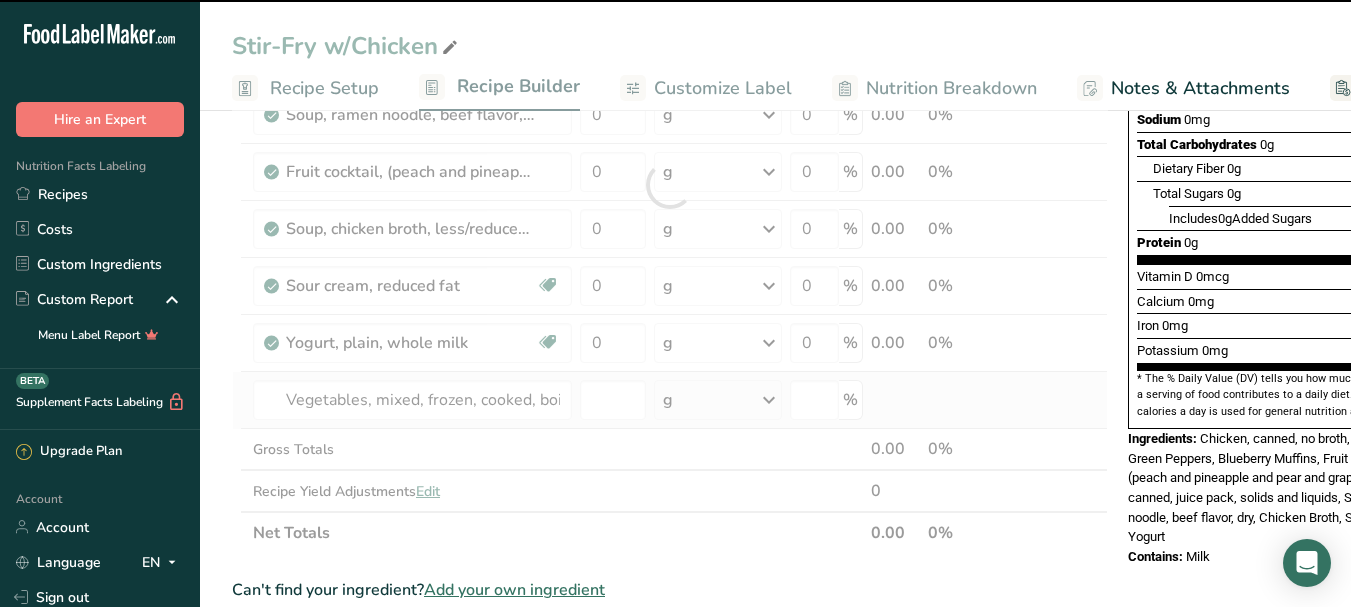 type on "0" 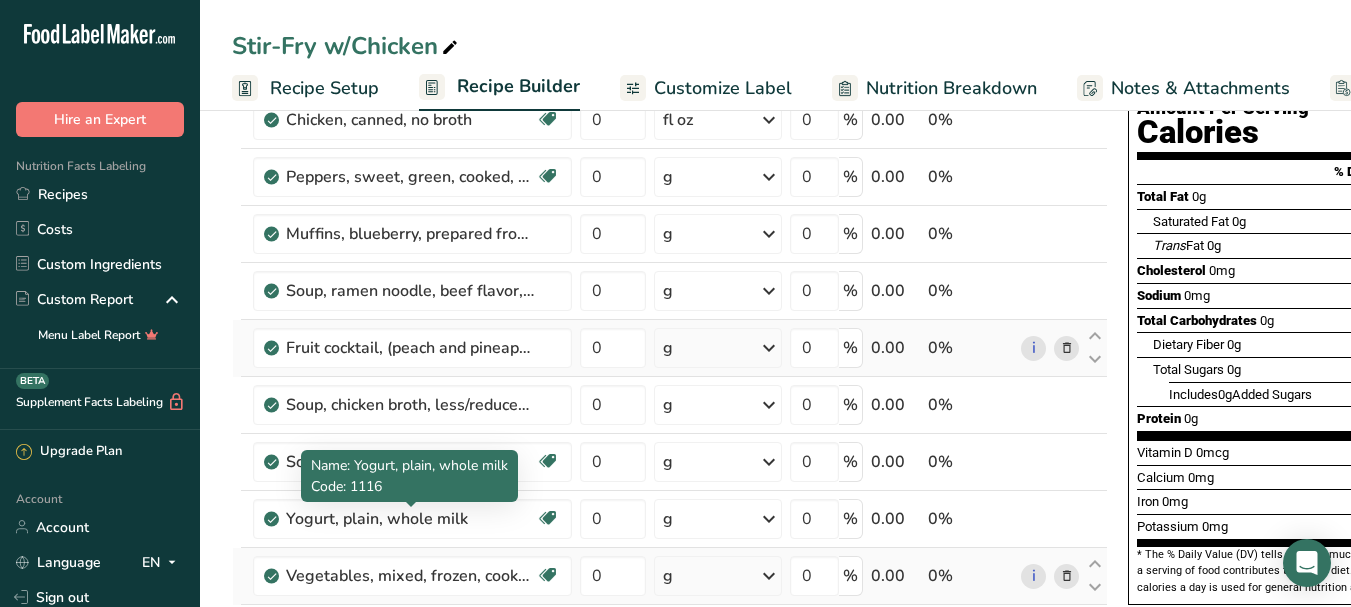 scroll, scrollTop: 300, scrollLeft: 0, axis: vertical 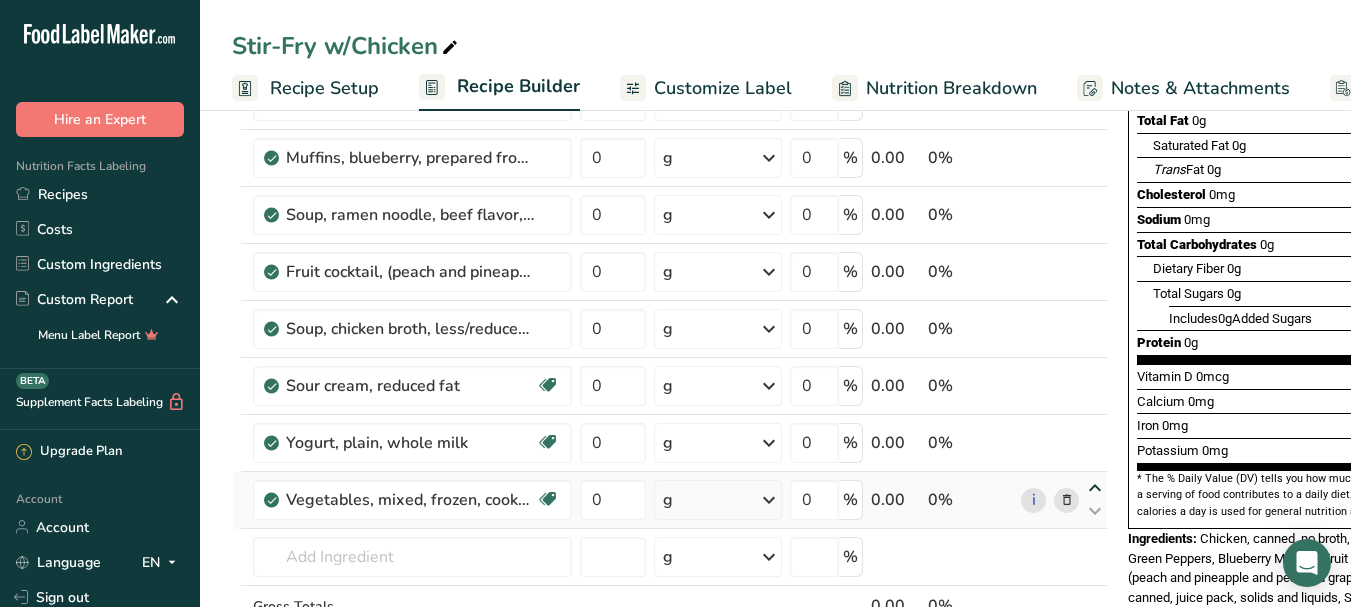 click at bounding box center [1095, 488] 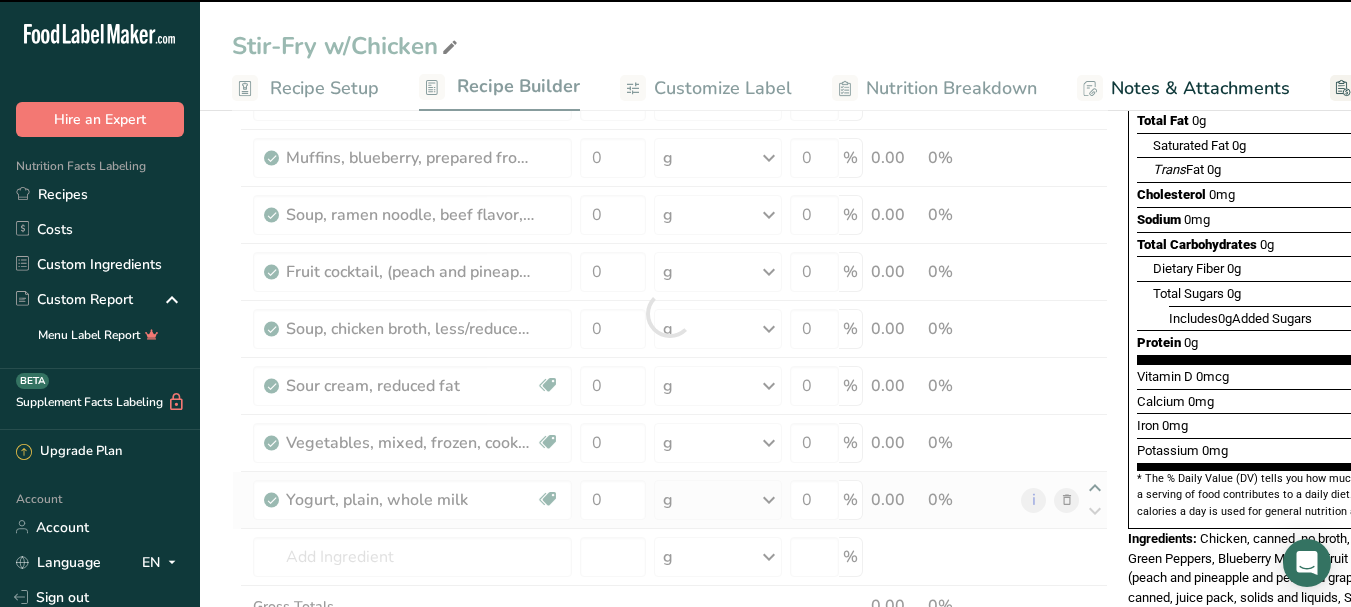 click at bounding box center (670, 313) 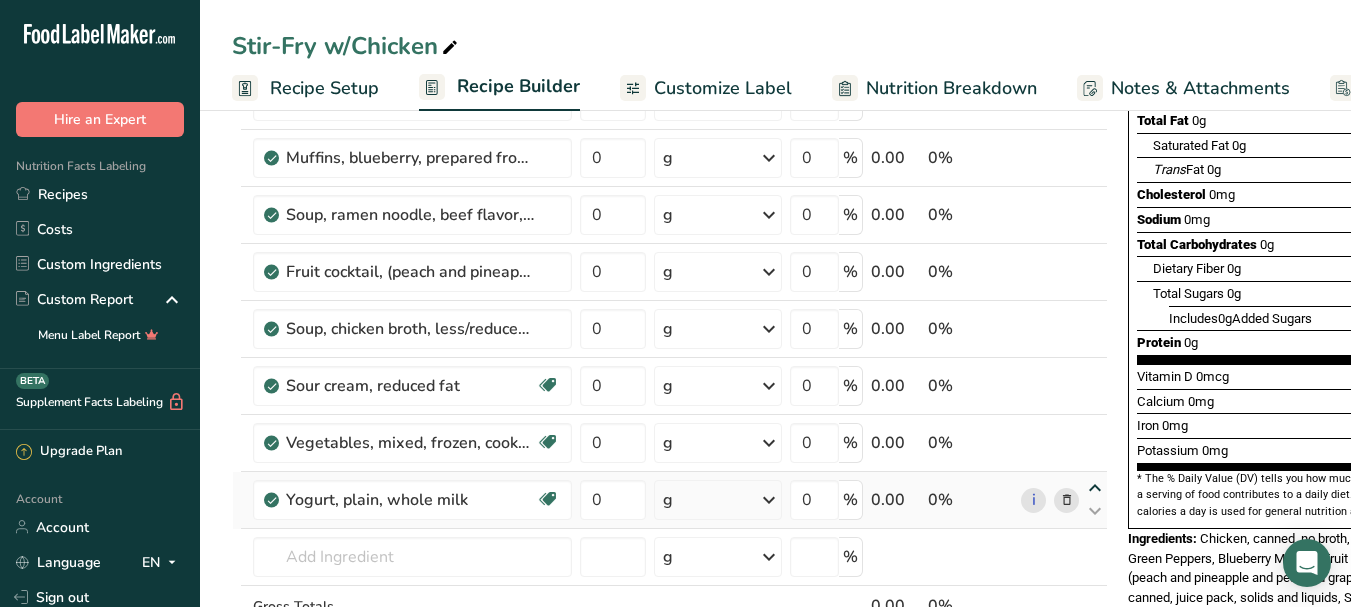 click at bounding box center (1095, 488) 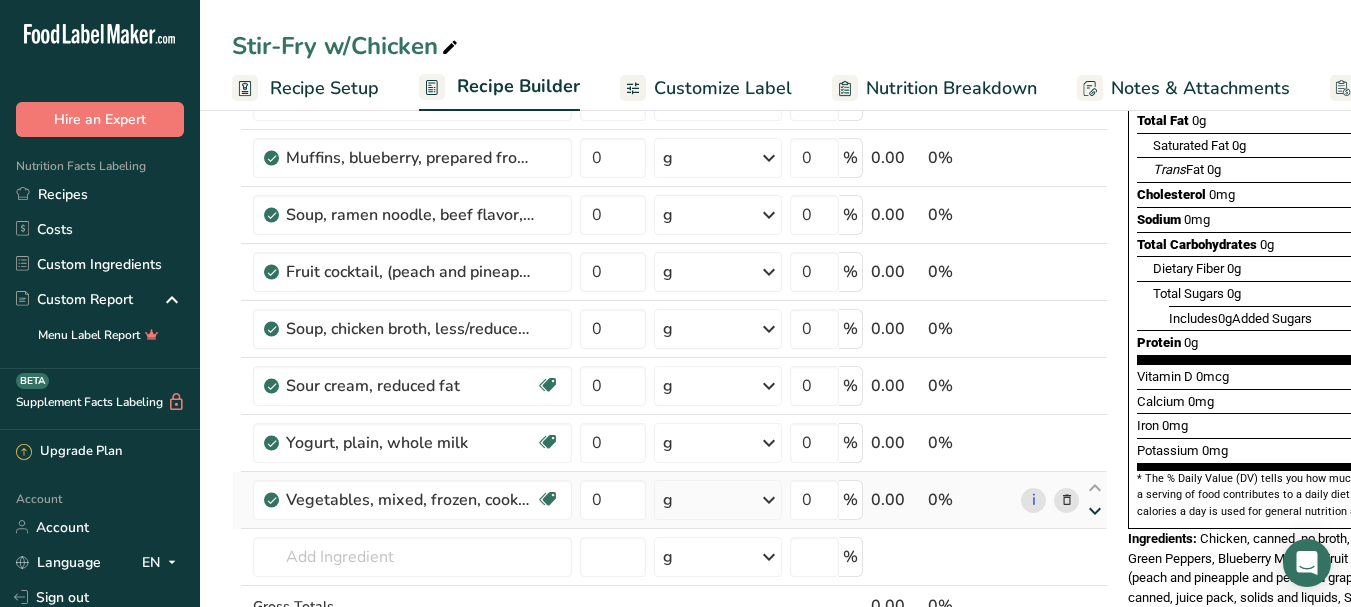 click at bounding box center (1095, 511) 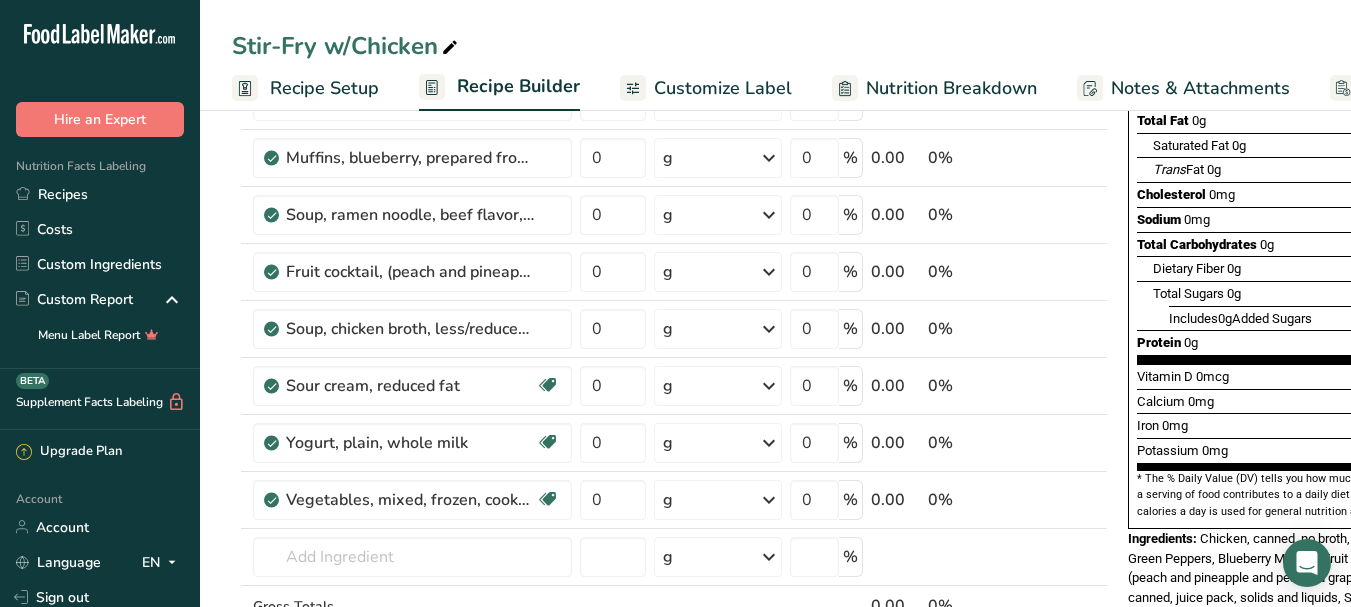 click on "Vegetables, mixed, frozen, cooked, boiled, drained, with salt
Dairy free
Gluten free
Vegan
Vegetarian
Soy free" at bounding box center [412, 500] 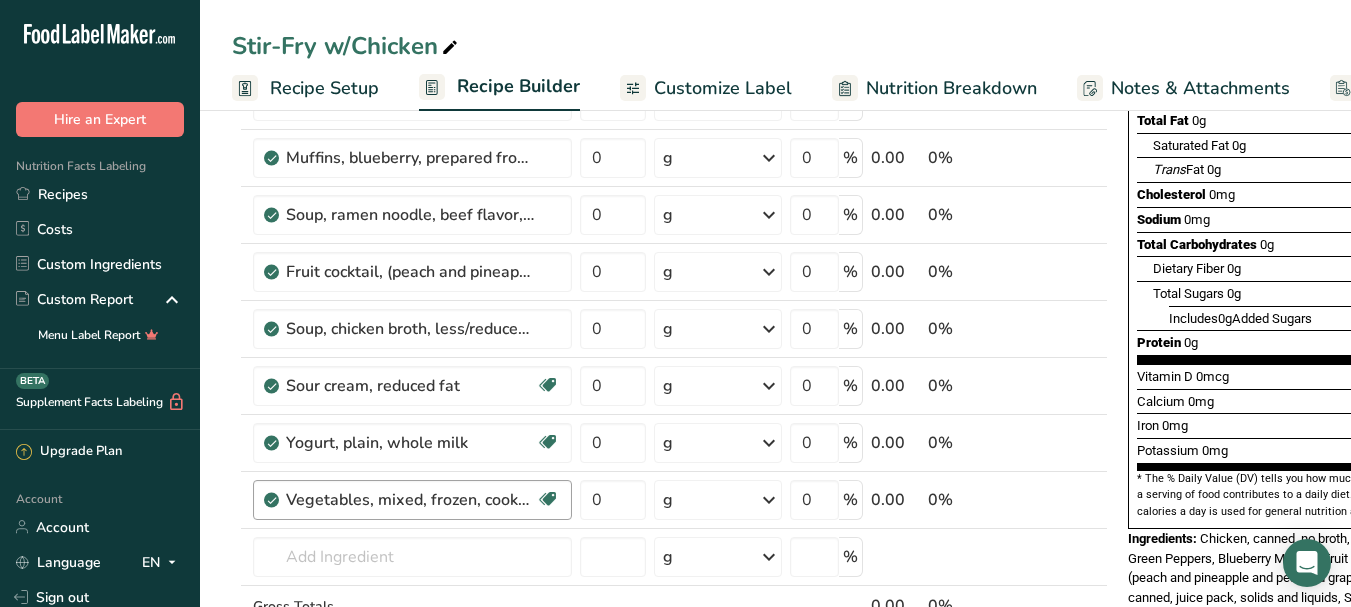 click on "Vegetables, mixed, frozen, cooked, boiled, drained, with salt
Dairy free
Gluten free
Vegan
Vegetarian
Soy free" at bounding box center [412, 500] 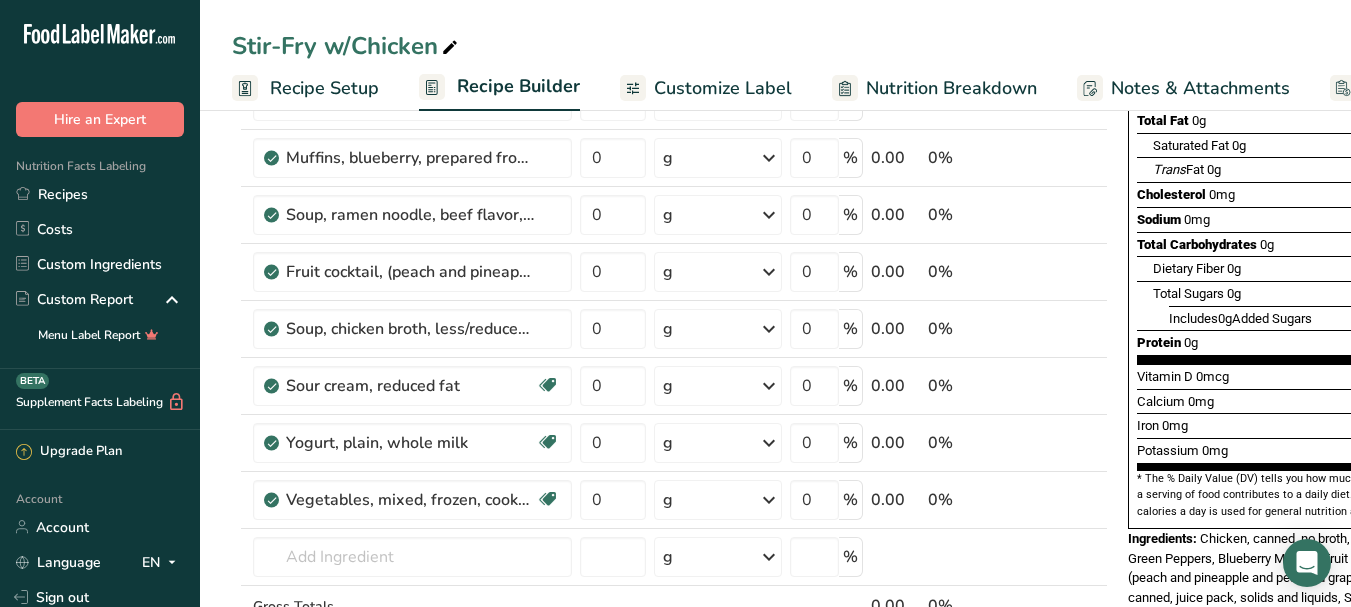click at bounding box center [1095, 488] 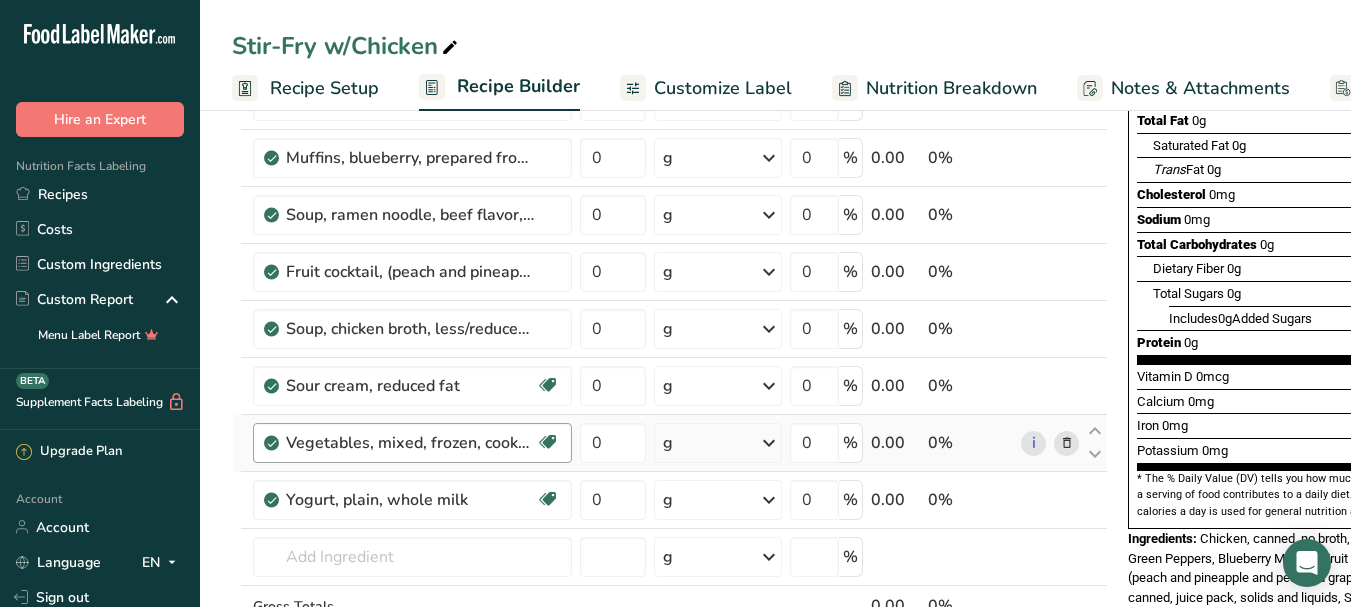 click on "Vegetables, mixed, frozen, cooked, boiled, drained, with salt
Dairy free
Gluten free
Vegan
Vegetarian
Soy free" at bounding box center (412, 443) 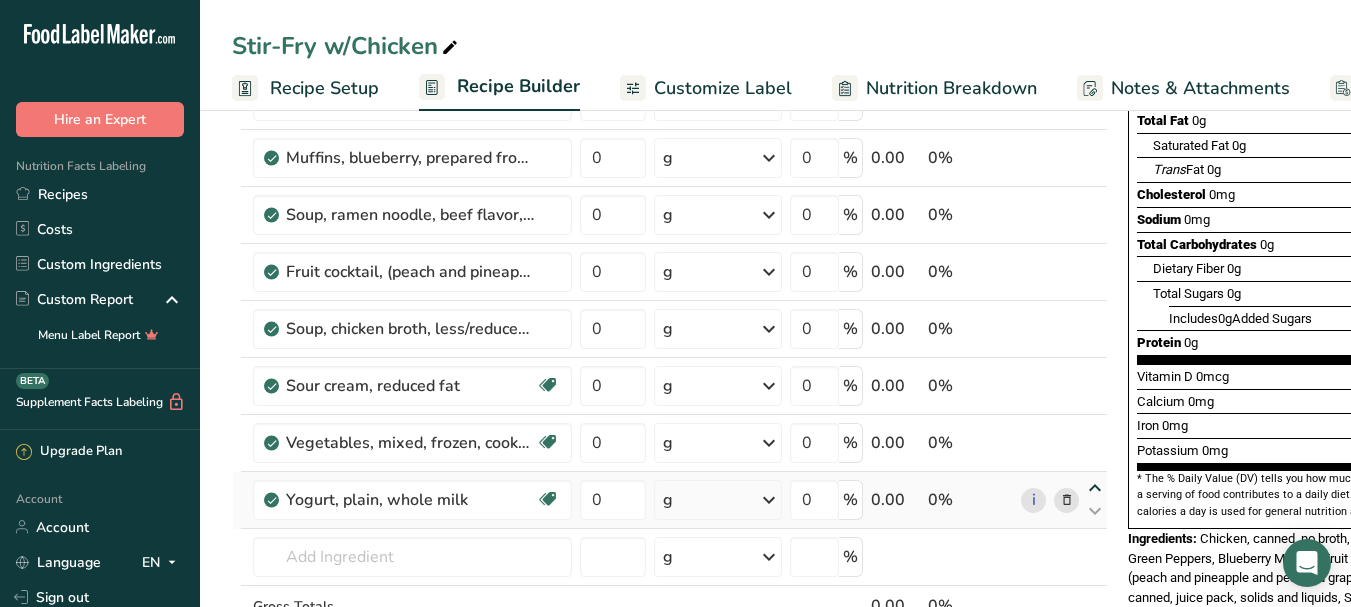 click at bounding box center [1095, 488] 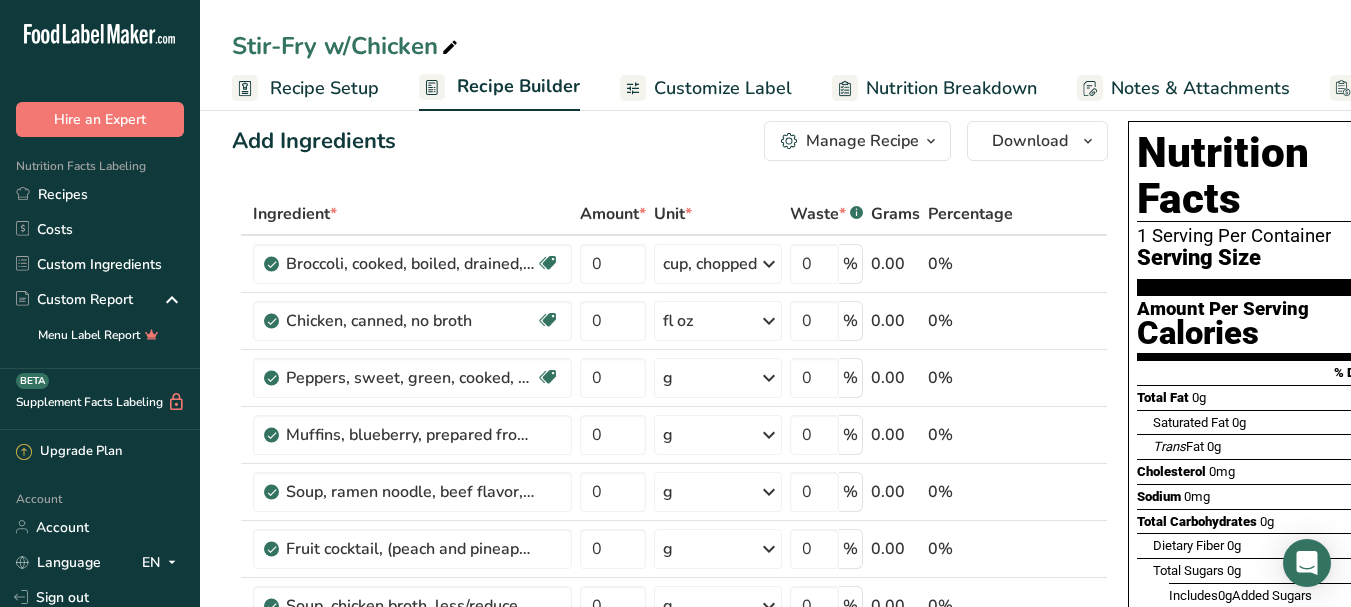 scroll, scrollTop: 0, scrollLeft: 0, axis: both 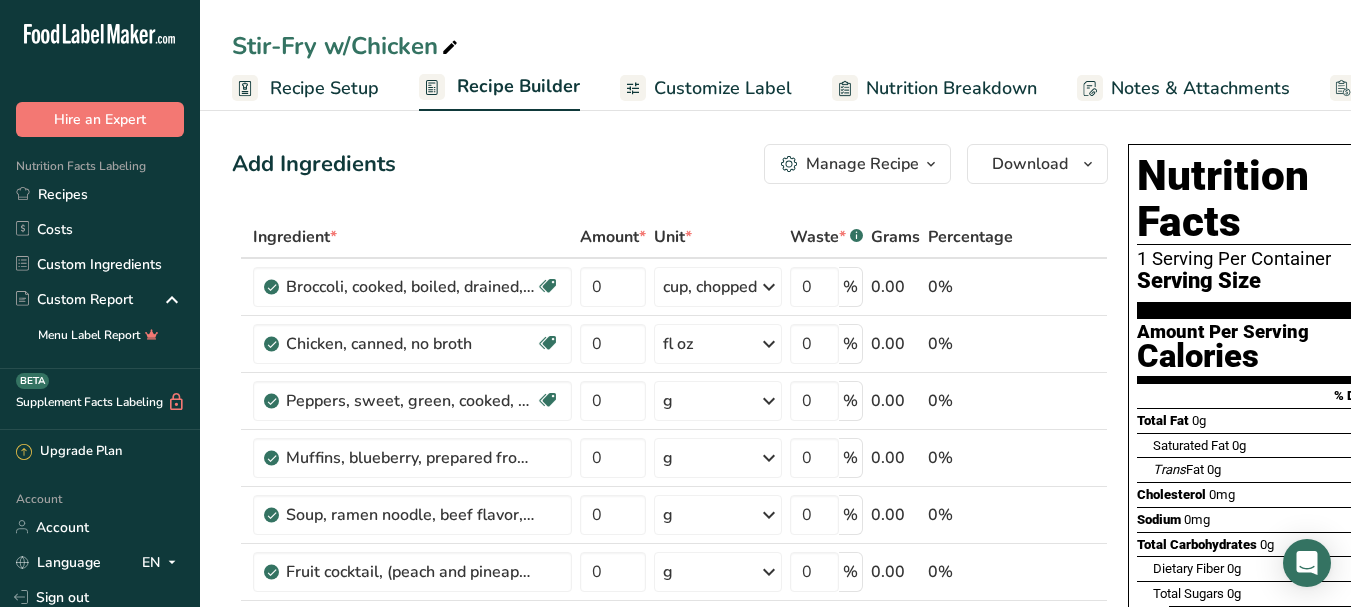 click at bounding box center (931, 164) 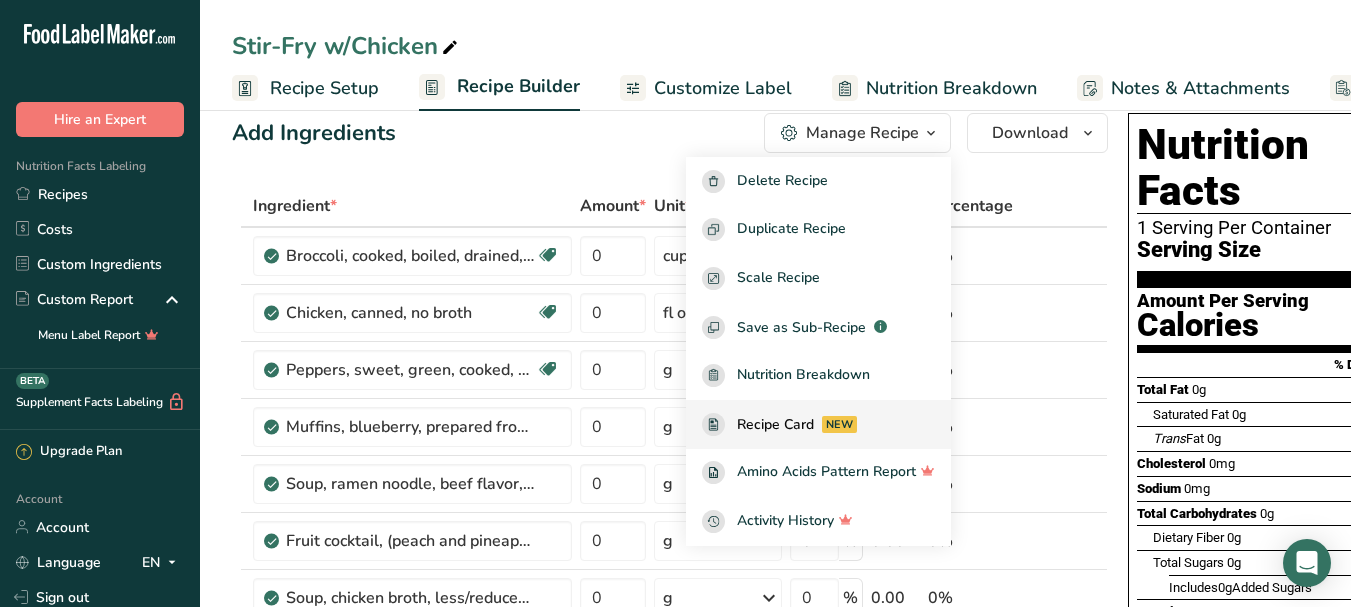 scroll, scrollTop: 0, scrollLeft: 0, axis: both 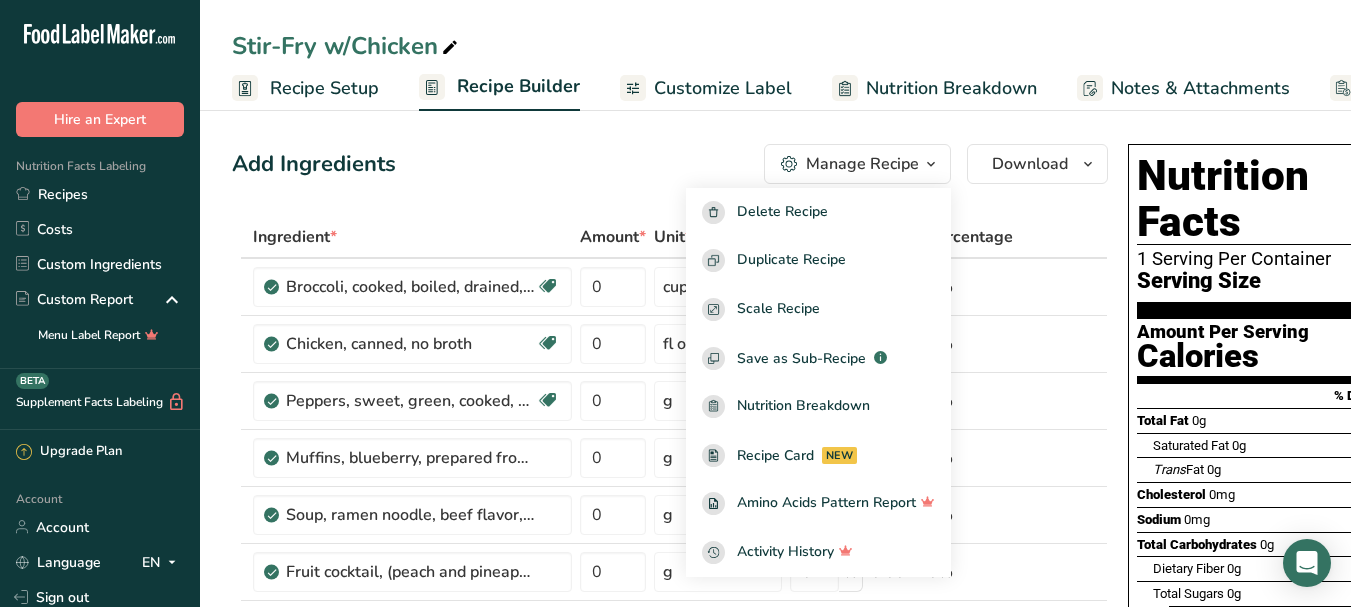 click at bounding box center (1050, 238) 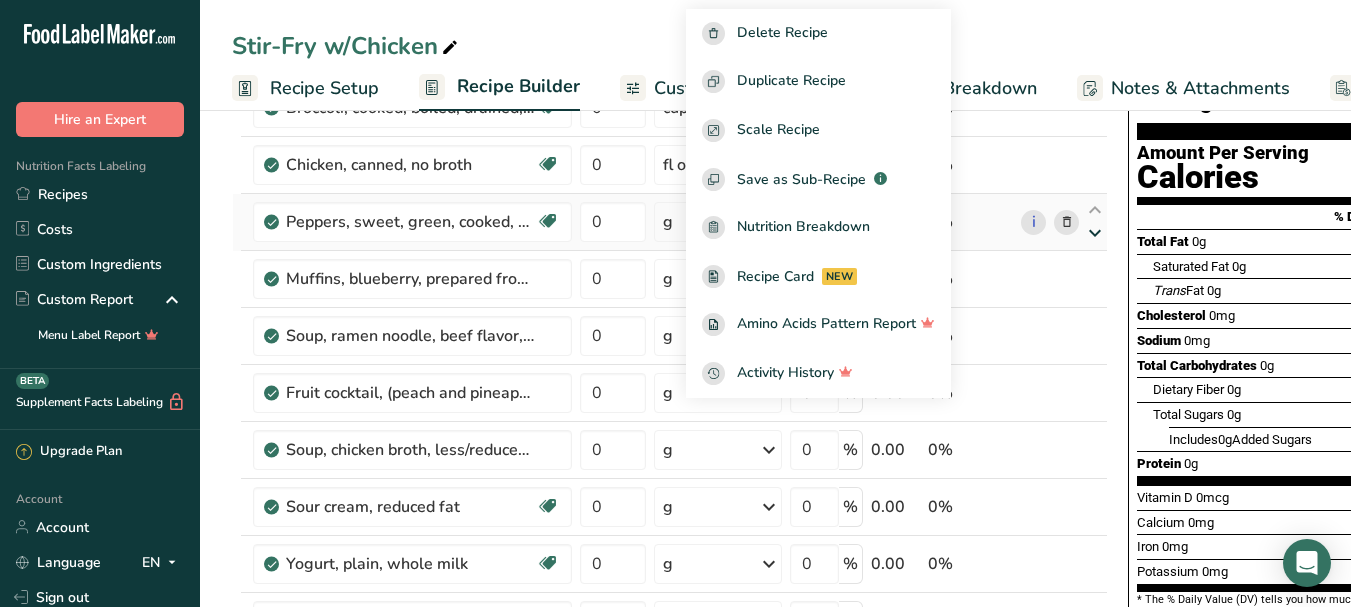 scroll, scrollTop: 200, scrollLeft: 0, axis: vertical 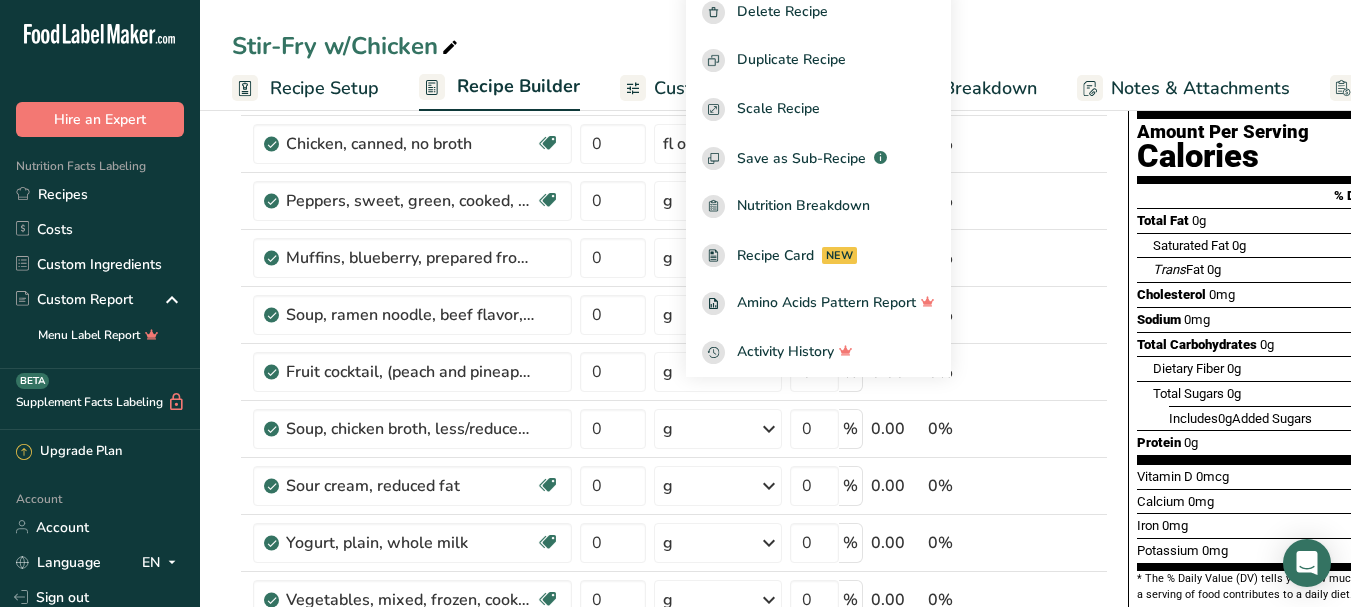 click on "Add Ingredients
Manage Recipe         Delete Recipe           Duplicate Recipe             Scale Recipe             Save as Sub-Recipe   .a-a{fill:#347362;}.b-a{fill:#fff;}                               Nutrition Breakdown                 Recipe Card
NEW
Amino Acids Pattern Report             Activity History
Download
Choose your preferred label style
Standard FDA label
Standard FDA label
The most common format for nutrition facts labels in compliance with the FDA's typeface, style and requirements
Tabular FDA label
A label format compliant with the FDA regulations presented in a tabular (horizontal) display.
Linear FDA label
A simple linear display for small sized packages.
Simplified FDA label" at bounding box center [775, 691] 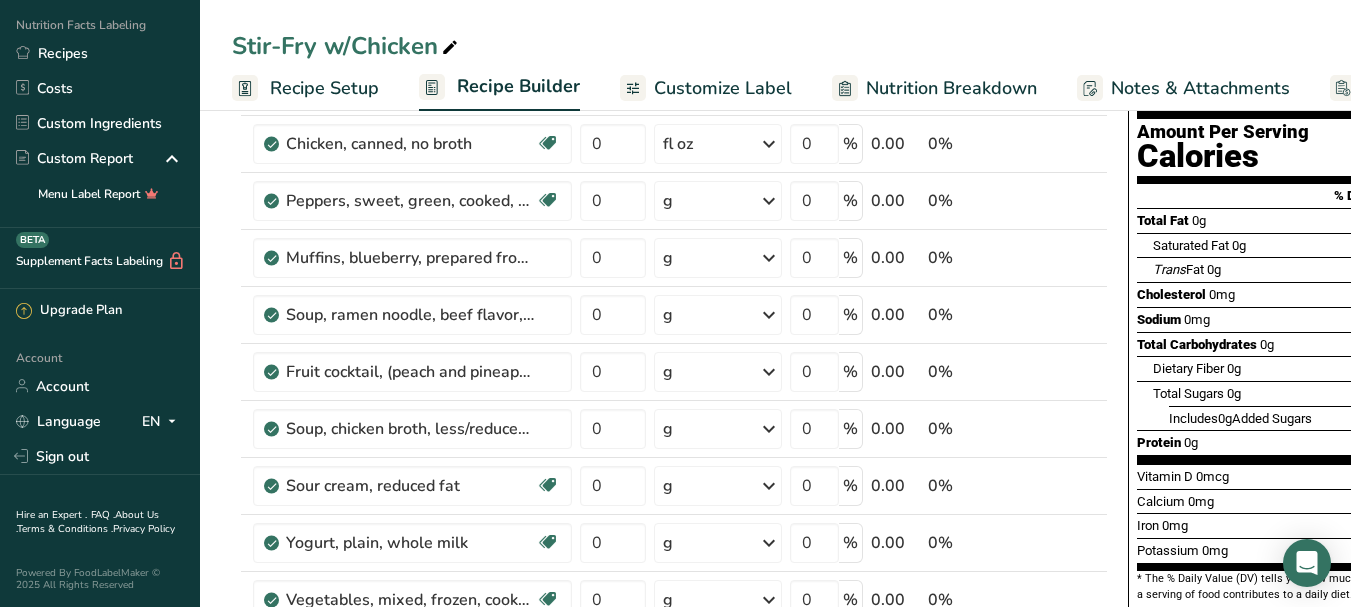 scroll, scrollTop: 155, scrollLeft: 0, axis: vertical 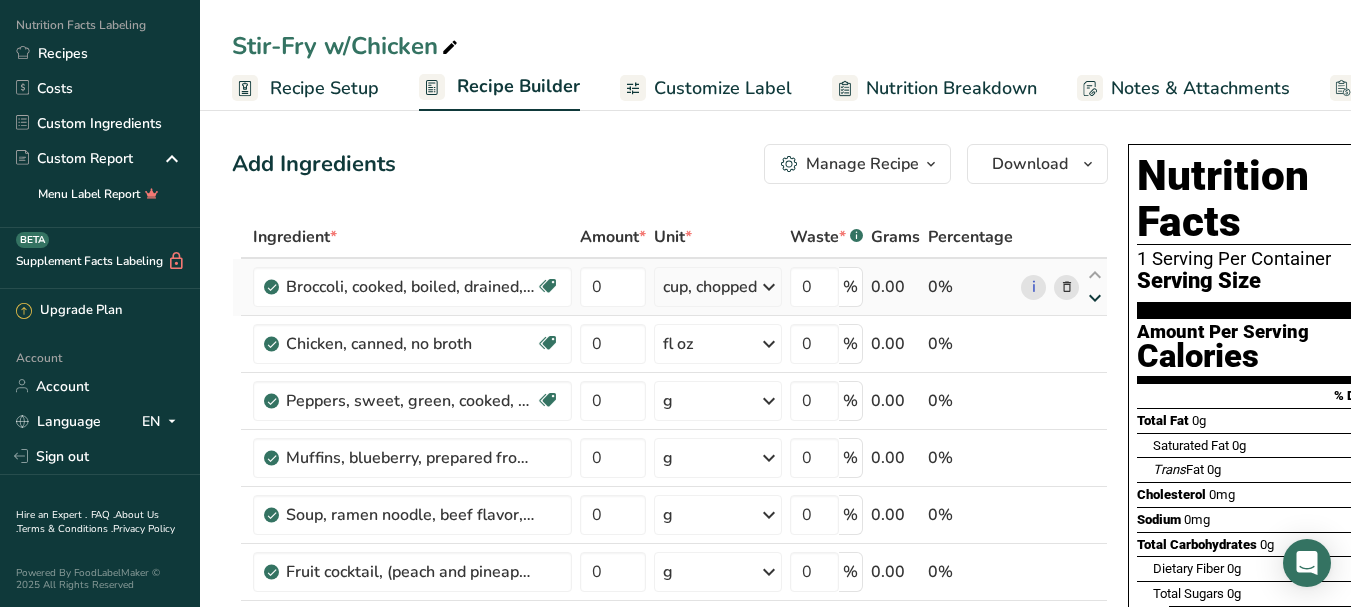 click at bounding box center [1095, 298] 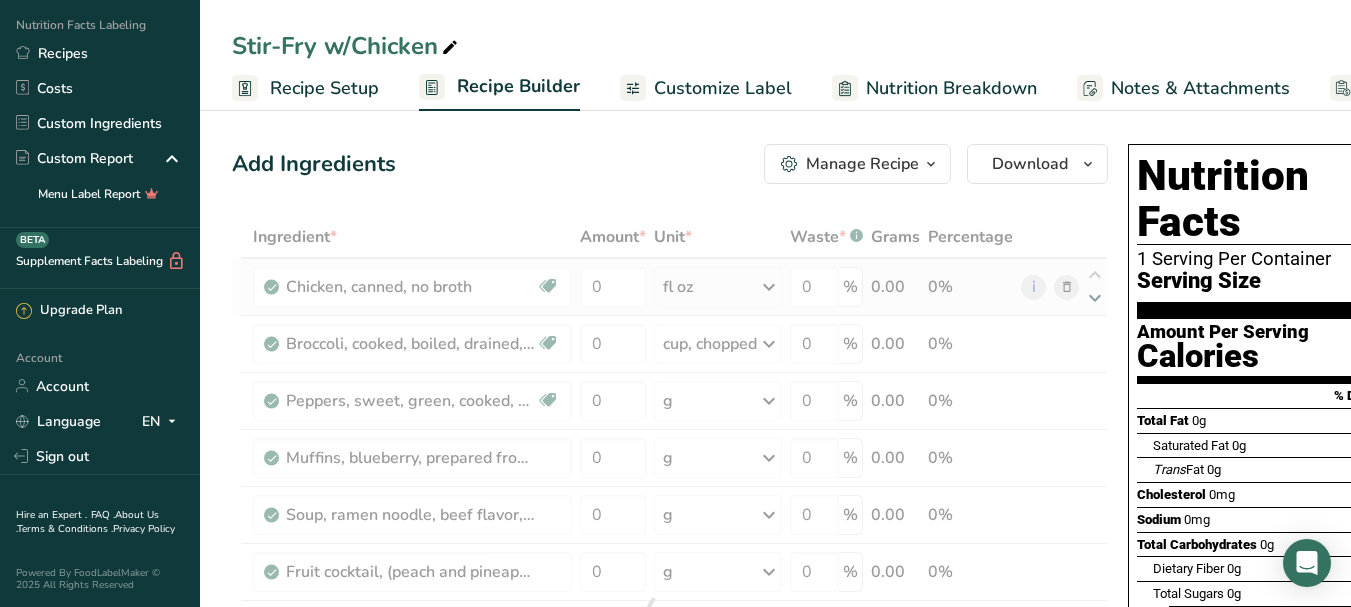 click on "Ingredient *
Amount *
Unit *
Waste *   .a-a{fill:#347362;}.b-a{fill:#fff;}          Grams
Percentage
Chicken, canned, no broth
Dairy free
Gluten free
Soy free
0
fl oz
Portions
3 oz
1 cup
1 can (5 oz) yields
Weight Units
g
kg
mg
See more
Volume Units
l
Volume units require a density conversion. If you know your ingredient's density enter it below. Otherwise, click on "RIA" our AI Regulatory bot - she will be able to help you
1
lb/ft3
g/cm3
Confirm
mL
1
lb/ft3
1" at bounding box center [670, 613] 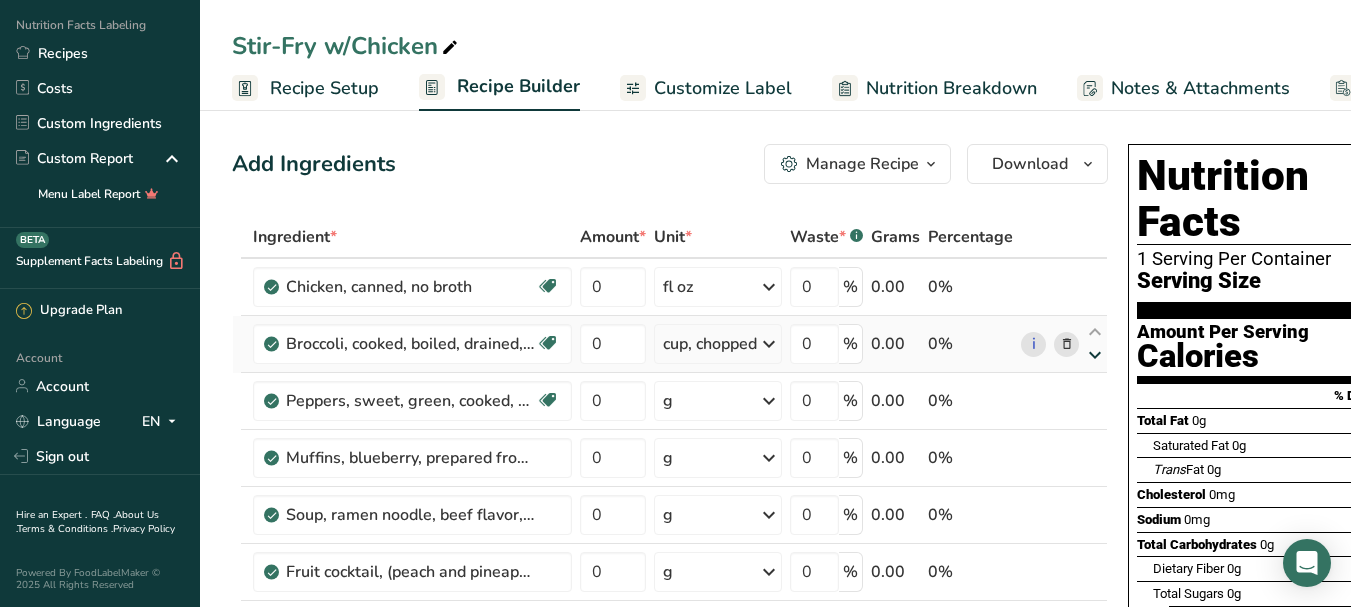 click at bounding box center [1095, 355] 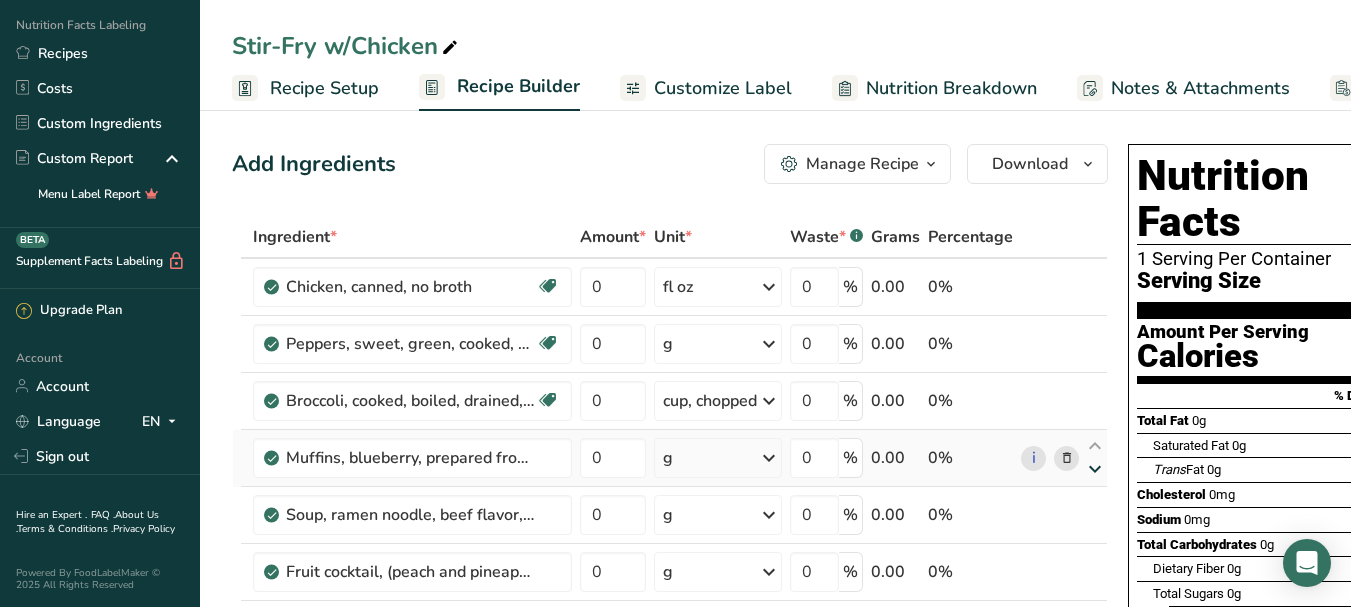 click at bounding box center [1095, 469] 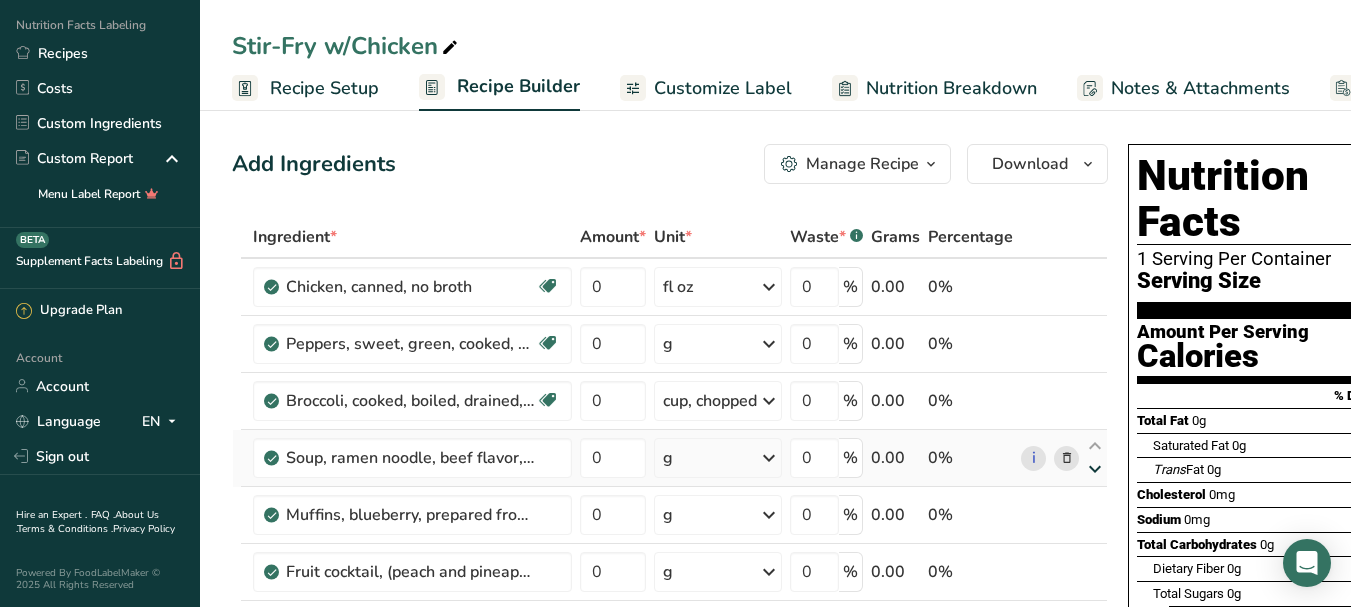 click at bounding box center (1095, 469) 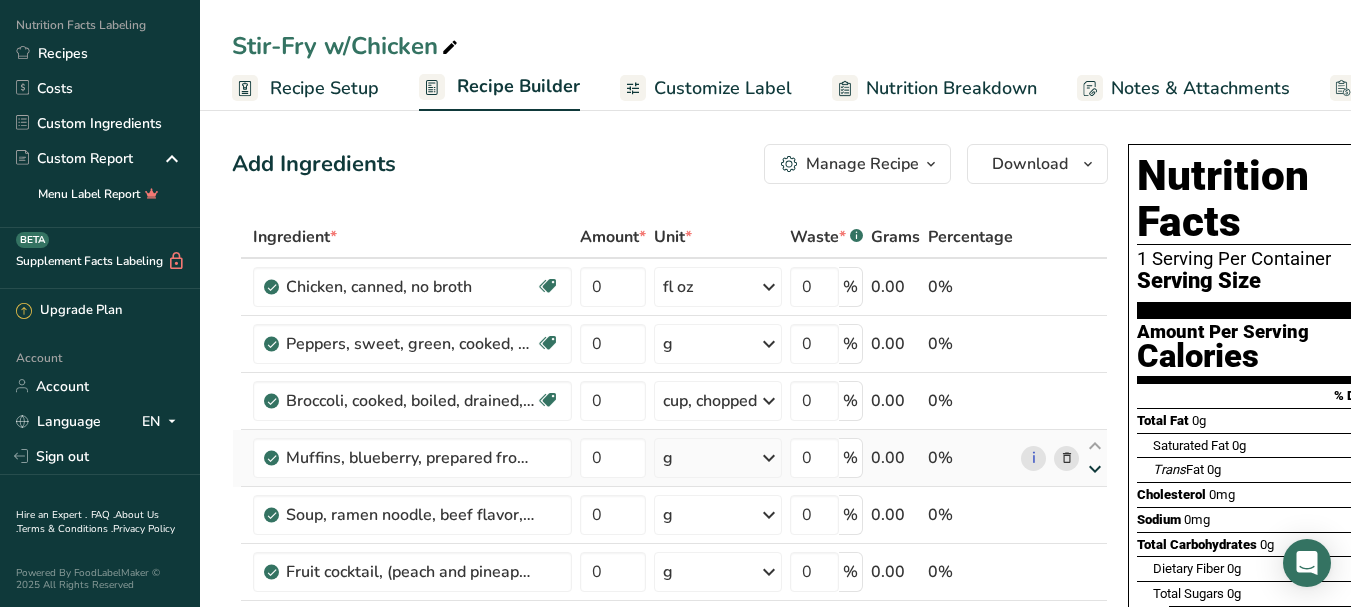 click at bounding box center [1095, 469] 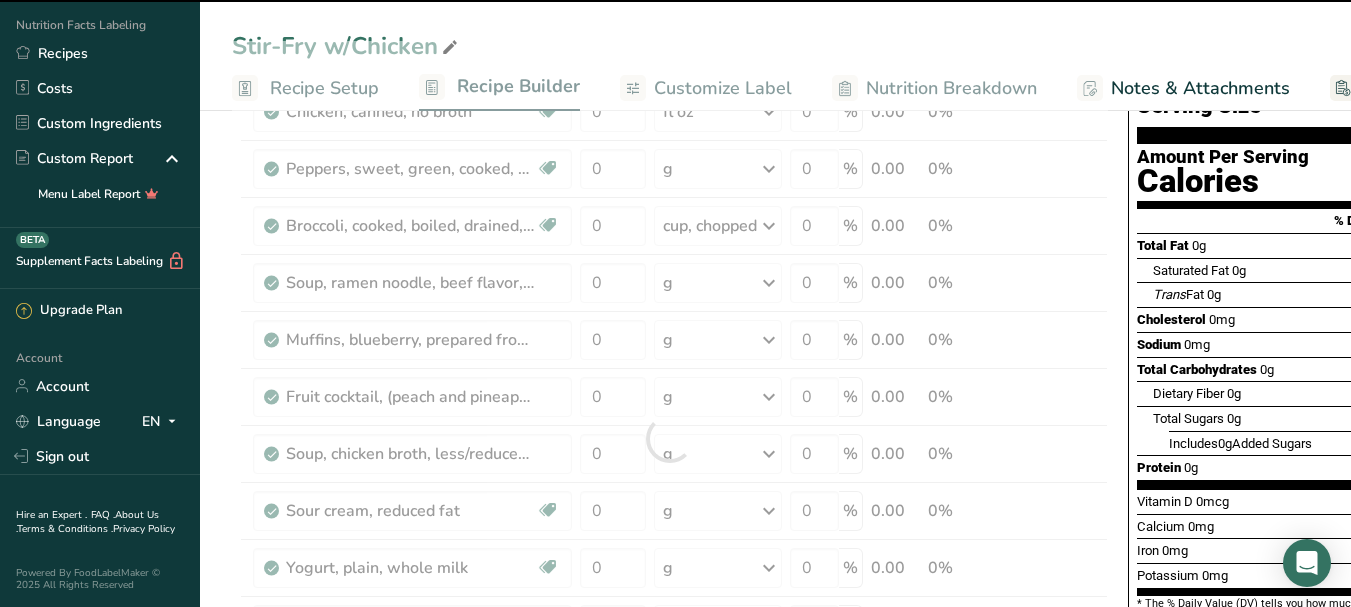 scroll, scrollTop: 200, scrollLeft: 0, axis: vertical 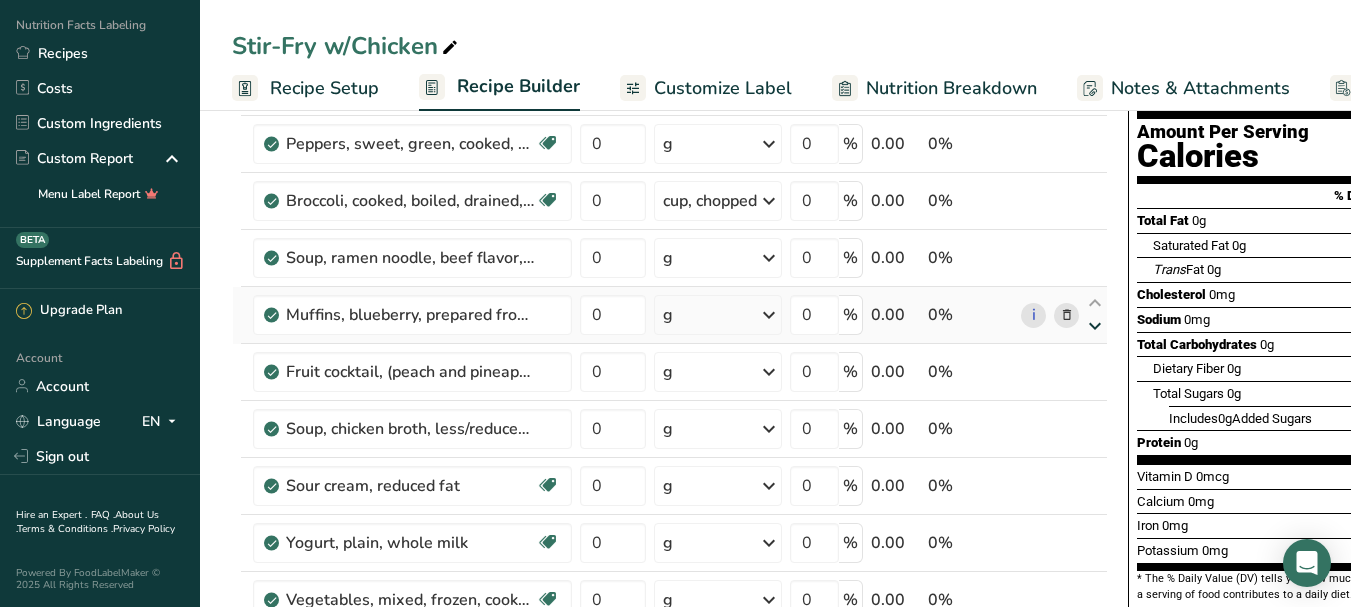 click at bounding box center [1095, 326] 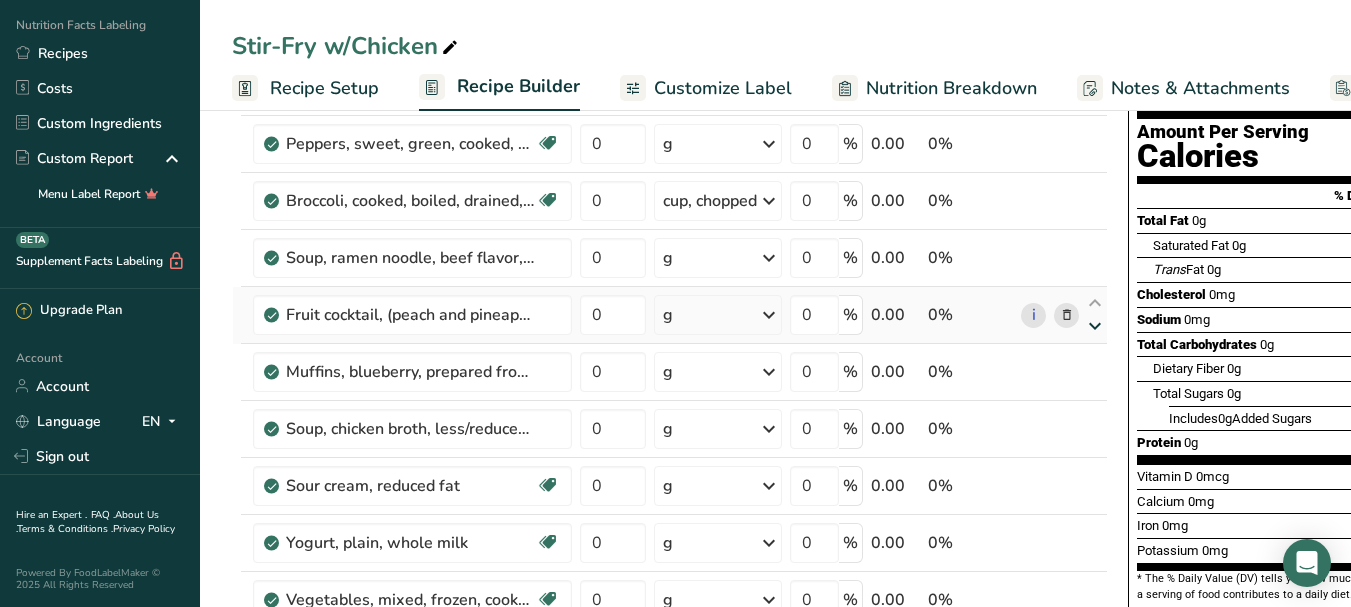 click at bounding box center [1095, 326] 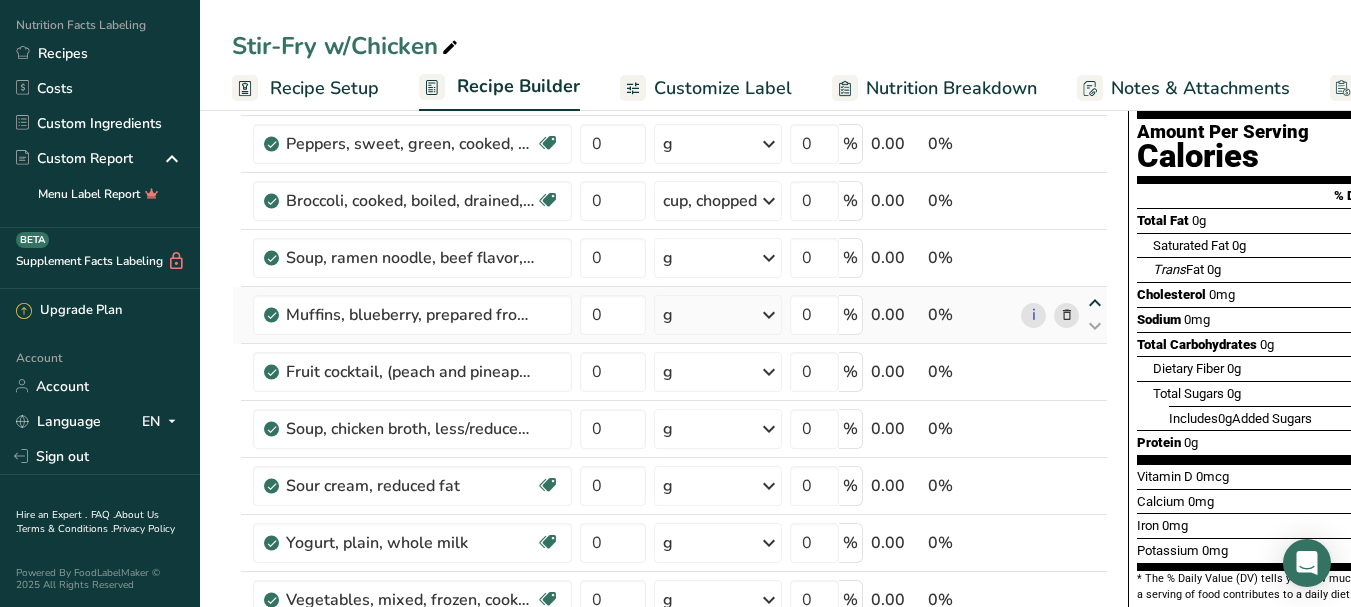 click at bounding box center (1095, 303) 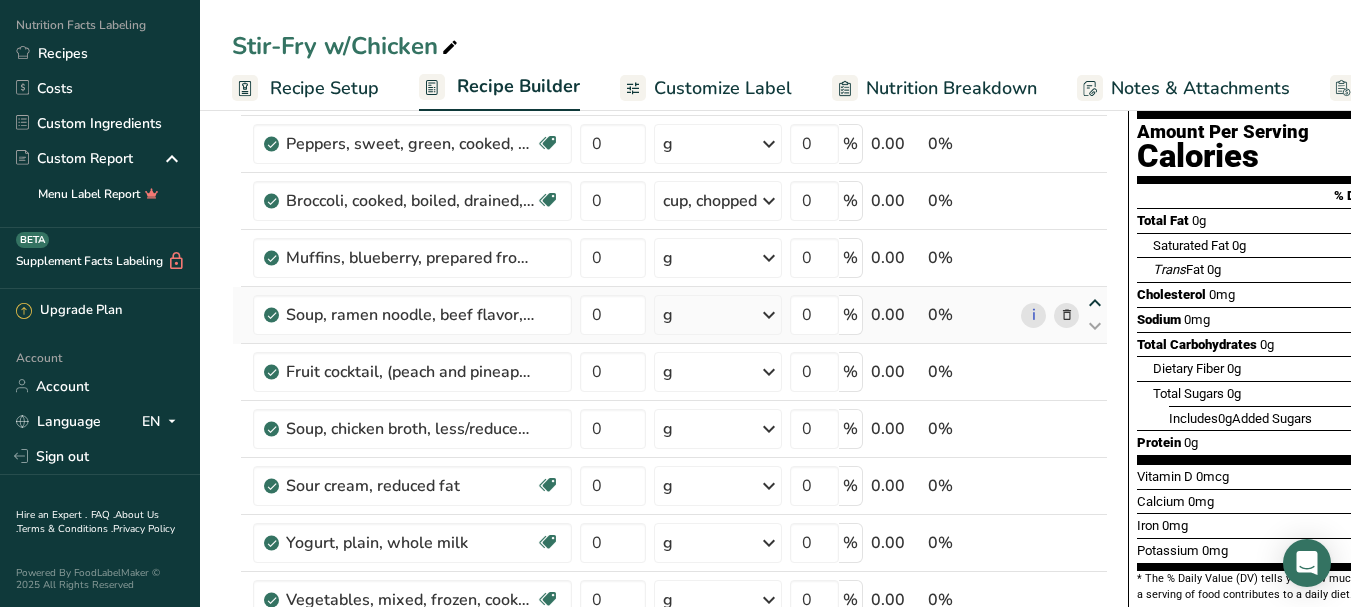 drag, startPoint x: 1096, startPoint y: 328, endPoint x: 1096, endPoint y: 305, distance: 23 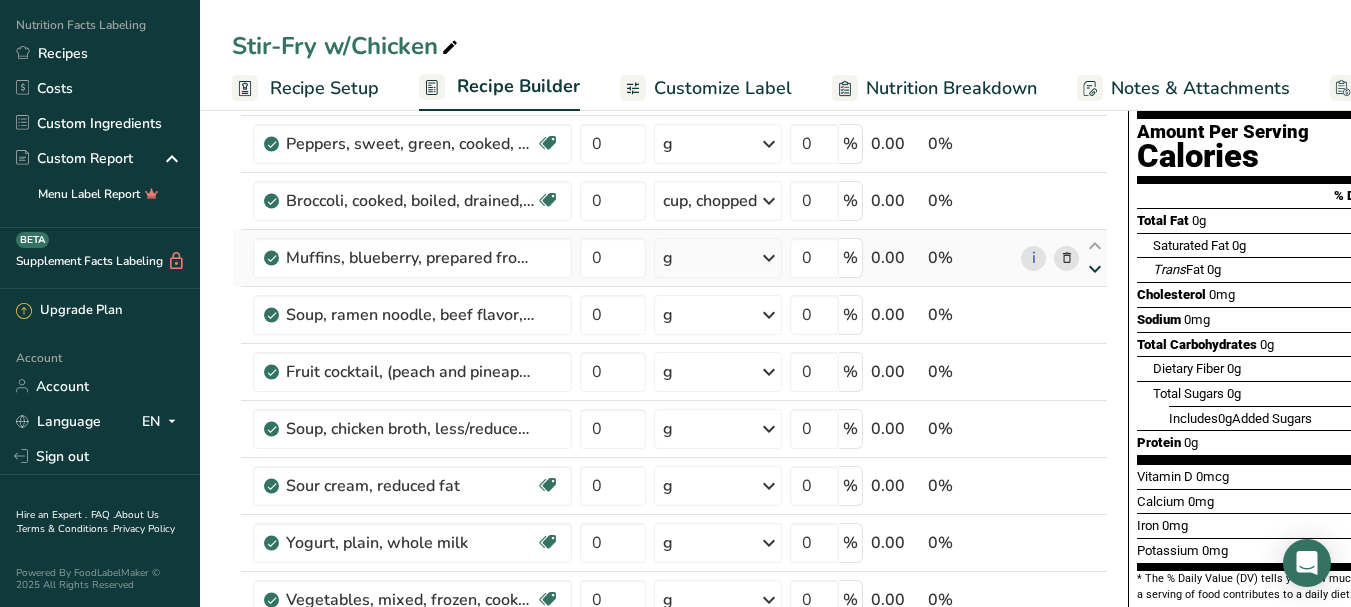 click at bounding box center [1095, 269] 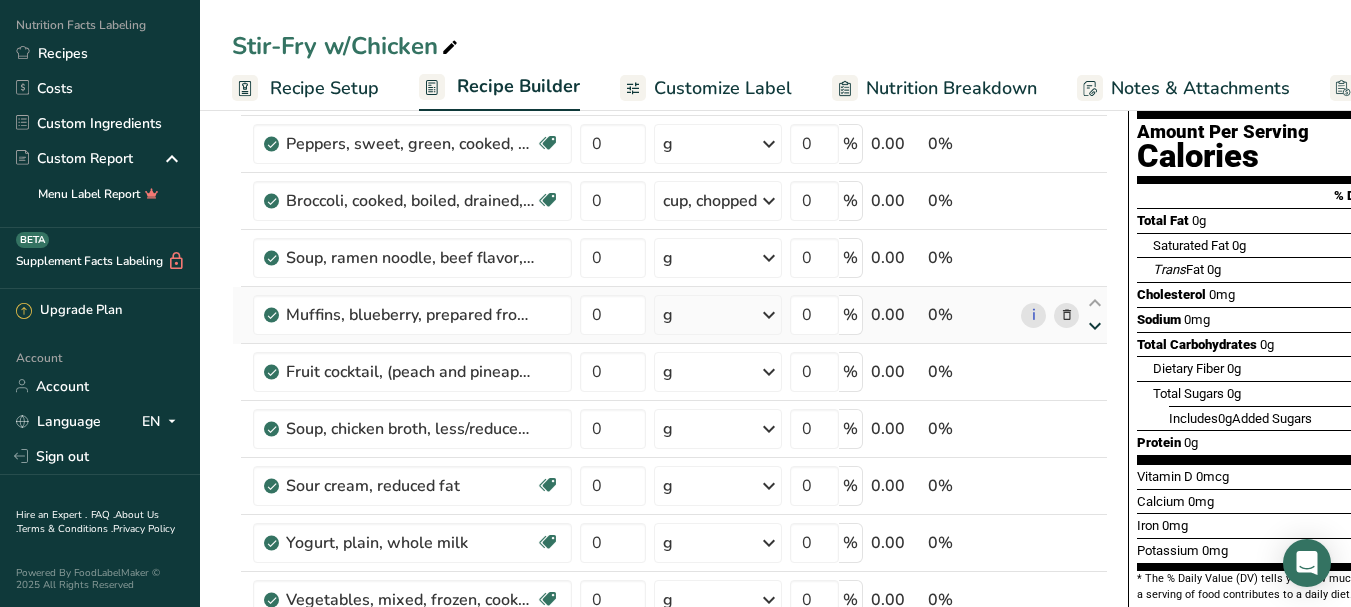 click at bounding box center (1095, 326) 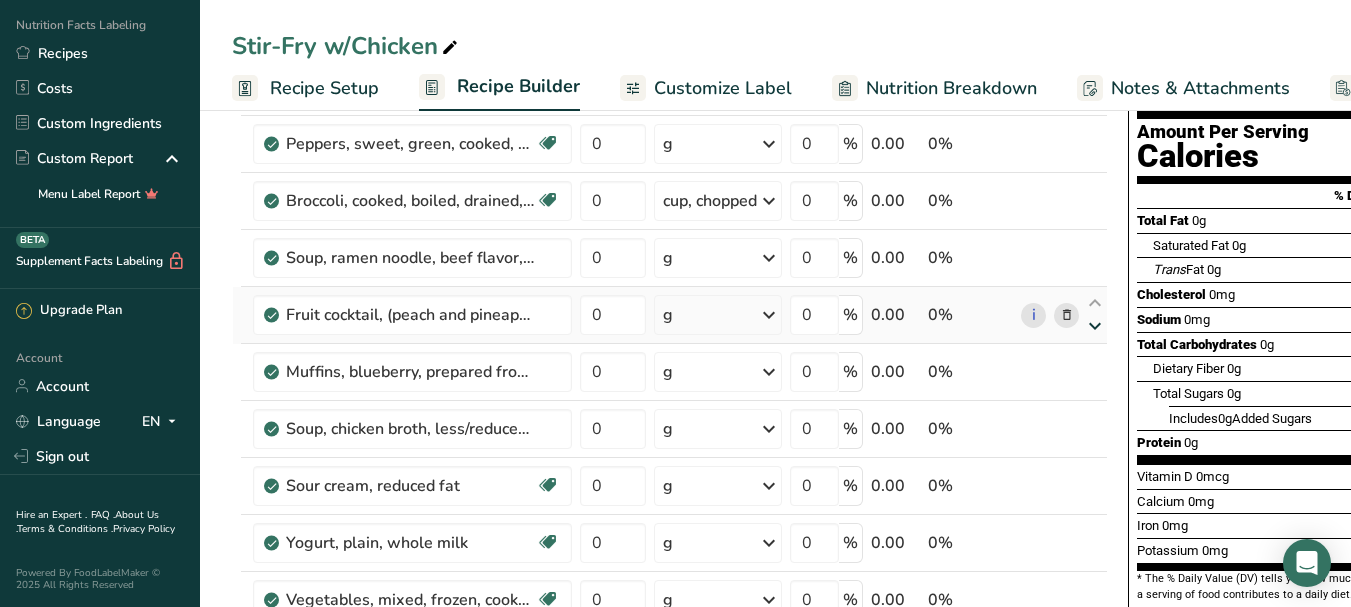 click at bounding box center [1095, 326] 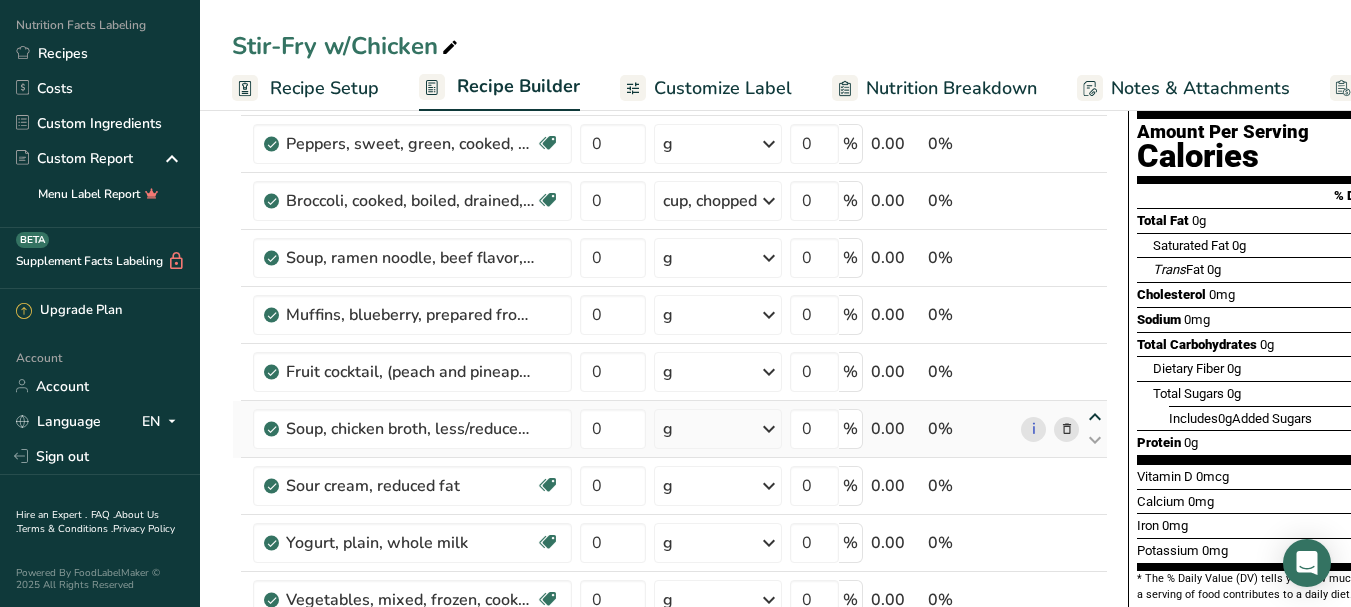 click at bounding box center (1095, 417) 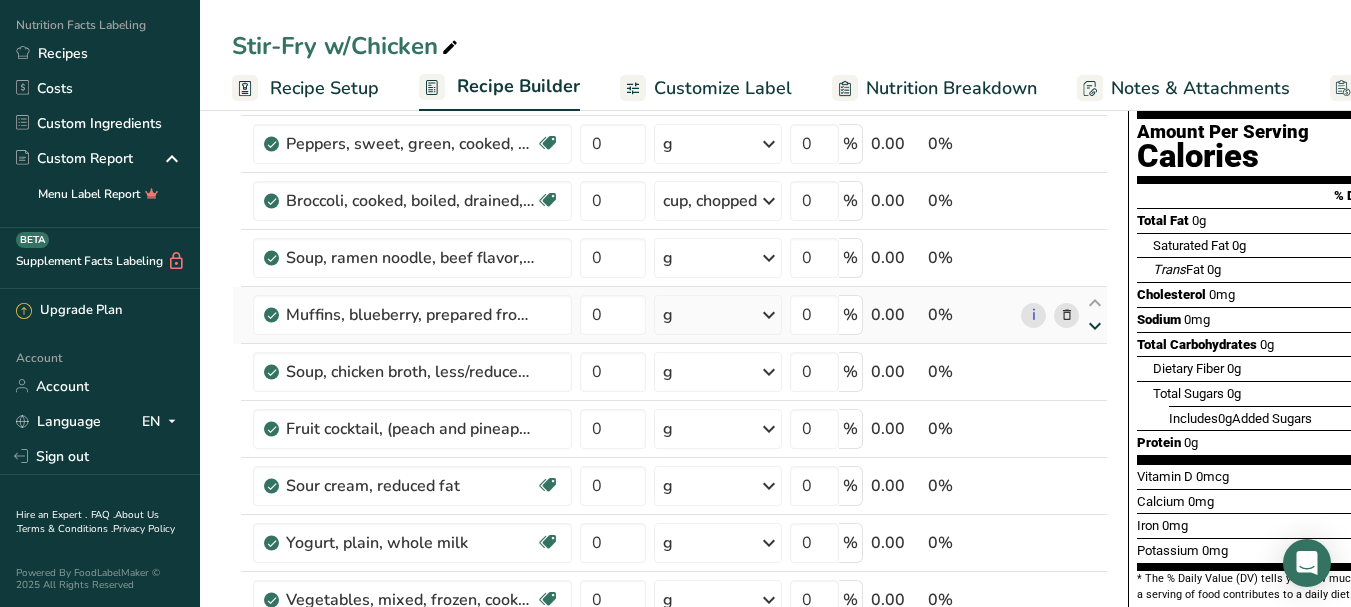 click at bounding box center (1095, 326) 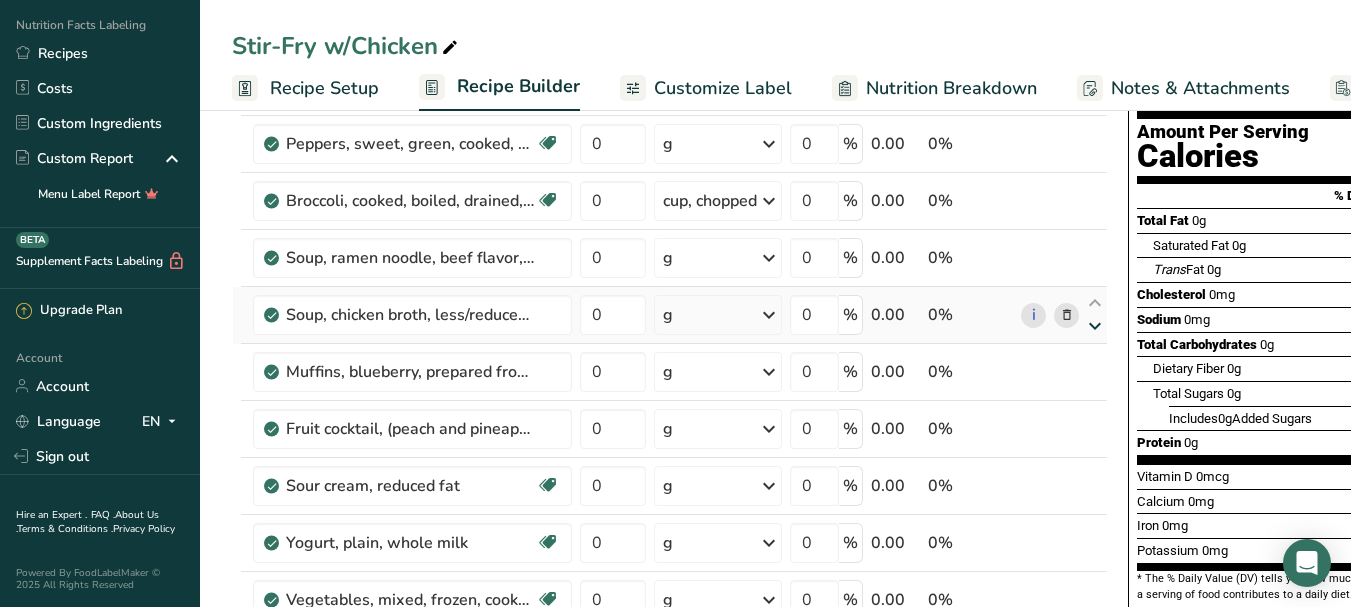 scroll, scrollTop: 300, scrollLeft: 0, axis: vertical 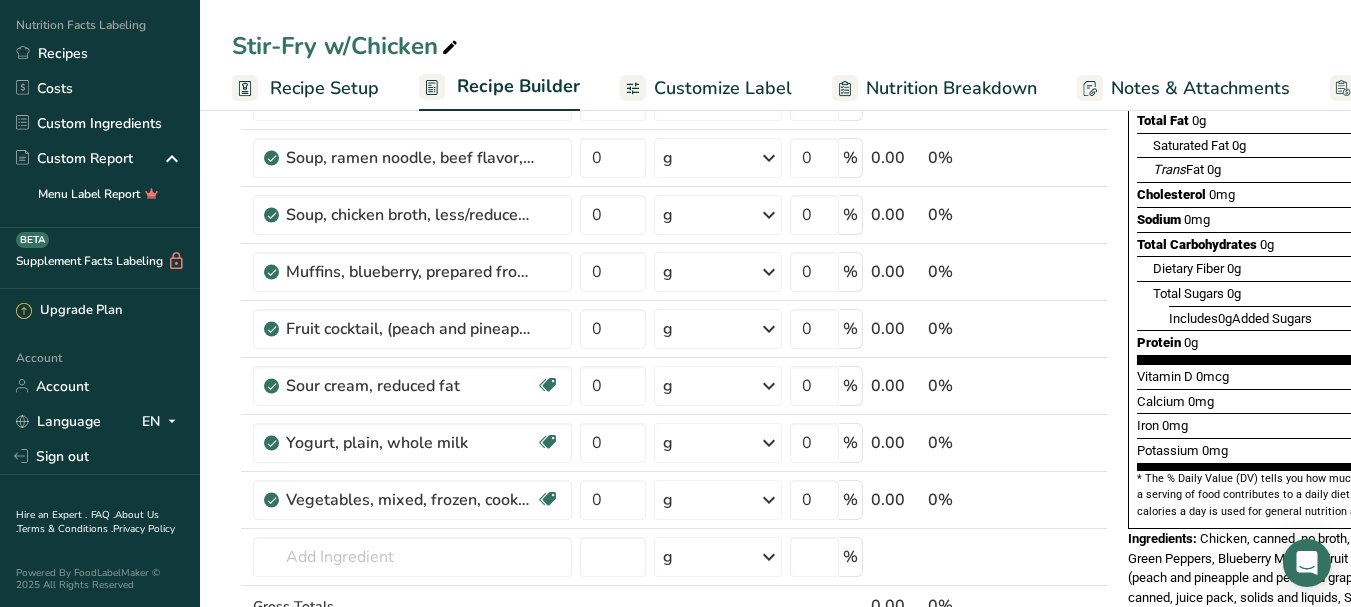 click on "Recipe Setup" at bounding box center (324, 88) 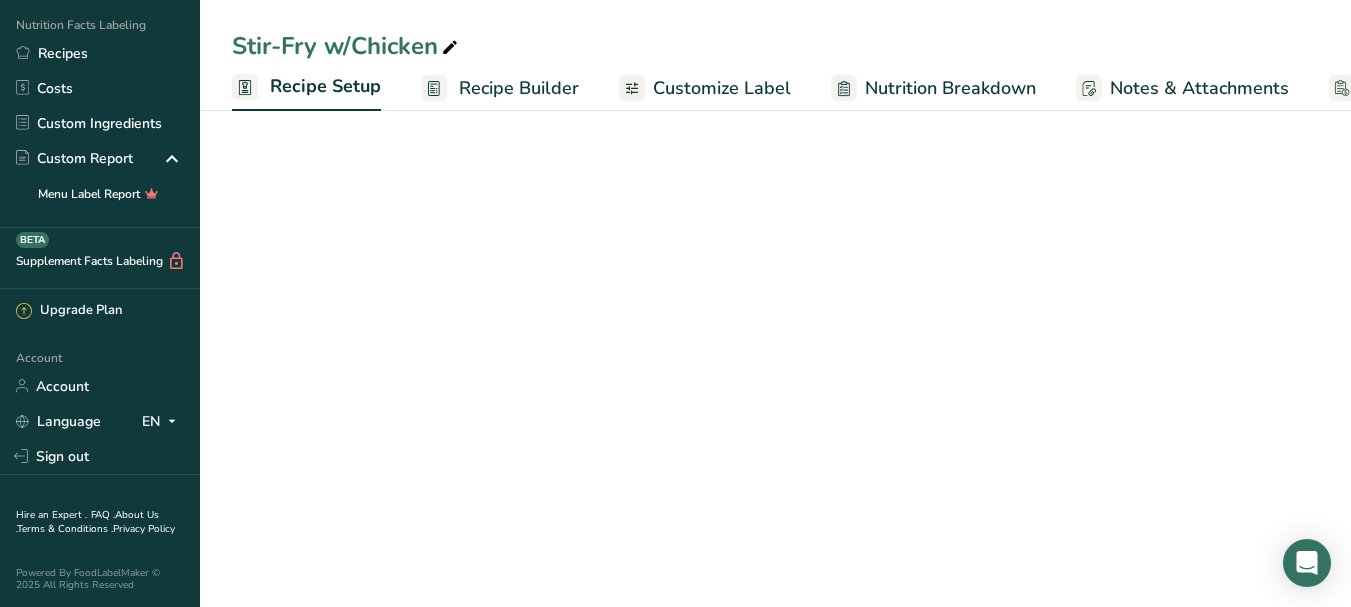 scroll, scrollTop: 0, scrollLeft: 7, axis: horizontal 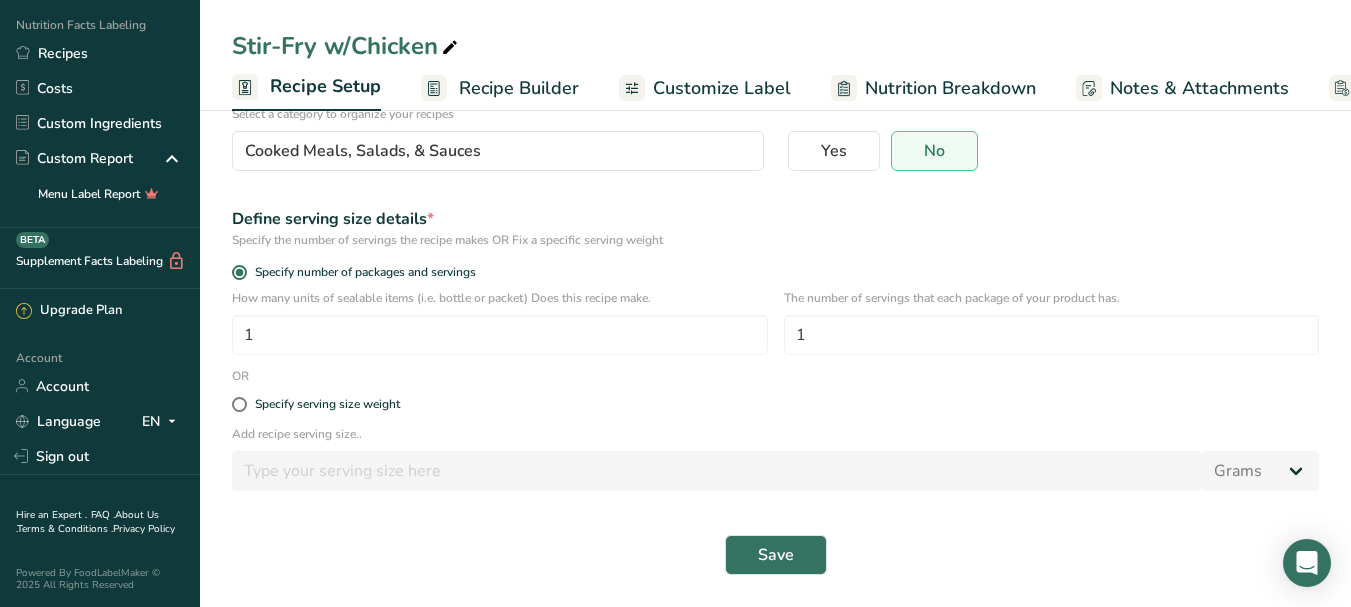 click on "Recipe Builder" at bounding box center (519, 88) 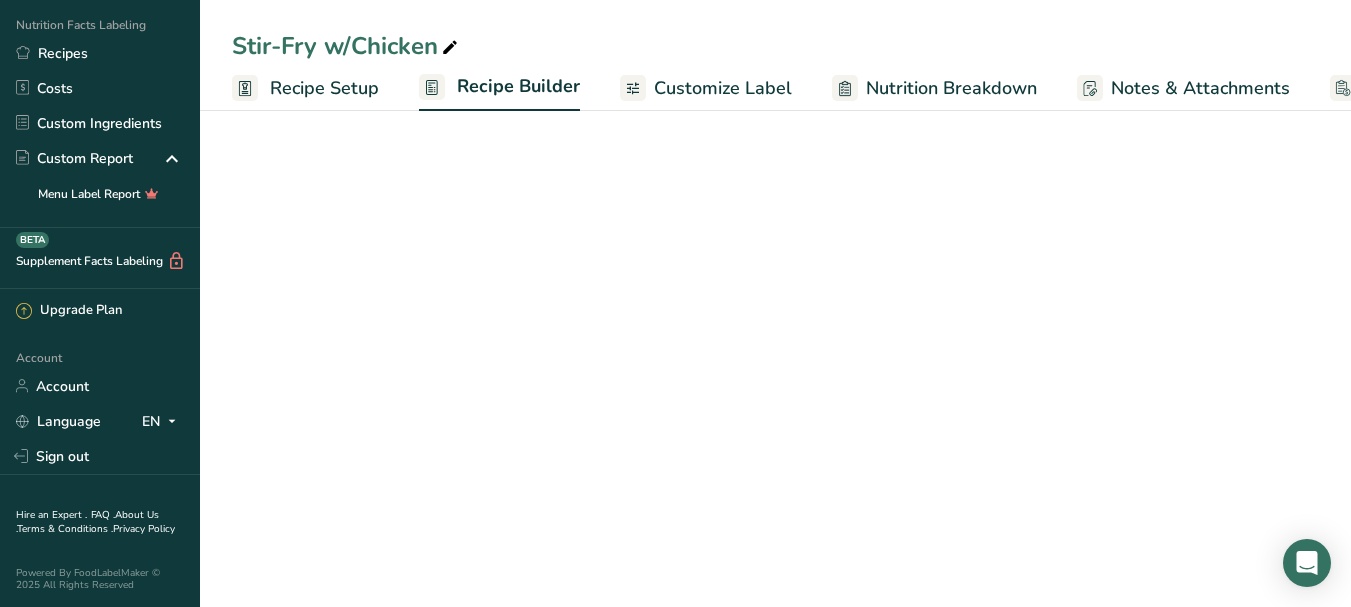 scroll, scrollTop: 0, scrollLeft: 170, axis: horizontal 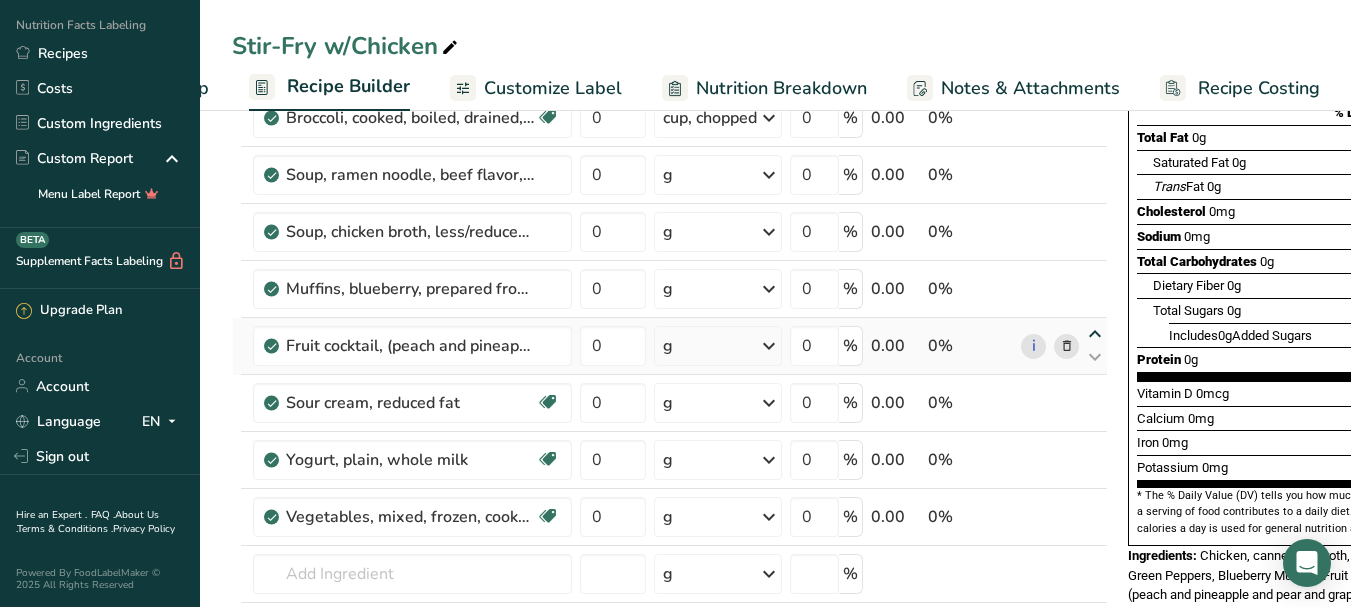click at bounding box center (1095, 334) 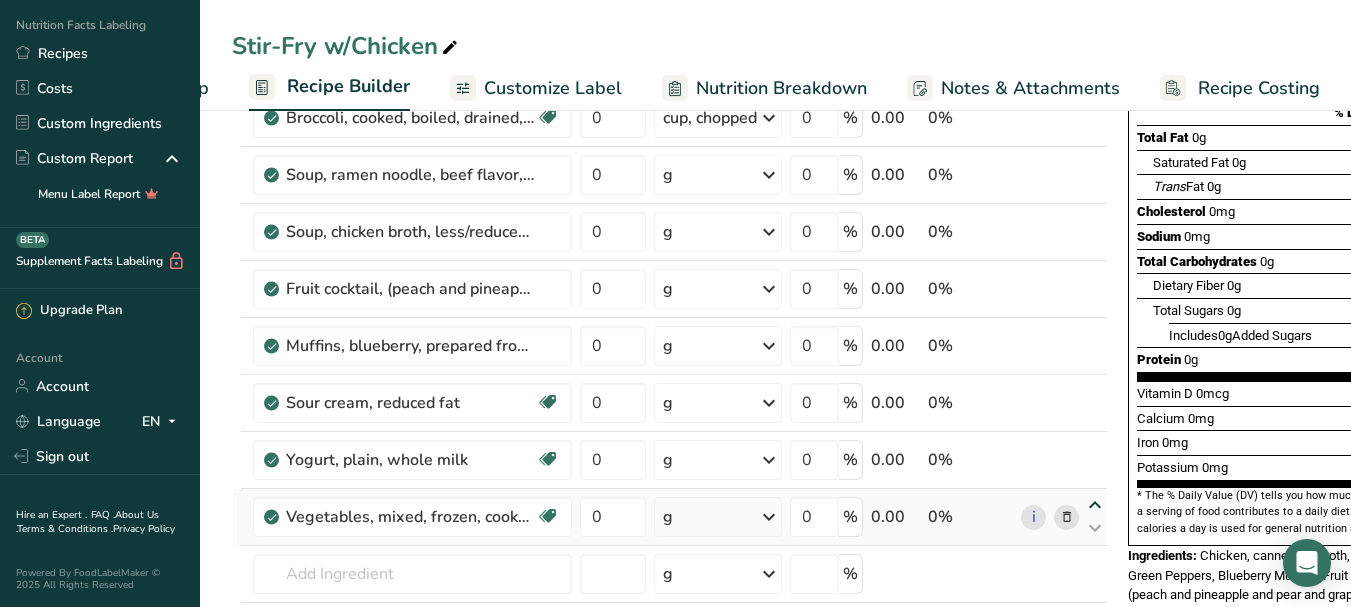 click at bounding box center (1095, 505) 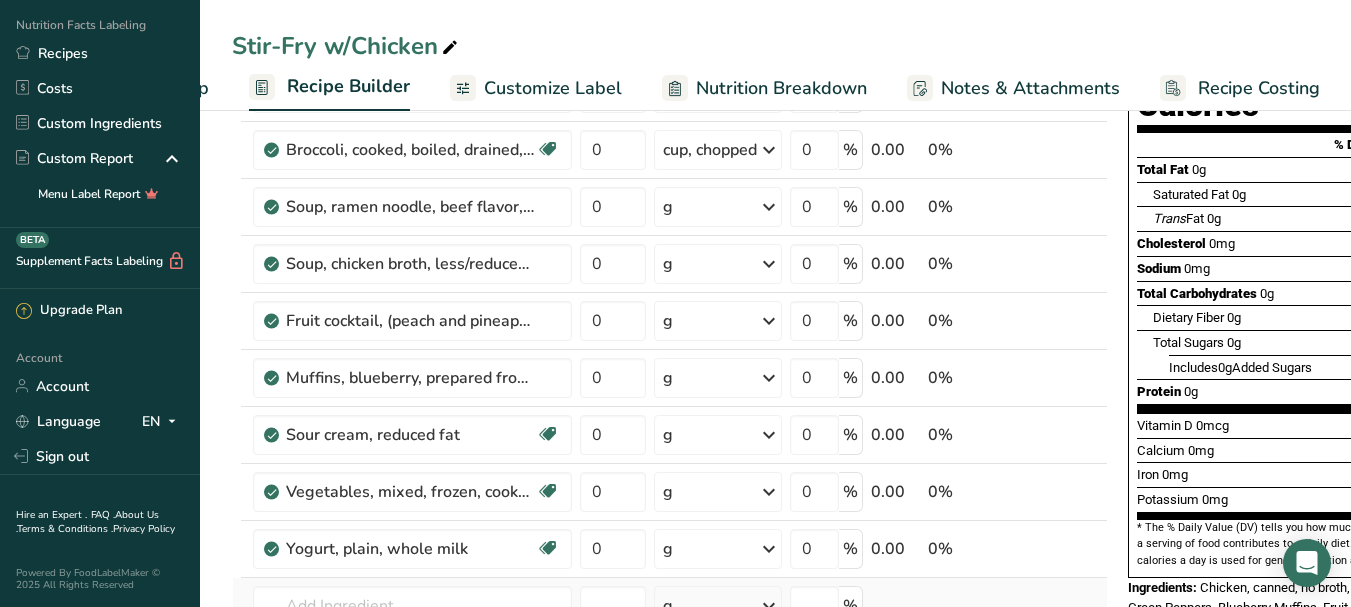 scroll, scrollTop: 300, scrollLeft: 0, axis: vertical 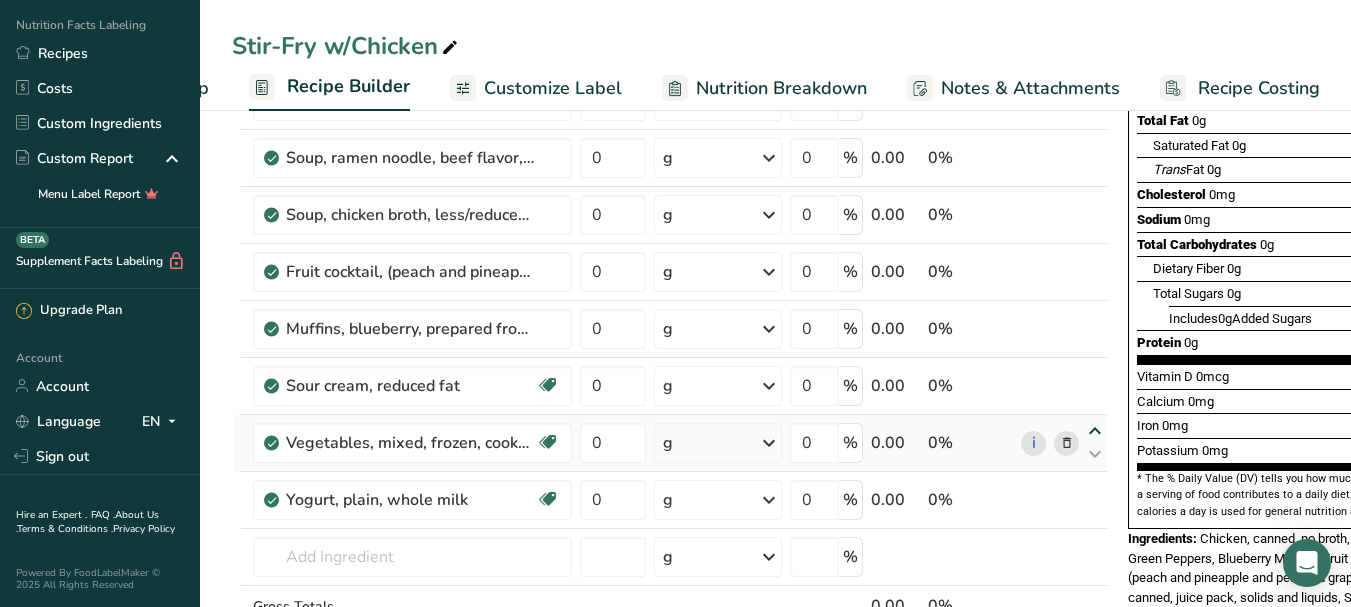 click at bounding box center [1095, 431] 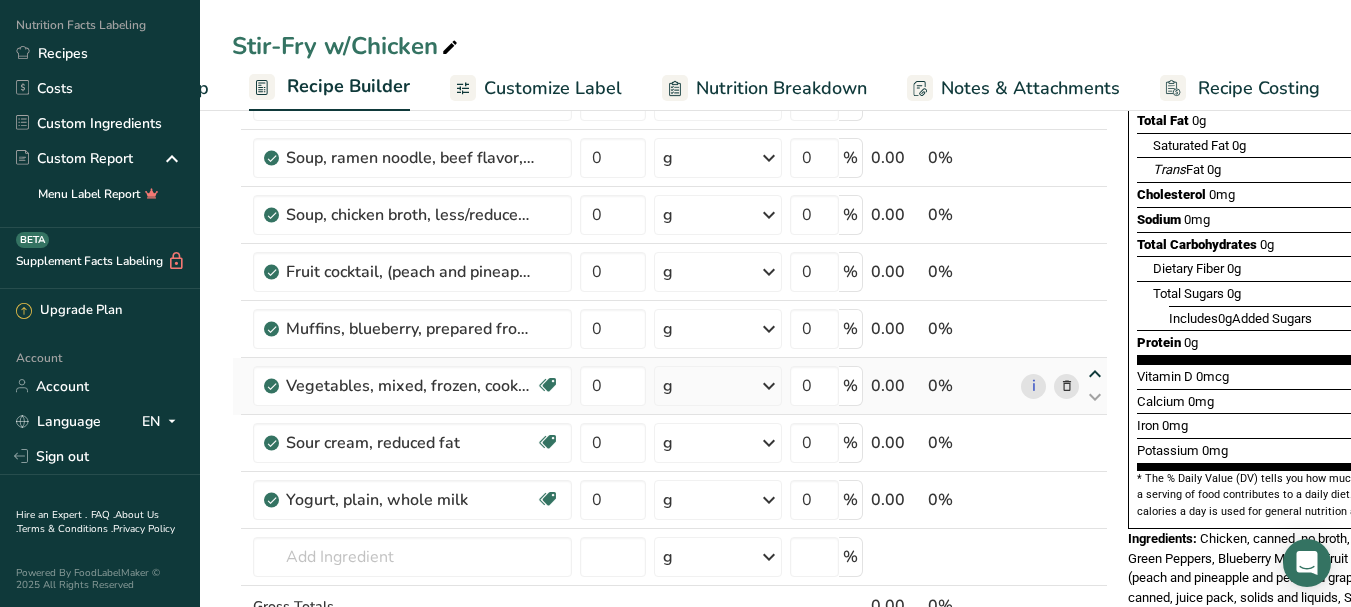 click at bounding box center (1095, 374) 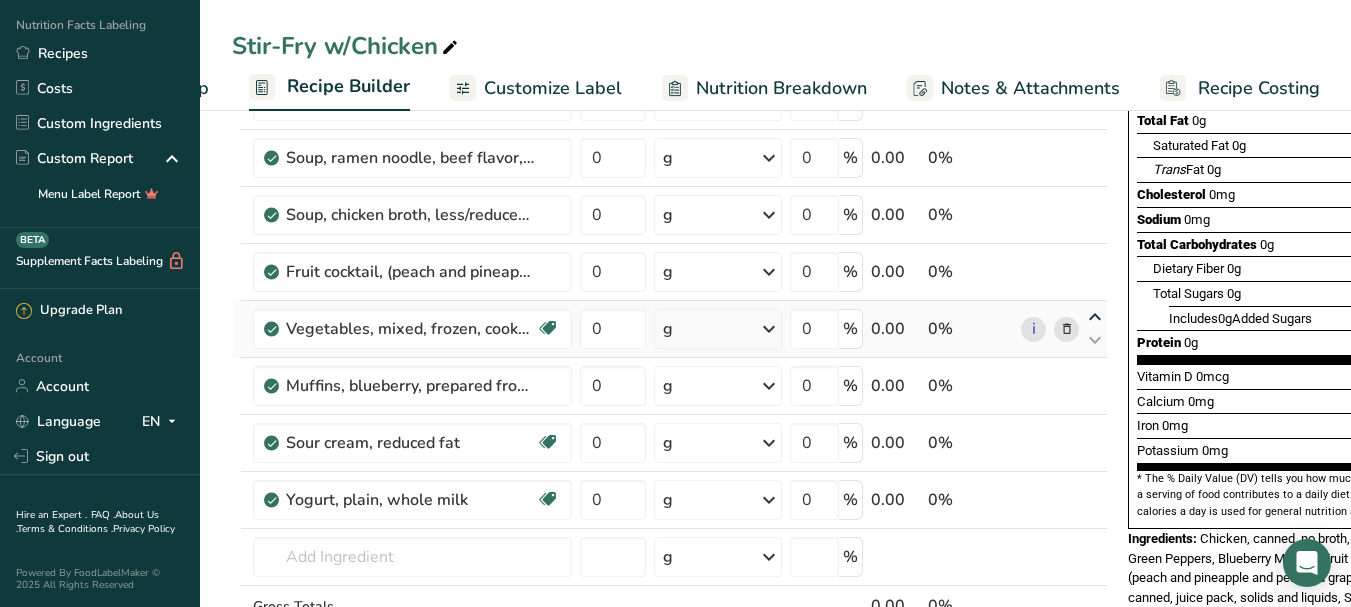 click at bounding box center (1095, 317) 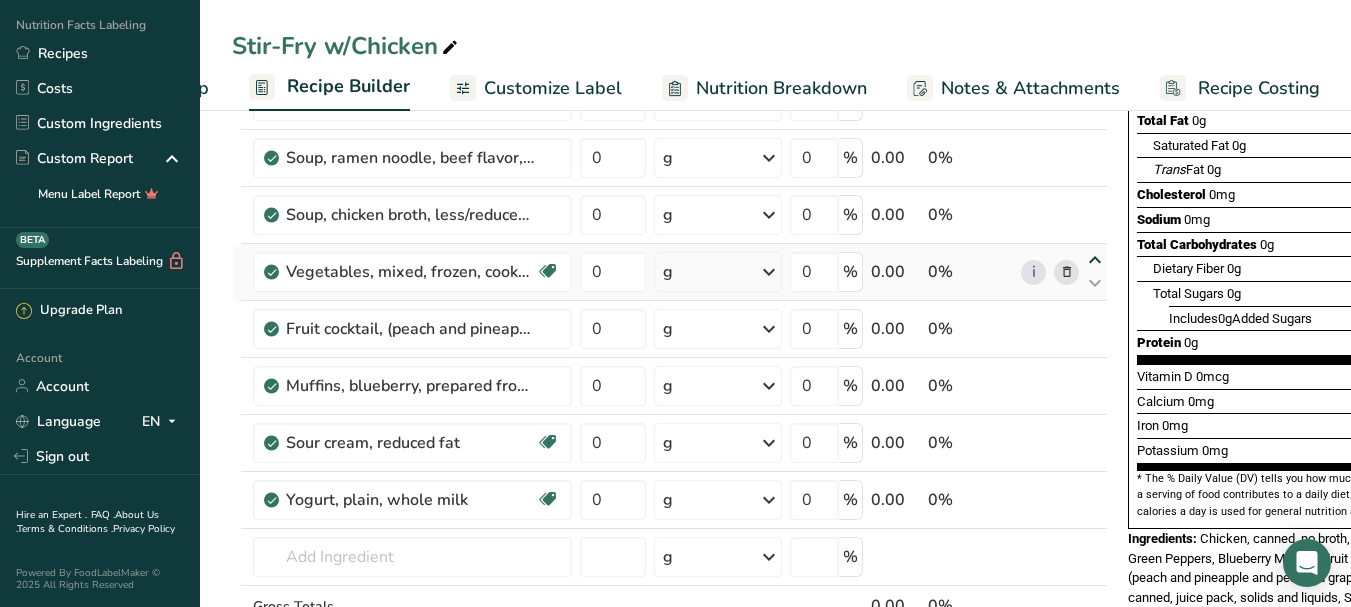 click at bounding box center (1095, 260) 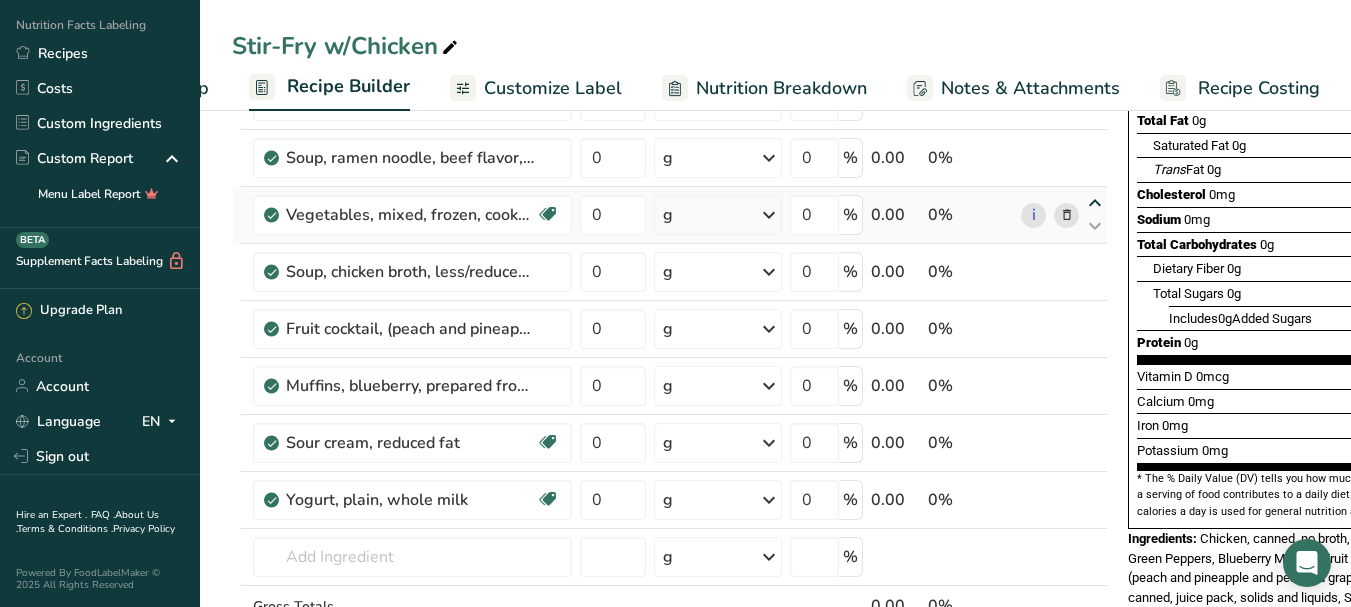 scroll, scrollTop: 200, scrollLeft: 0, axis: vertical 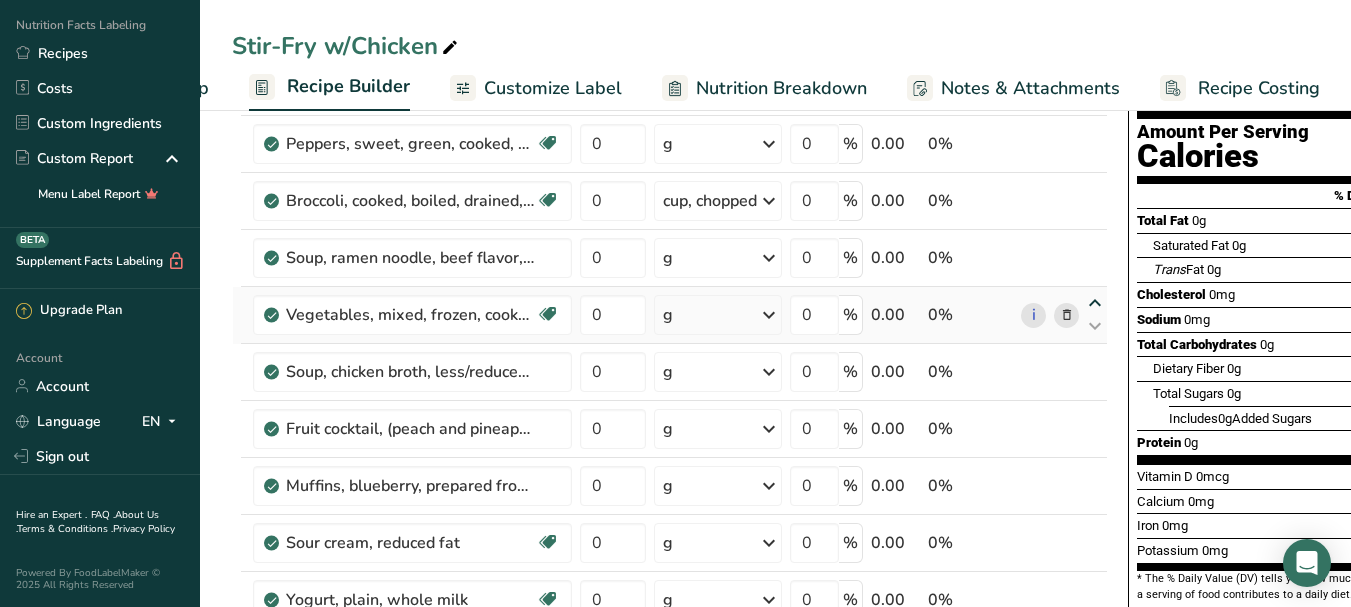 click at bounding box center (1095, 303) 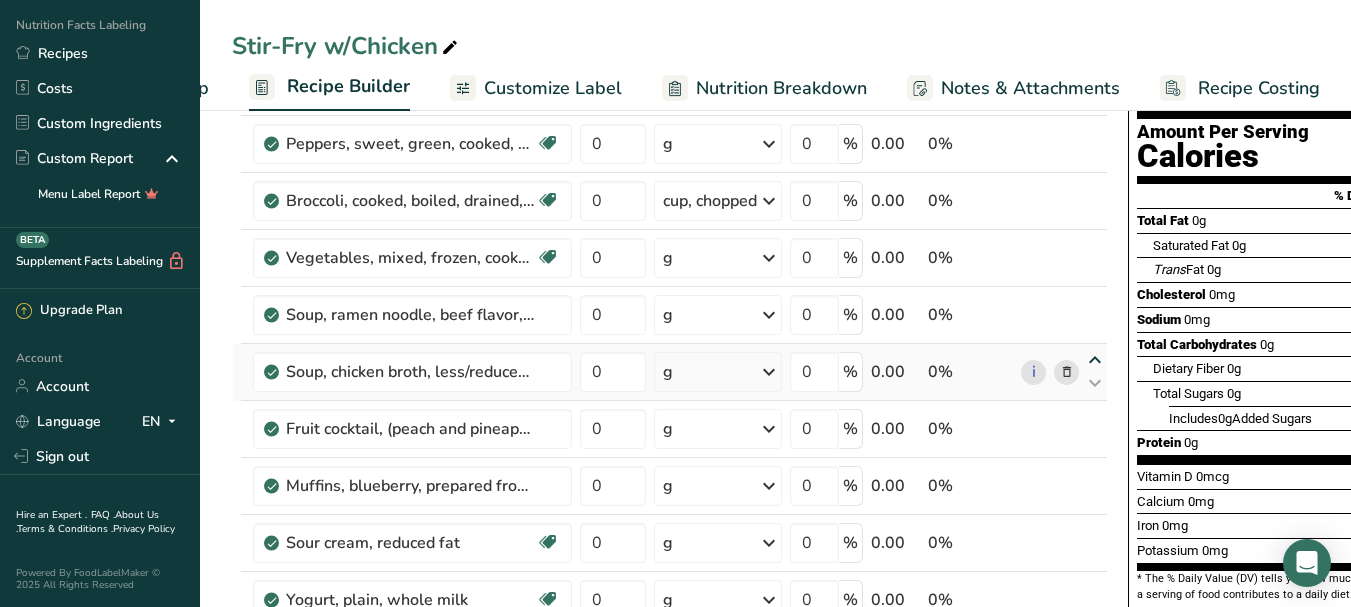 click at bounding box center [1095, 360] 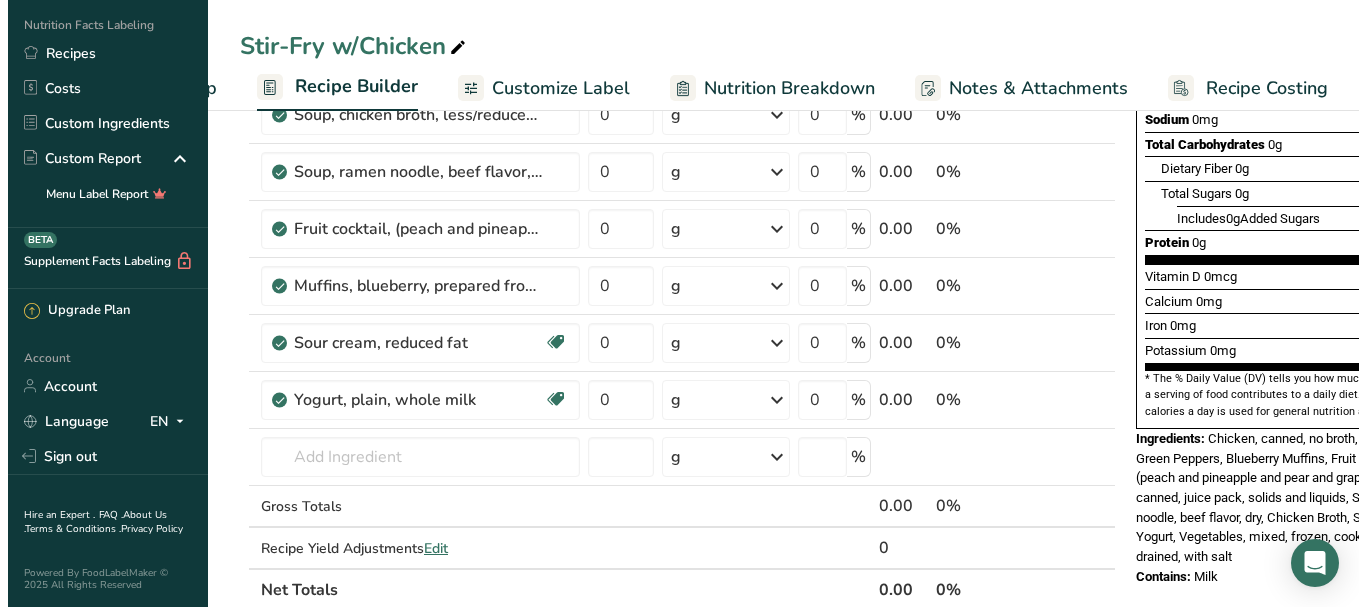scroll, scrollTop: 500, scrollLeft: 0, axis: vertical 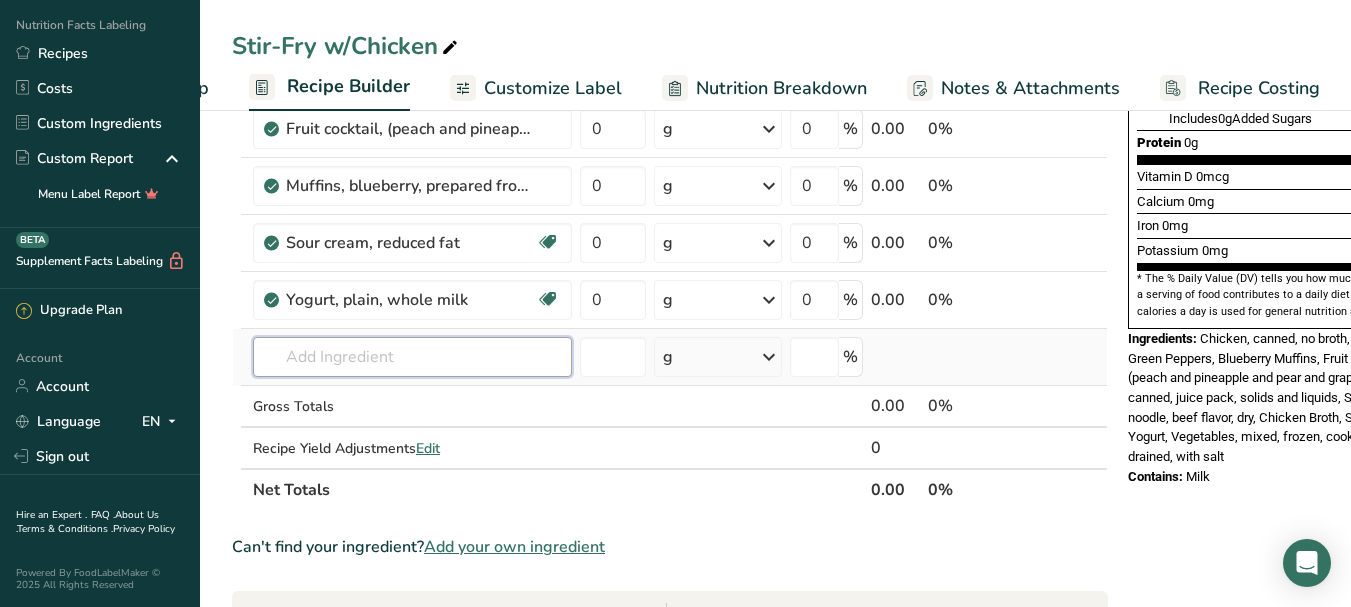click at bounding box center (412, 357) 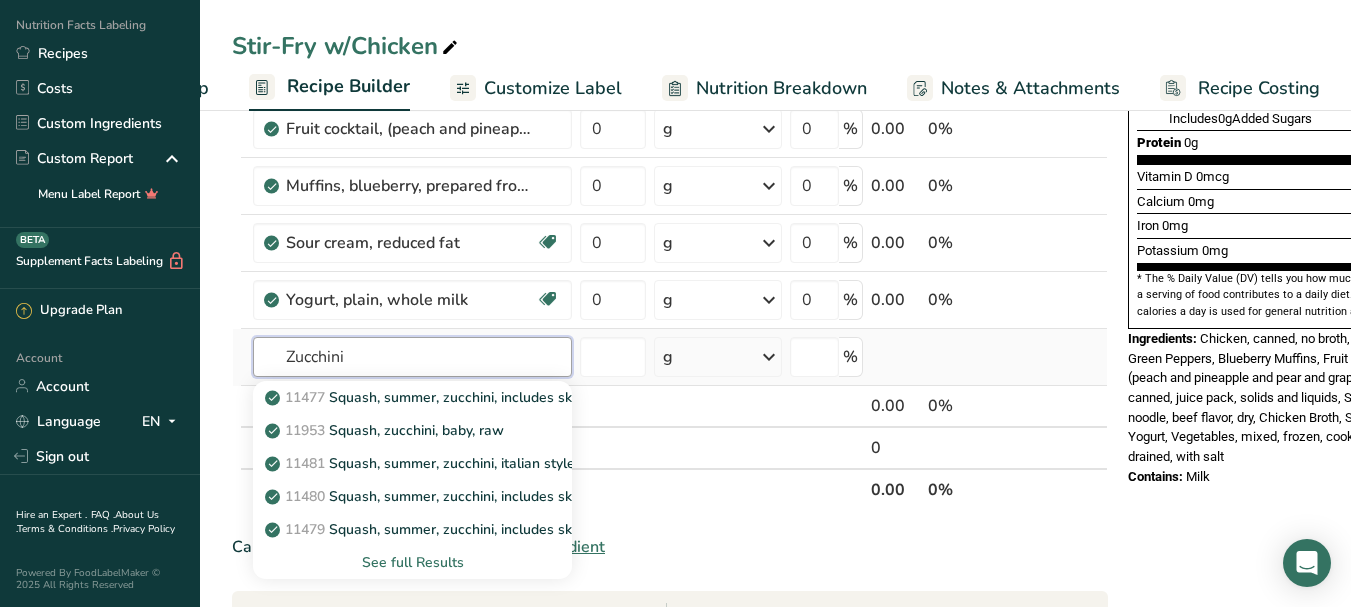 type on "Zucchini" 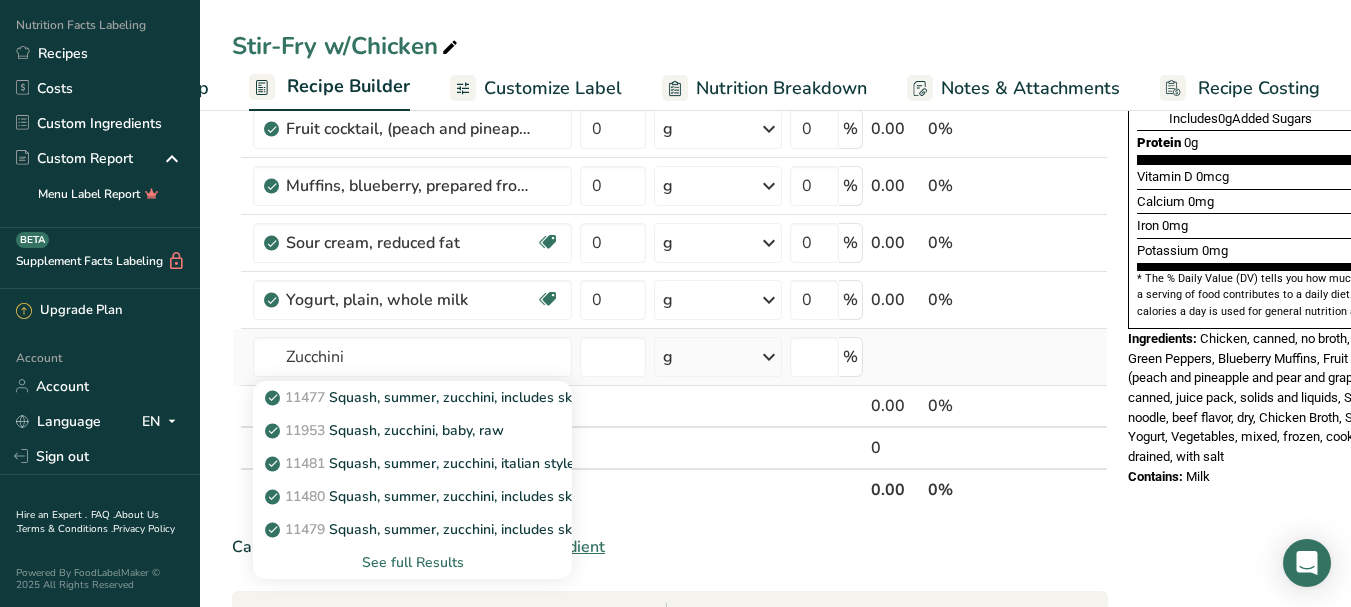 type 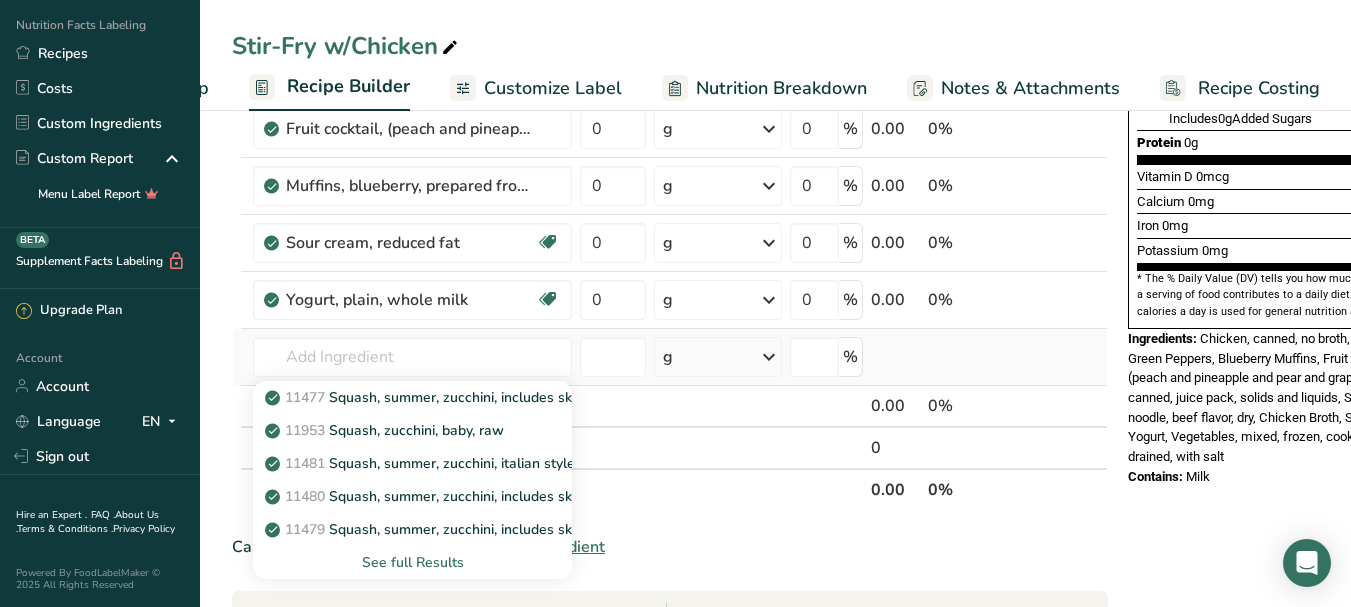 click on "See full Results" at bounding box center (412, 562) 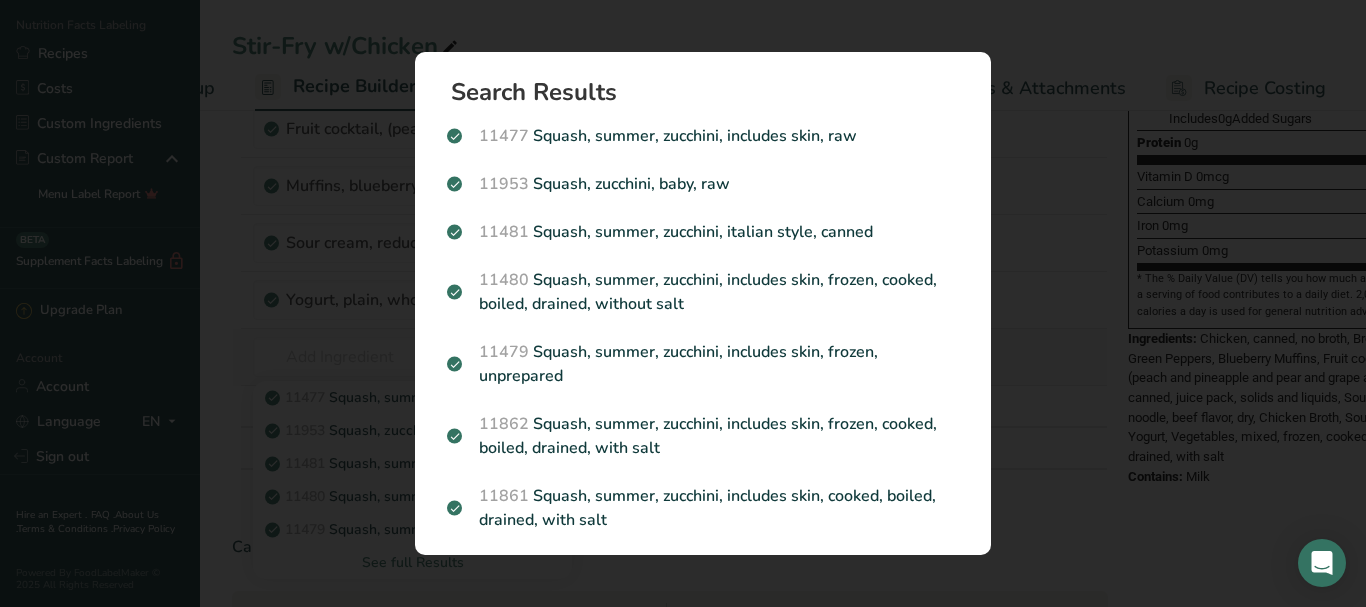 scroll, scrollTop: 0, scrollLeft: 155, axis: horizontal 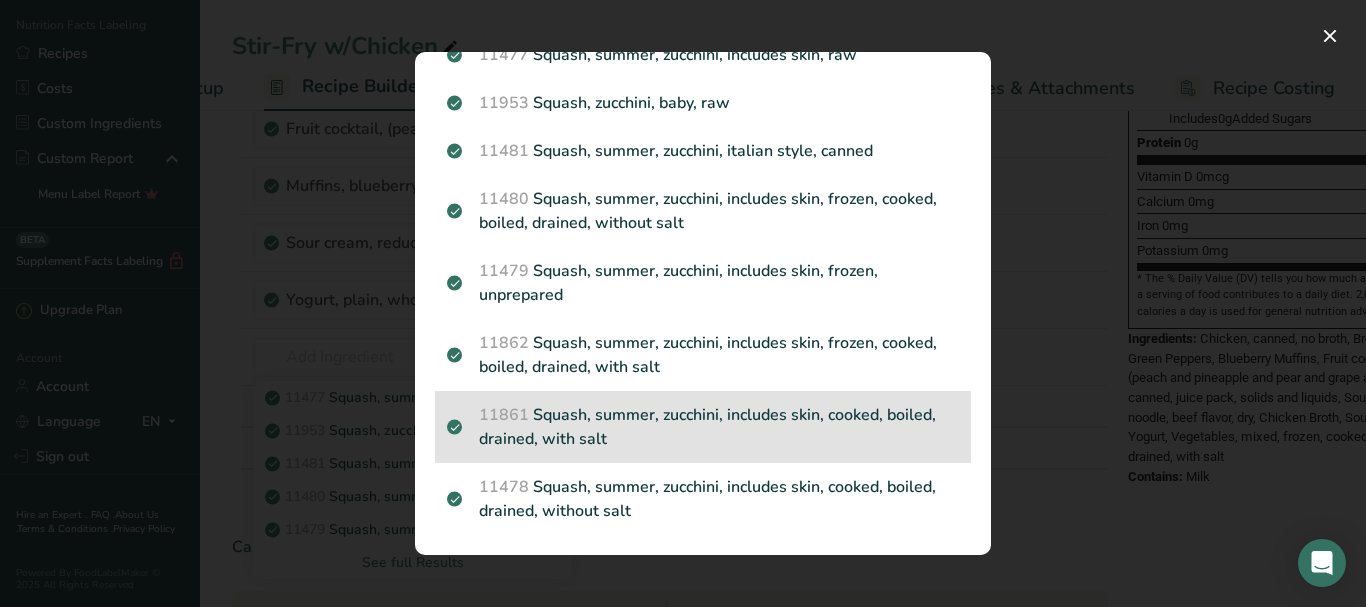 click on "11861
Squash, summer, zucchini, includes skin, cooked, boiled, drained, with salt" at bounding box center [703, 427] 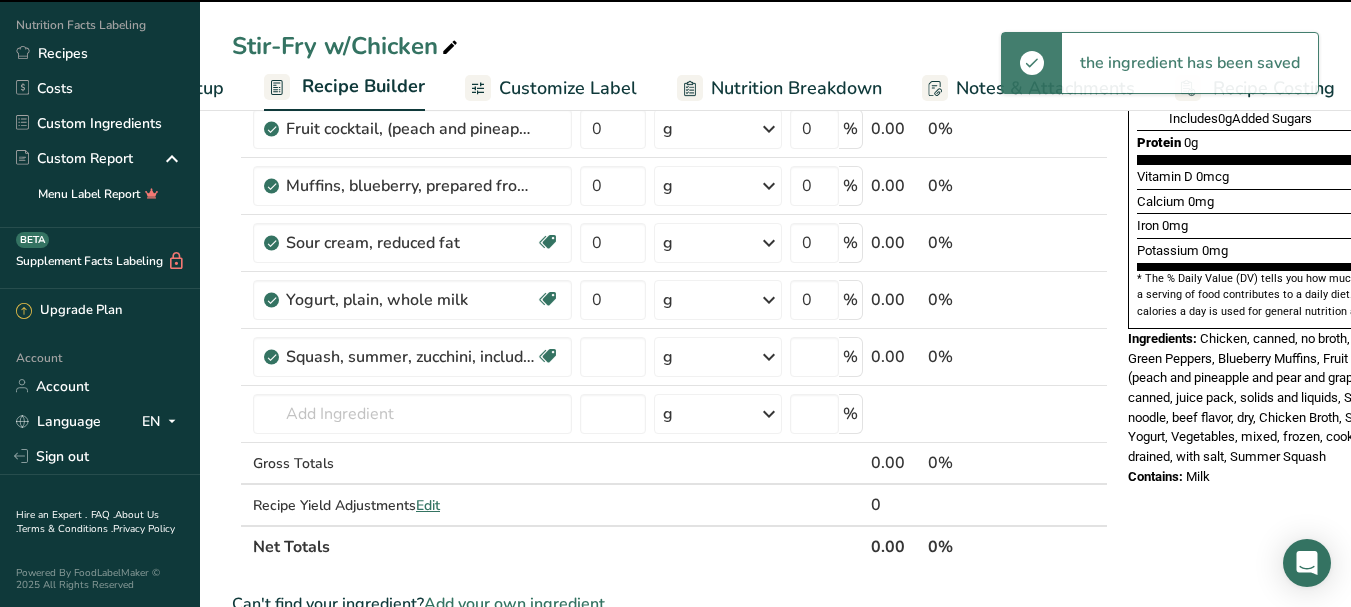 type on "0" 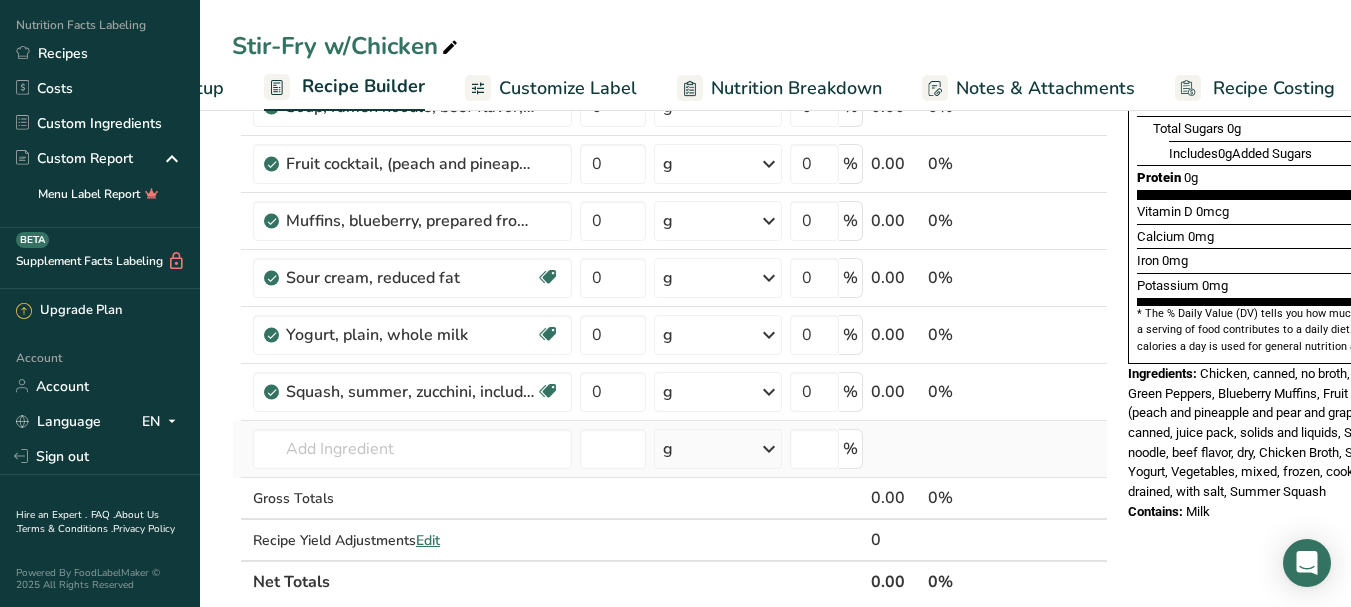 scroll, scrollTop: 500, scrollLeft: 0, axis: vertical 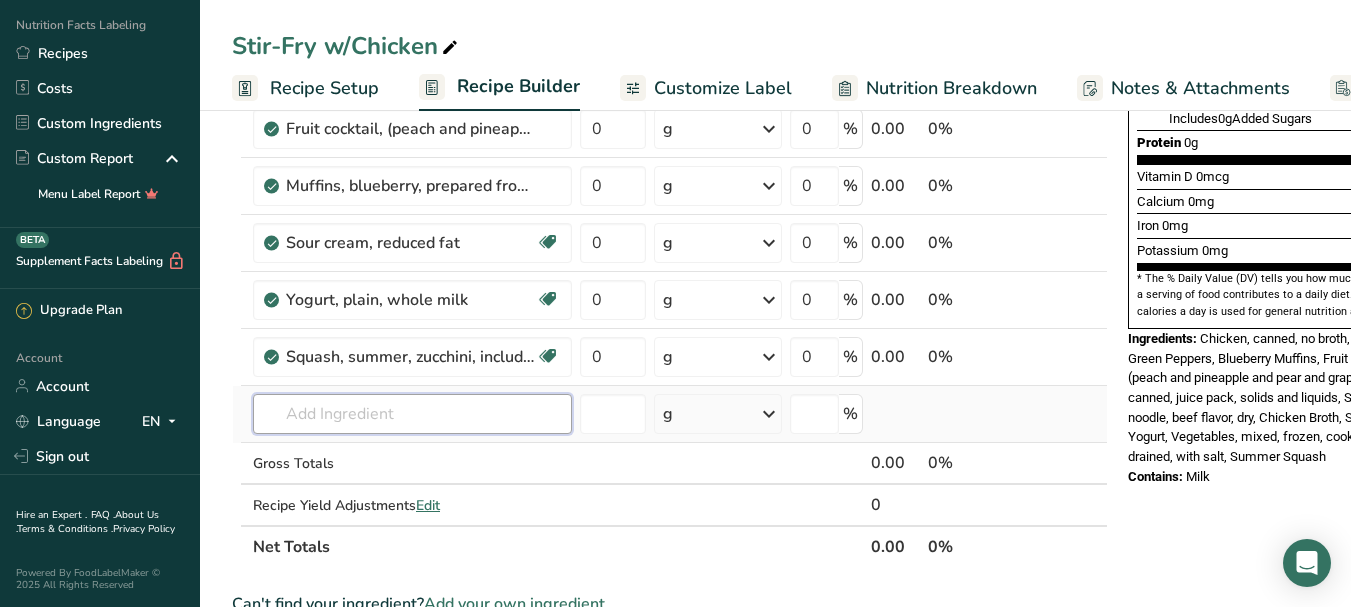 click at bounding box center [412, 414] 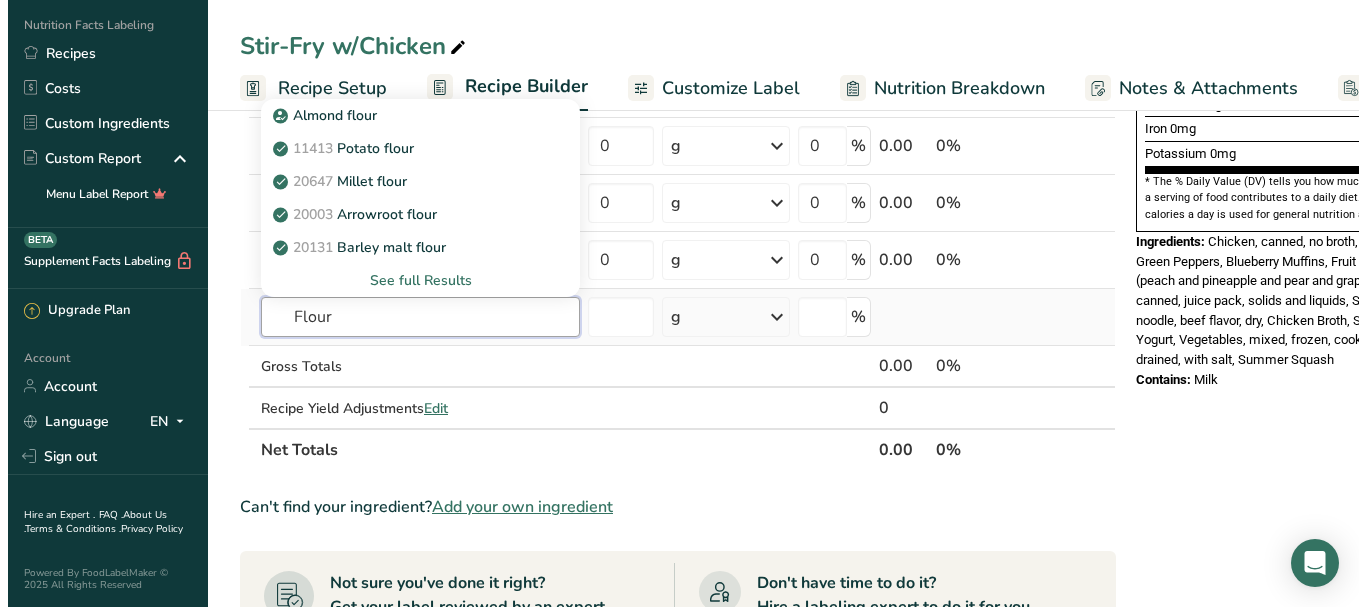 scroll, scrollTop: 600, scrollLeft: 0, axis: vertical 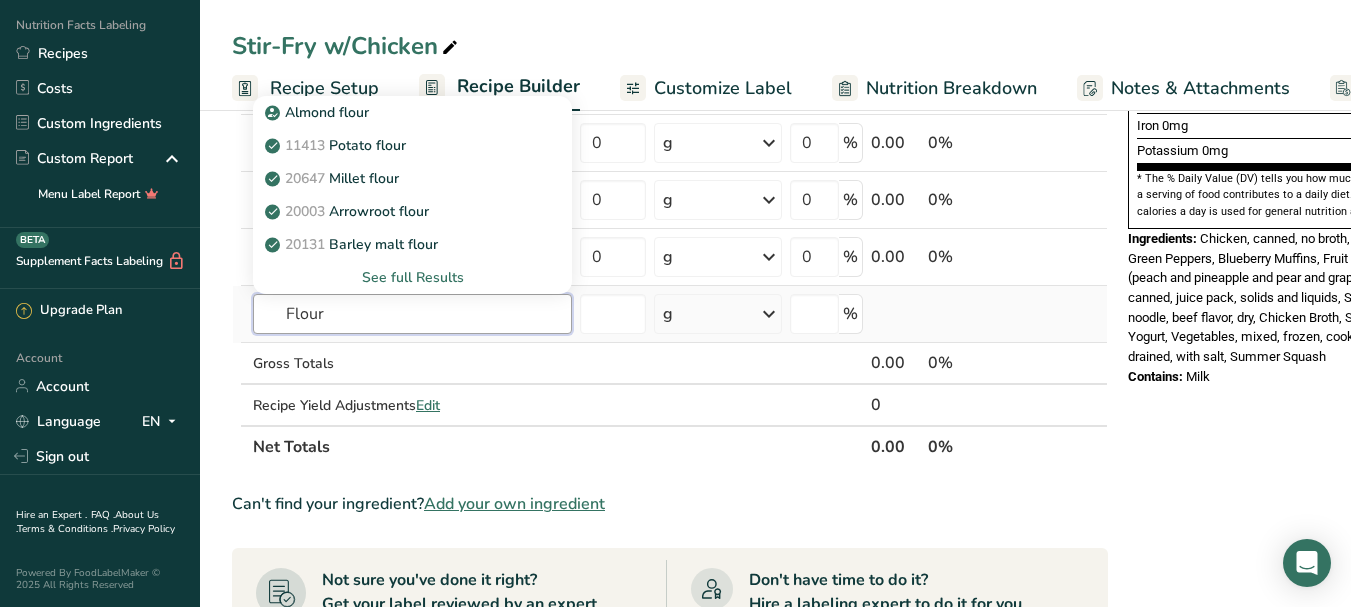 type on "Flour" 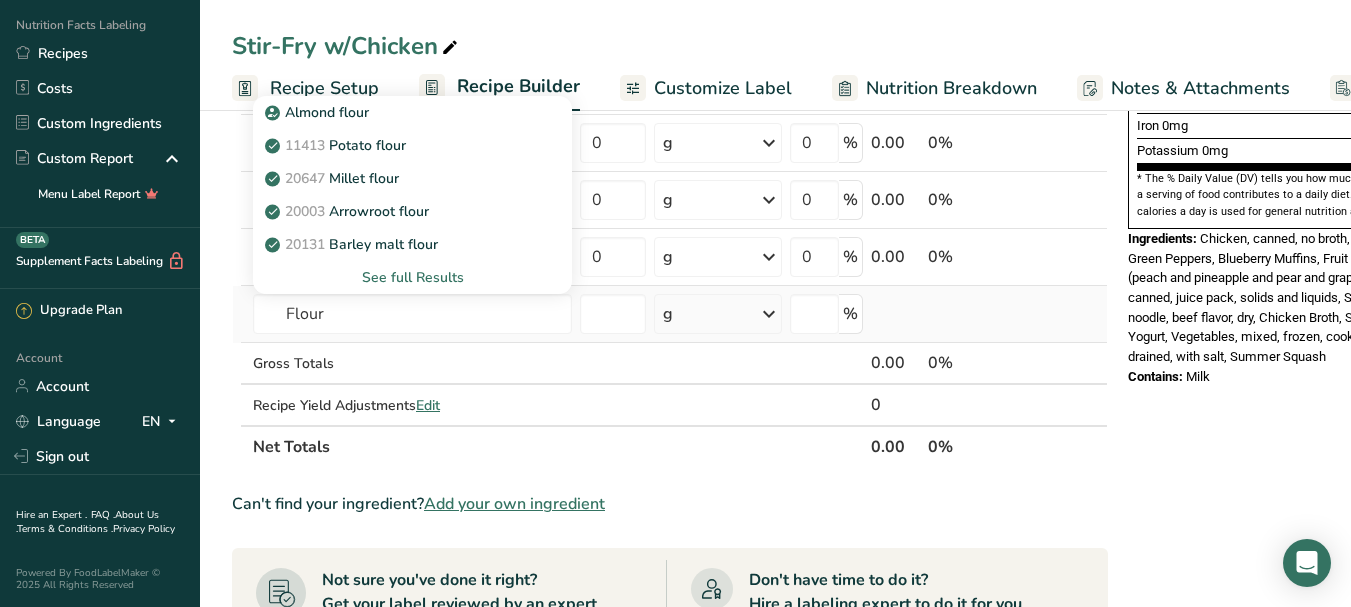 type 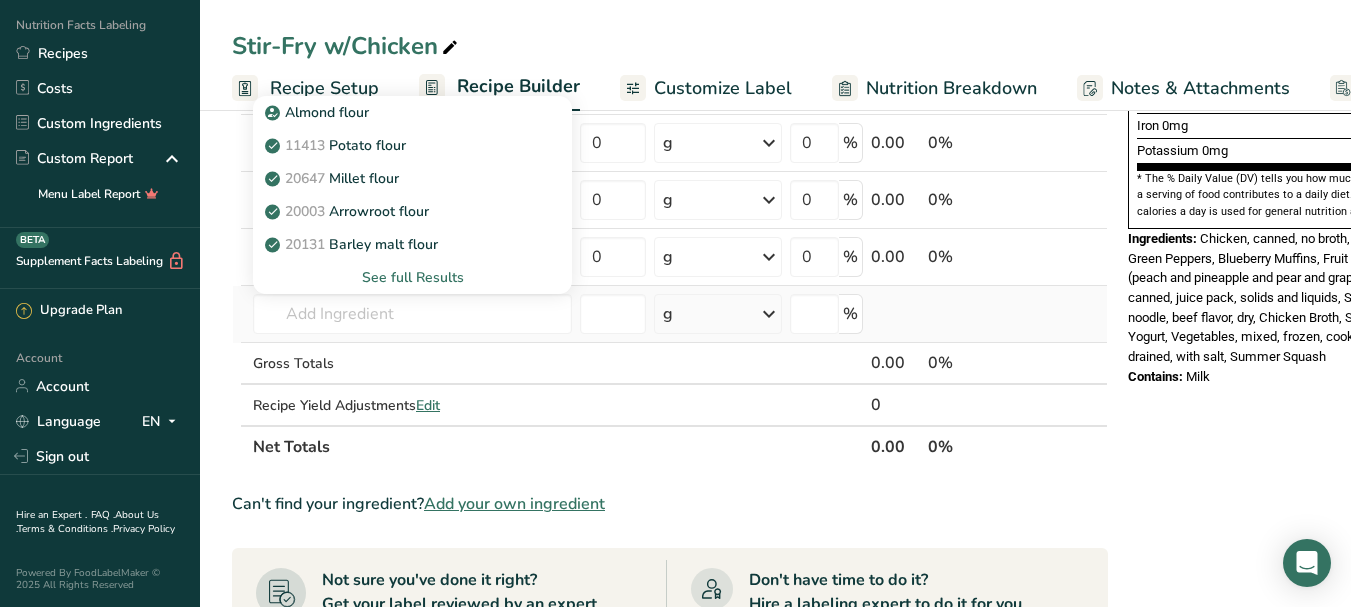 click on "See full Results" at bounding box center [412, 277] 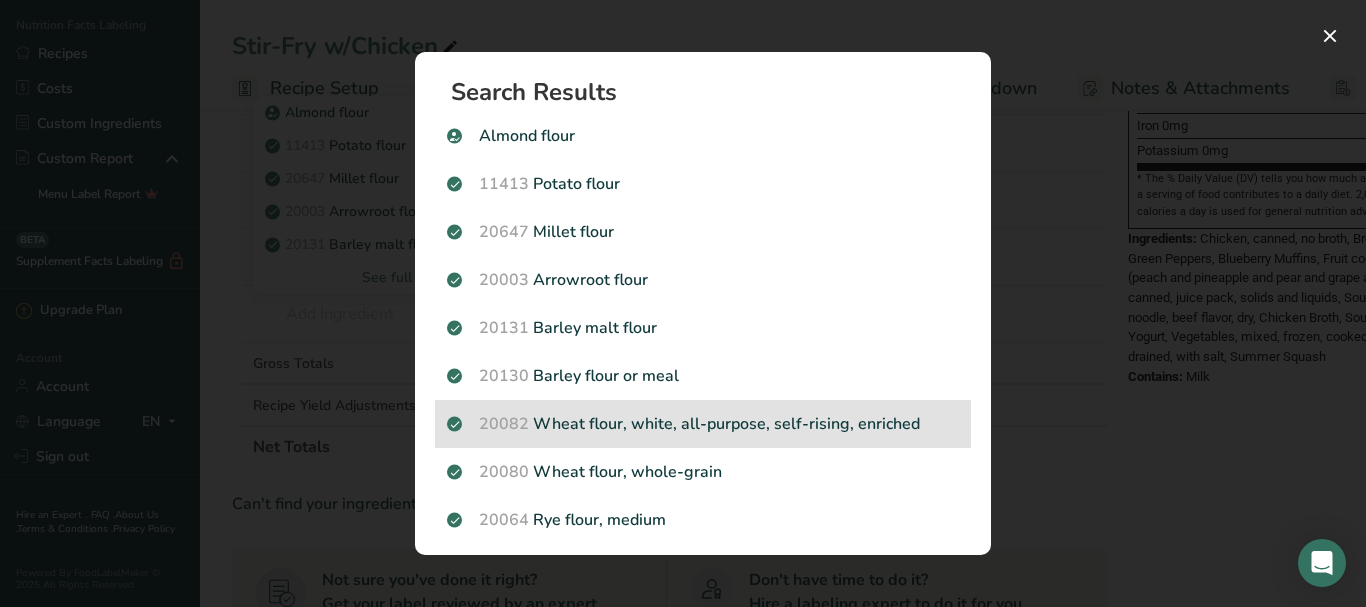 click on "20082
Wheat flour, white, all-purpose, self-rising, enriched" at bounding box center [703, 424] 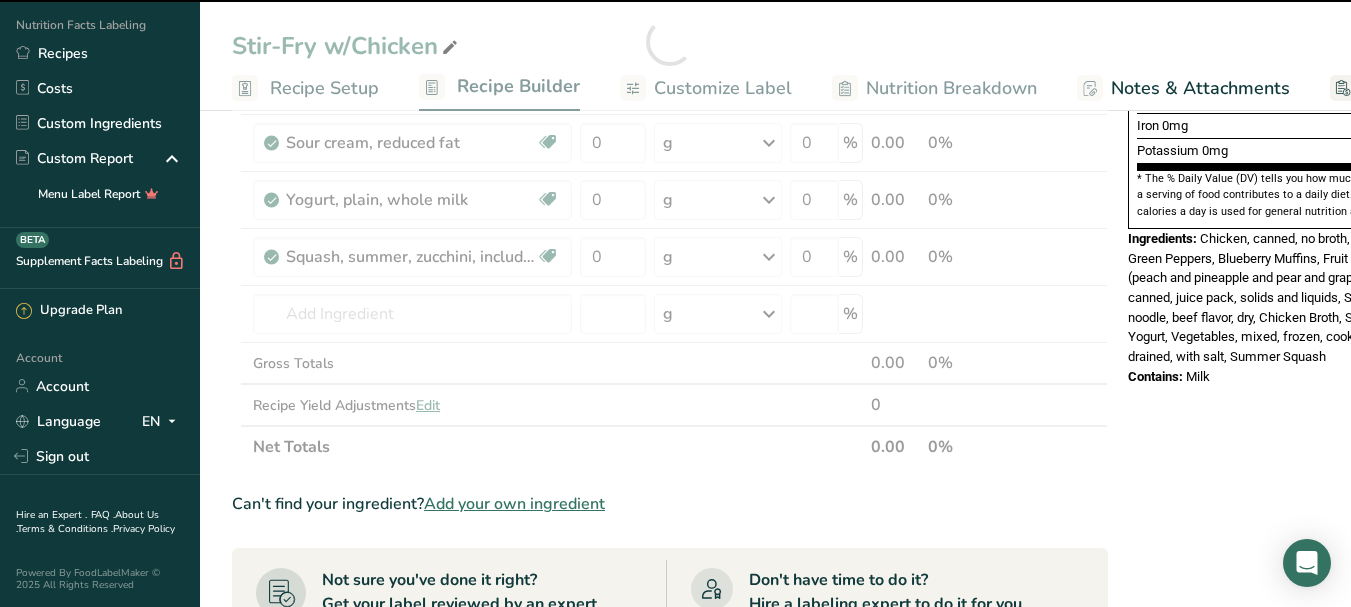 type on "0" 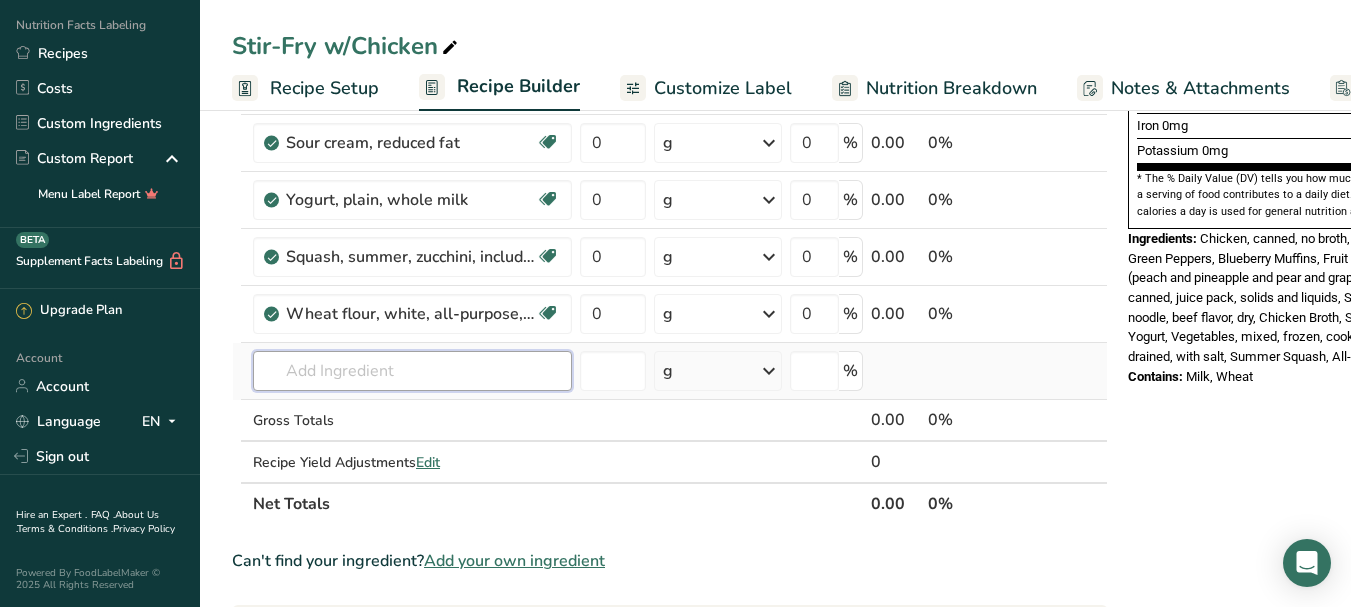 click at bounding box center (412, 371) 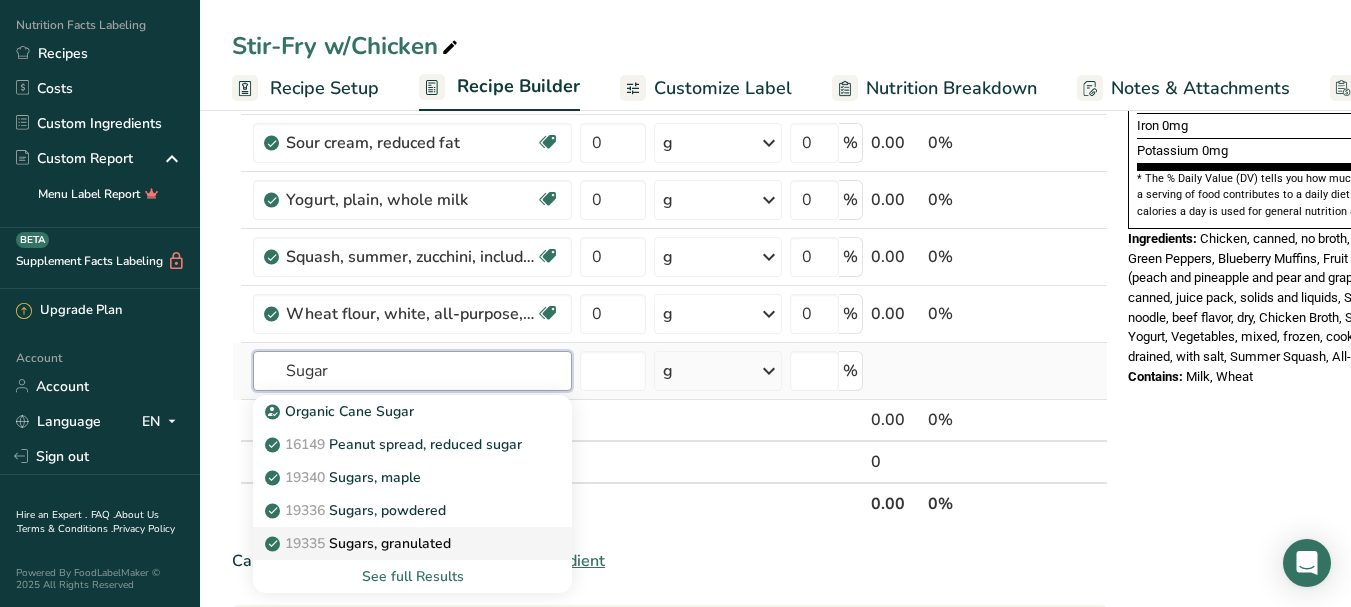type on "Sugar" 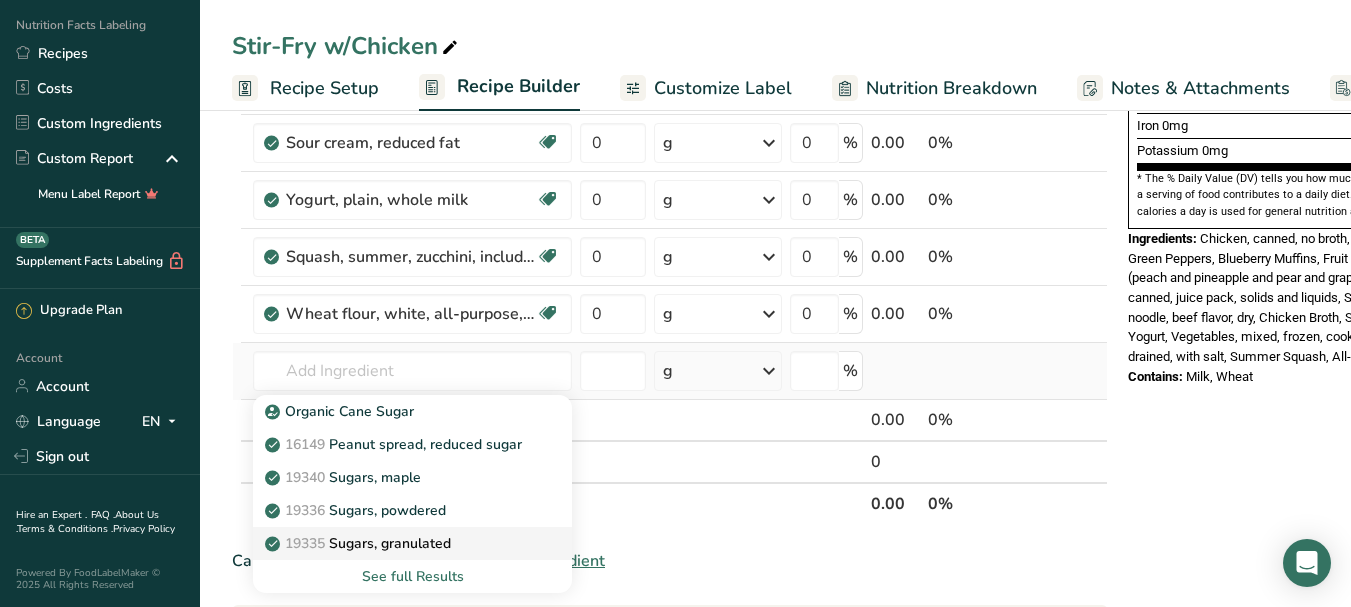 click on "19335
Sugars, granulated" at bounding box center (360, 543) 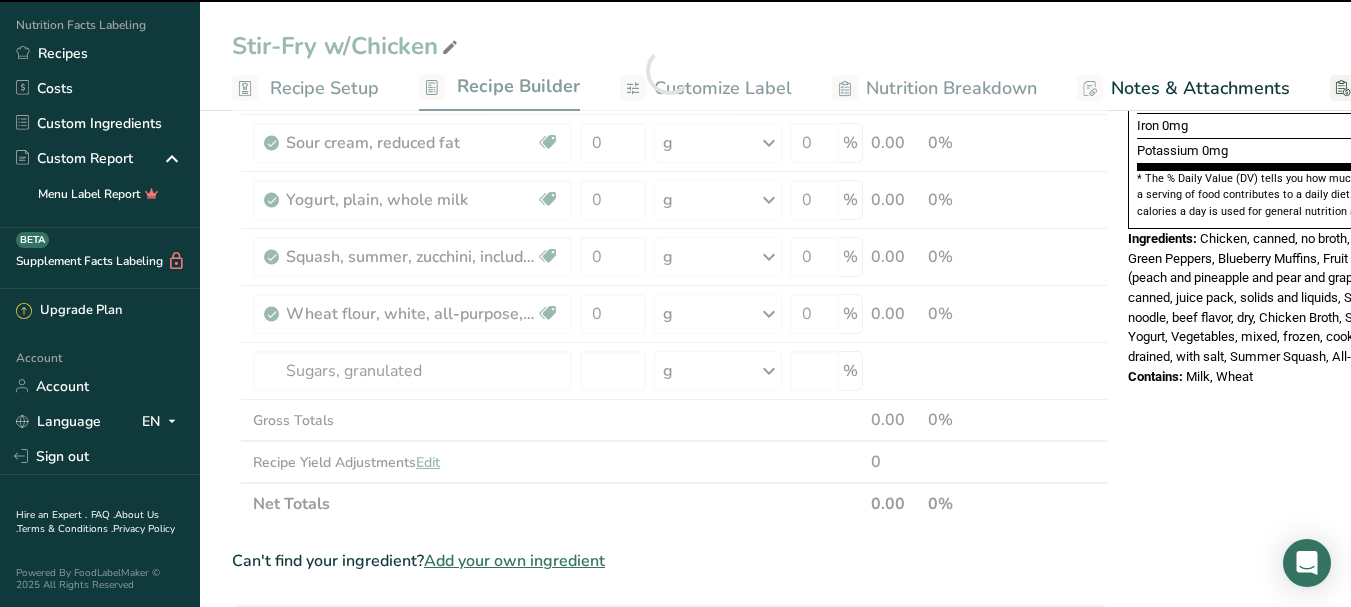 type on "0" 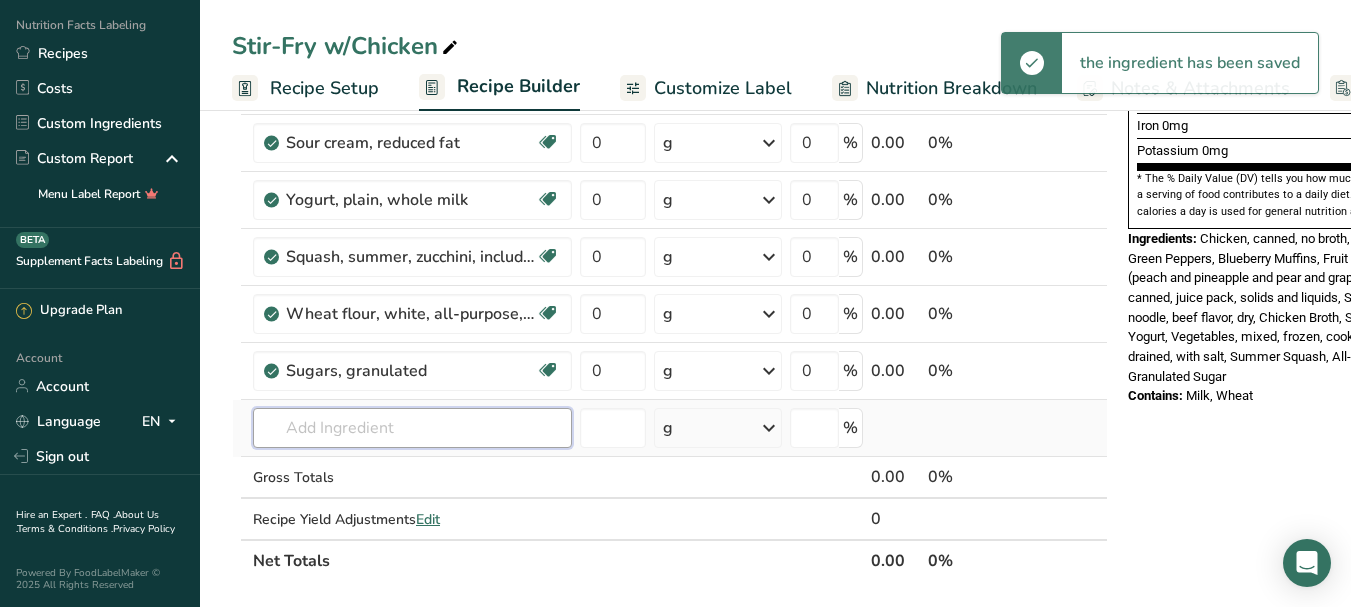 click at bounding box center (412, 428) 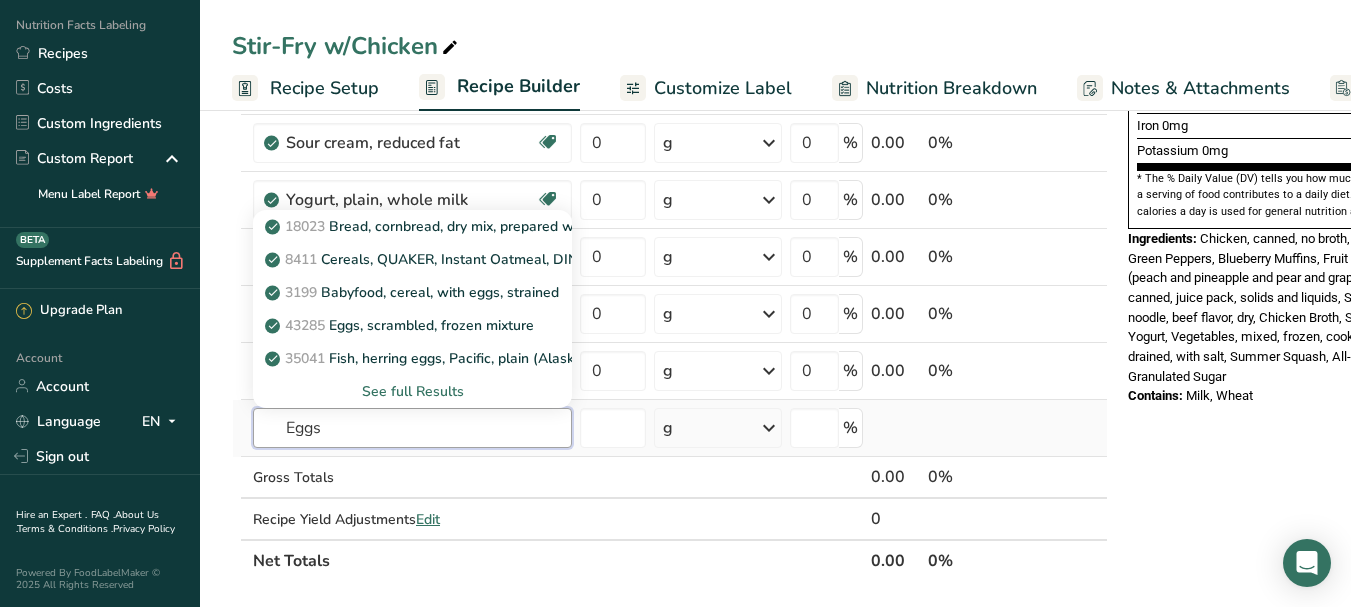 type on "Eggs" 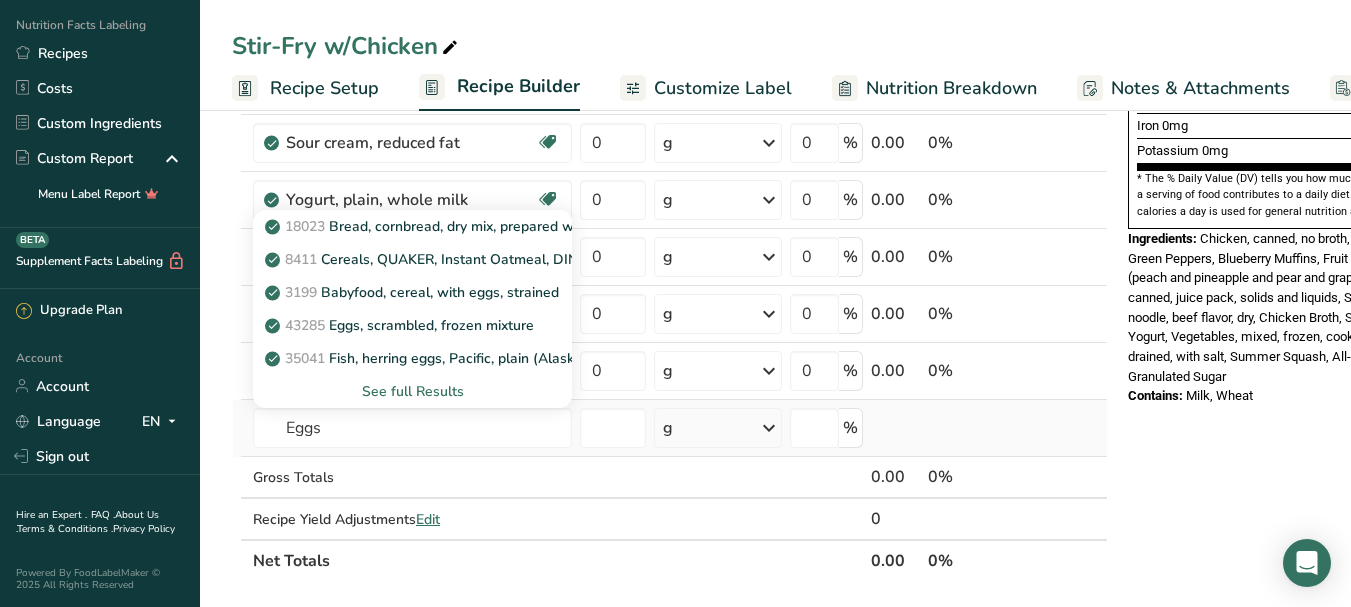 type 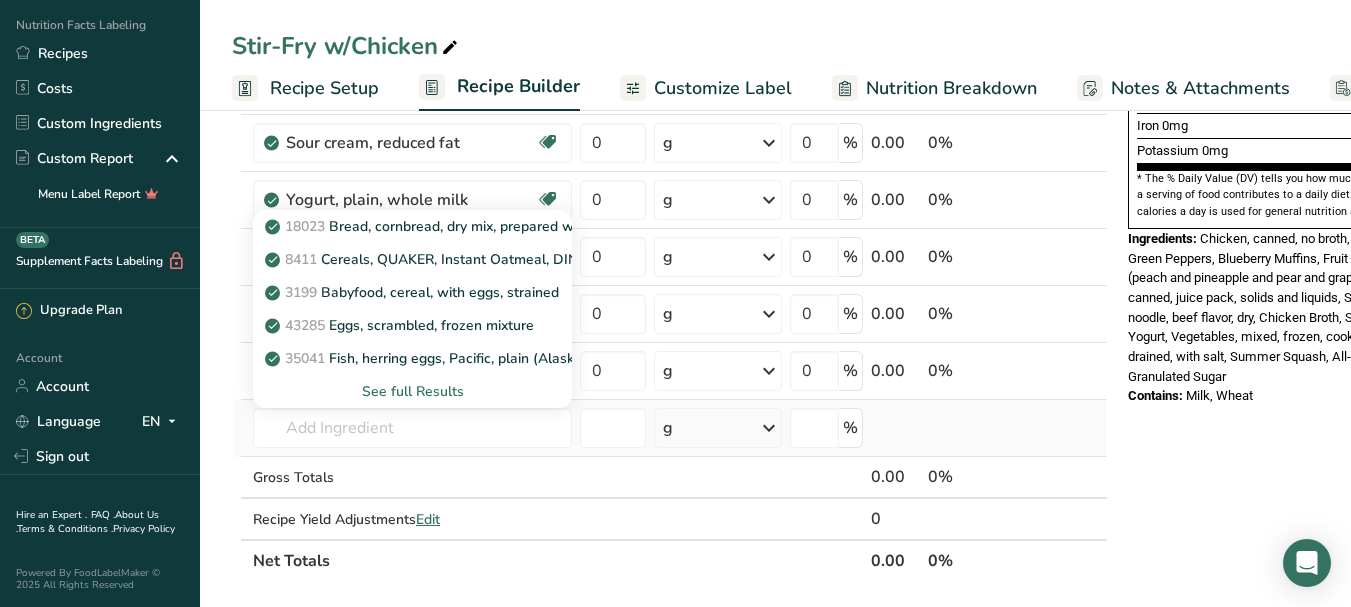 click on "See full Results" at bounding box center [412, 391] 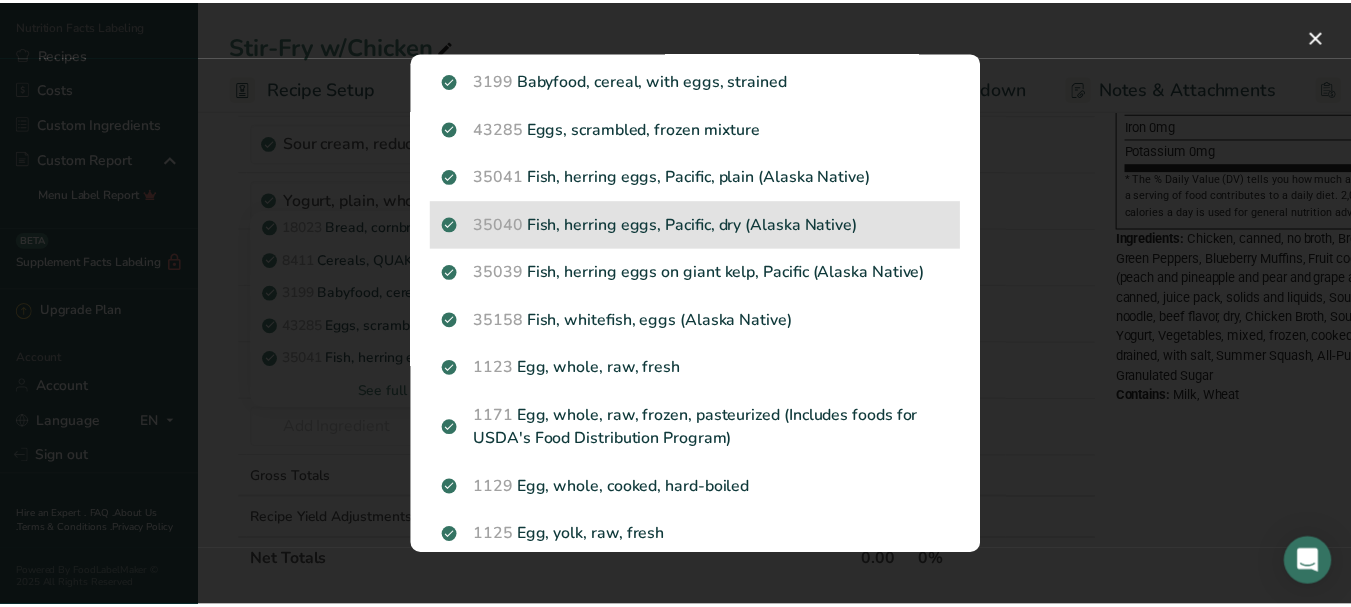 scroll, scrollTop: 300, scrollLeft: 0, axis: vertical 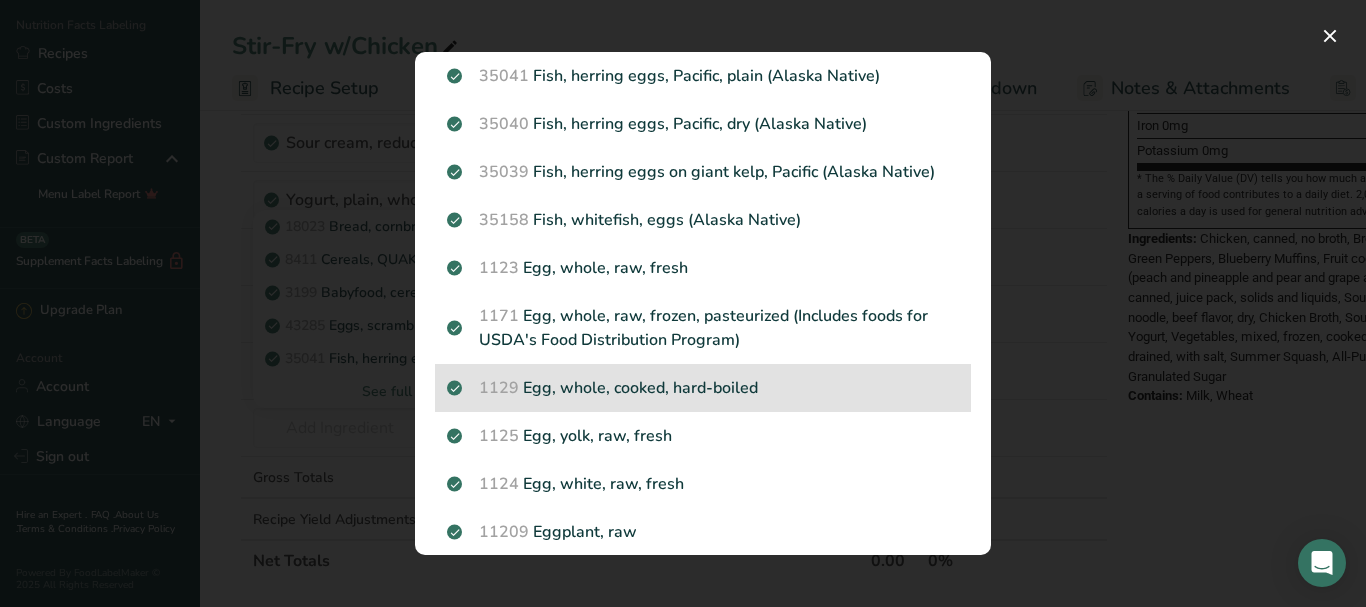click on "1129
Egg, whole, cooked, hard-boiled" at bounding box center (703, 388) 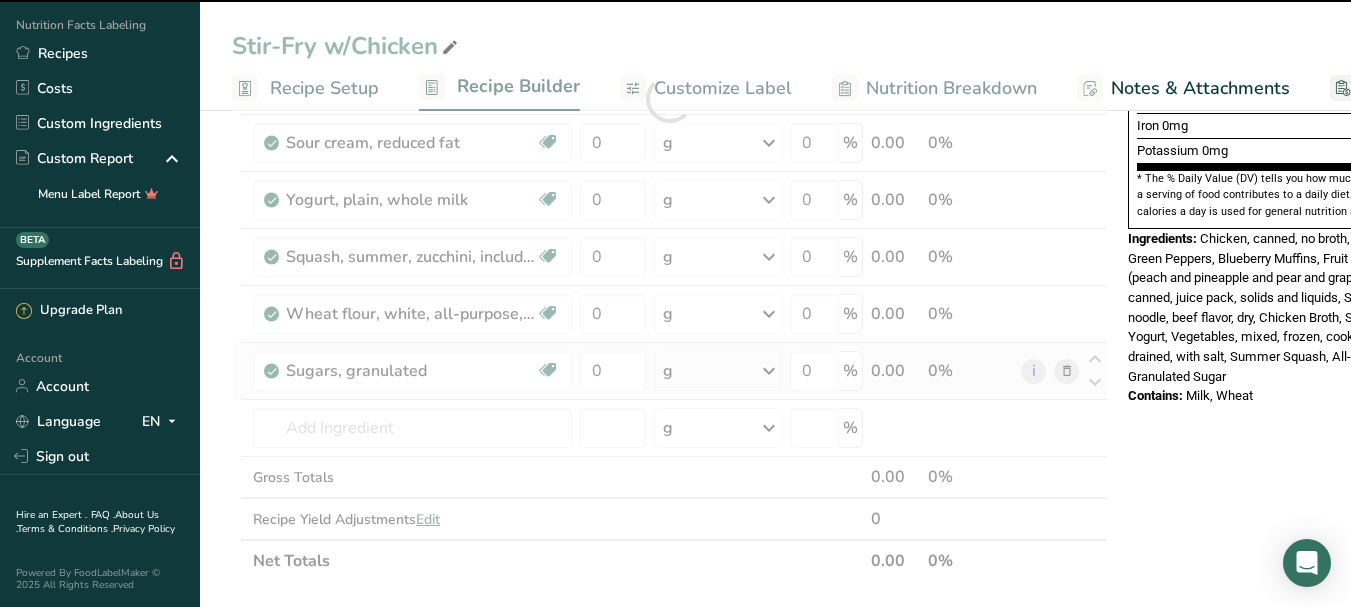 type on "0" 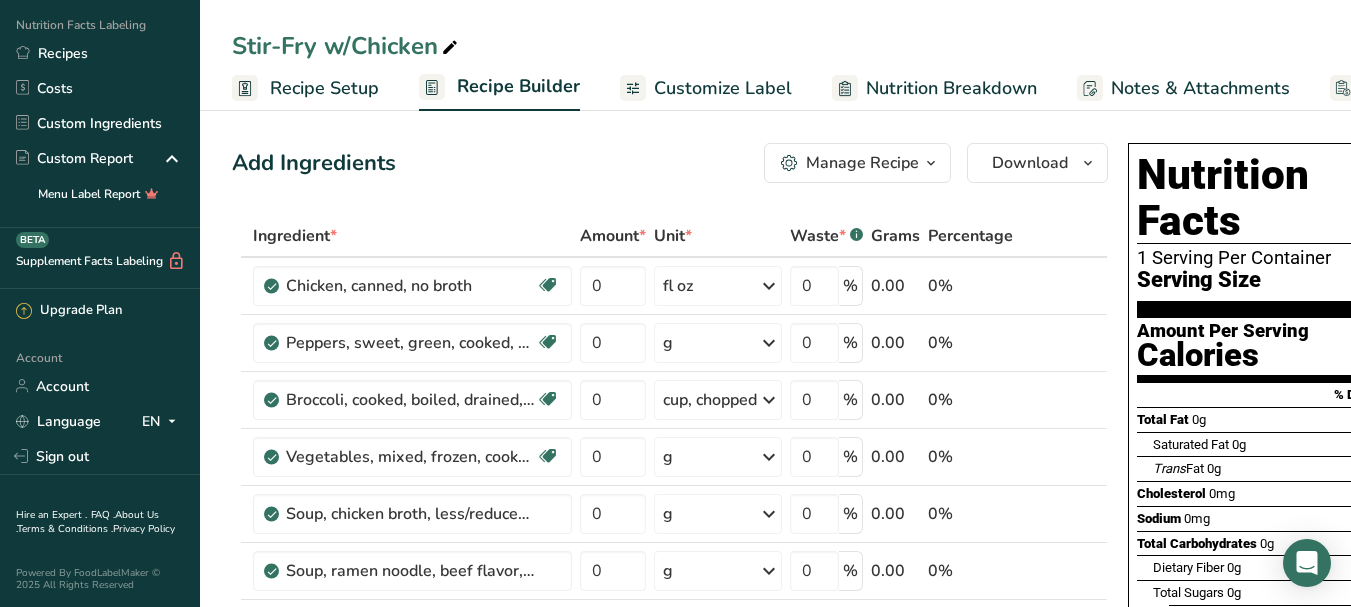 scroll, scrollTop: 0, scrollLeft: 0, axis: both 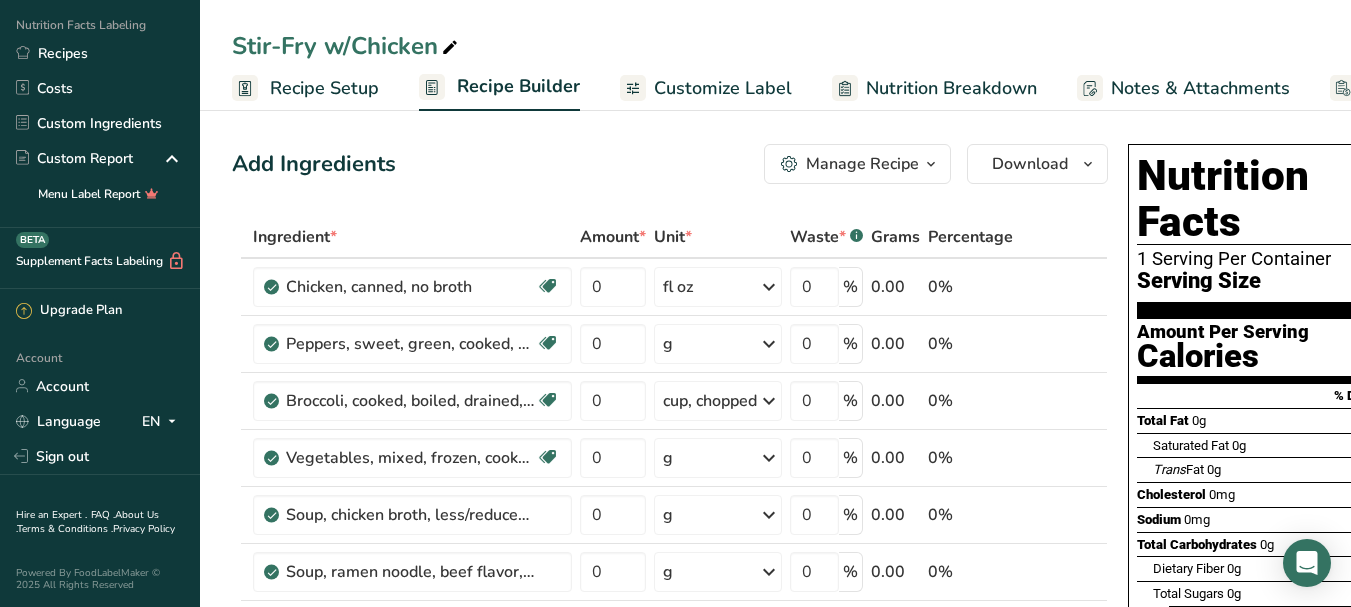 click at bounding box center (450, 48) 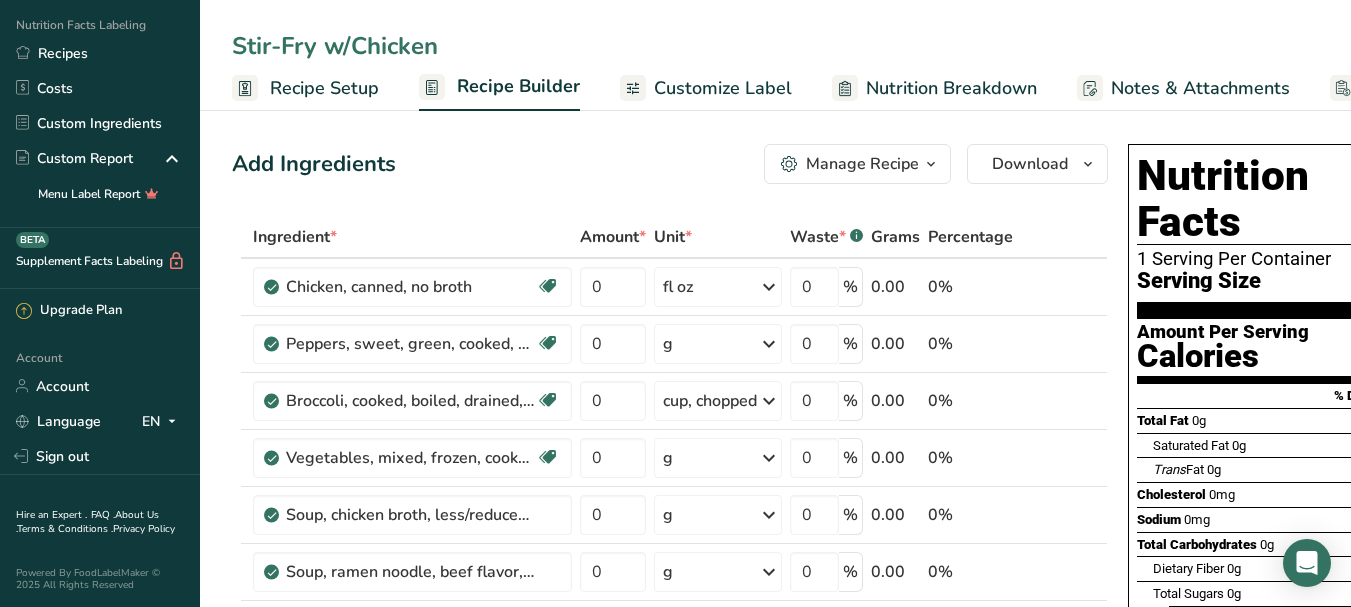 click on "Stir-Fry w/Chicken" at bounding box center (775, 46) 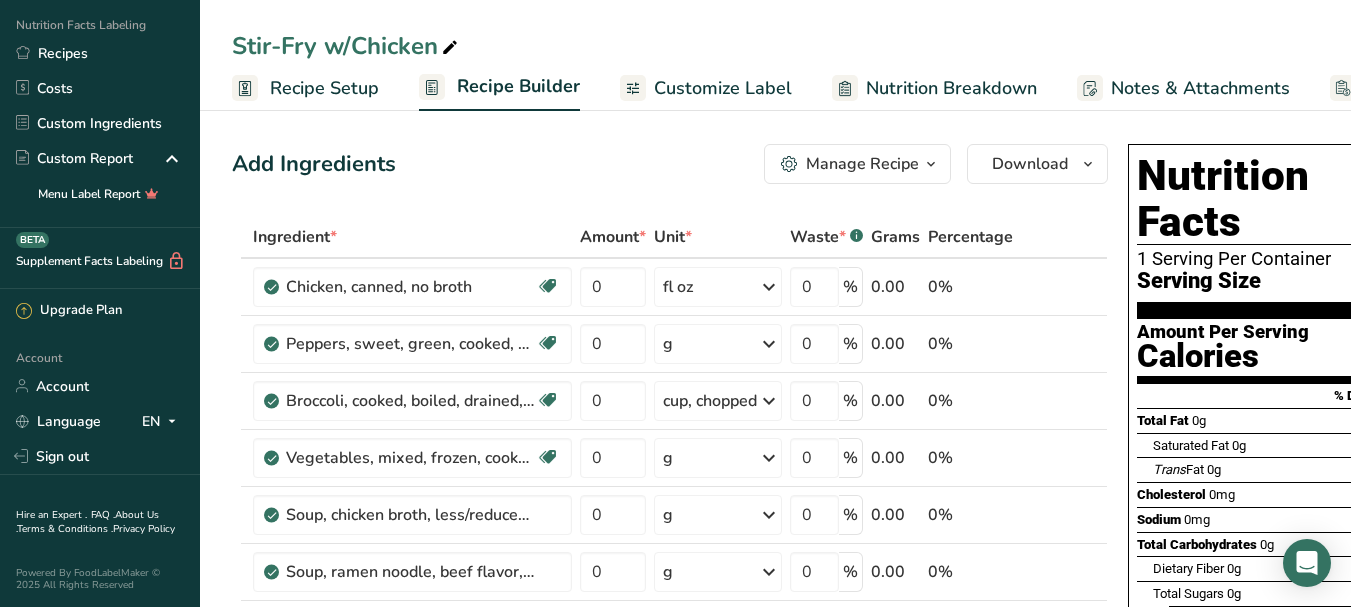 click on "Recipe Setup" at bounding box center (324, 88) 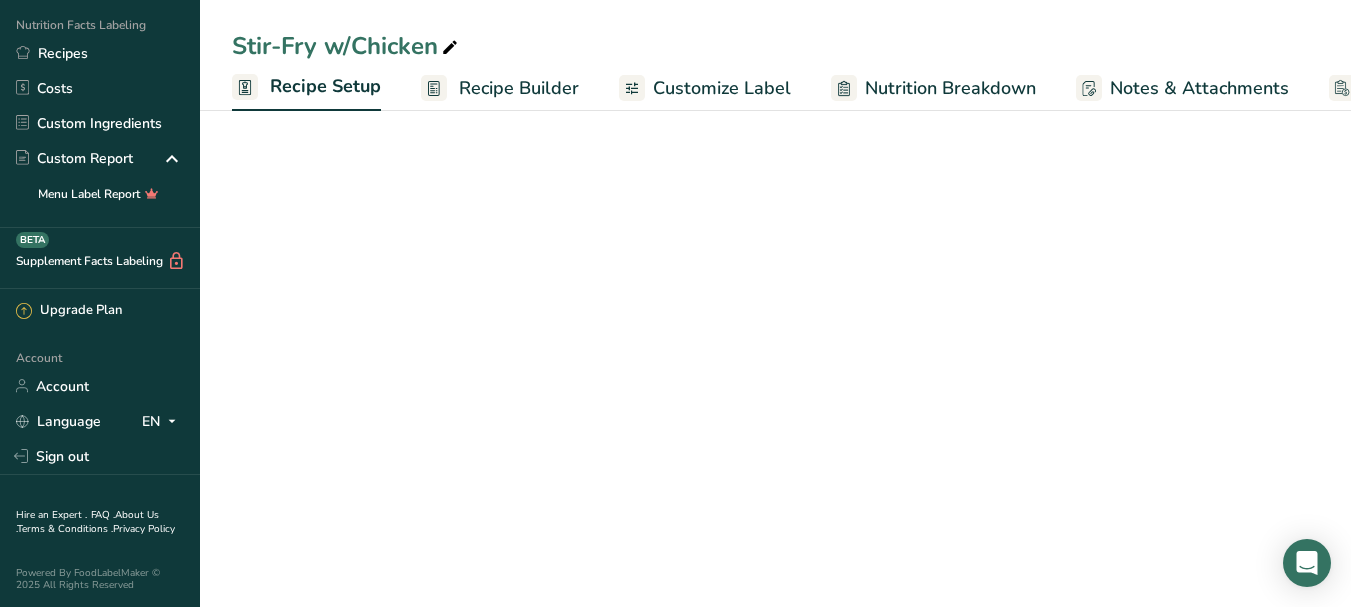 scroll, scrollTop: 0, scrollLeft: 7, axis: horizontal 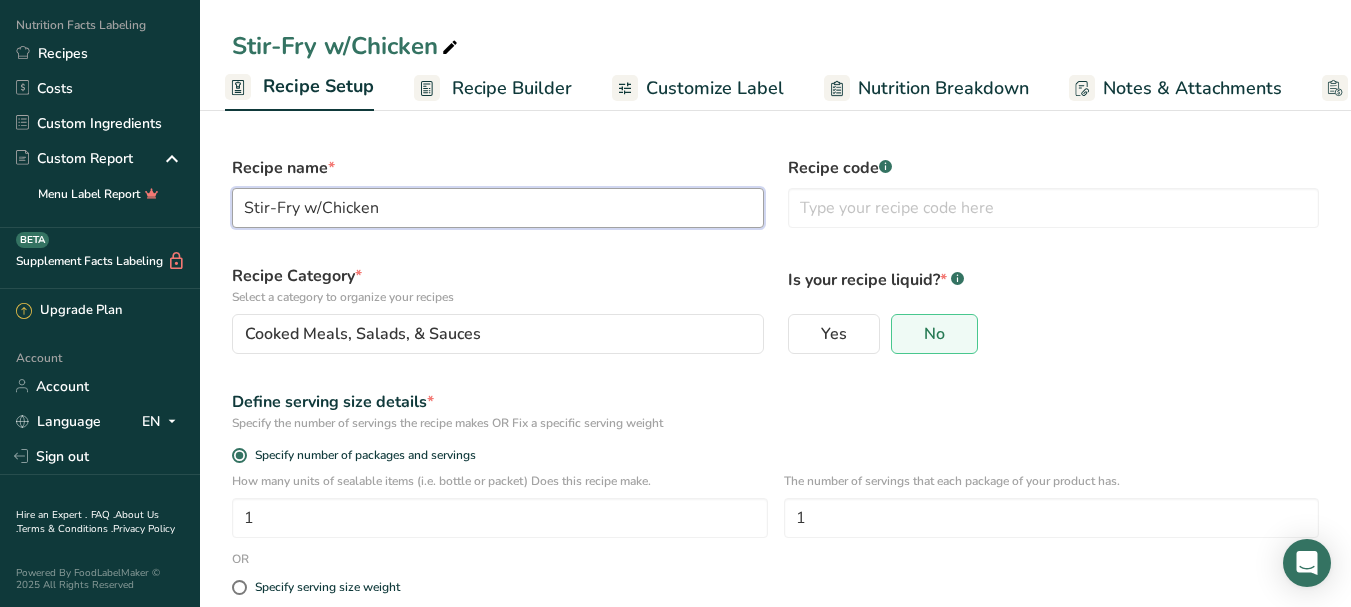 click on "Stir-Fry w/Chicken" at bounding box center [498, 208] 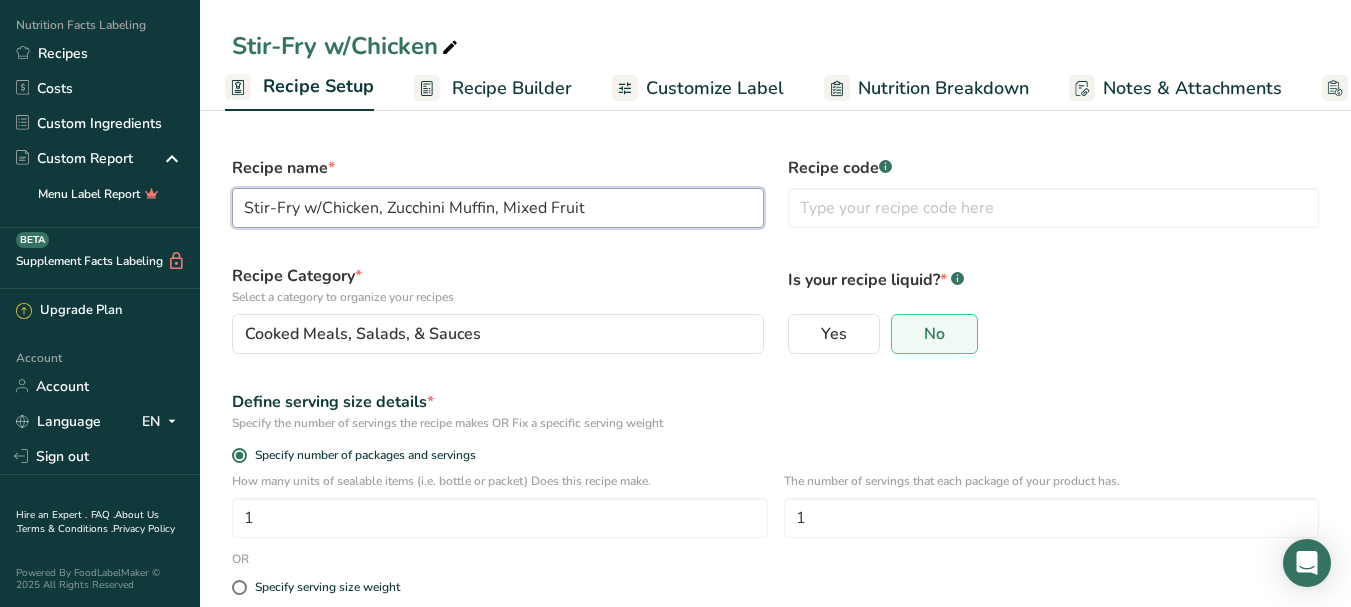 type on "Stir-Fry w/Chicken, Zucchini Muffin, Mixed Fruit" 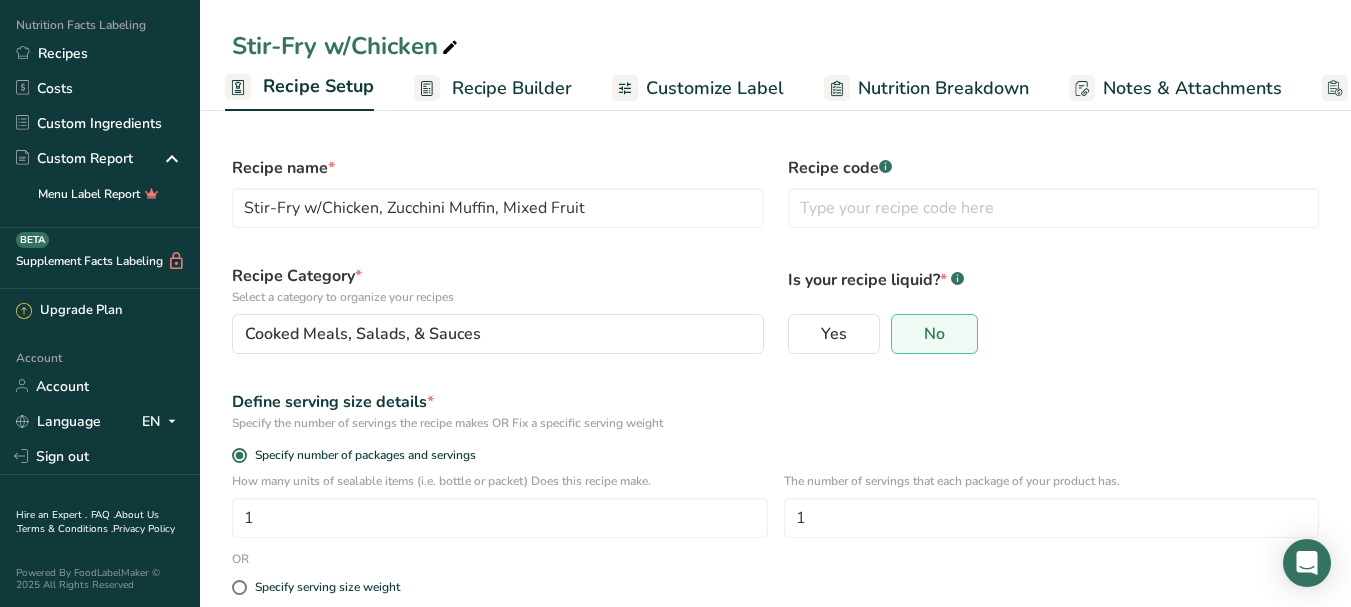click on "Recipe Category *
Select a category to organize your recipes" at bounding box center (498, 285) 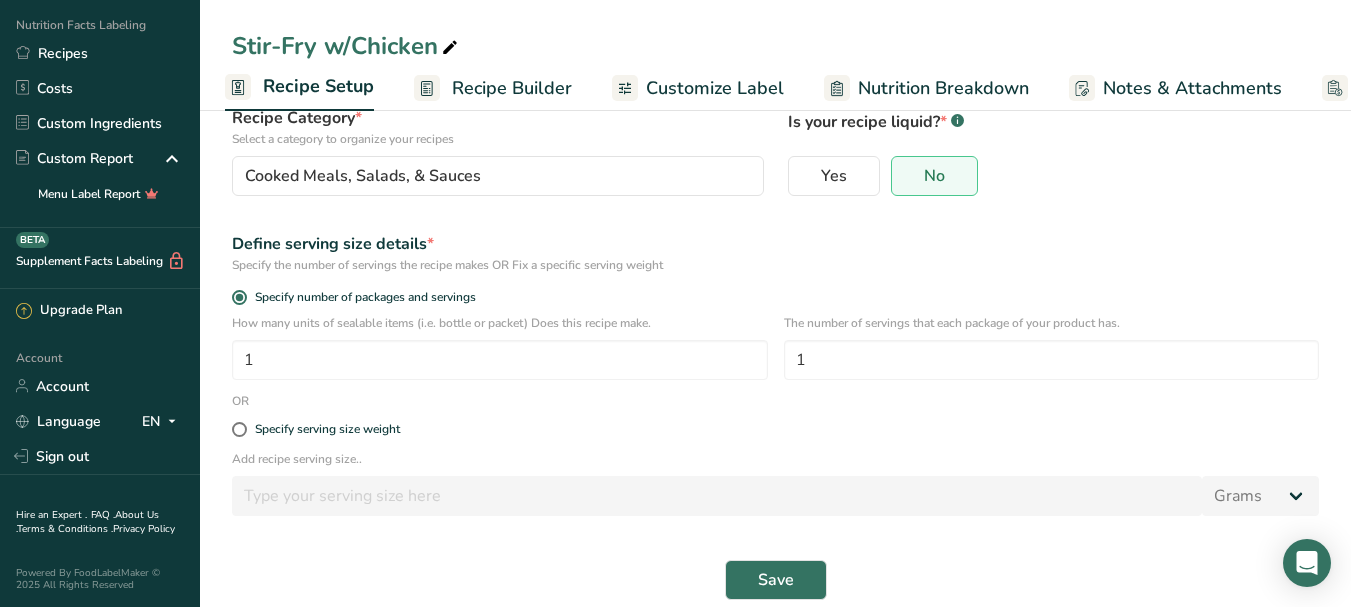scroll, scrollTop: 183, scrollLeft: 0, axis: vertical 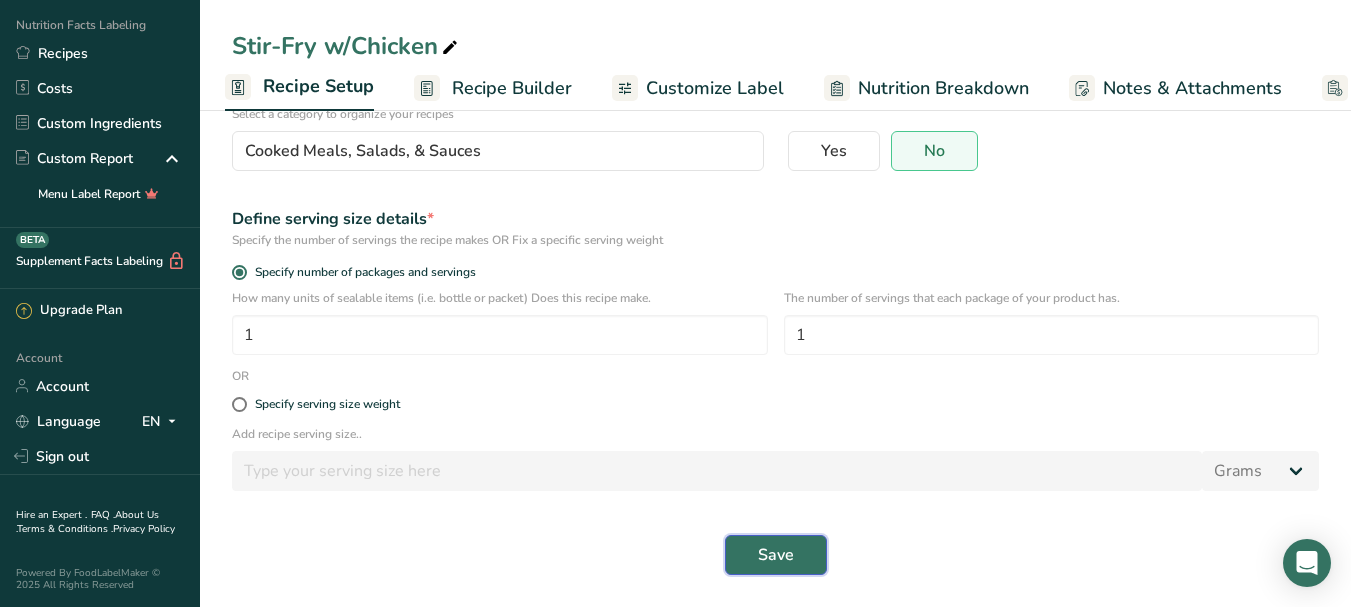 click on "Save" at bounding box center (776, 555) 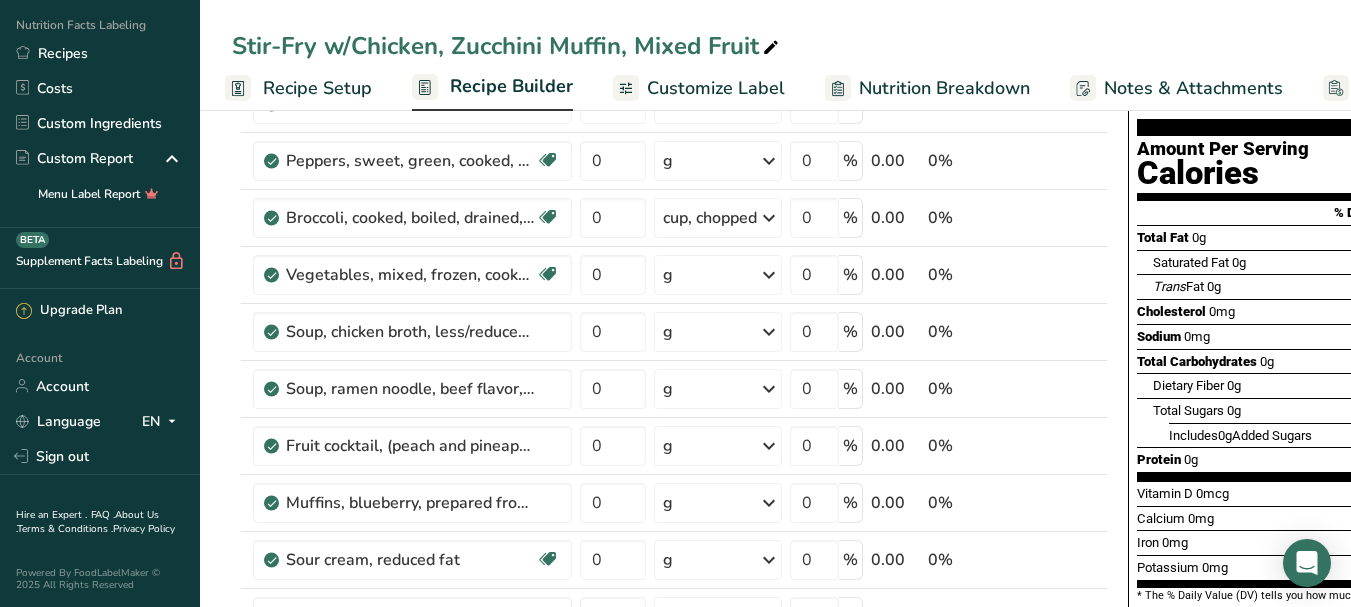 click on "Recipe Builder" at bounding box center (511, 86) 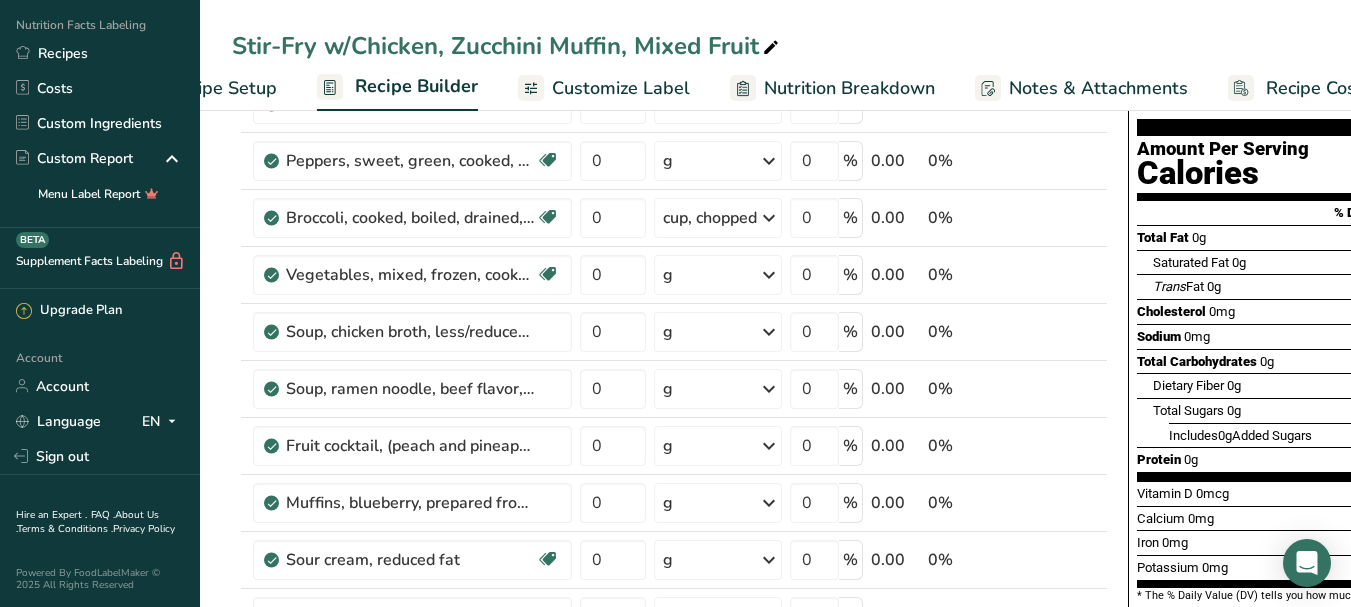scroll, scrollTop: 0, scrollLeft: 170, axis: horizontal 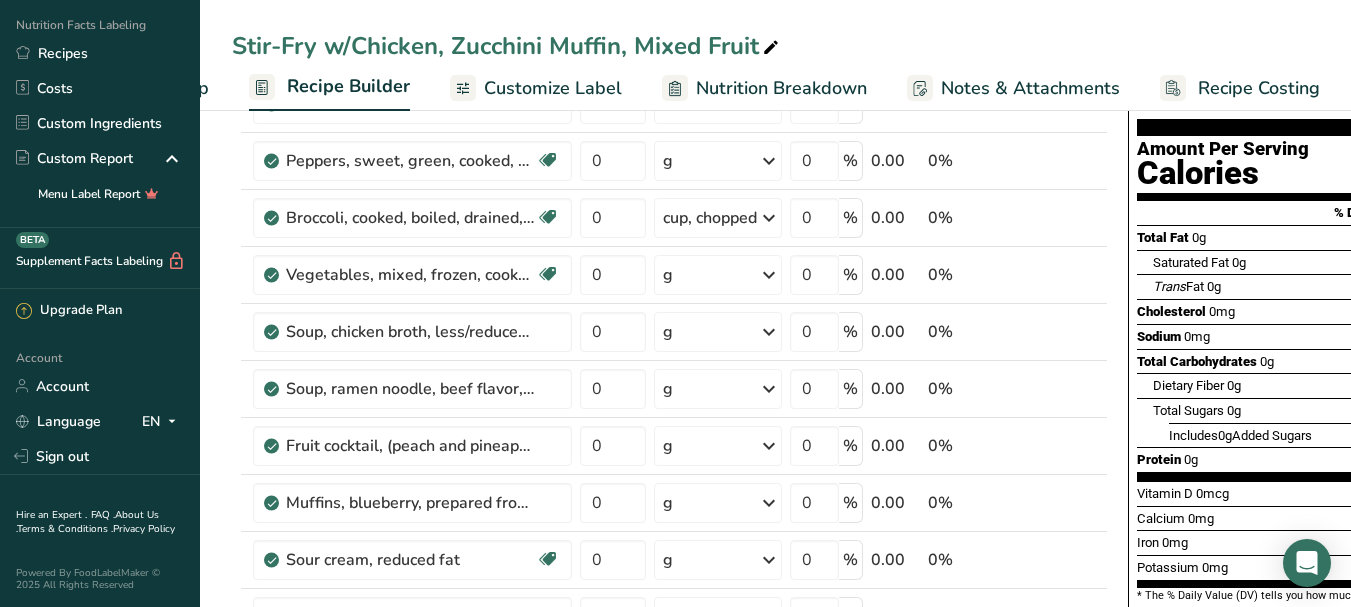 click on "Customize Label" at bounding box center [553, 88] 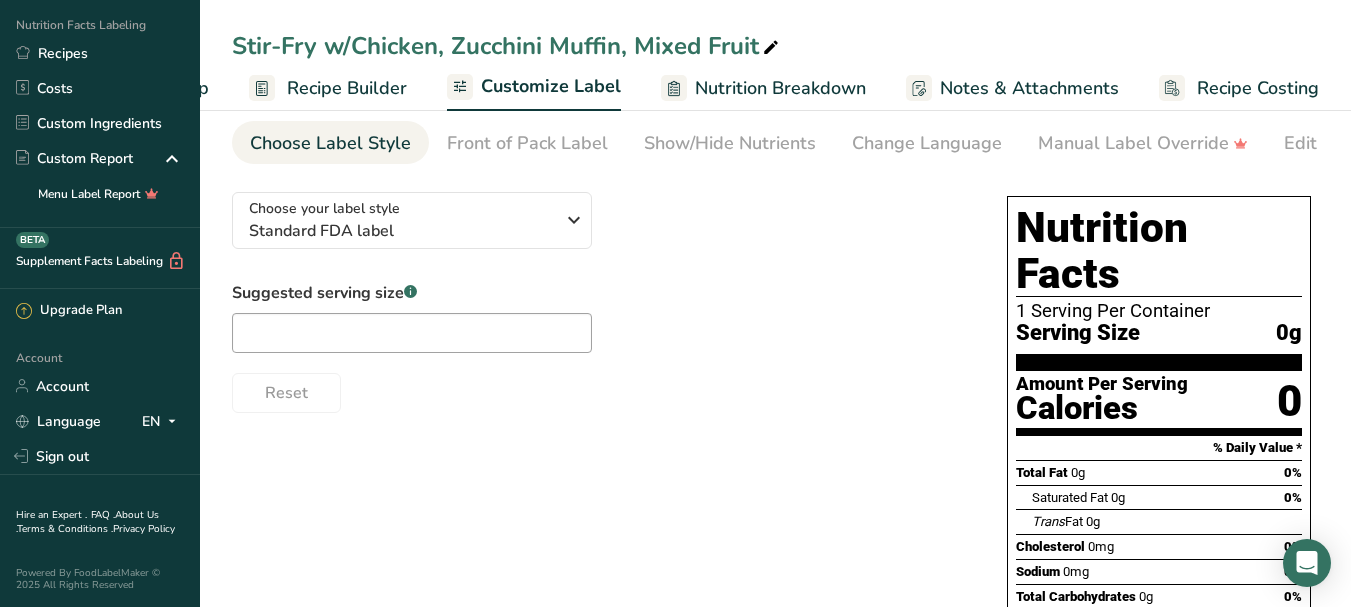 scroll, scrollTop: 0, scrollLeft: 0, axis: both 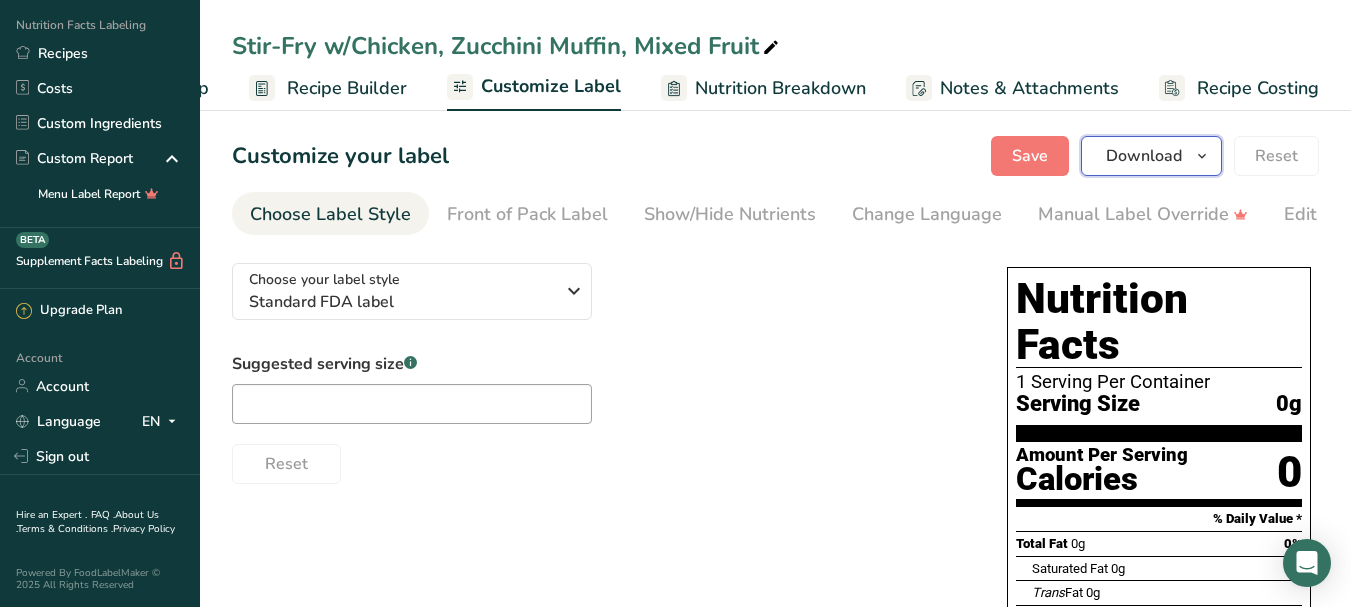 click on "Download" at bounding box center [1144, 156] 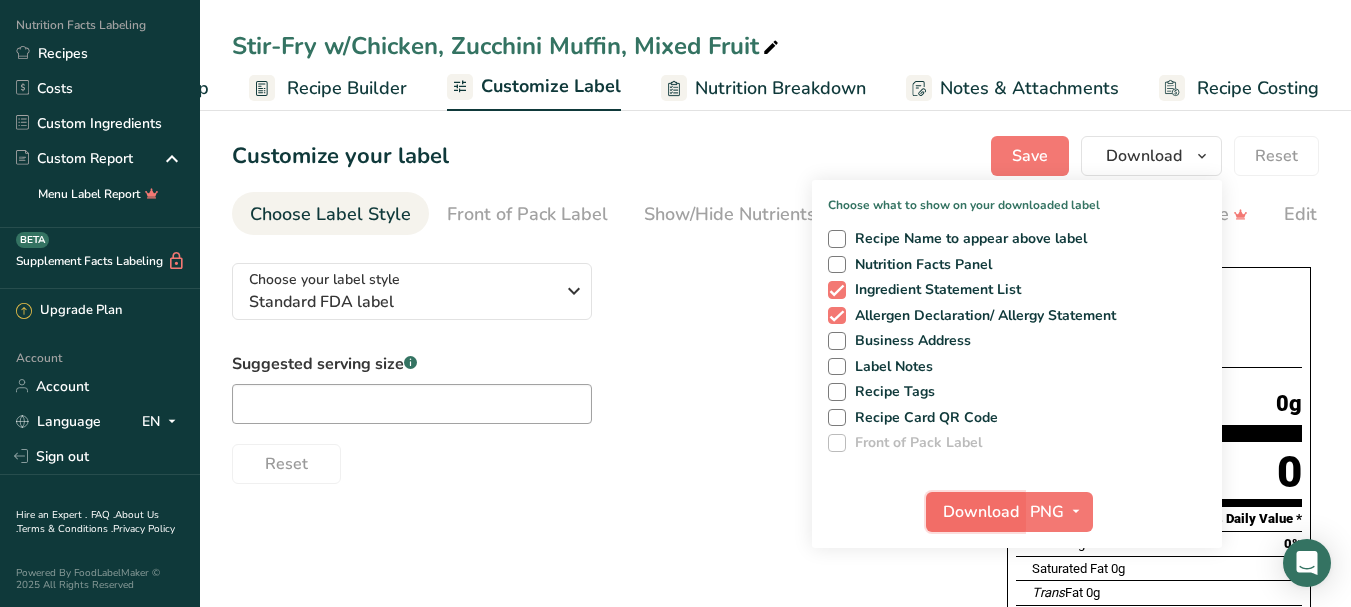click on "Download" at bounding box center (981, 512) 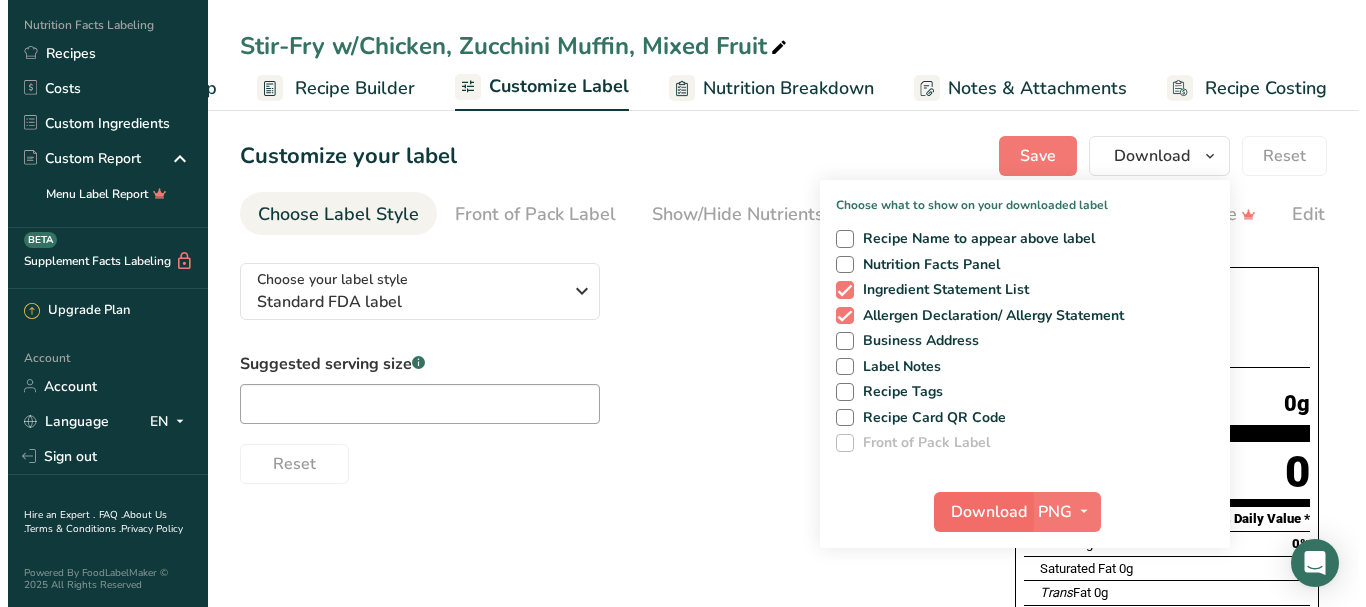 scroll, scrollTop: 0, scrollLeft: 155, axis: horizontal 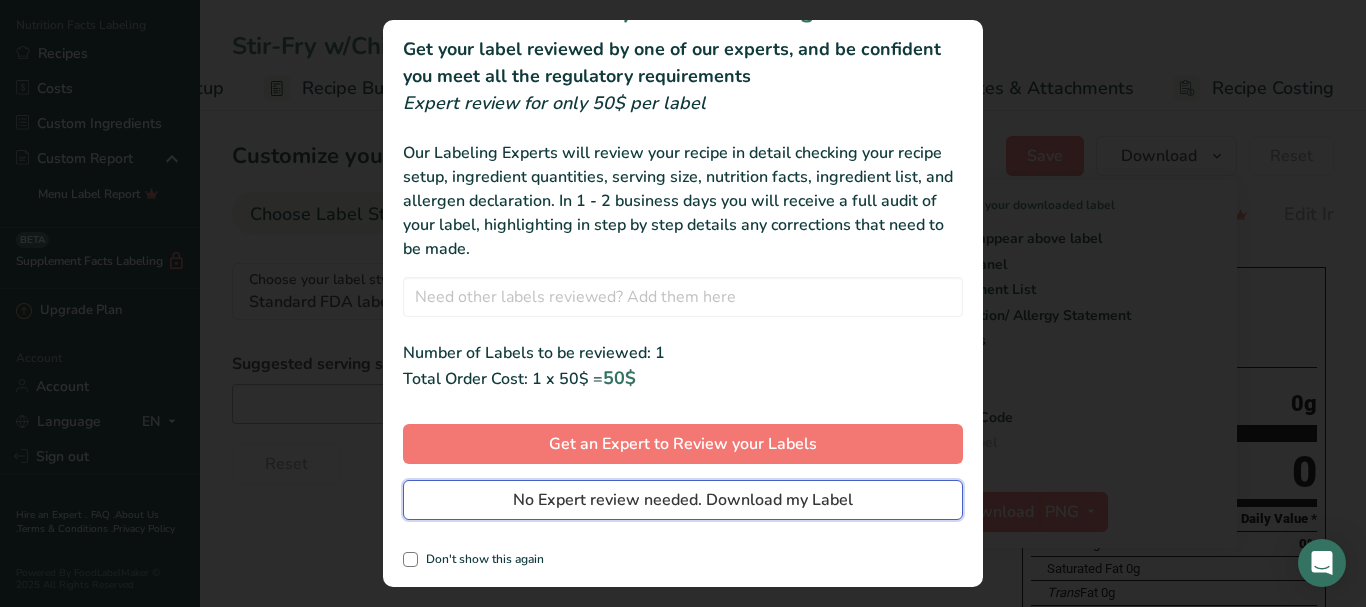 click on "No Expert review needed. Download my Label" at bounding box center (683, 500) 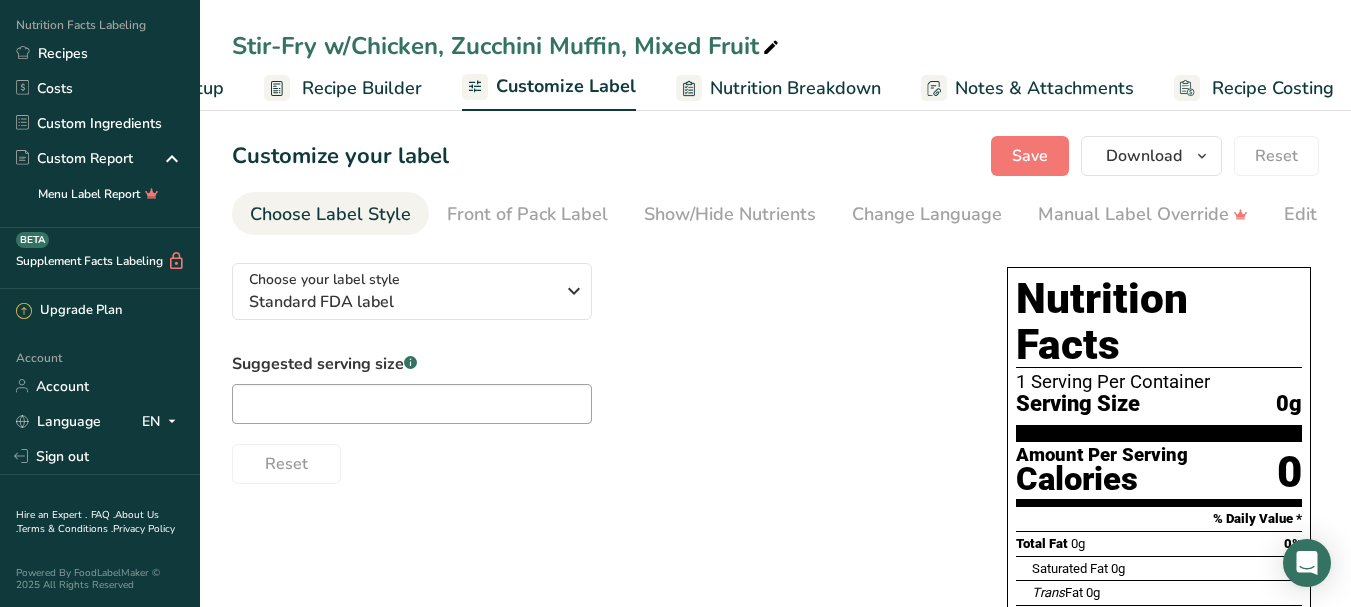 click on "Recipe Builder" at bounding box center (362, 88) 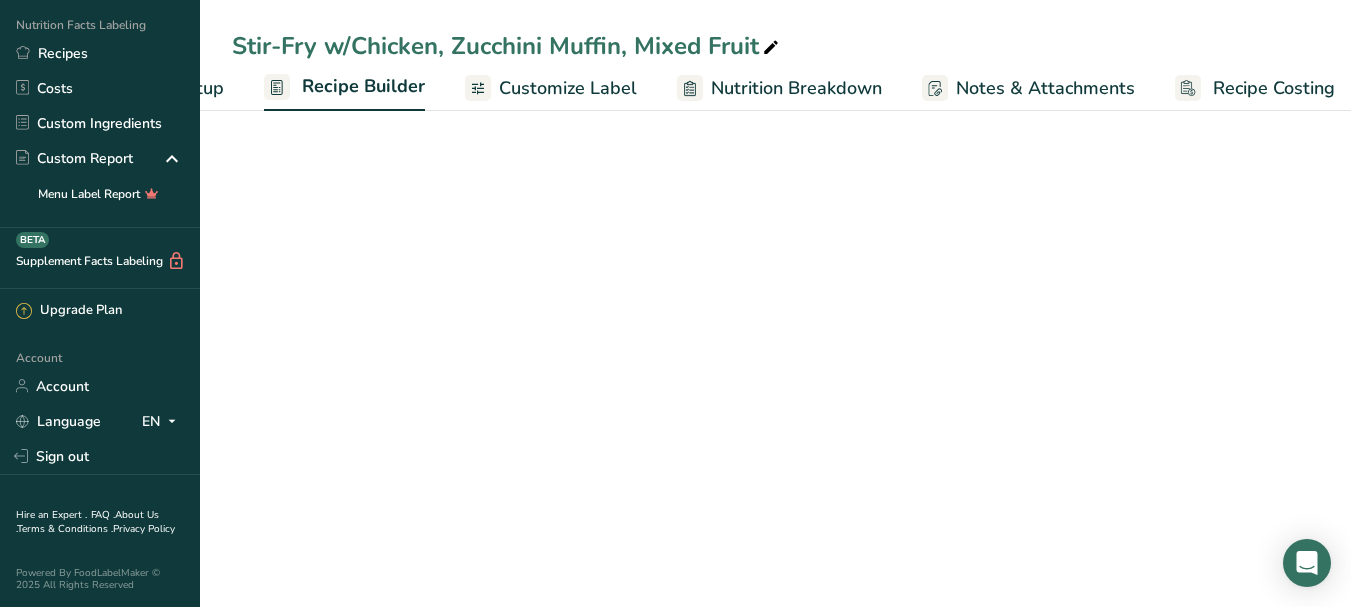 scroll, scrollTop: 0, scrollLeft: 170, axis: horizontal 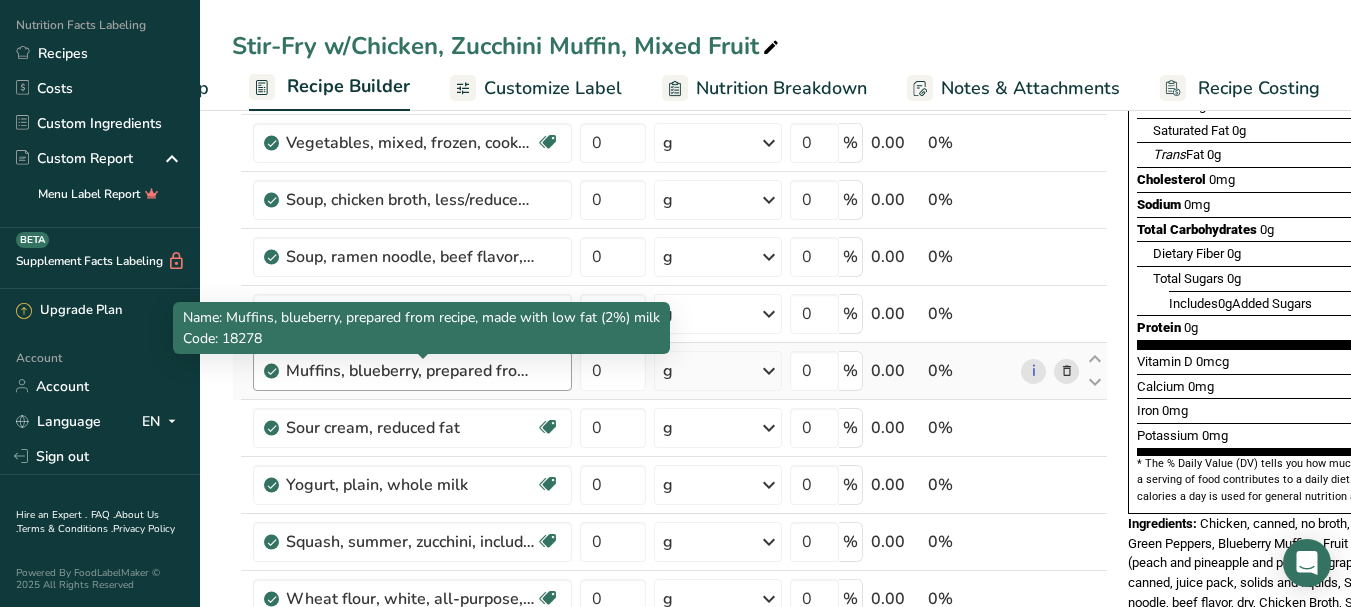 click on "Muffins, blueberry, prepared from recipe, made with low fat (2%) milk" at bounding box center [411, 371] 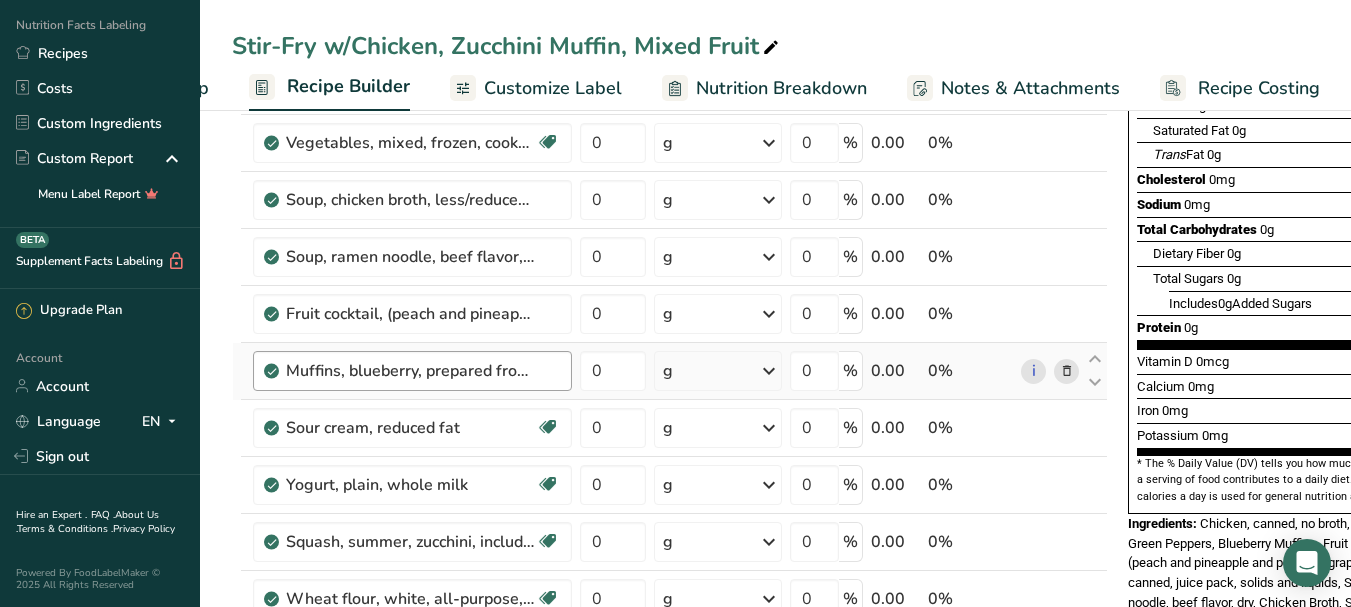 click on "Muffins, blueberry, prepared from recipe, made with low fat (2%) milk" at bounding box center [411, 371] 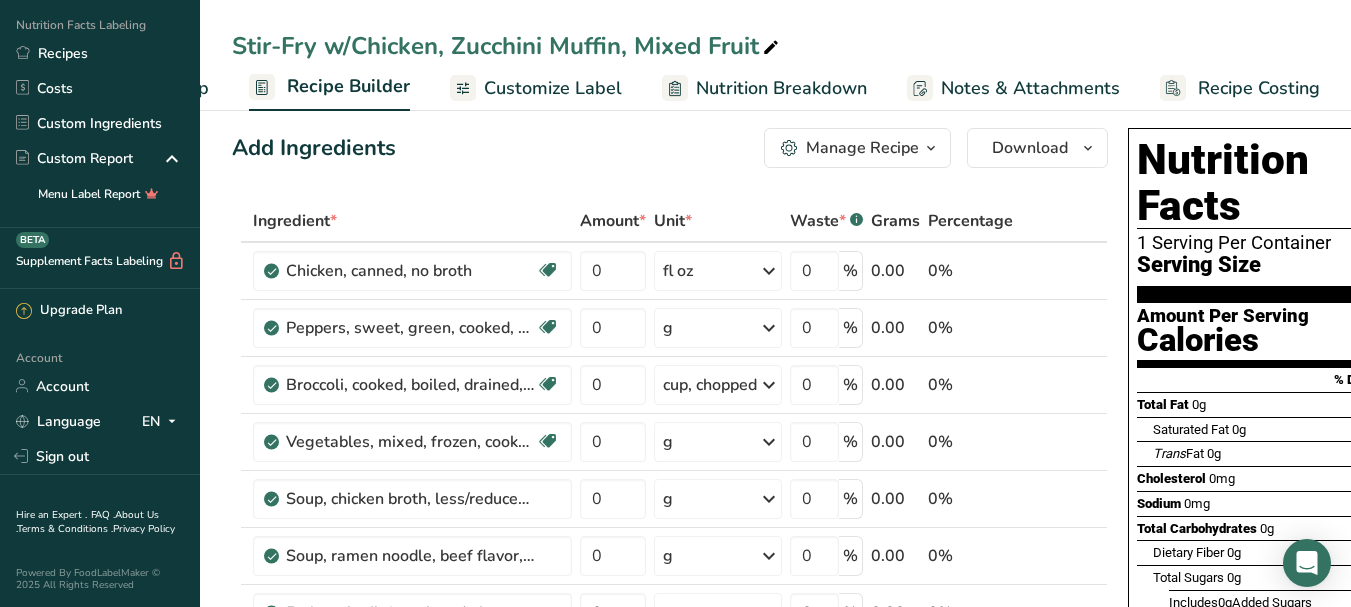 scroll, scrollTop: 0, scrollLeft: 0, axis: both 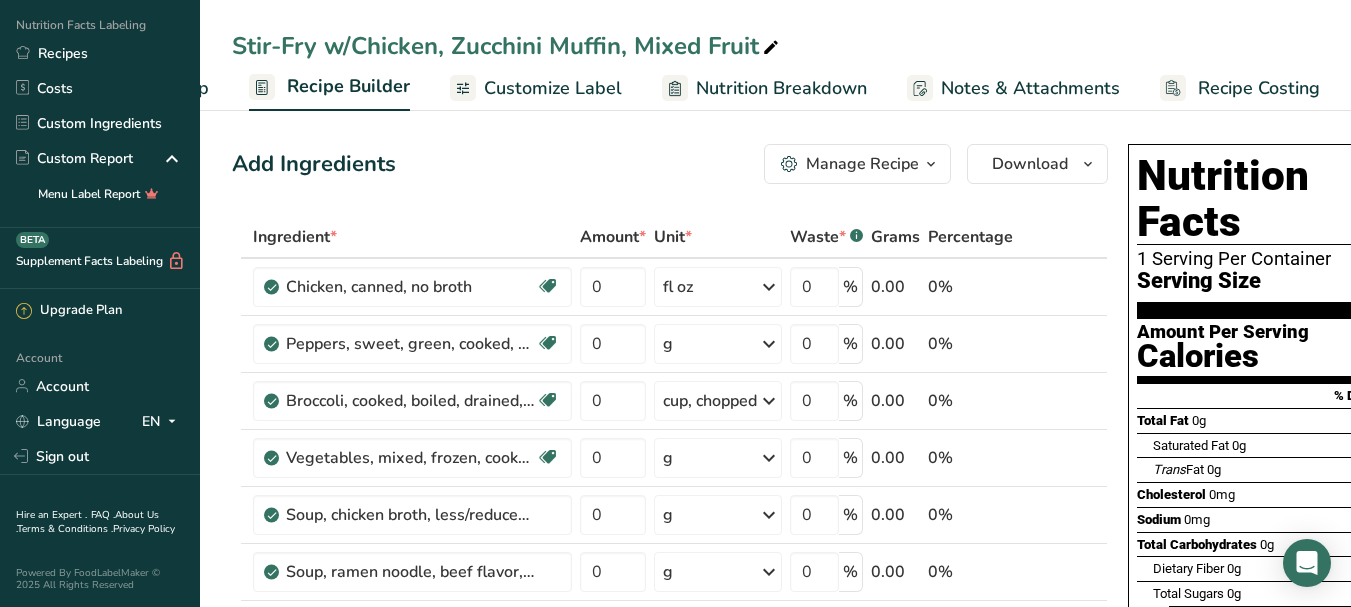 click at bounding box center (931, 164) 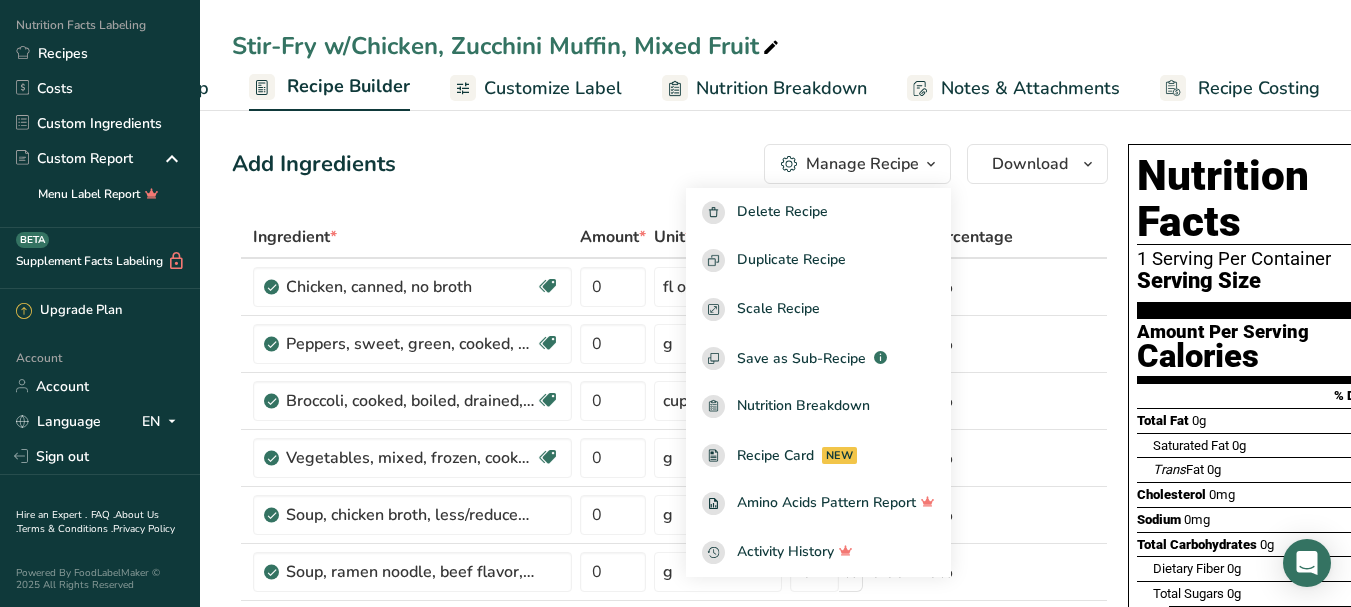 click at bounding box center [931, 164] 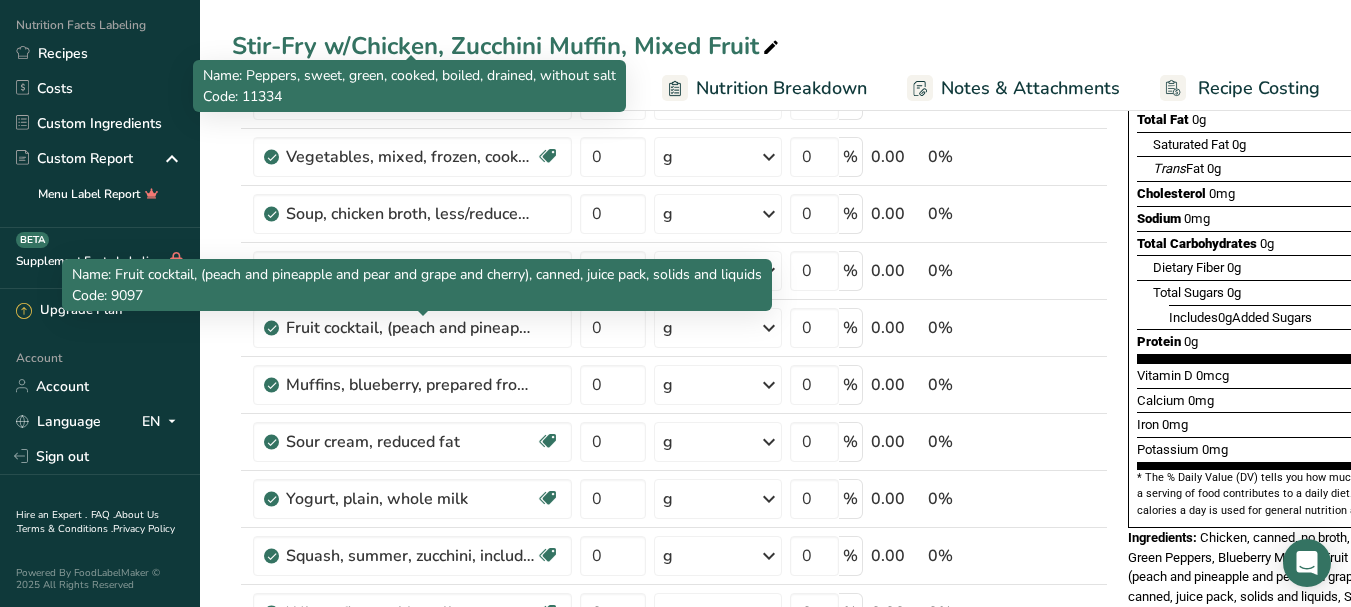 scroll, scrollTop: 400, scrollLeft: 0, axis: vertical 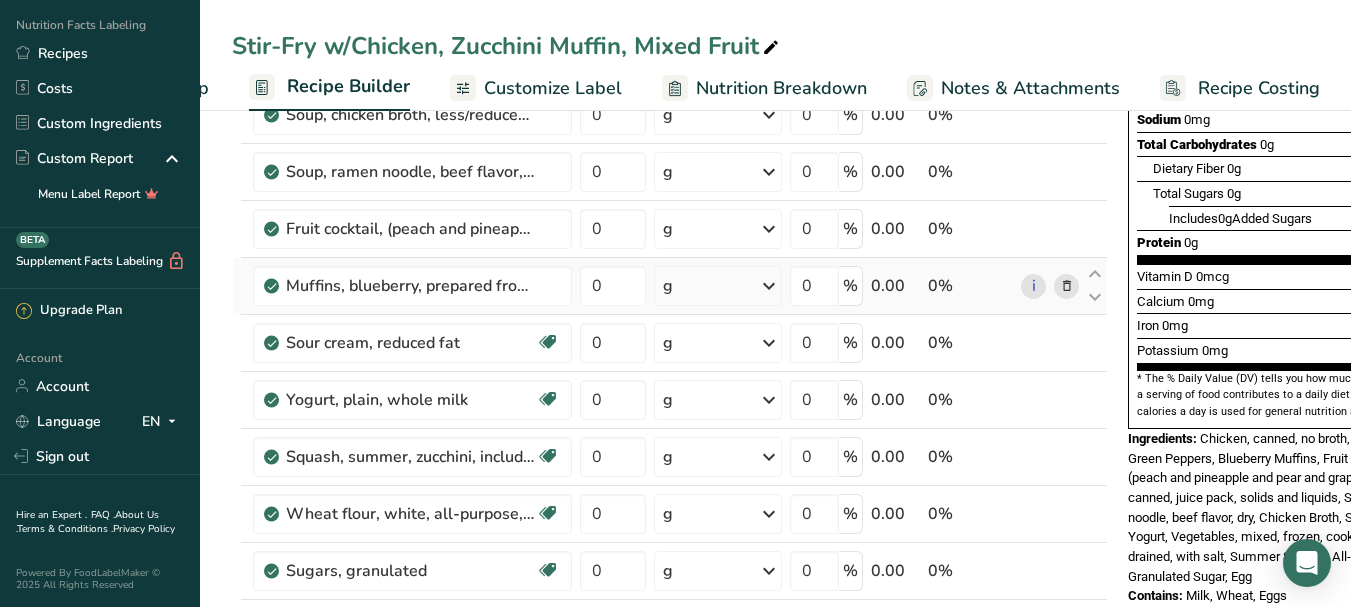 click at bounding box center (1067, 286) 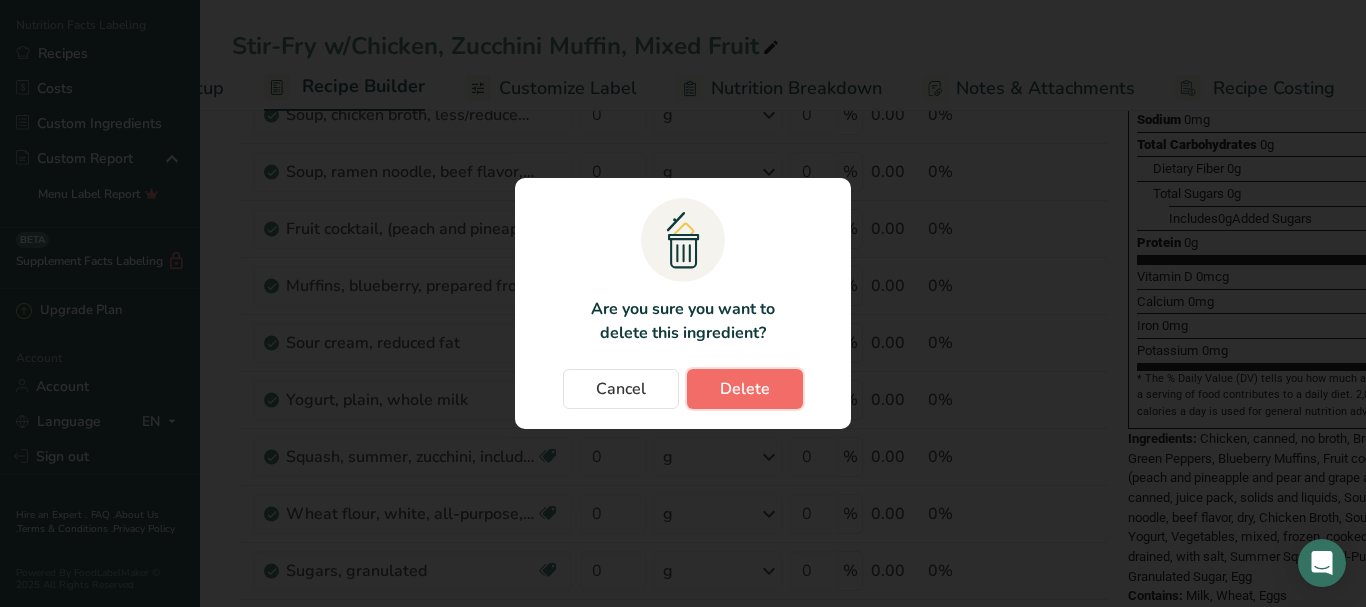 click on "Delete" at bounding box center [745, 389] 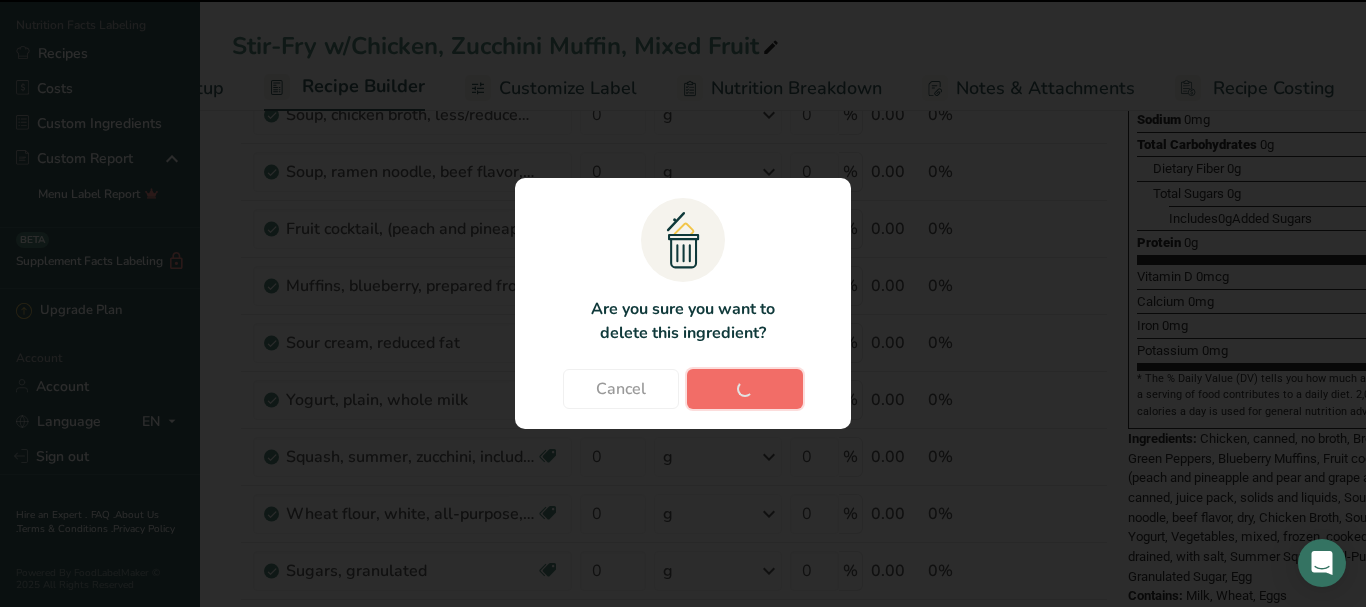 type 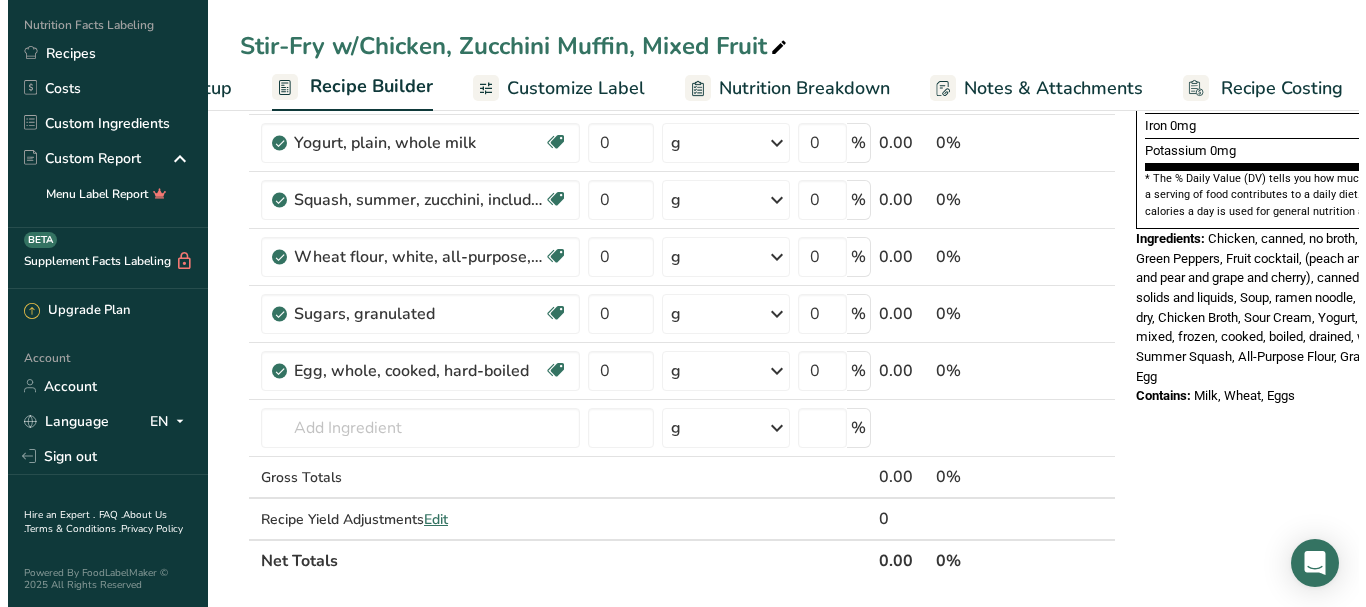 scroll, scrollTop: 500, scrollLeft: 0, axis: vertical 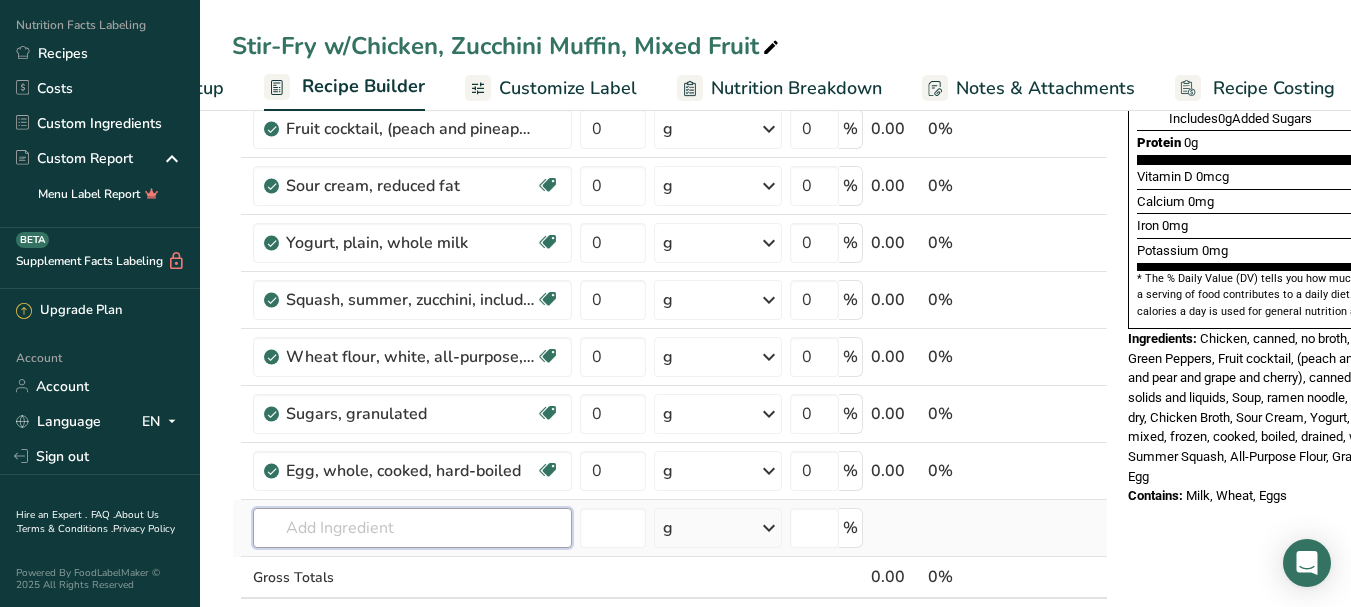 click at bounding box center [412, 528] 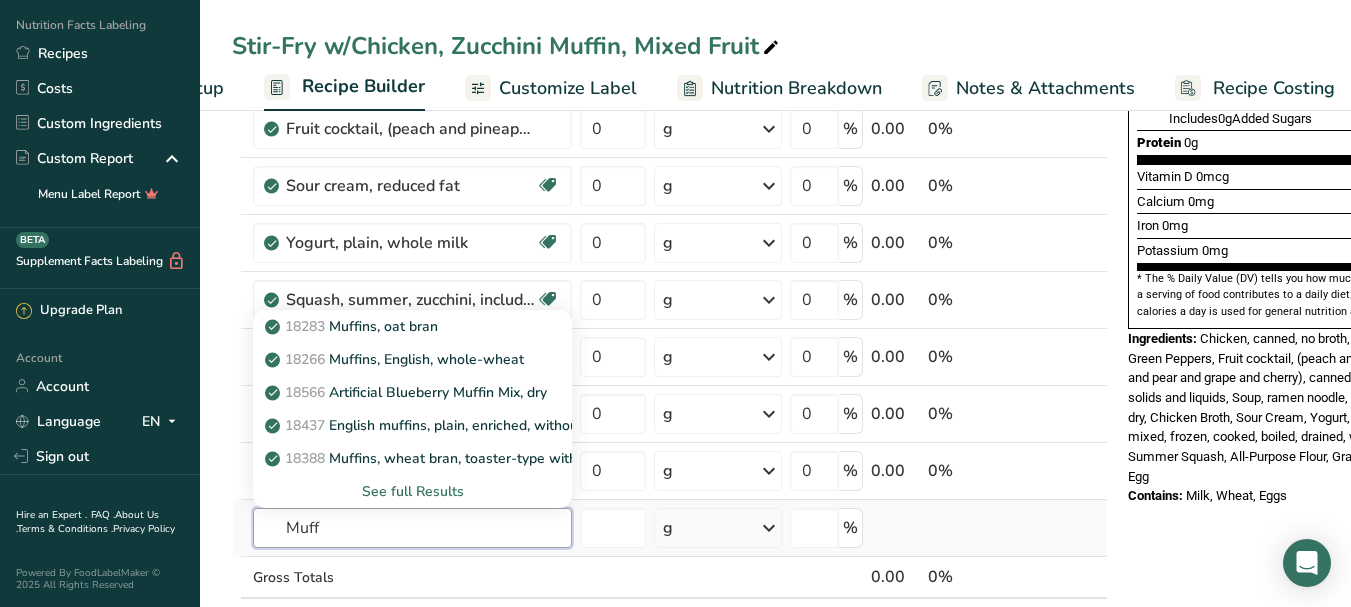 type on "Muff" 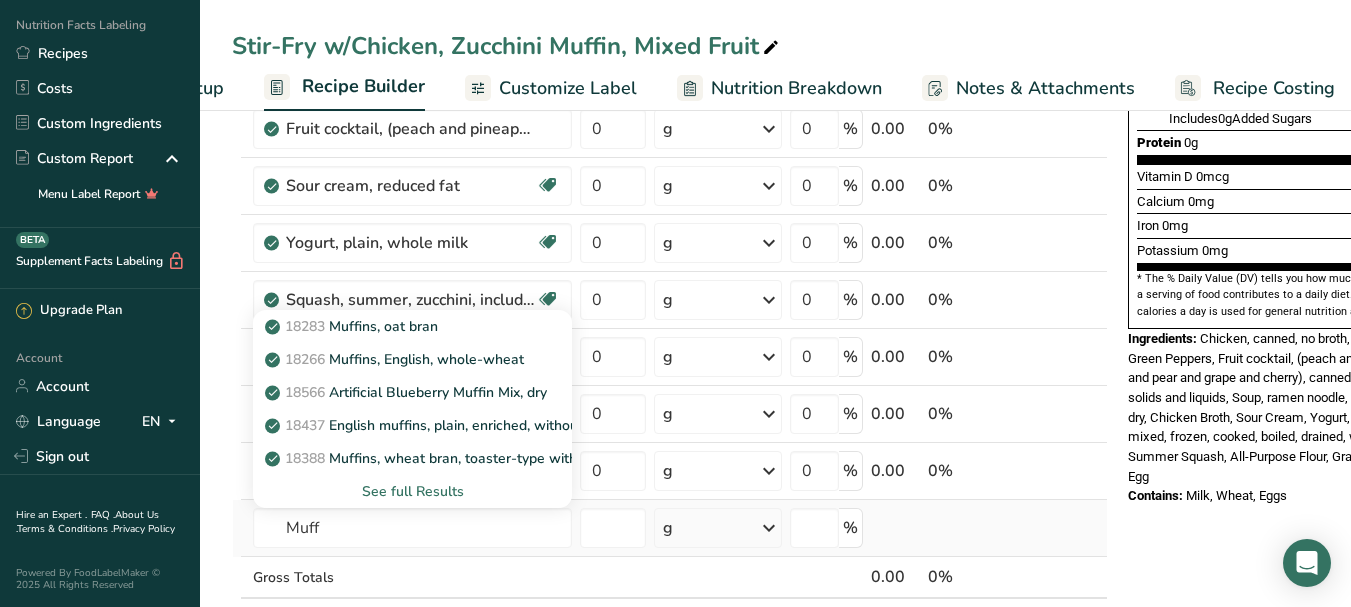 type 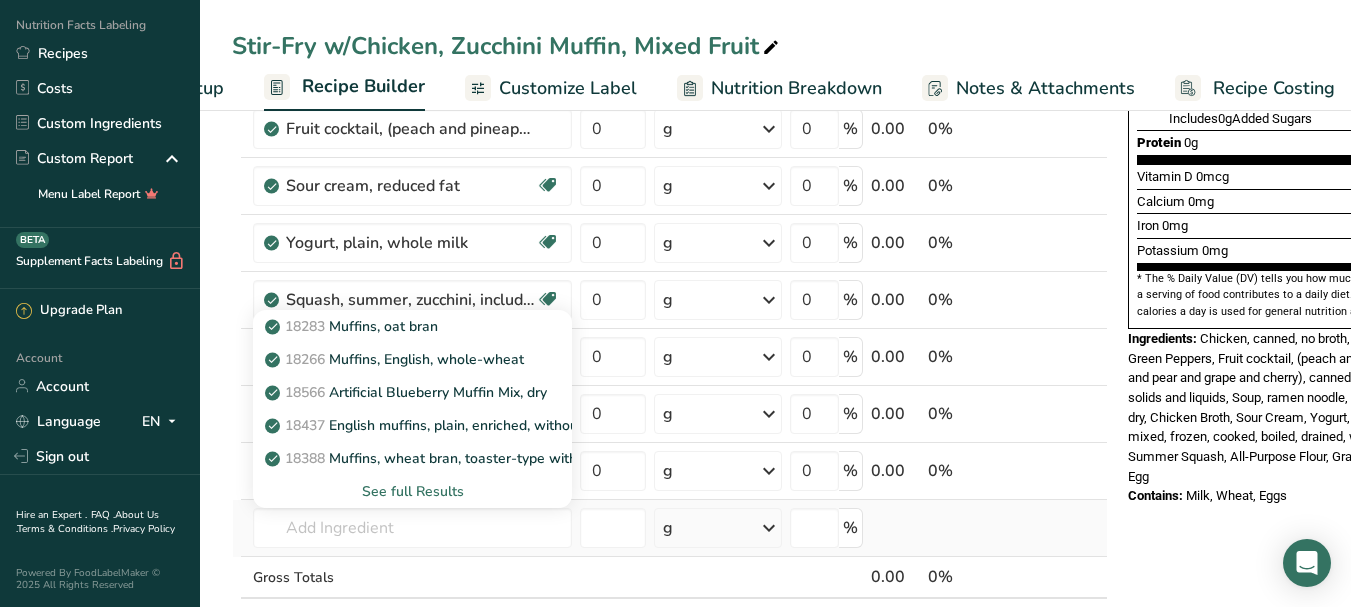 click on "See full Results" at bounding box center (412, 491) 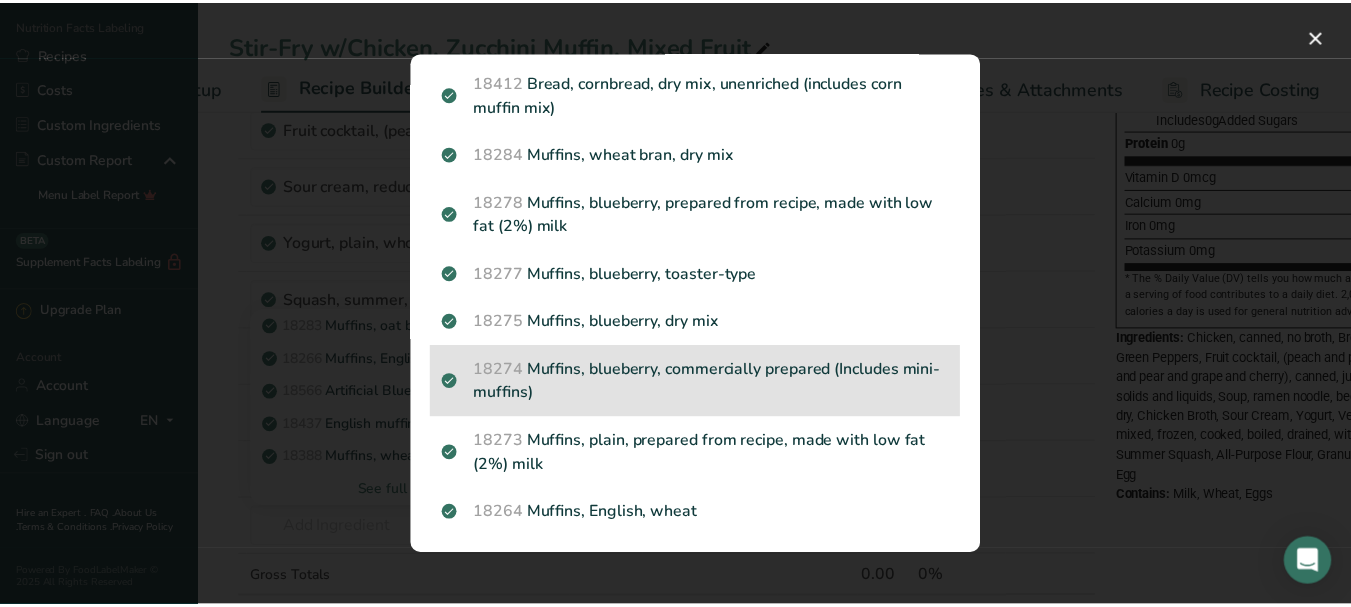 scroll, scrollTop: 1300, scrollLeft: 0, axis: vertical 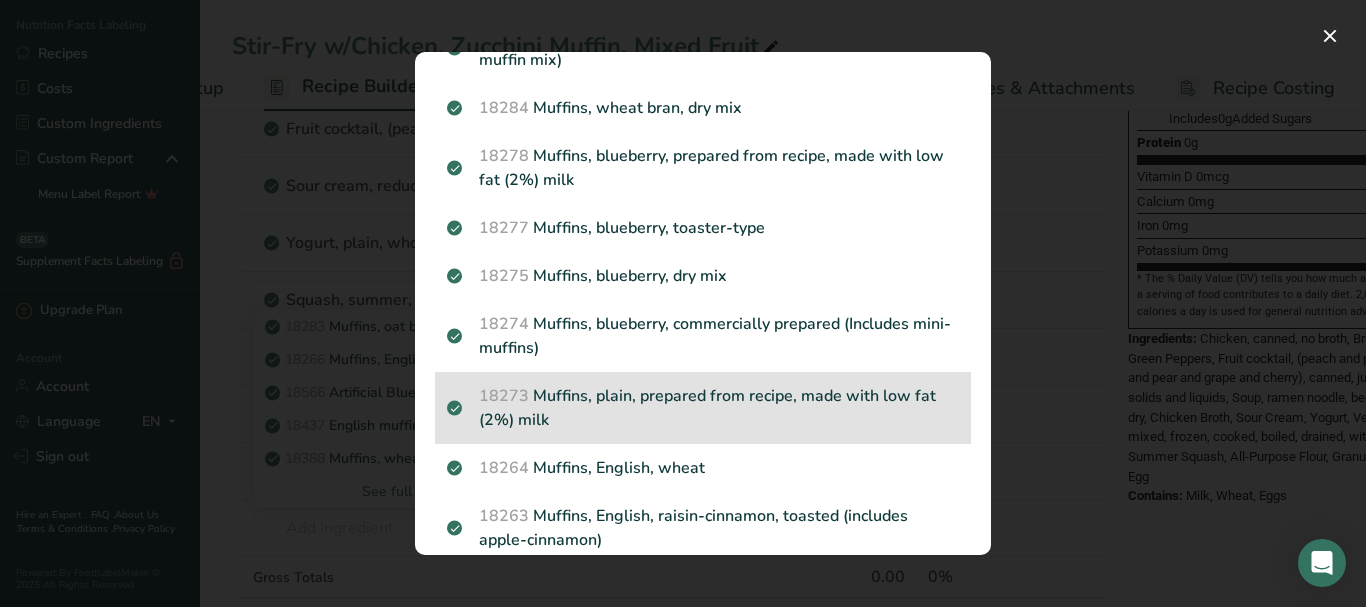 click on "18273
Muffins, plain, prepared from recipe, made with low fat (2%) milk" at bounding box center (703, 408) 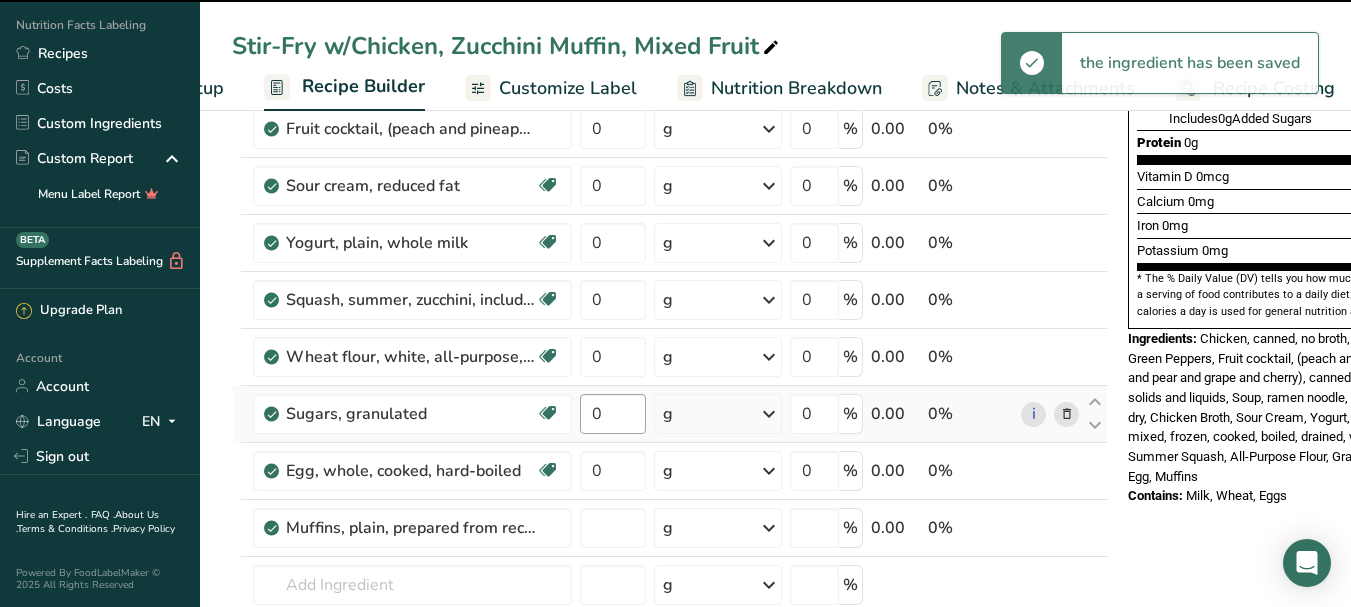 type on "0" 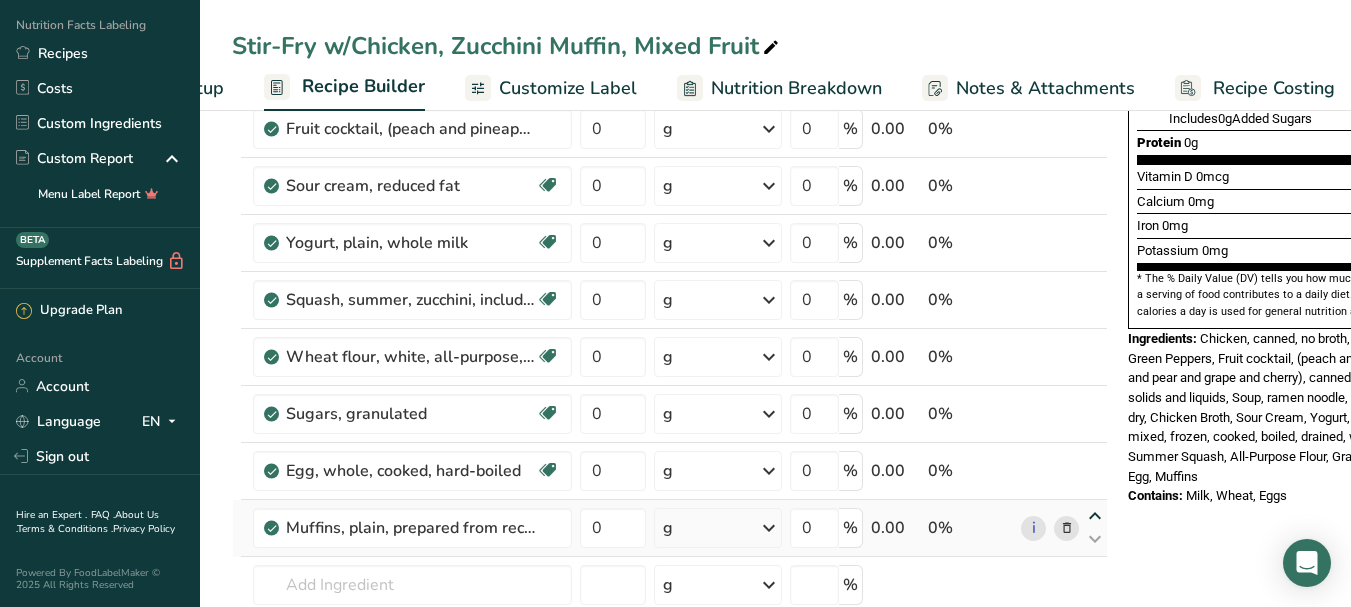 click at bounding box center (1095, 516) 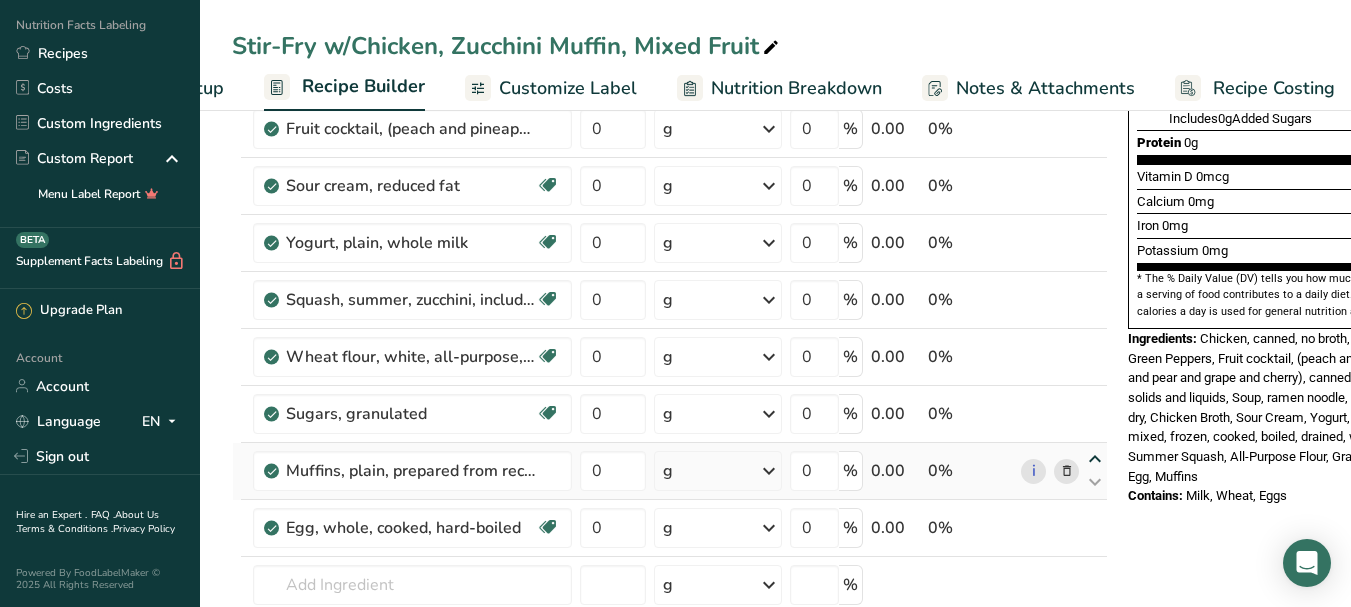 click at bounding box center (1095, 459) 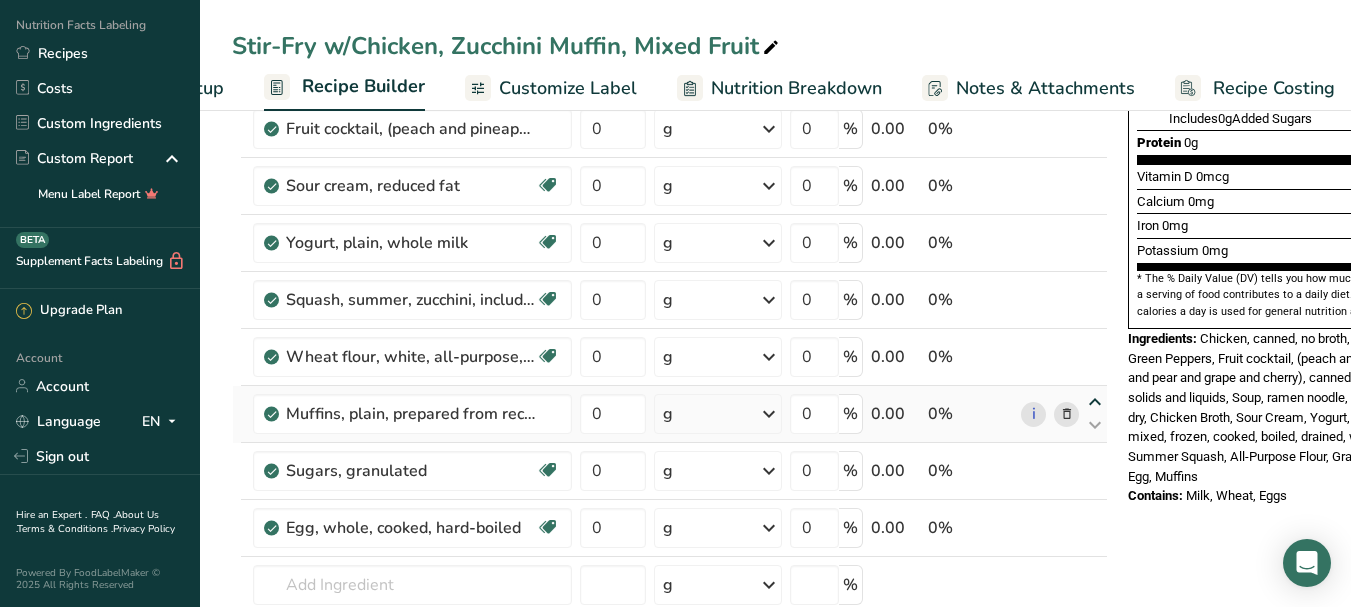 click at bounding box center [1095, 402] 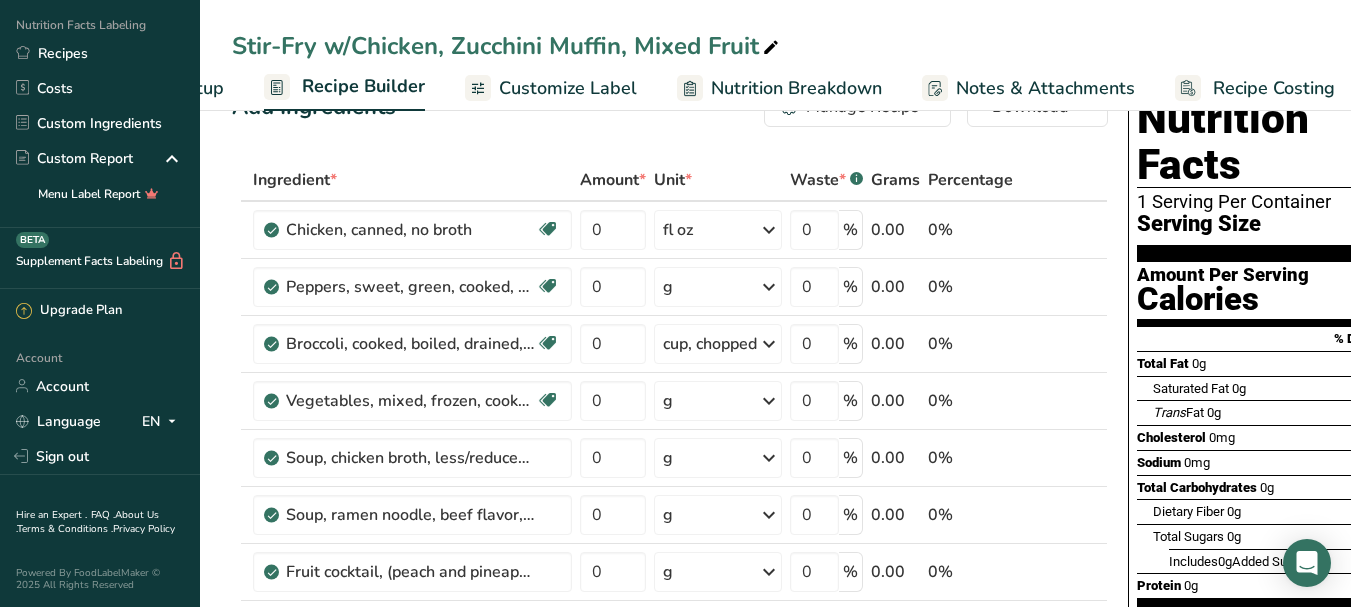 scroll, scrollTop: 0, scrollLeft: 0, axis: both 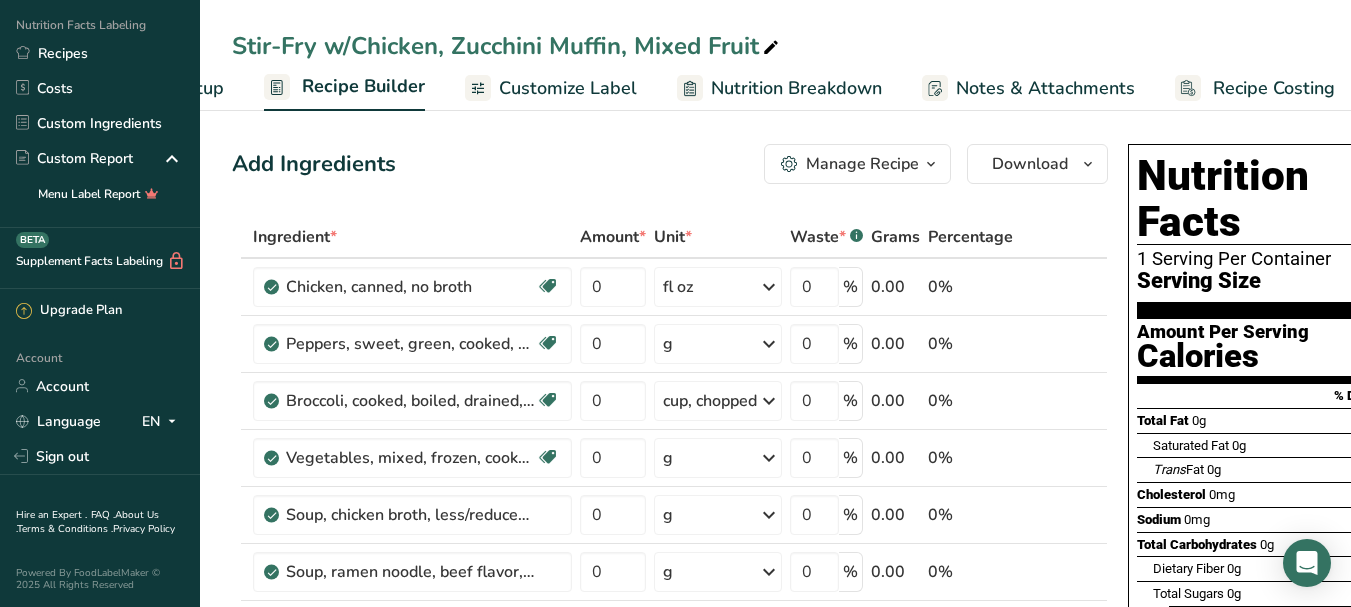 click on "Customize Label" at bounding box center [568, 88] 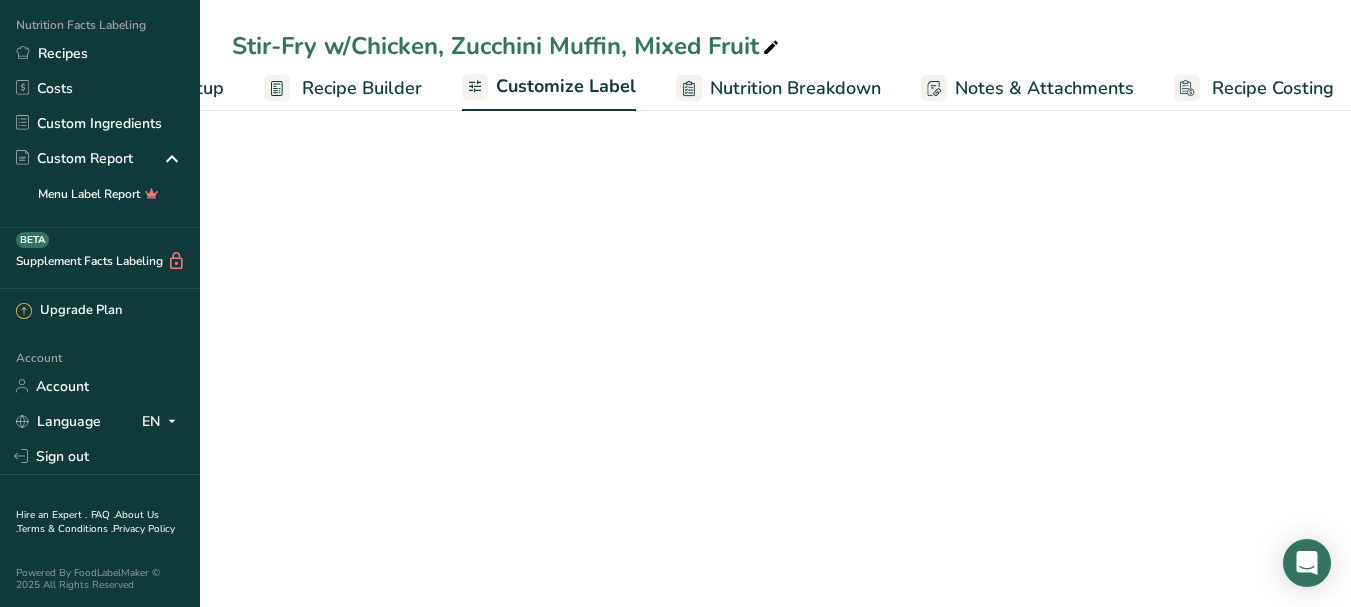 scroll, scrollTop: 0, scrollLeft: 170, axis: horizontal 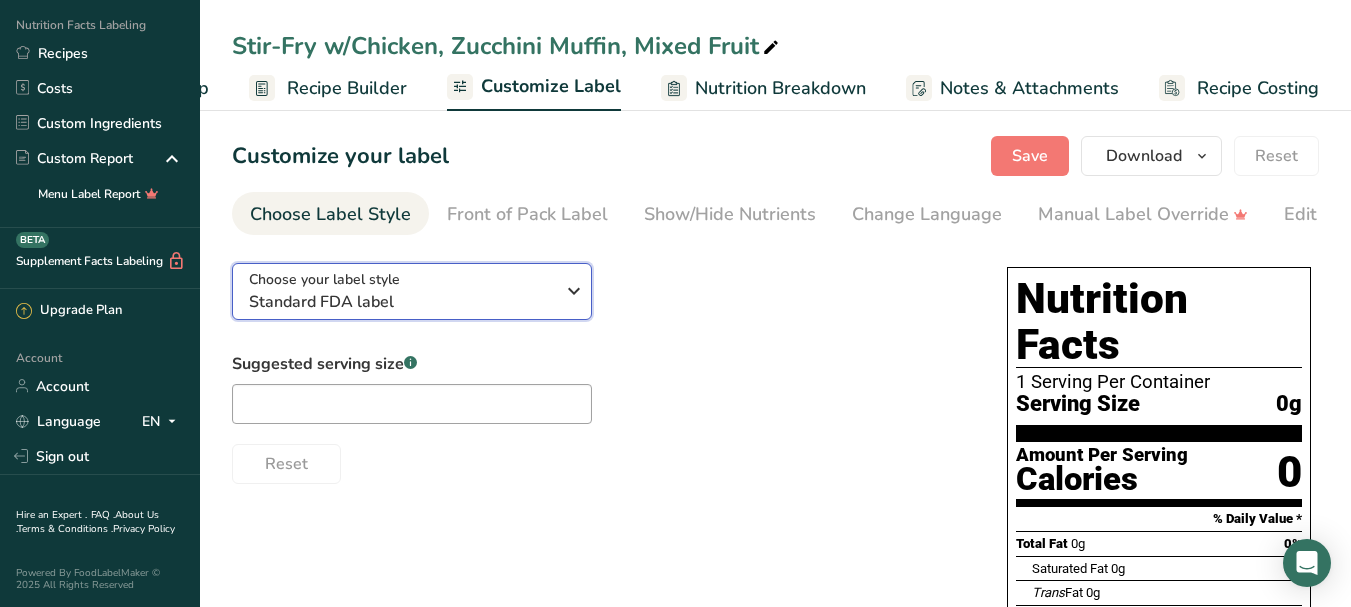 click at bounding box center [574, 291] 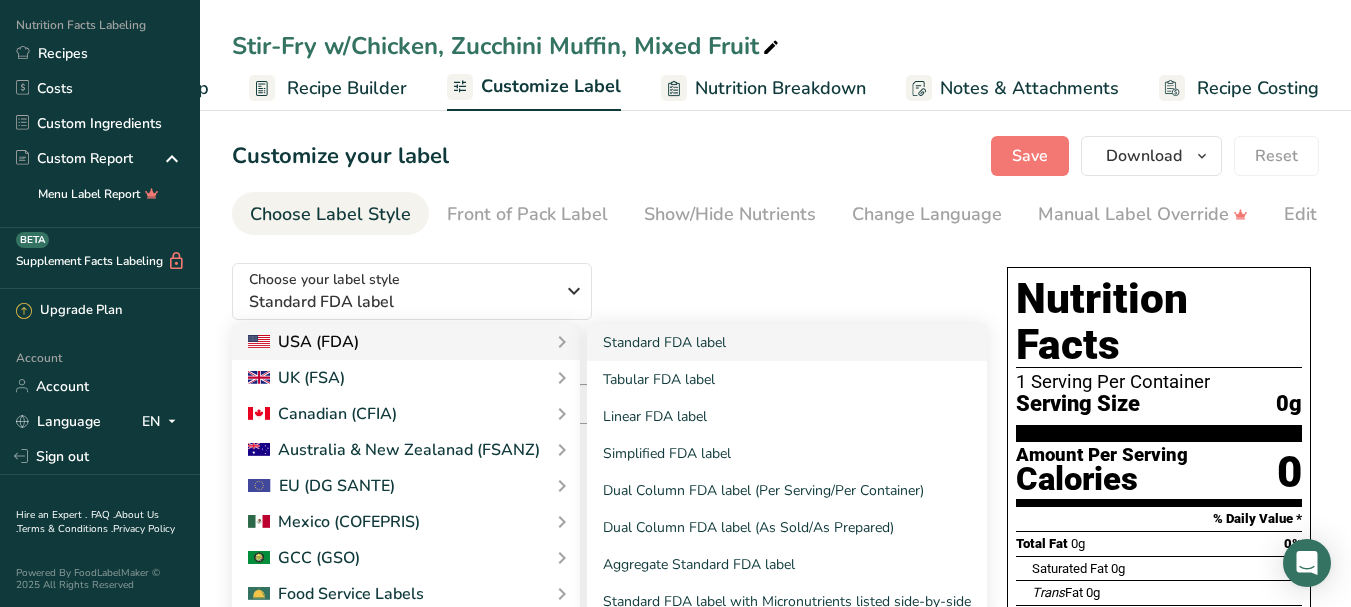 click on "USA (FDA)" at bounding box center (406, 342) 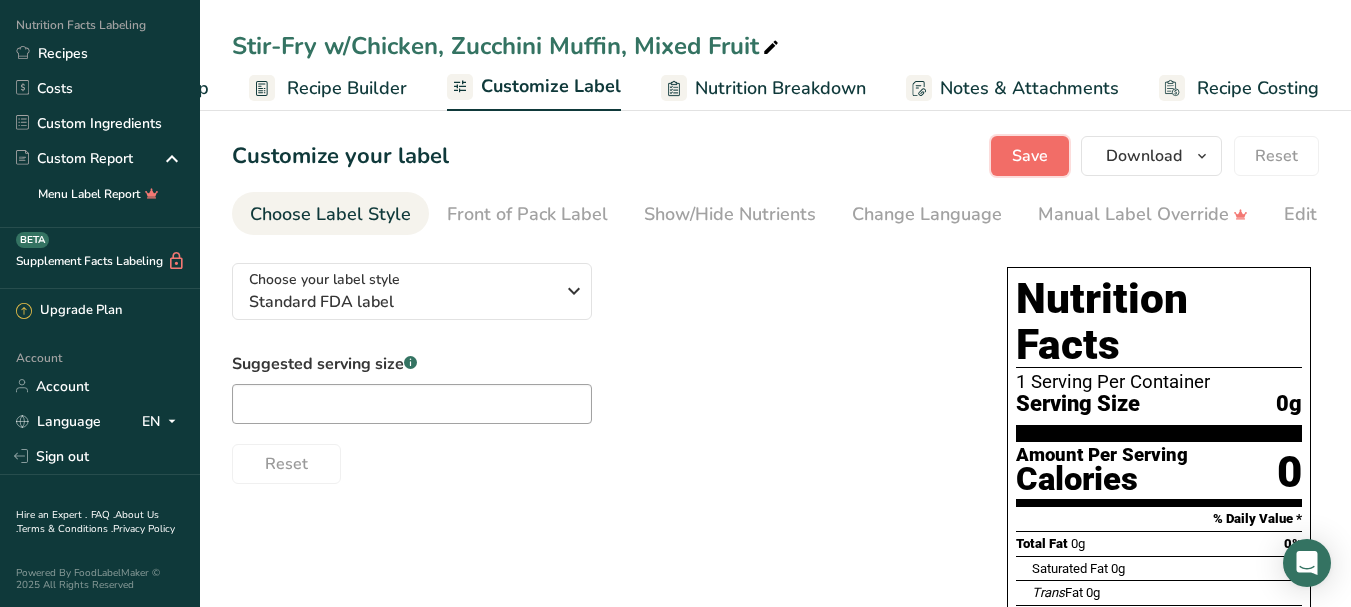 click on "Save" at bounding box center (1030, 156) 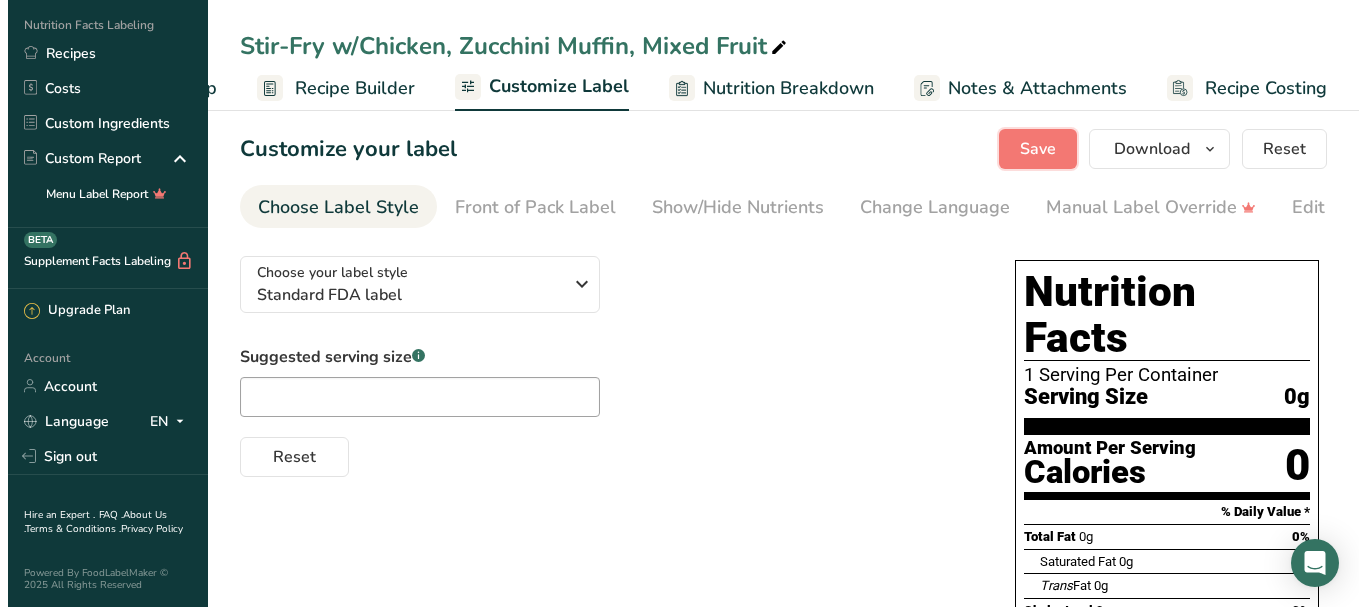 scroll, scrollTop: 0, scrollLeft: 0, axis: both 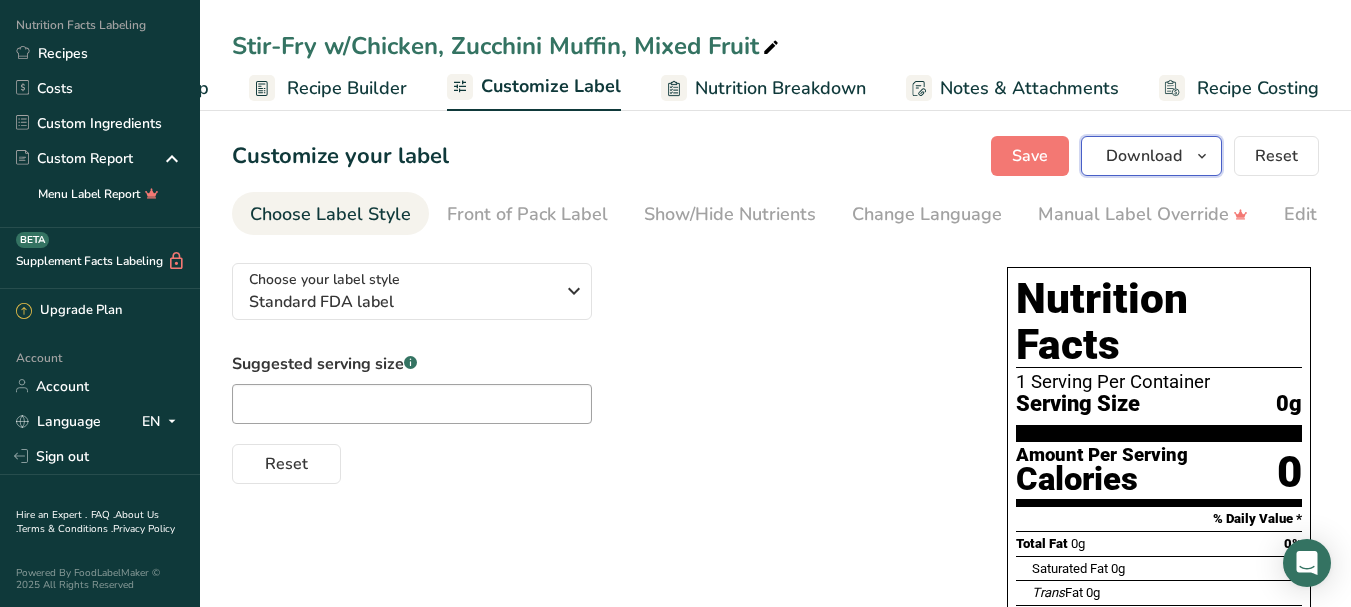 click at bounding box center [1202, 156] 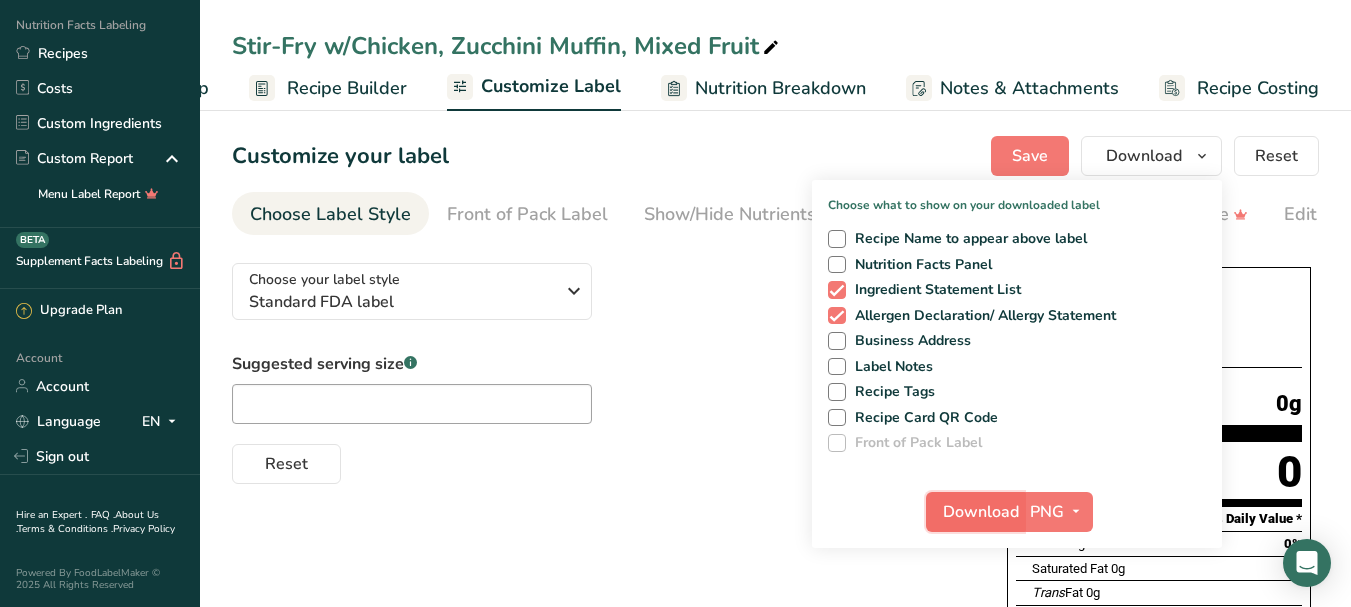 click on "Download" at bounding box center (981, 512) 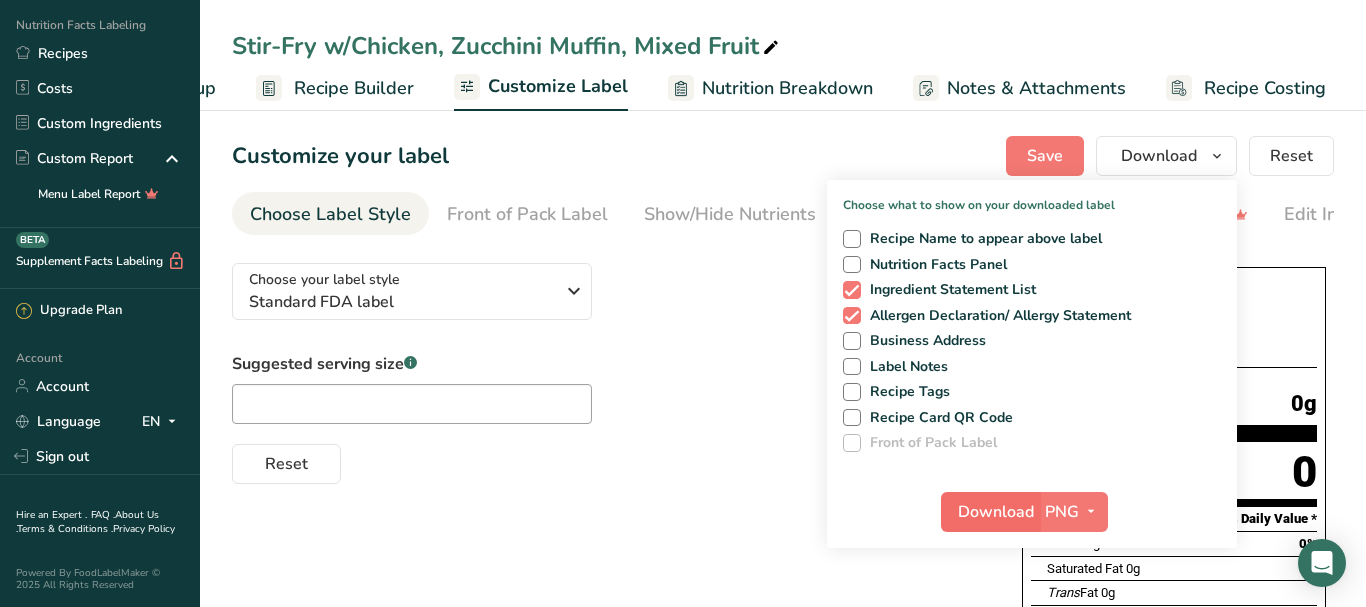 scroll, scrollTop: 0, scrollLeft: 155, axis: horizontal 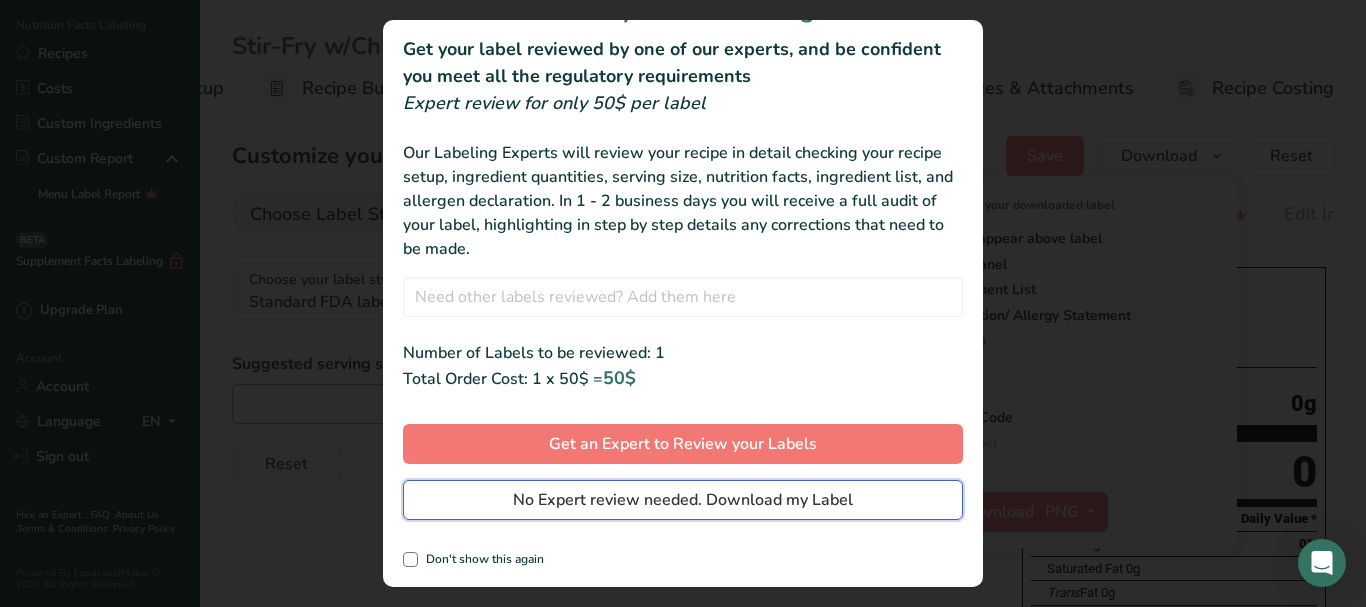 click on "No Expert review needed. Download my Label" at bounding box center (683, 500) 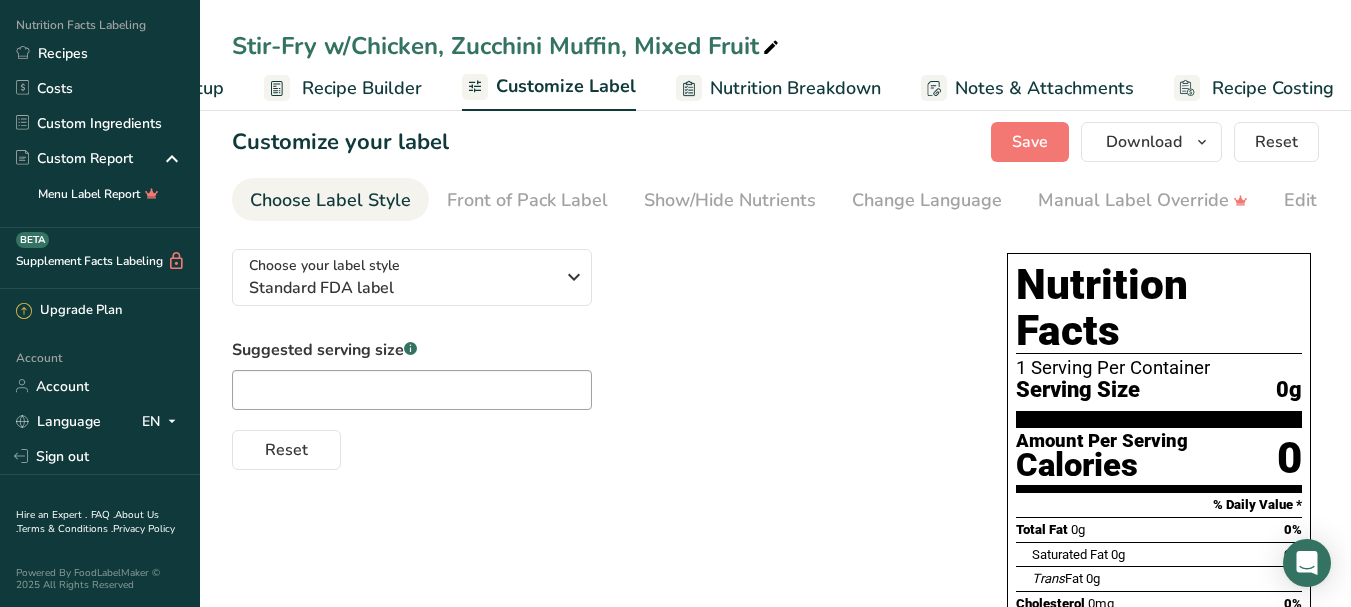 scroll, scrollTop: 0, scrollLeft: 0, axis: both 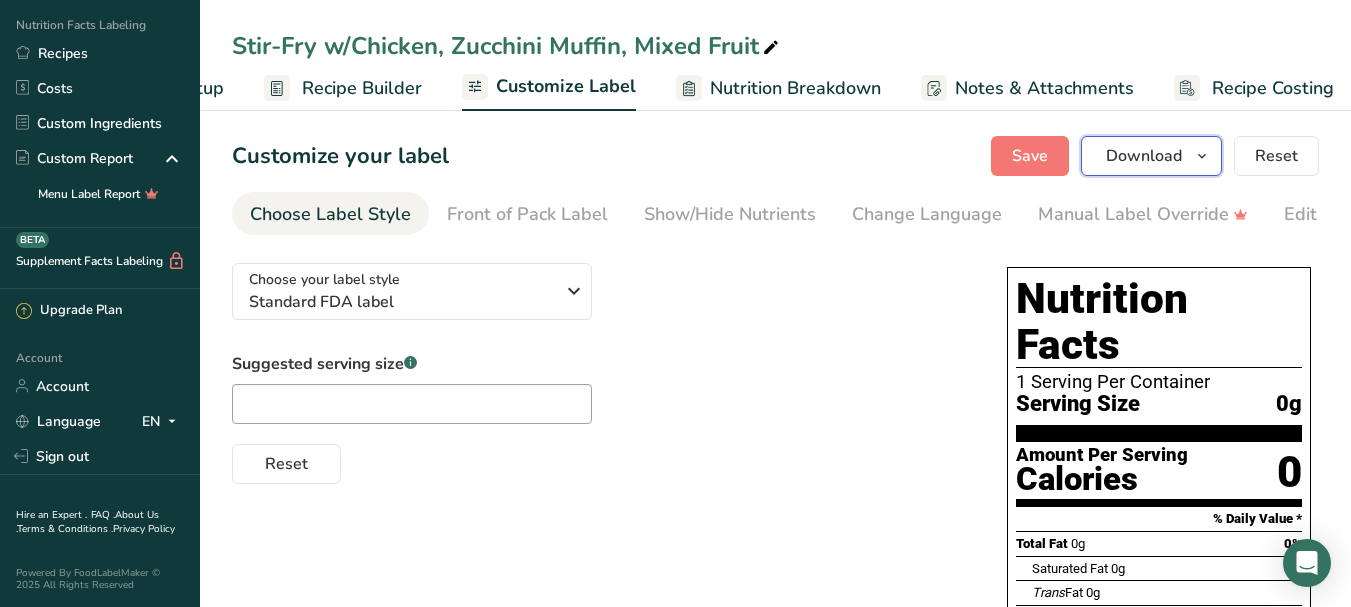 click at bounding box center (1202, 156) 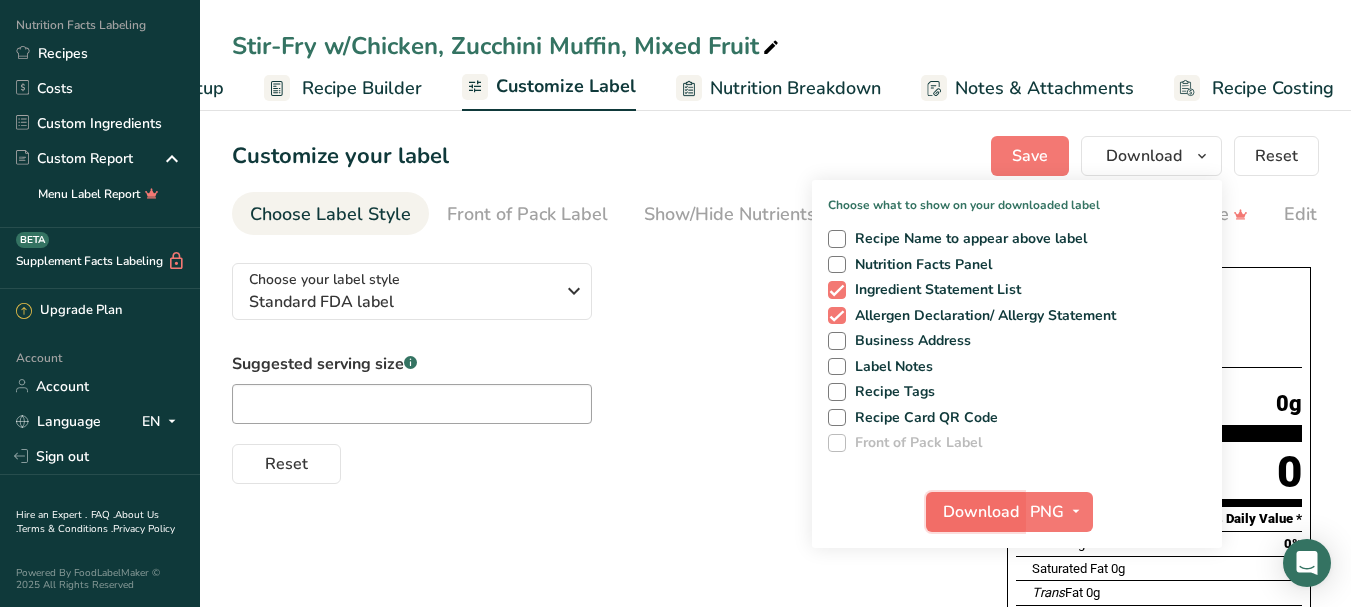 click on "Download" at bounding box center (981, 512) 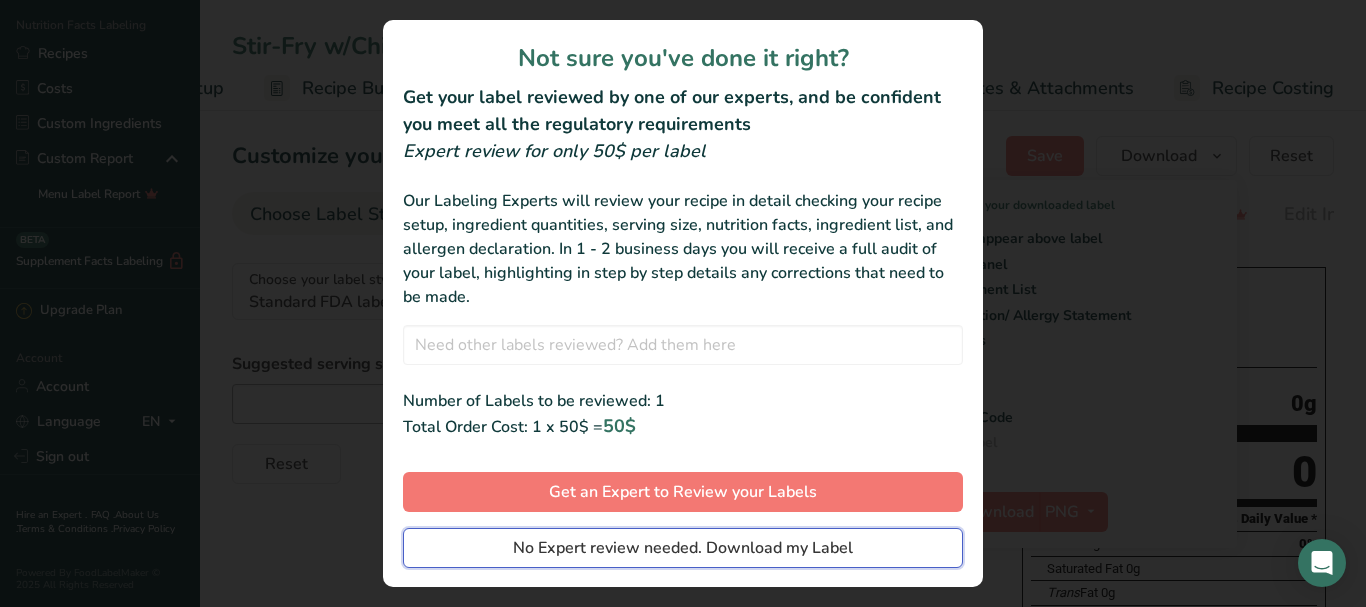 click on "No Expert review needed. Download my Label" at bounding box center (683, 548) 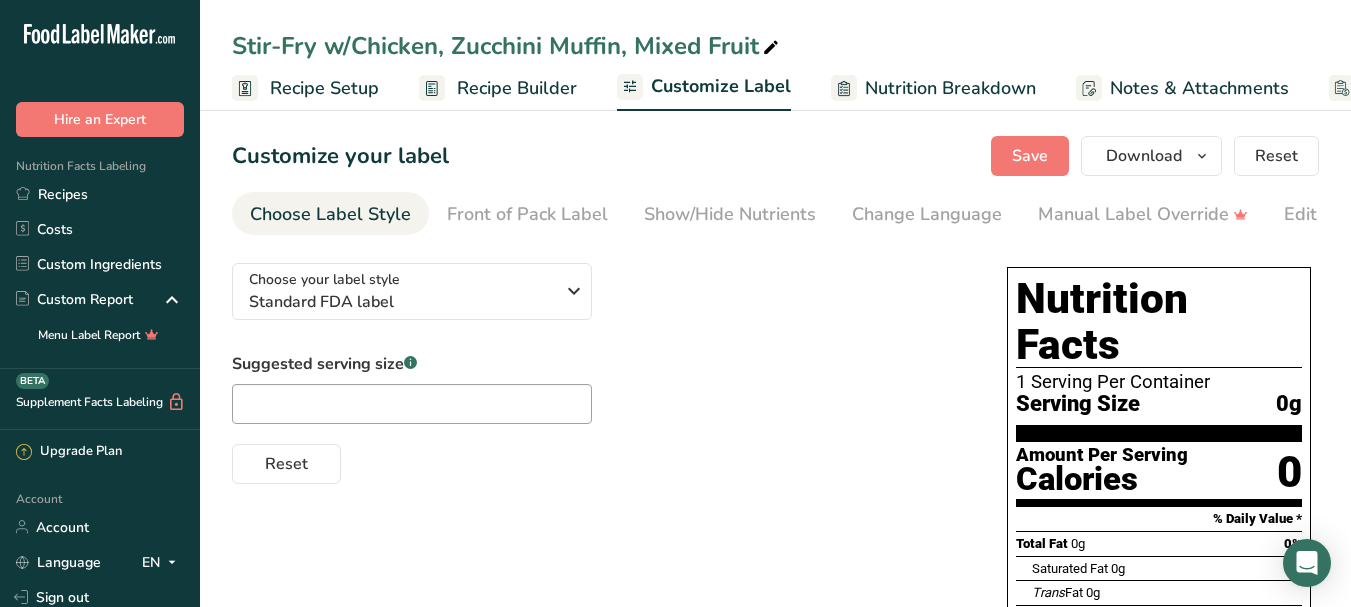 scroll, scrollTop: 0, scrollLeft: 0, axis: both 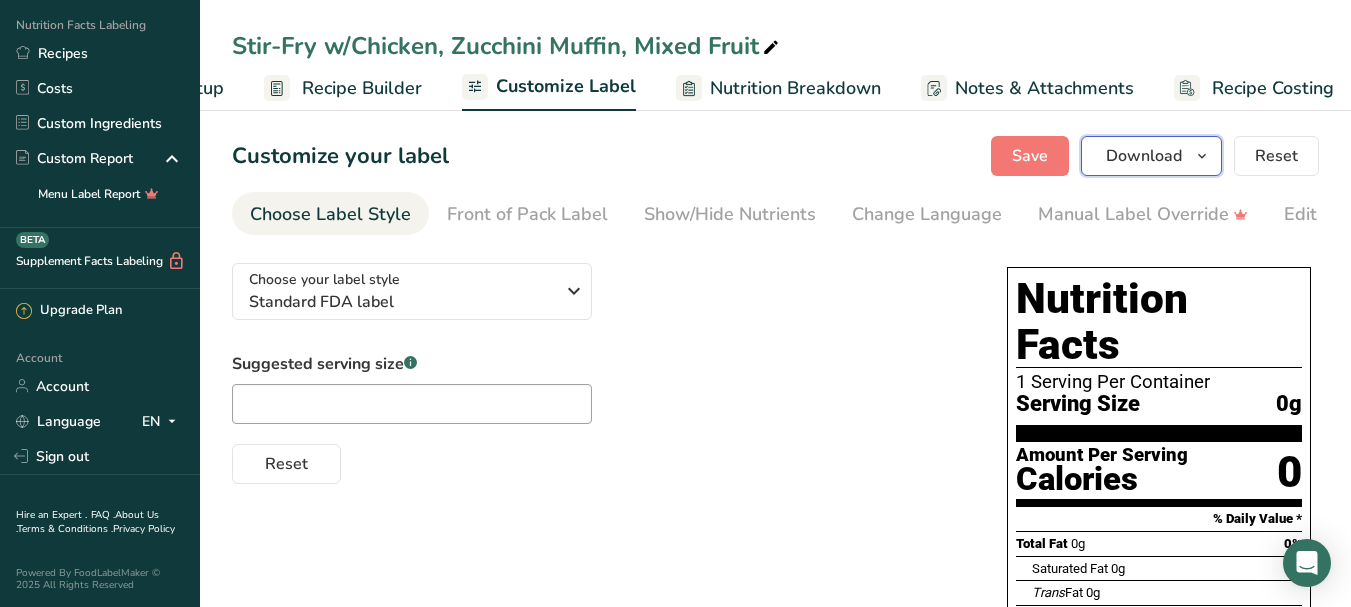 click at bounding box center [1202, 156] 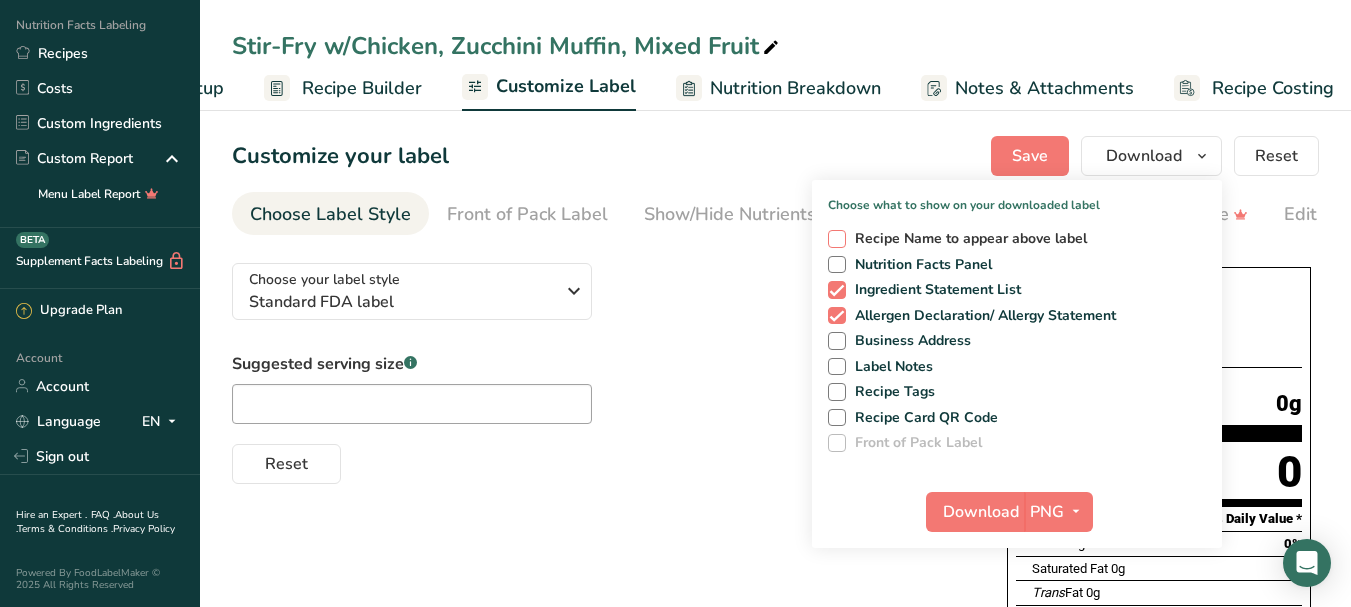 click at bounding box center (837, 239) 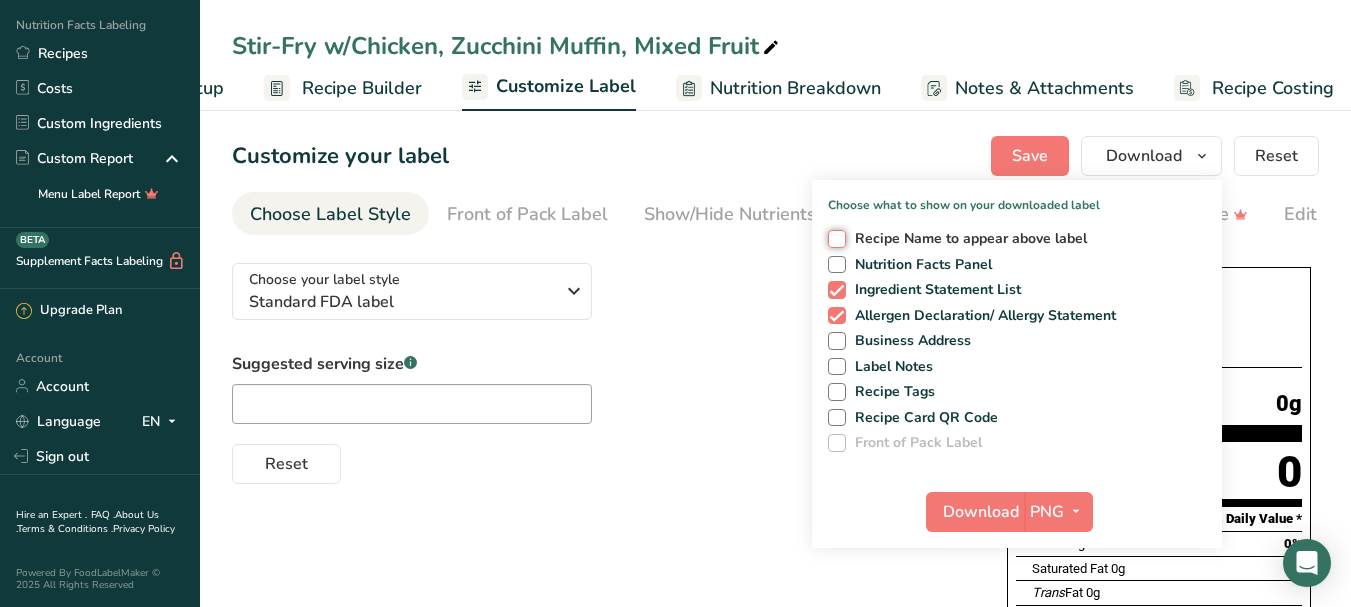 click on "Recipe Name to appear above label" at bounding box center [834, 238] 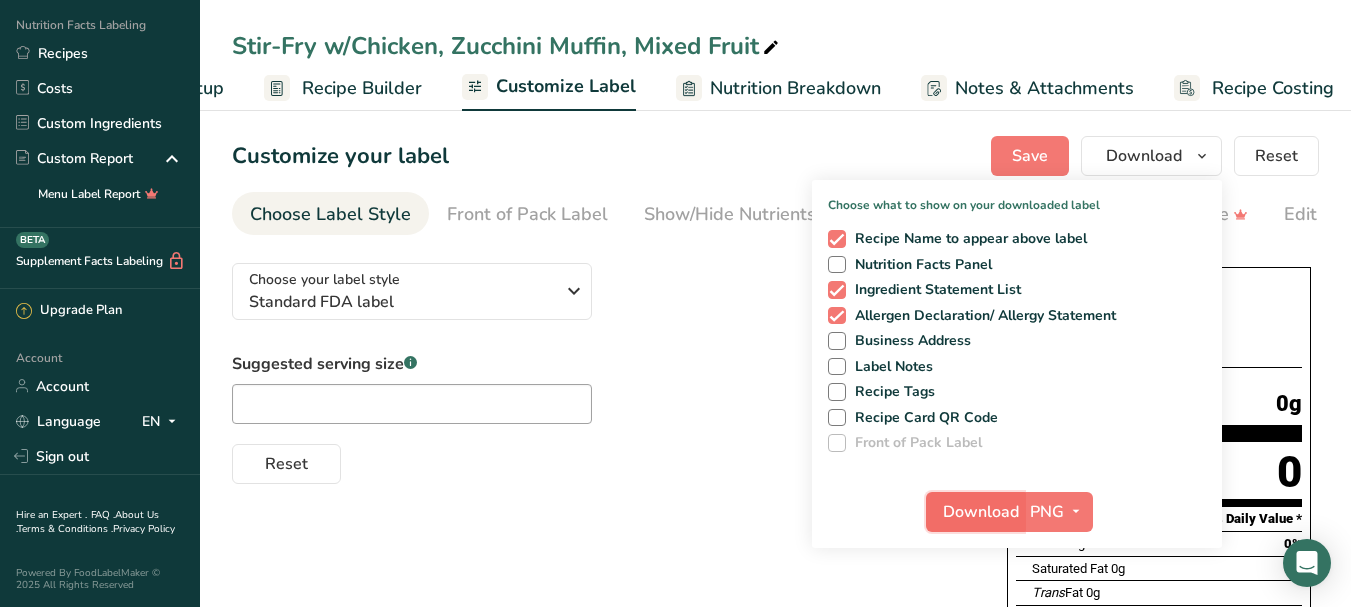 click on "Download" at bounding box center (981, 512) 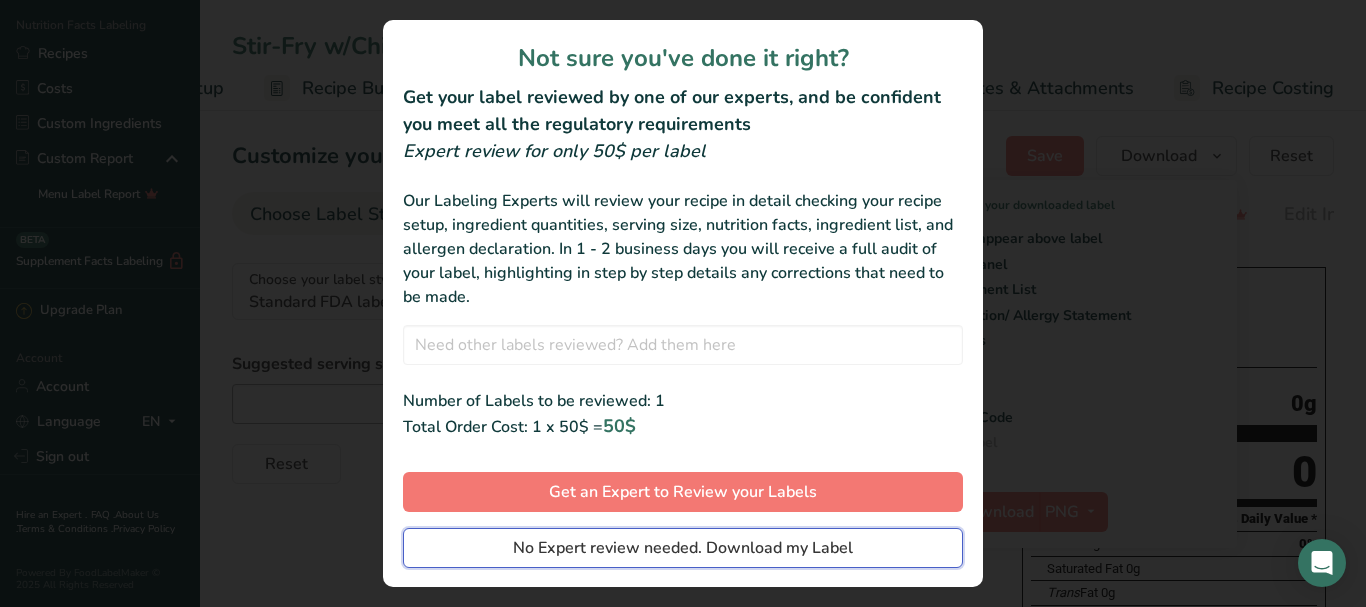 click on "No Expert review needed. Download my Label" at bounding box center (683, 548) 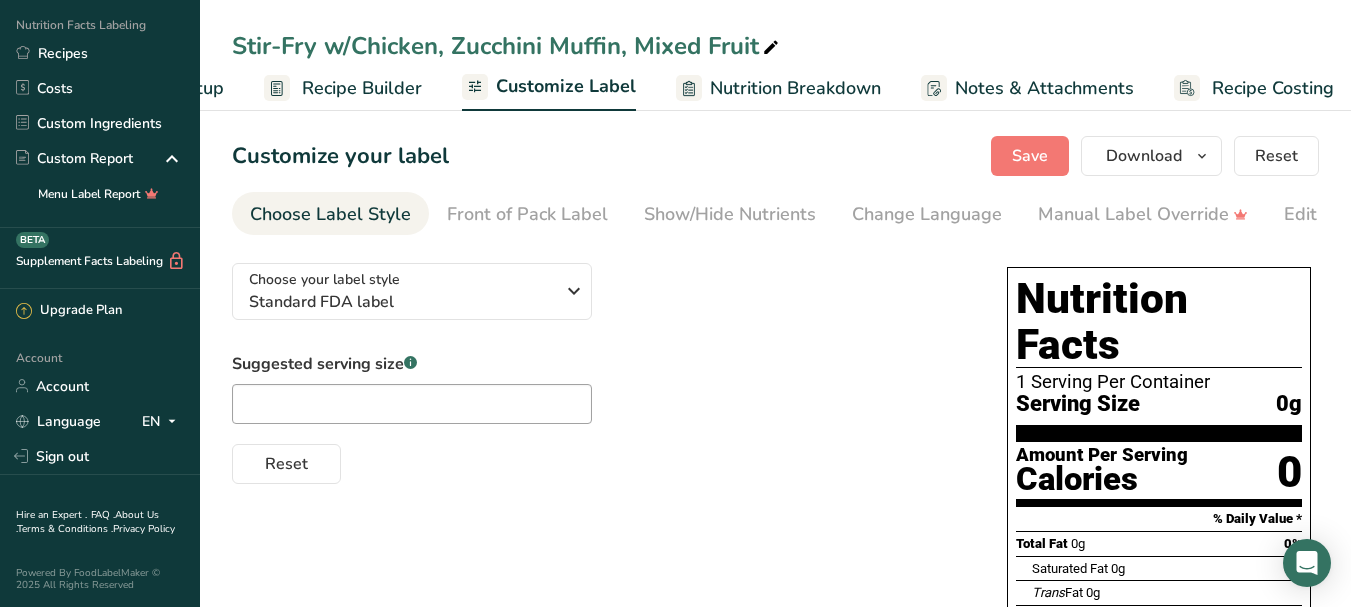 click on "Recipe Builder" at bounding box center (362, 88) 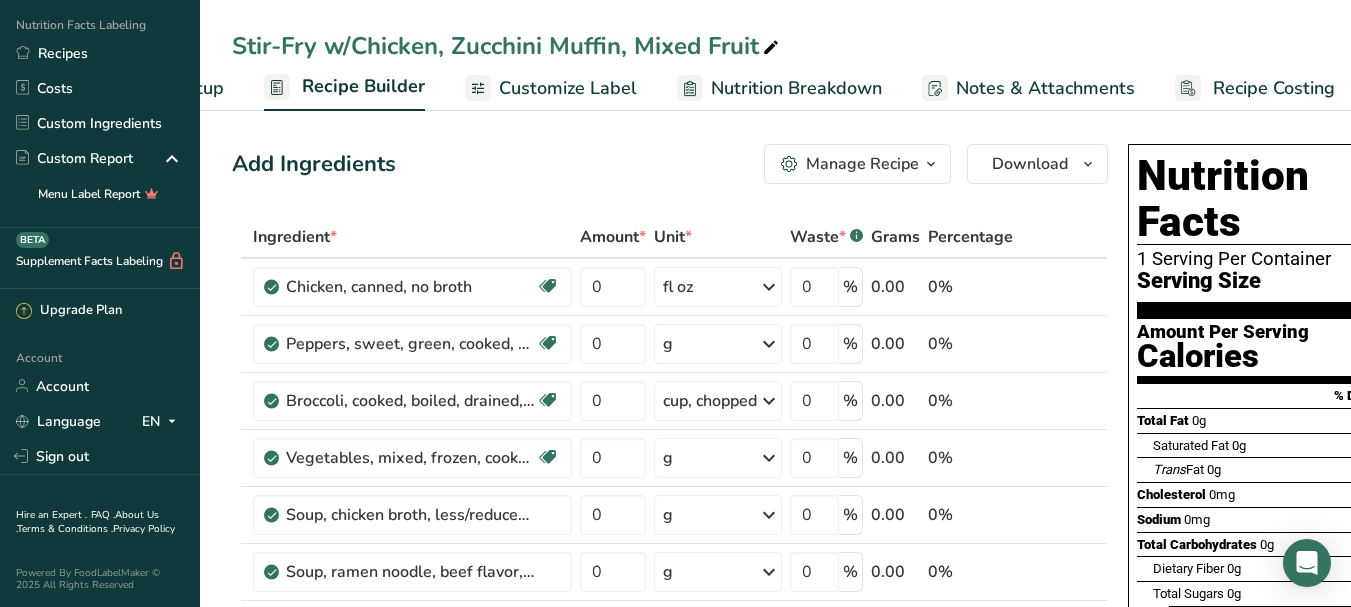 scroll, scrollTop: 0, scrollLeft: 170, axis: horizontal 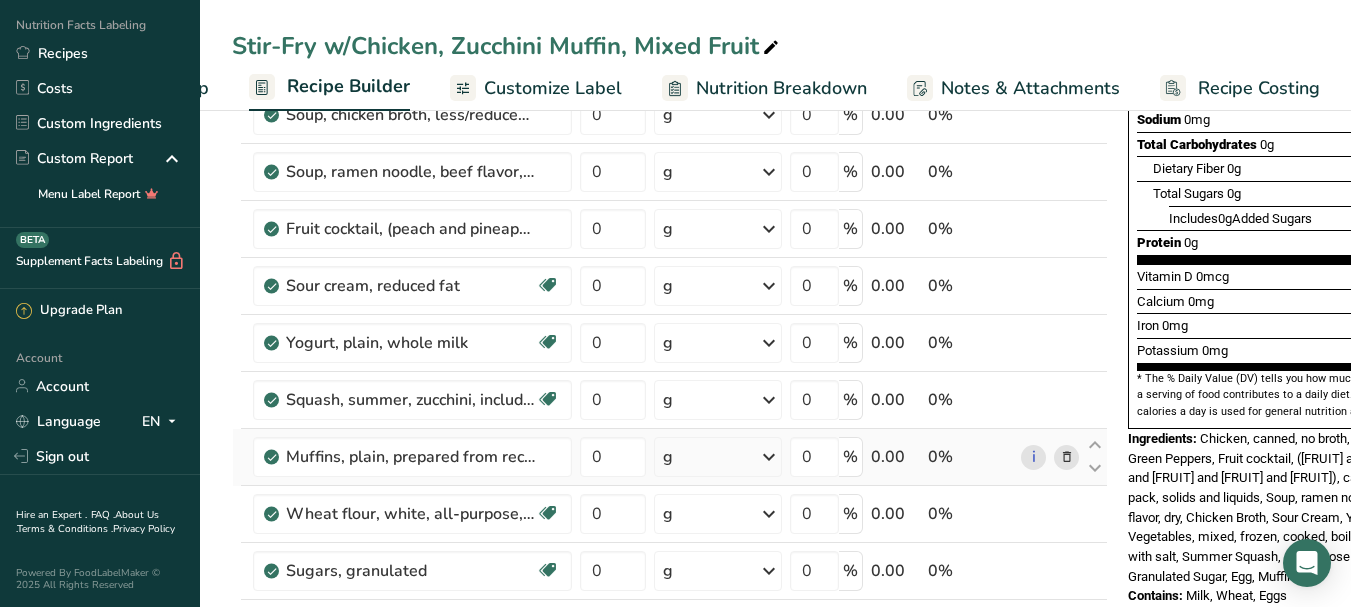 click at bounding box center [1067, 457] 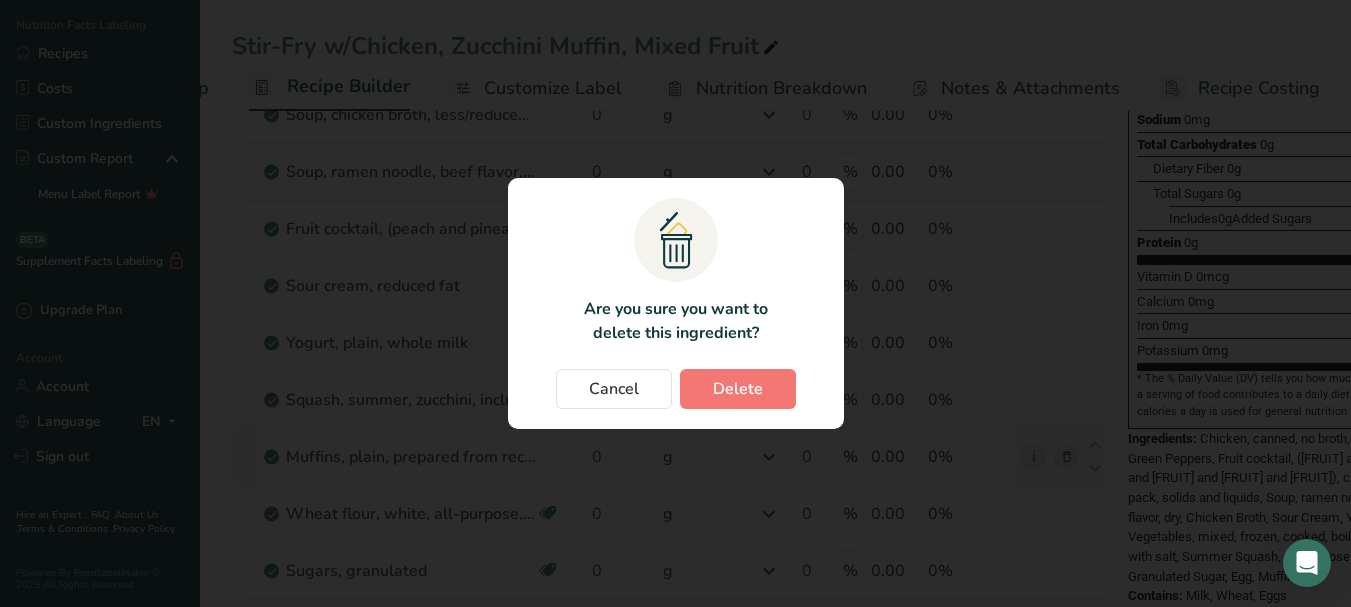 scroll, scrollTop: 0, scrollLeft: 155, axis: horizontal 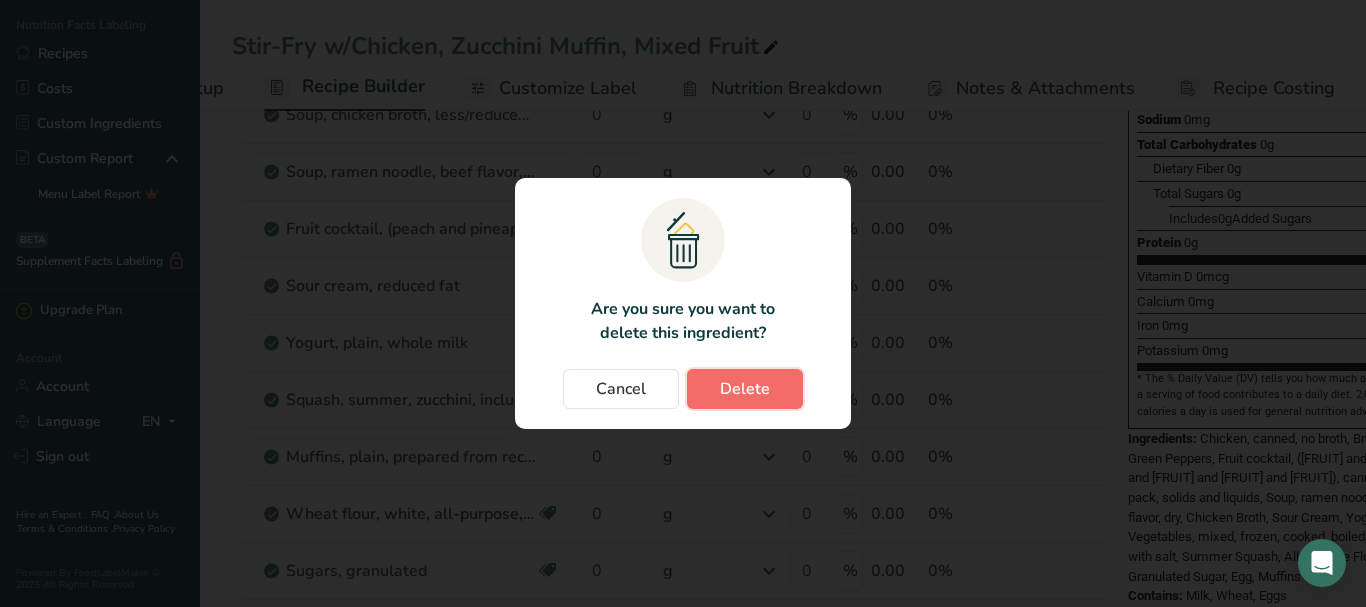 click on "Delete" at bounding box center [745, 389] 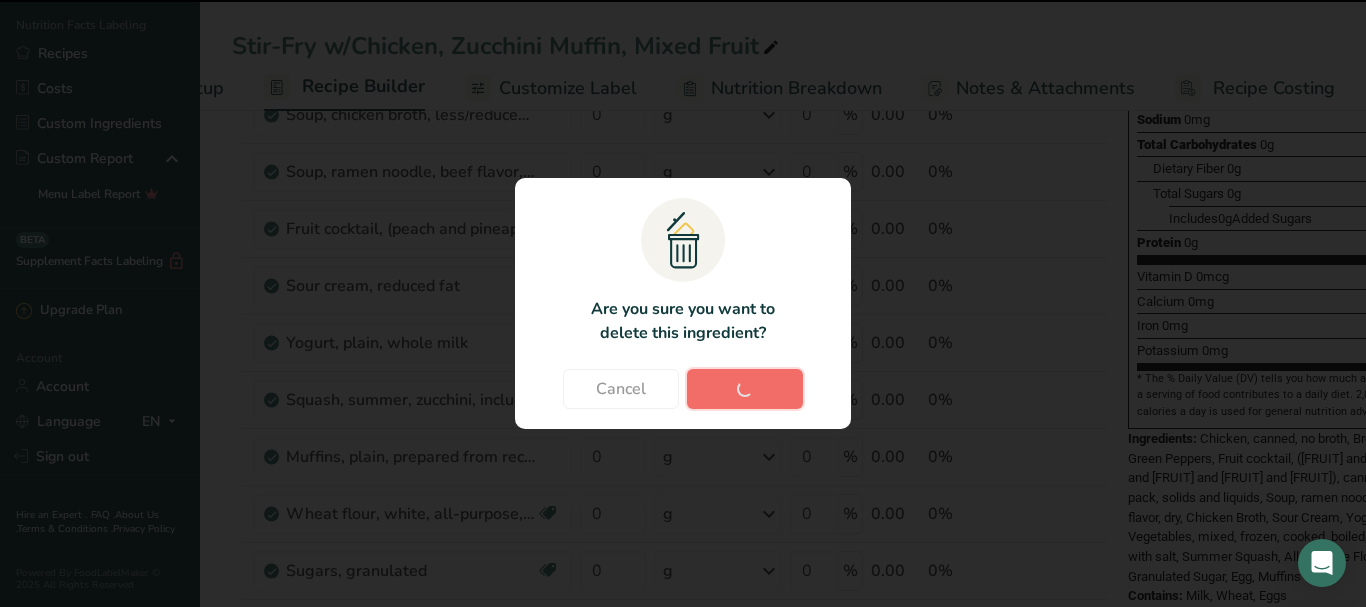 type 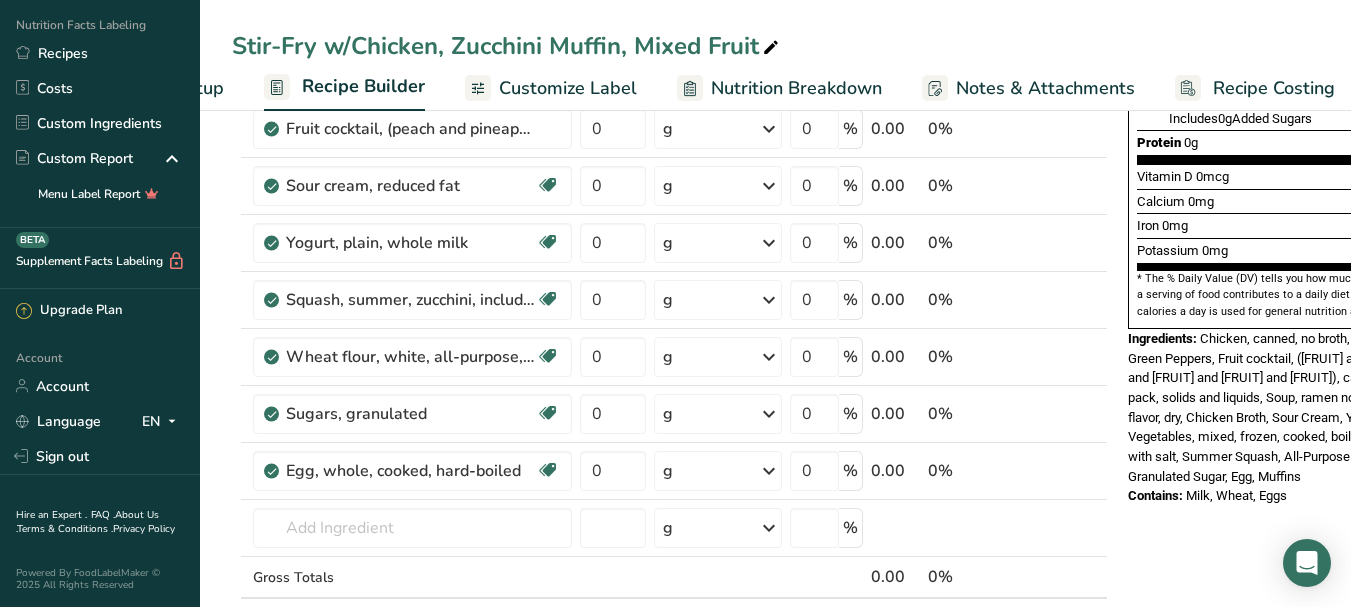 scroll, scrollTop: 400, scrollLeft: 0, axis: vertical 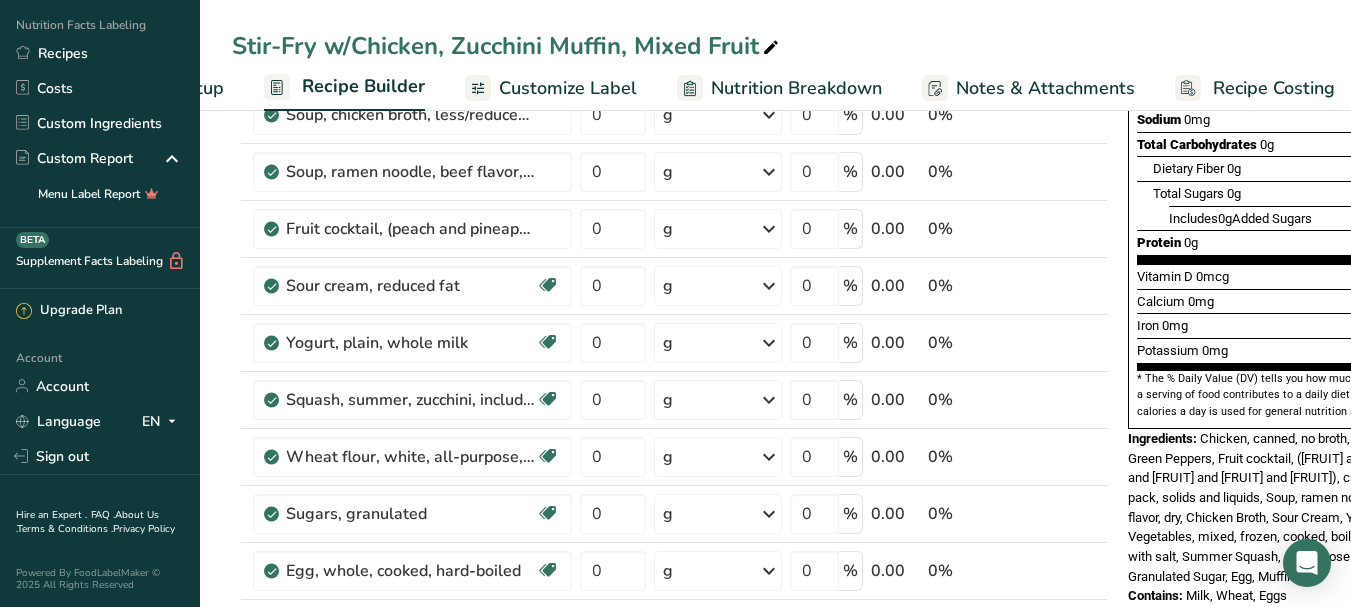 click on "Customize Label" at bounding box center [568, 88] 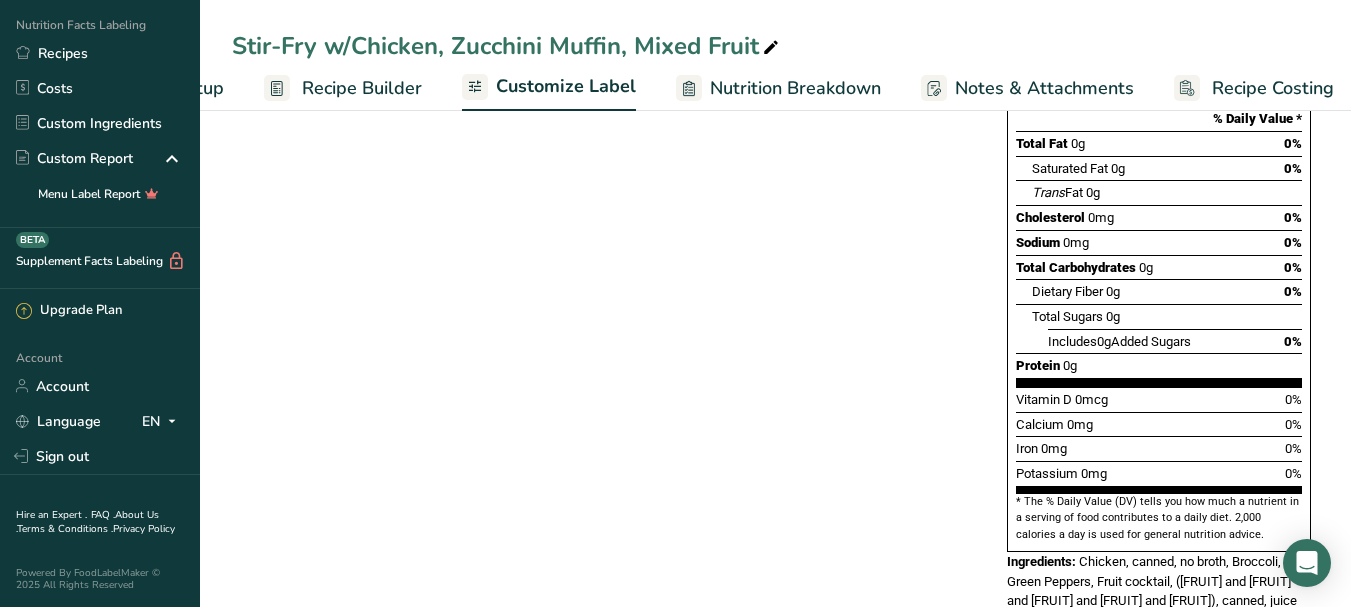scroll, scrollTop: 0, scrollLeft: 170, axis: horizontal 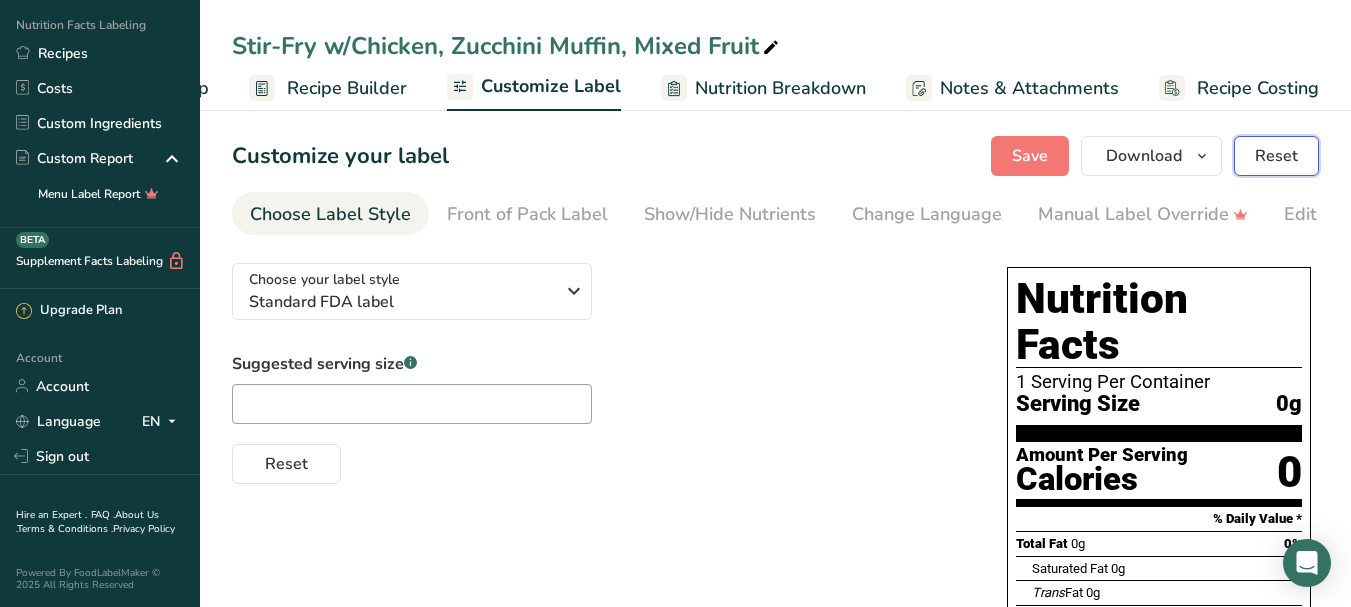 click on "Reset" at bounding box center (1276, 156) 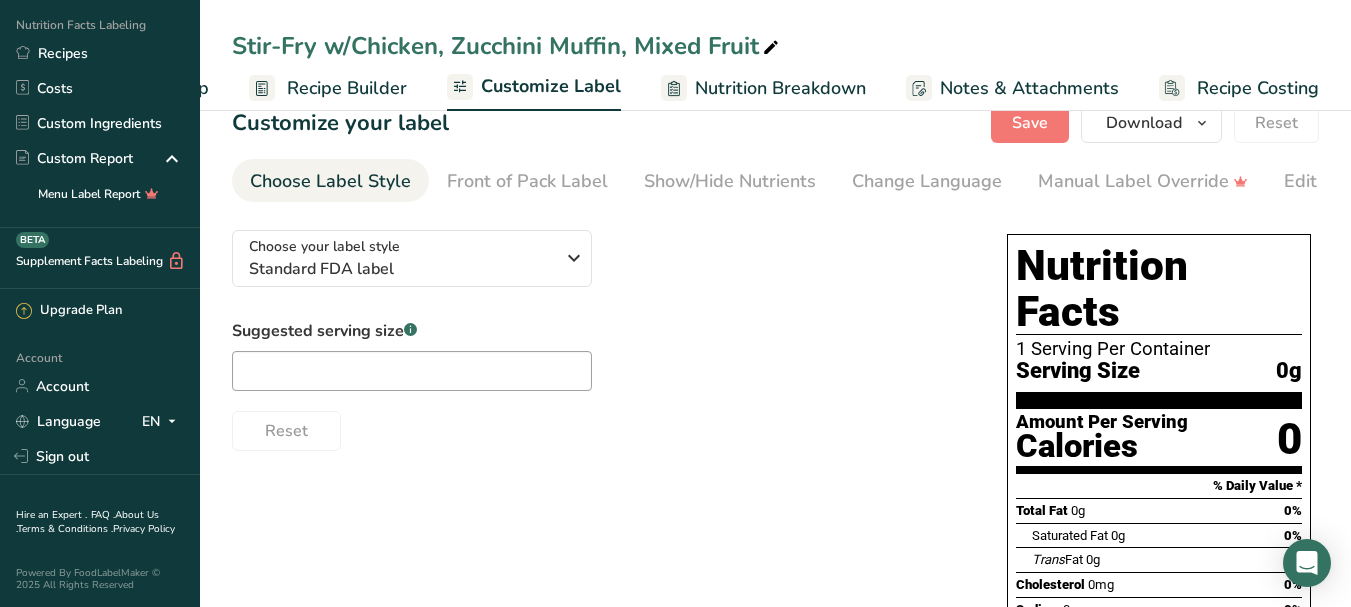 scroll, scrollTop: 0, scrollLeft: 0, axis: both 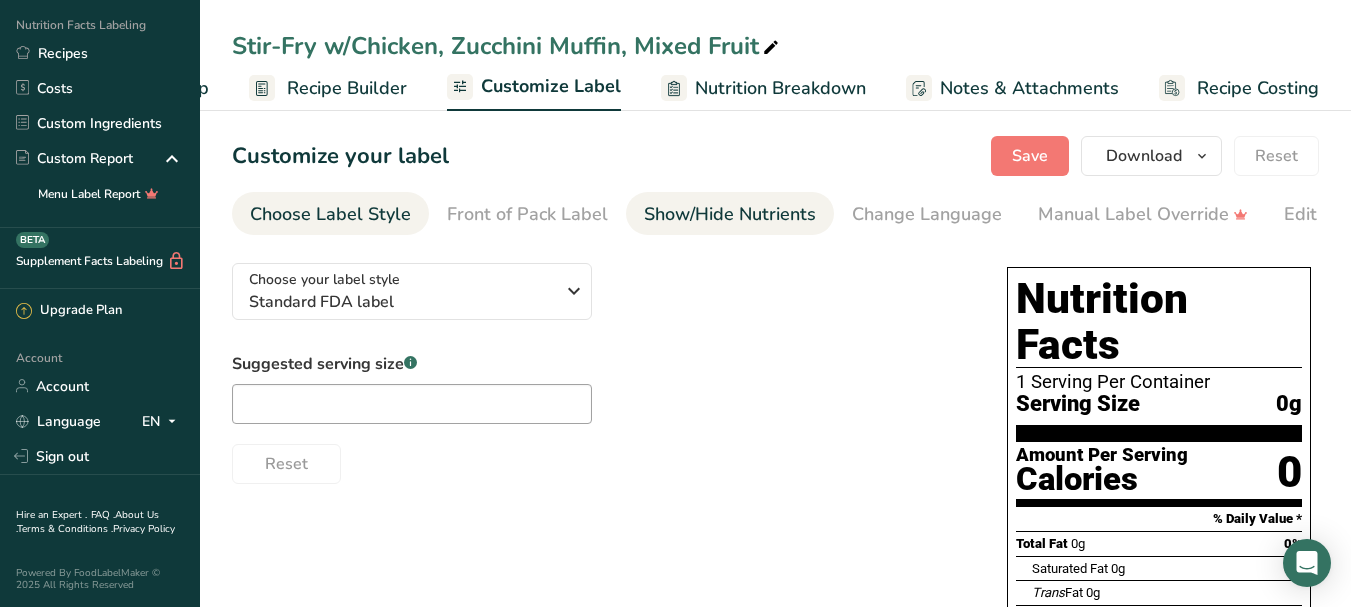 click on "Show/Hide Nutrients" at bounding box center (730, 214) 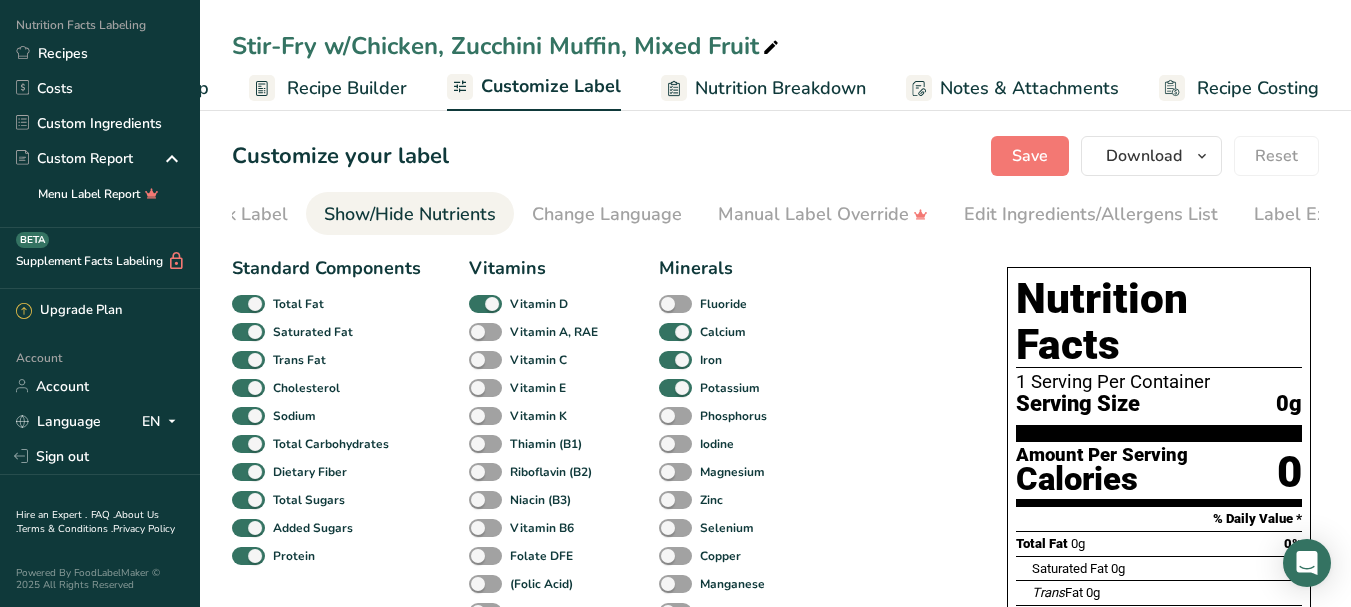 scroll, scrollTop: 0, scrollLeft: 388, axis: horizontal 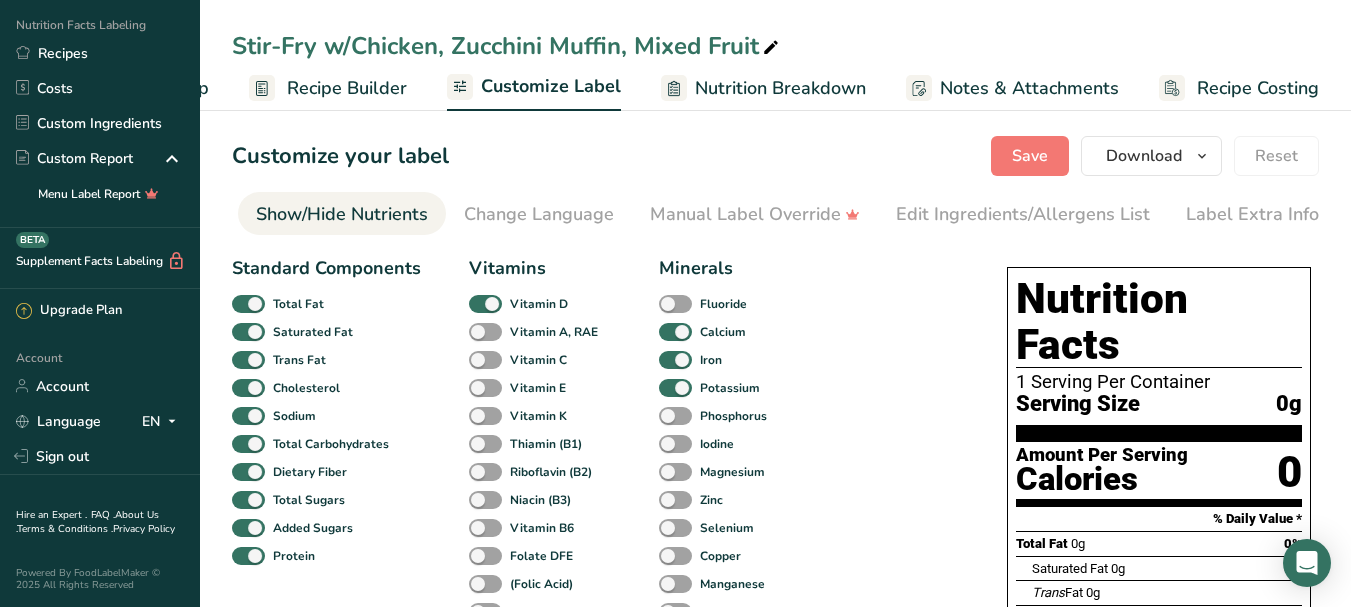 click on "Show/Hide Nutrients" at bounding box center (342, 214) 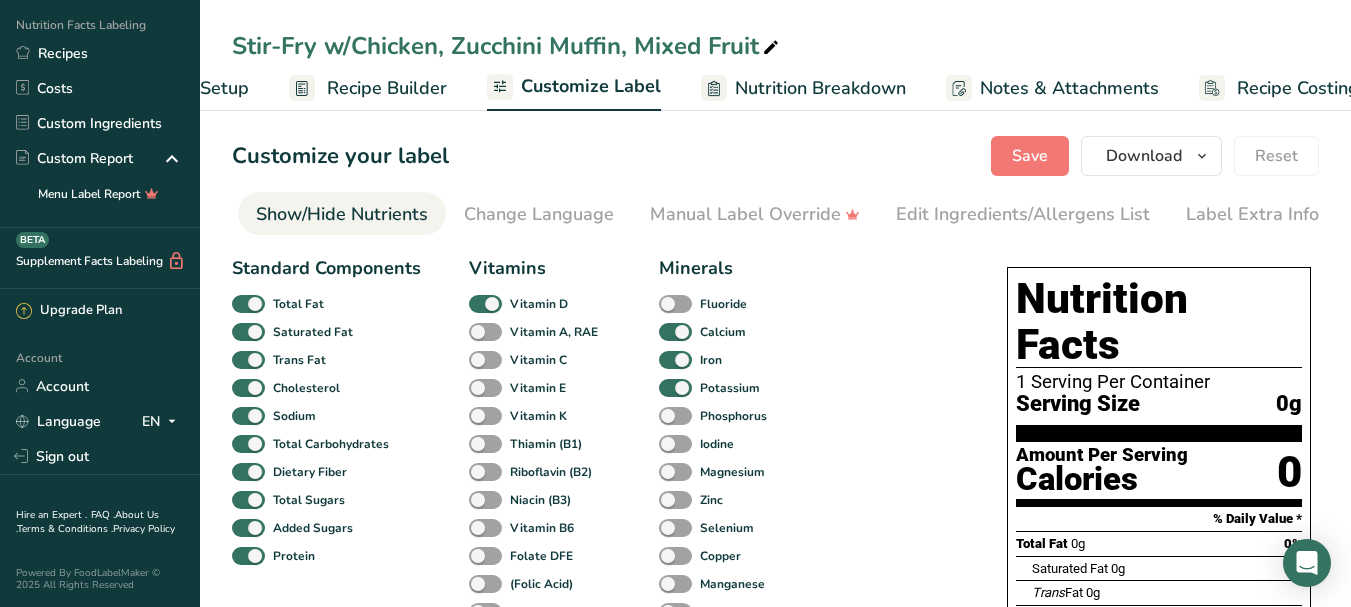 scroll, scrollTop: 0, scrollLeft: 103, axis: horizontal 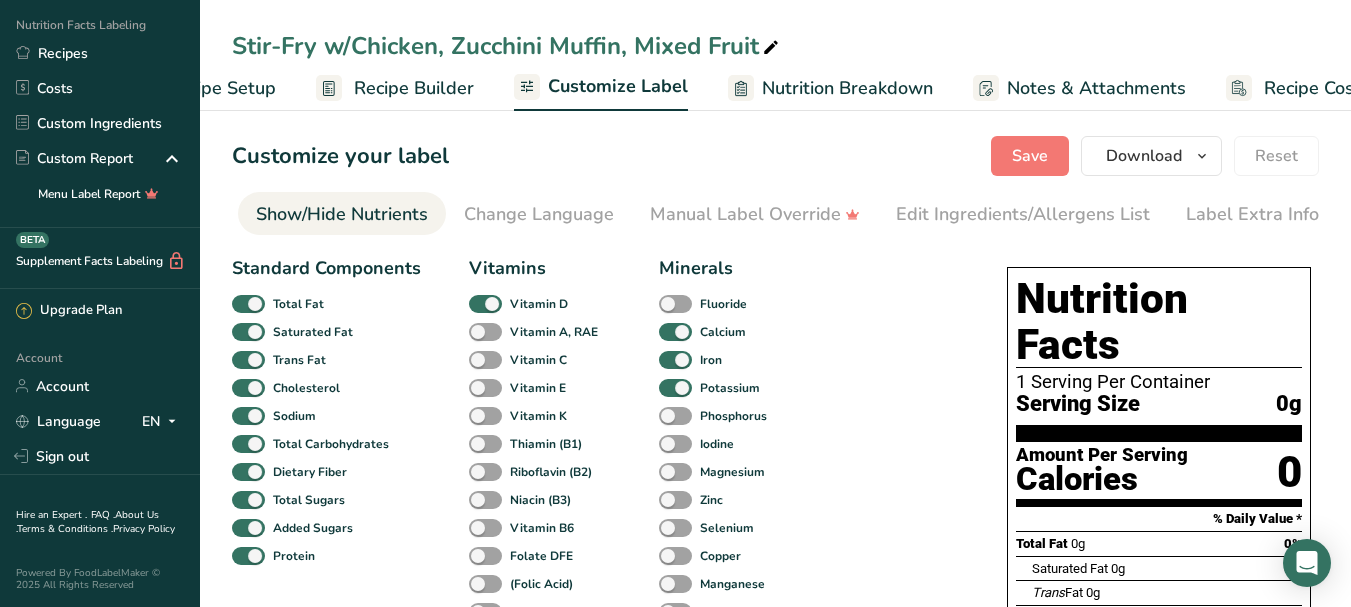 click on "Customize Label" at bounding box center (618, 86) 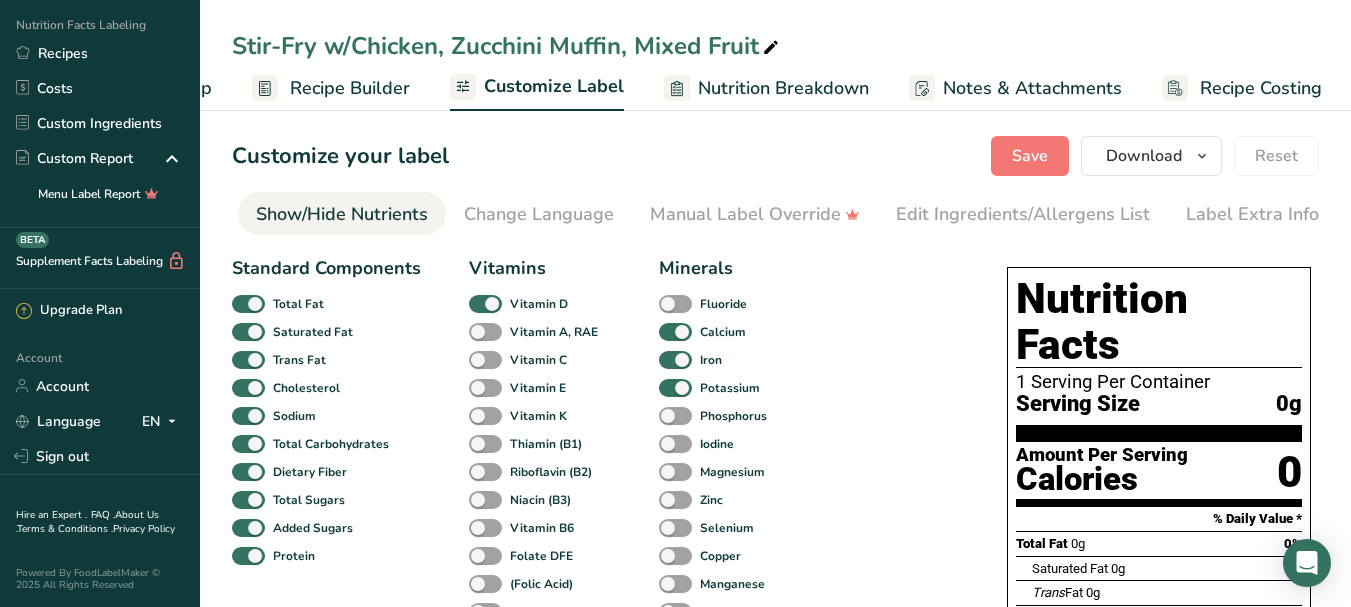 scroll, scrollTop: 0, scrollLeft: 170, axis: horizontal 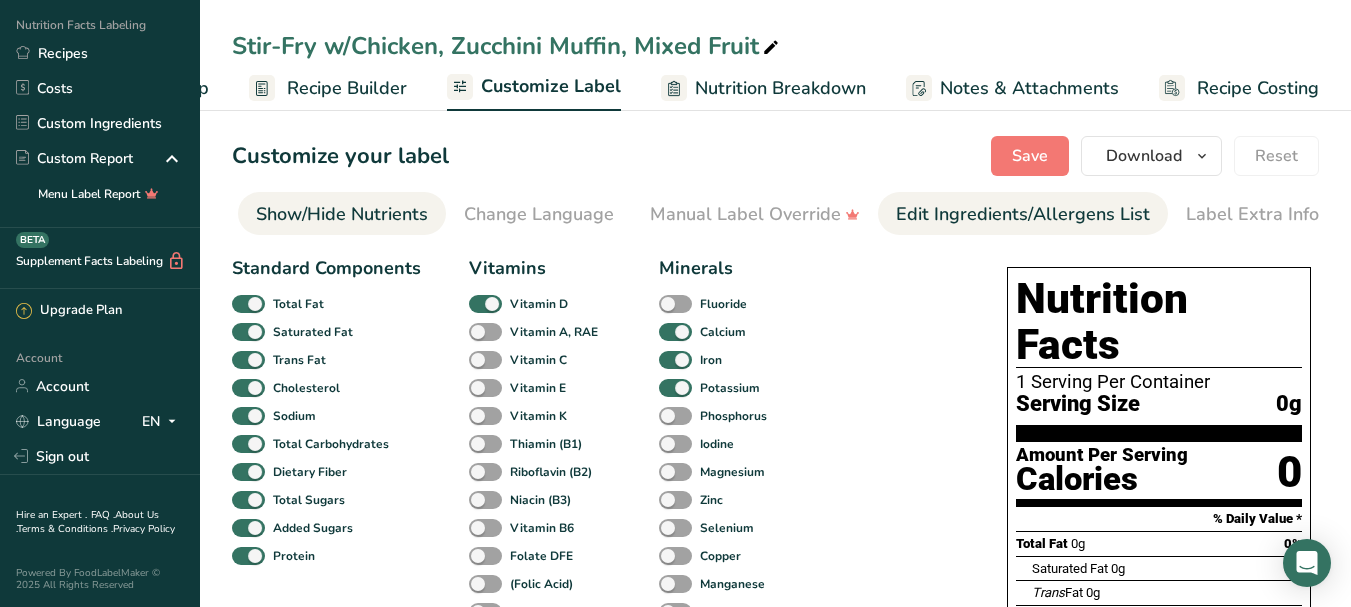 click on "Edit Ingredients/Allergens List" at bounding box center (1023, 214) 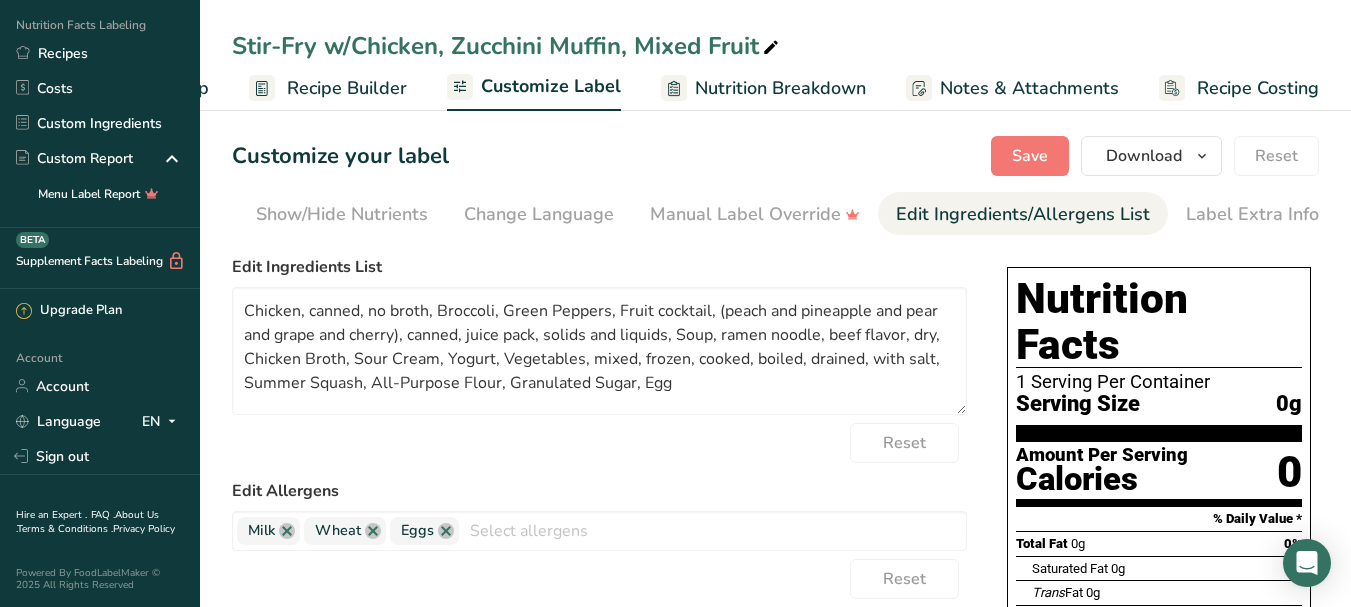 scroll, scrollTop: 0, scrollLeft: 390, axis: horizontal 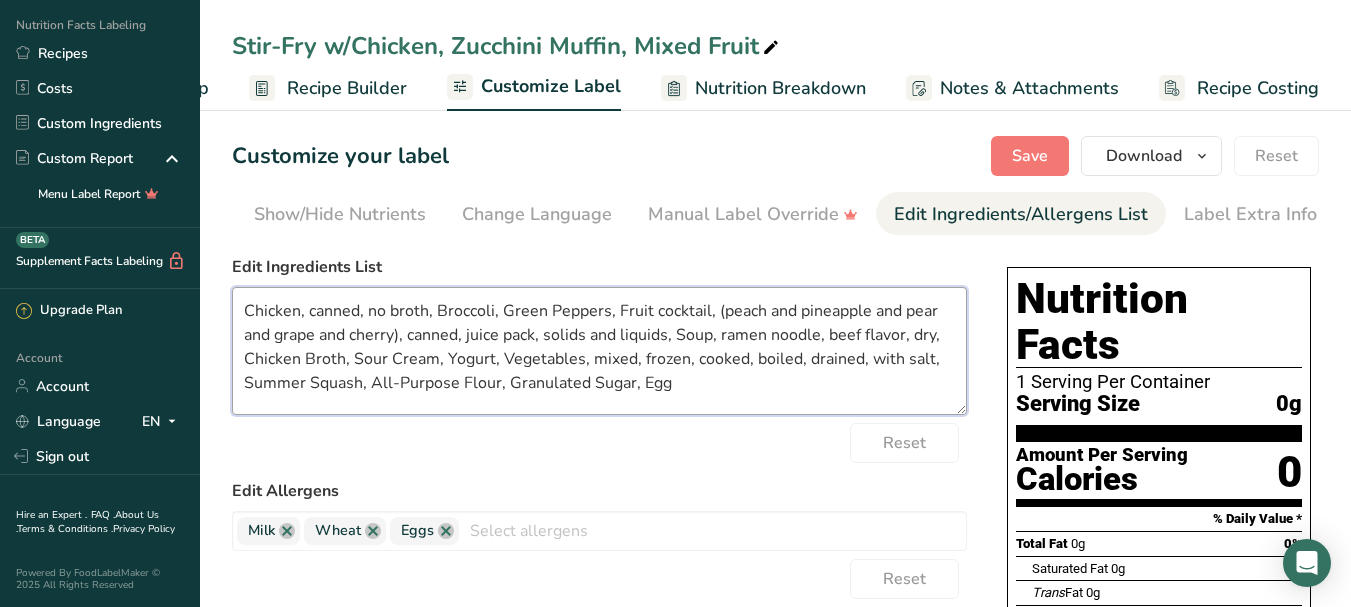 click on "Chicken, canned, no broth, Broccoli, Green Peppers, Fruit cocktail, (peach and pineapple and pear and grape and cherry), canned, juice pack, solids and liquids, Soup, ramen noodle, beef flavor, dry, Chicken Broth, Sour Cream, Yogurt, Vegetables, mixed, frozen, cooked, boiled, drained, with salt, Summer Squash, All-Purpose Flour, Granulated Sugar, Egg" at bounding box center (599, 351) 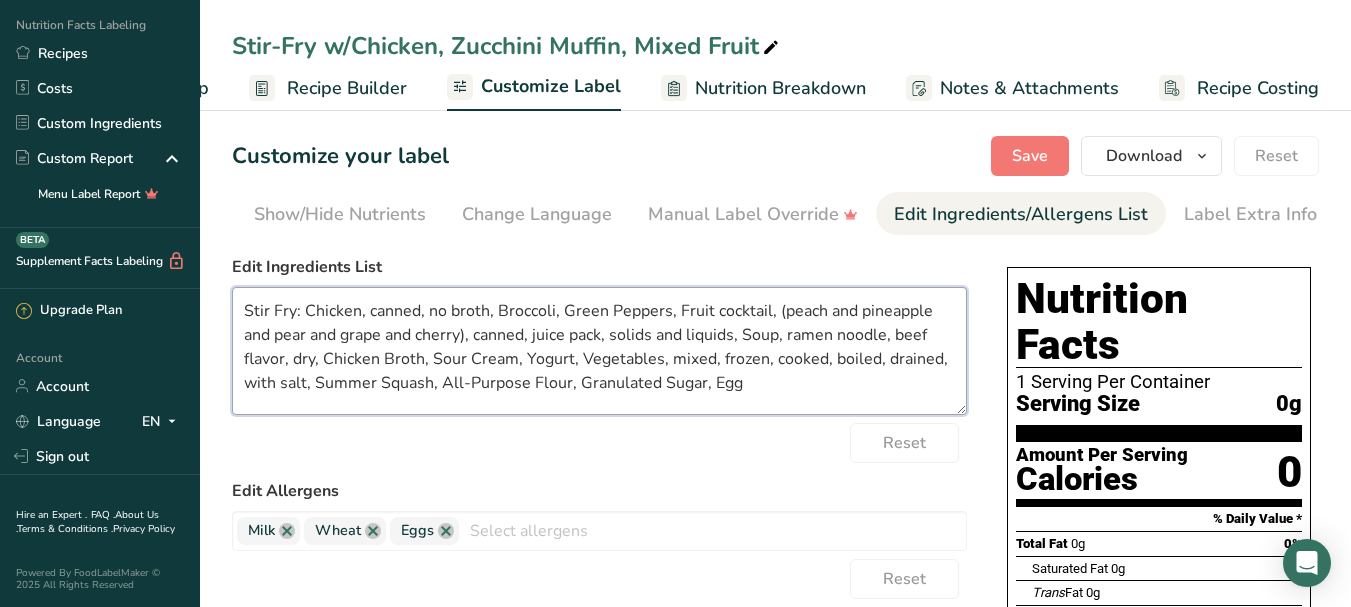 drag, startPoint x: 580, startPoint y: 363, endPoint x: 942, endPoint y: 367, distance: 362.0221 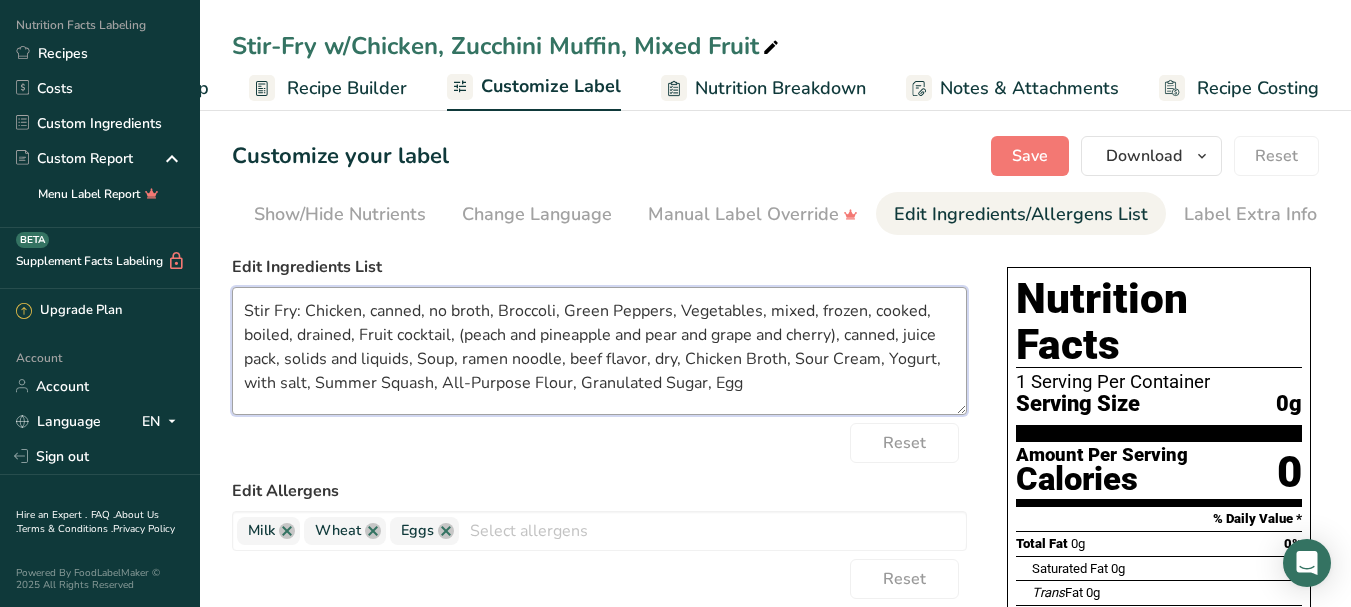click on "Stir Fry: Chicken, canned, no broth, Broccoli, Green Peppers, Vegetables, mixed, frozen, cooked, boiled, drained, Fruit cocktail, (peach and pineapple and pear and grape and cherry), canned, juice pack, solids and liquids, Soup, ramen noodle, beef flavor, dry, Chicken Broth, Sour Cream, Yogurt, with salt, Summer Squash, All-Purpose Flour, Granulated Sugar, Egg" at bounding box center (599, 351) 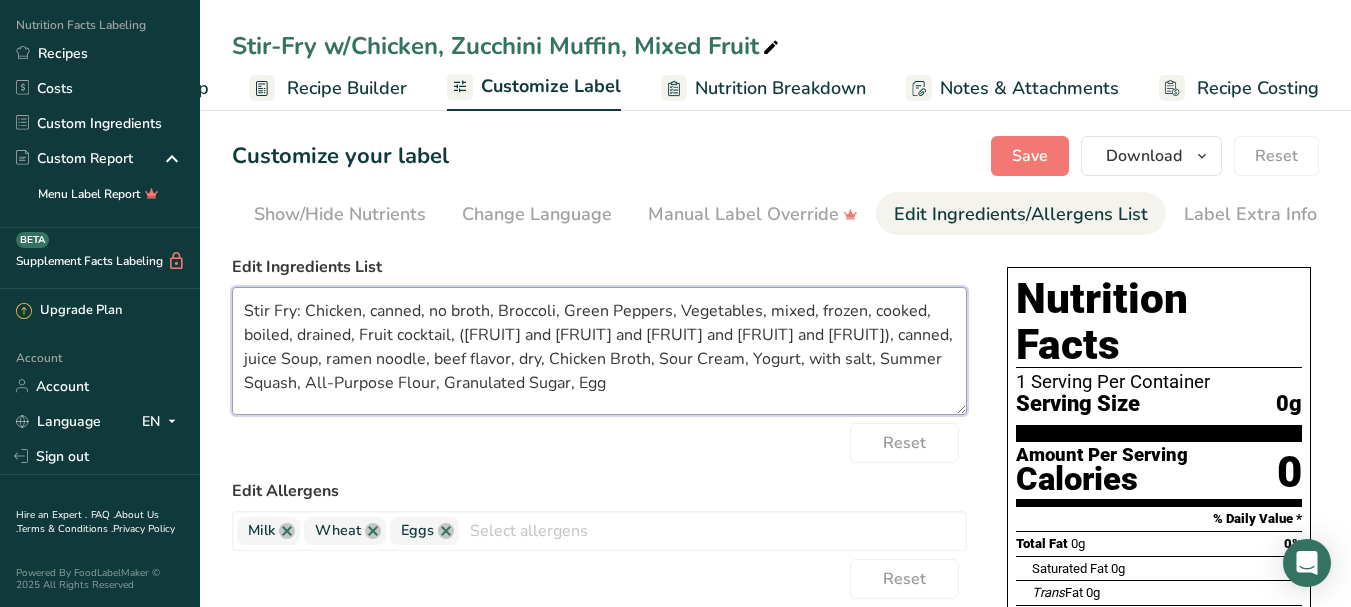 click on "Stir Fry: Chicken, canned, no broth, Broccoli, Green Peppers, Vegetables, mixed, frozen, cooked, boiled, drained, Fruit cocktail, ([FRUIT] and [FRUIT] and [FRUIT] and [FRUIT] and [FRUIT]), canned, juice Soup, ramen noodle, beef flavor, dry, Chicken Broth, Sour Cream, Yogurt, with salt, Summer Squash, All-Purpose Flour, Granulated Sugar, Egg" at bounding box center [599, 351] 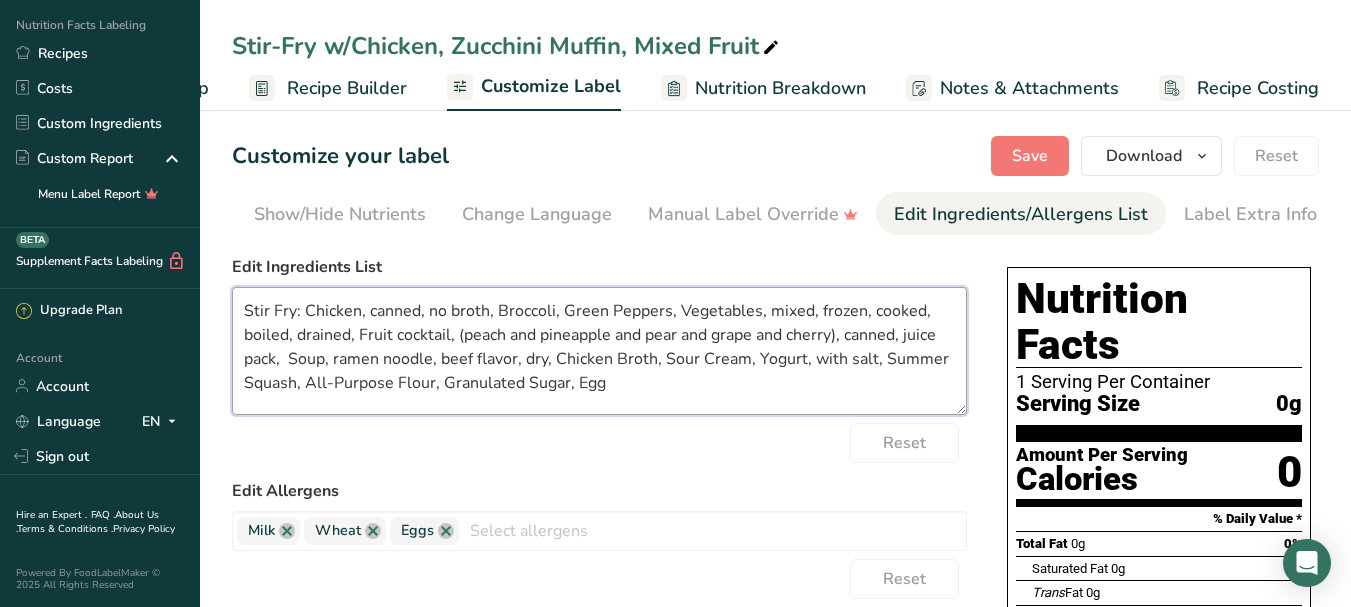 drag, startPoint x: 291, startPoint y: 362, endPoint x: 661, endPoint y: 372, distance: 370.1351 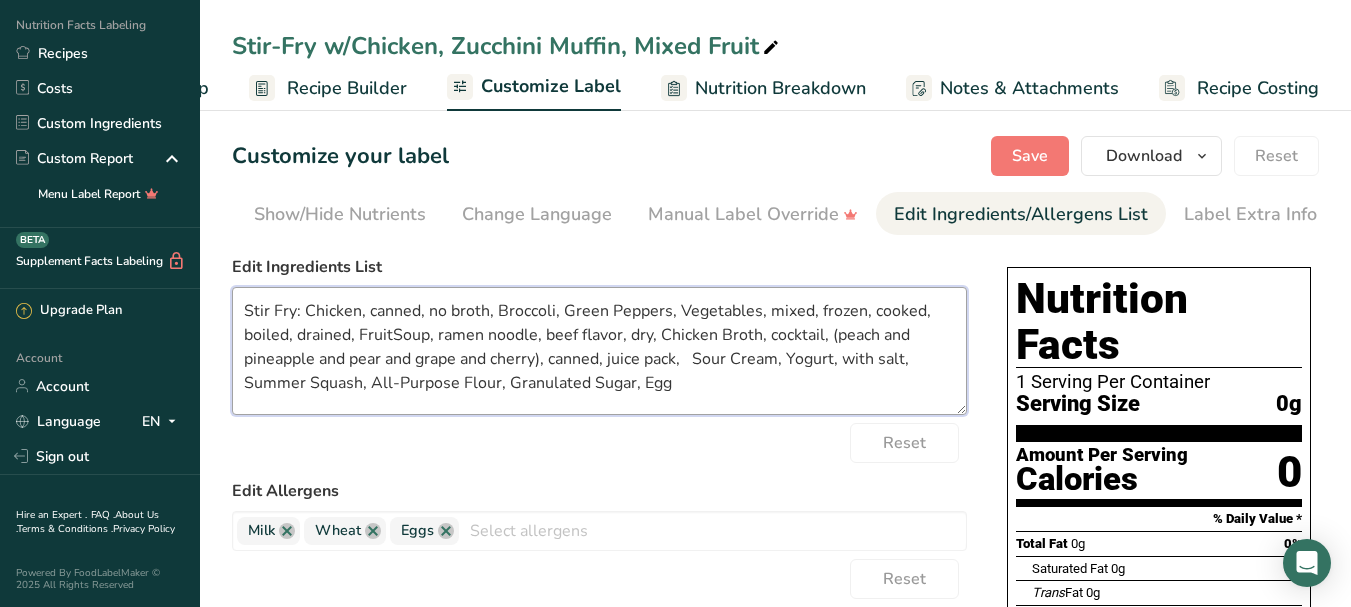 click on "Stir Fry: Chicken, canned, no broth, Broccoli, Green Peppers, Vegetables, mixed, frozen, cooked, boiled, drained, FruitSoup, ramen noodle, beef flavor, dry, Chicken Broth, cocktail, (peach and pineapple and pear and grape and cherry), canned, juice pack,   Sour Cream, Yogurt, with salt, Summer Squash, All-Purpose Flour, Granulated Sugar, Egg" at bounding box center [599, 351] 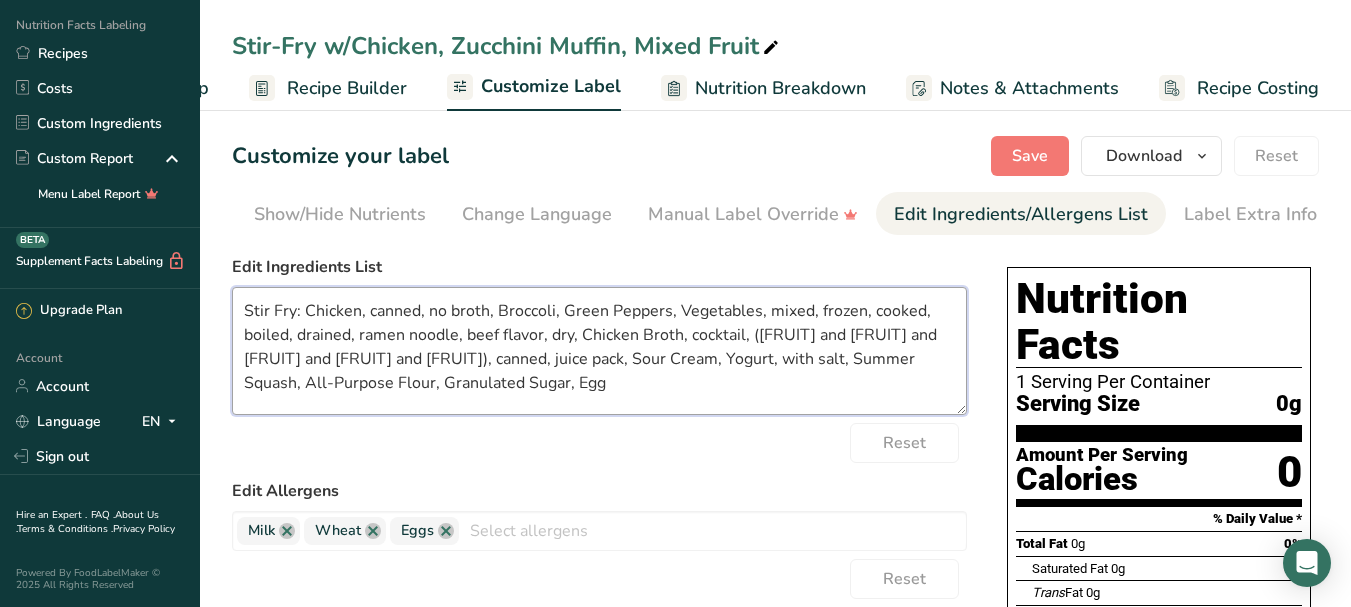 drag, startPoint x: 467, startPoint y: 342, endPoint x: 577, endPoint y: 343, distance: 110.00455 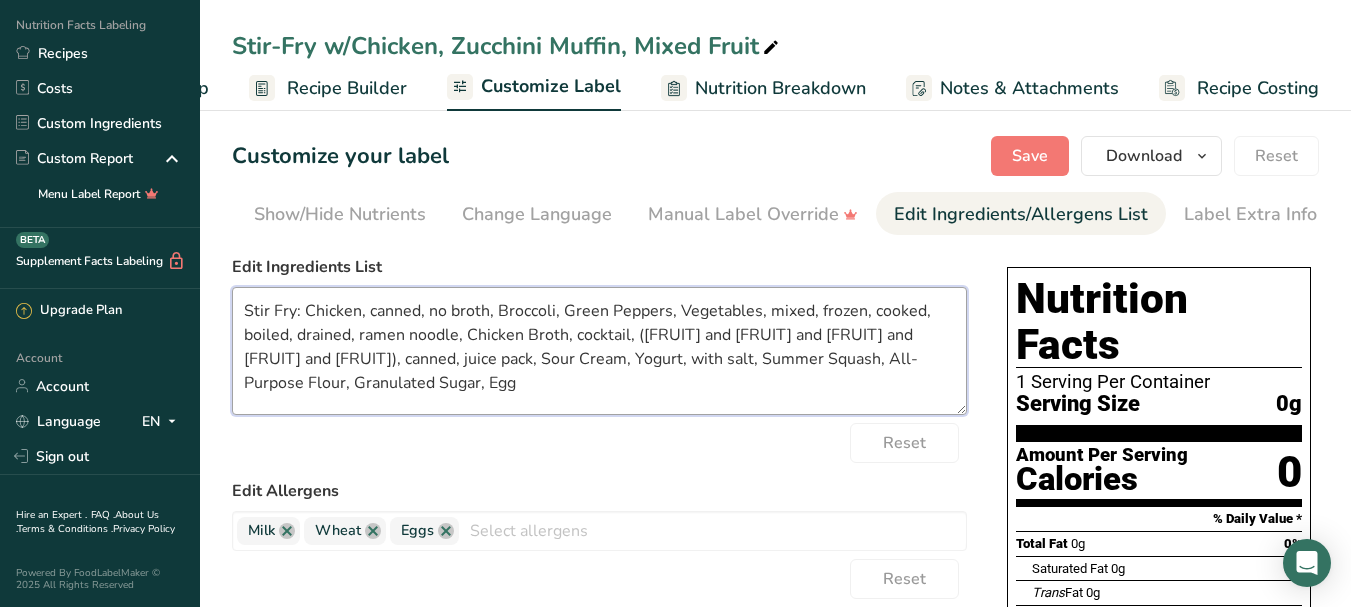 click on "Stir Fry: Chicken, canned, no broth, Broccoli, Green Peppers, Vegetables, mixed, frozen, cooked, boiled, drained, ramen noodle, Chicken Broth, cocktail, ([FRUIT] and [FRUIT] and [FRUIT] and [FRUIT] and [FRUIT]), canned, juice pack, Sour Cream, Yogurt, with salt, Summer Squash, All-Purpose Flour, Granulated Sugar, Egg" at bounding box center [599, 351] 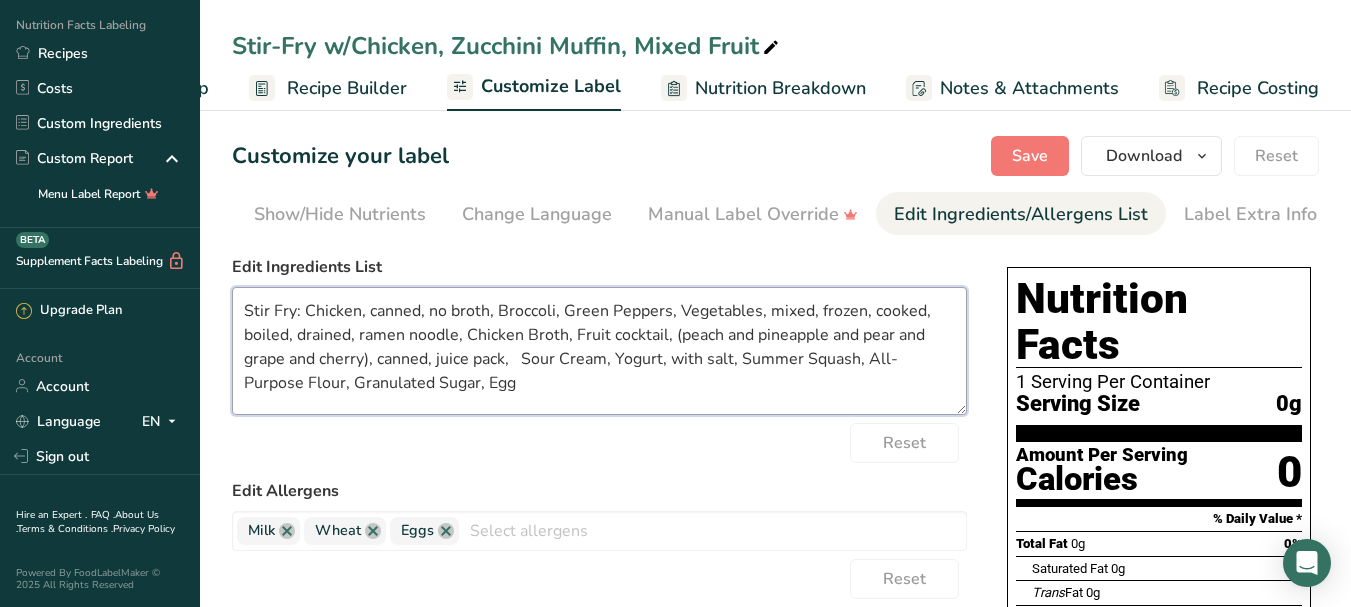 drag, startPoint x: 612, startPoint y: 341, endPoint x: 664, endPoint y: 345, distance: 52.153618 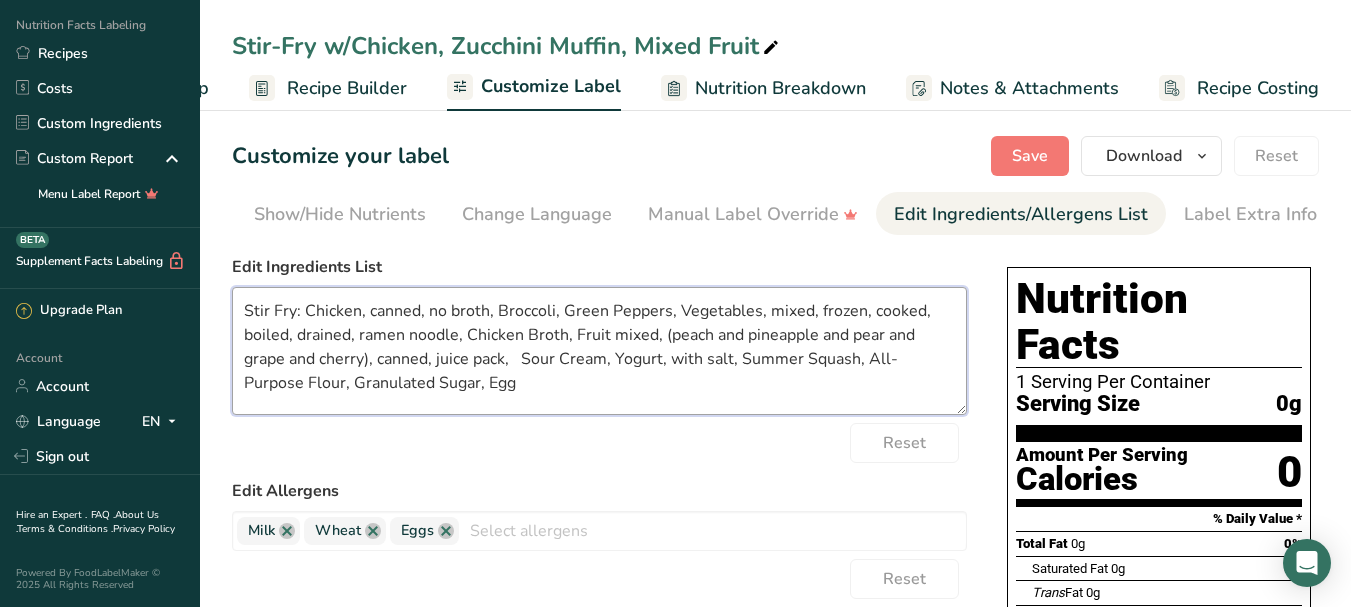 click on "Stir Fry: Chicken, canned, no broth, Broccoli, Green Peppers, Vegetables, mixed, frozen, cooked, boiled, drained, ramen noodle, Chicken Broth, Fruit mixed, (peach and pineapple and pear and grape and cherry), canned, juice pack,   Sour Cream, Yogurt, with salt, Summer Squash, All-Purpose Flour, Granulated Sugar, Egg" at bounding box center (599, 351) 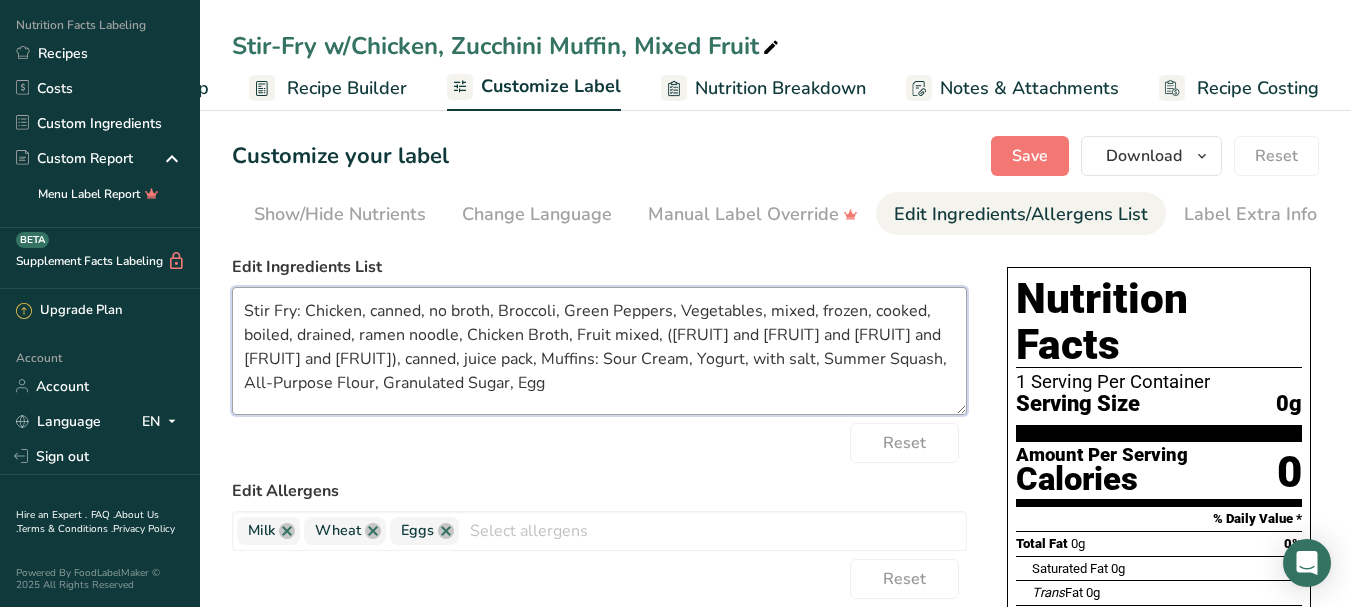 drag, startPoint x: 560, startPoint y: 364, endPoint x: 575, endPoint y: 364, distance: 15 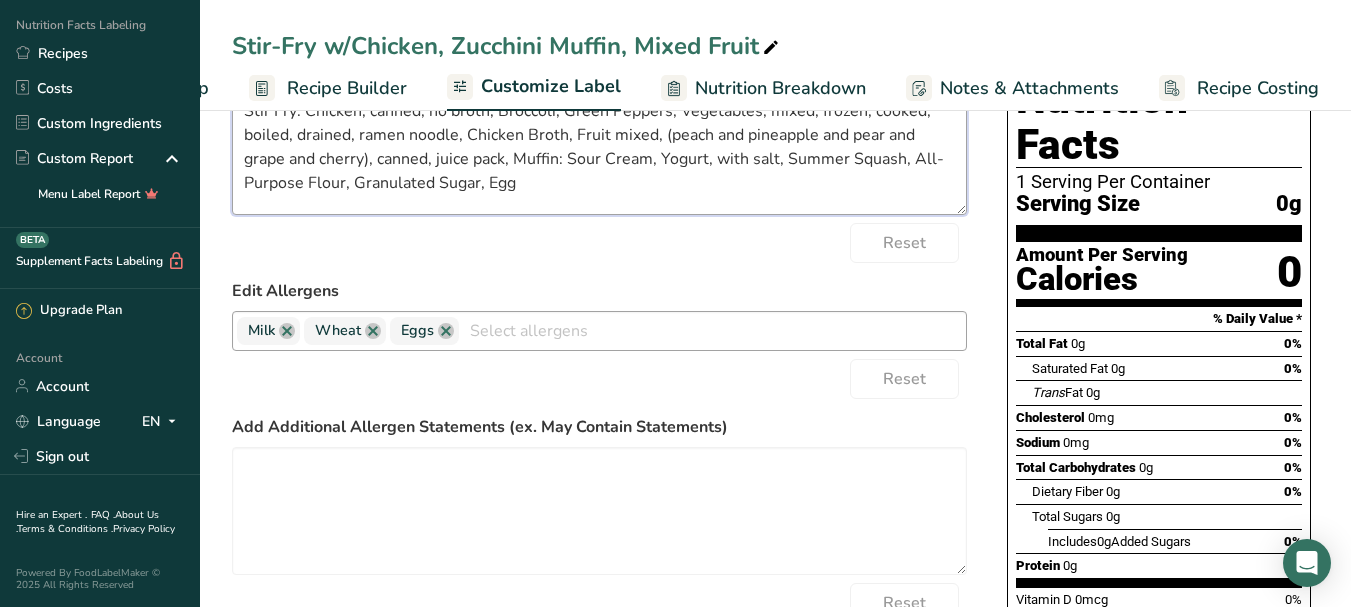 scroll, scrollTop: 100, scrollLeft: 0, axis: vertical 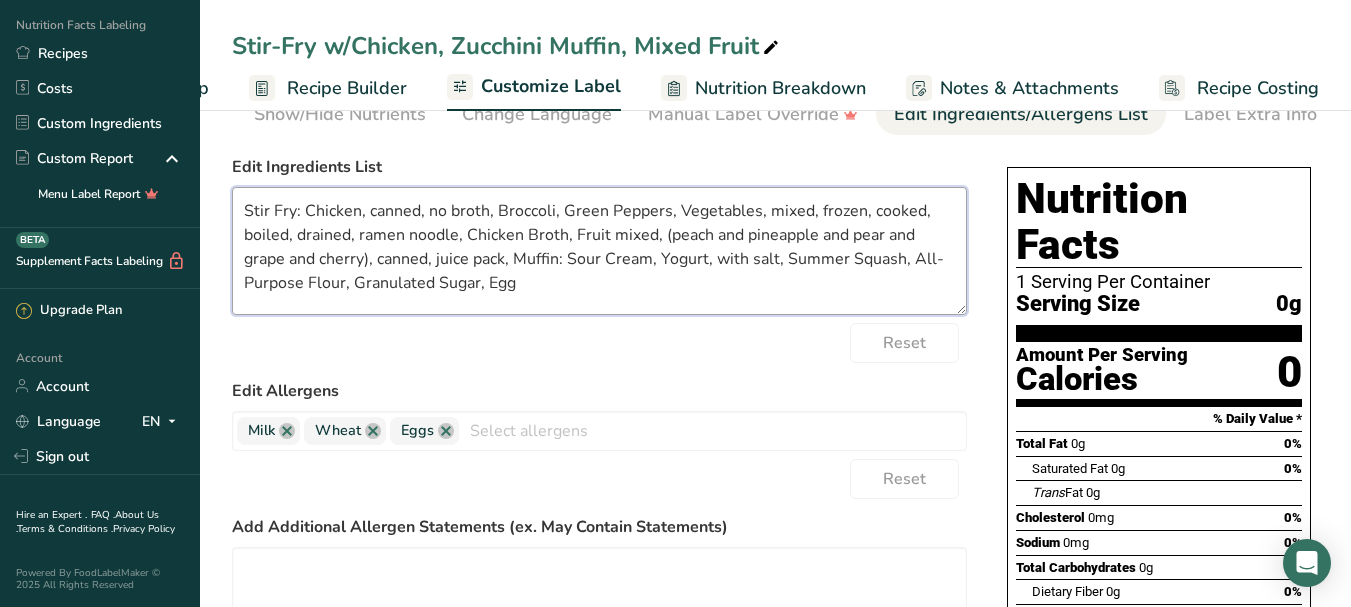 drag, startPoint x: 716, startPoint y: 260, endPoint x: 788, endPoint y: 275, distance: 73.545906 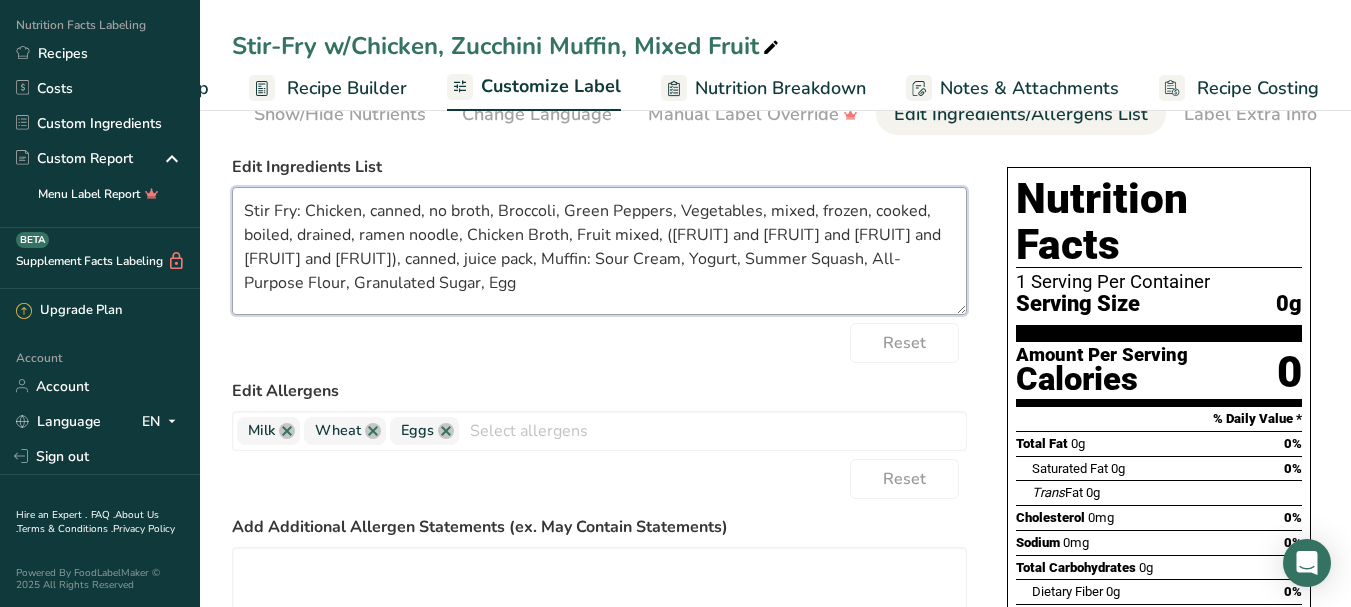 click on "Stir Fry: Chicken, canned, no broth, Broccoli, Green Peppers, Vegetables, mixed, frozen, cooked, boiled, drained, ramen noodle, Chicken Broth, Fruit mixed, ([FRUIT] and [FRUIT] and [FRUIT] and [FRUIT] and [FRUIT]), canned, juice pack, Muffin: Sour Cream, Yogurt, Summer Squash, All-Purpose Flour, Granulated Sugar, Egg" at bounding box center (599, 251) 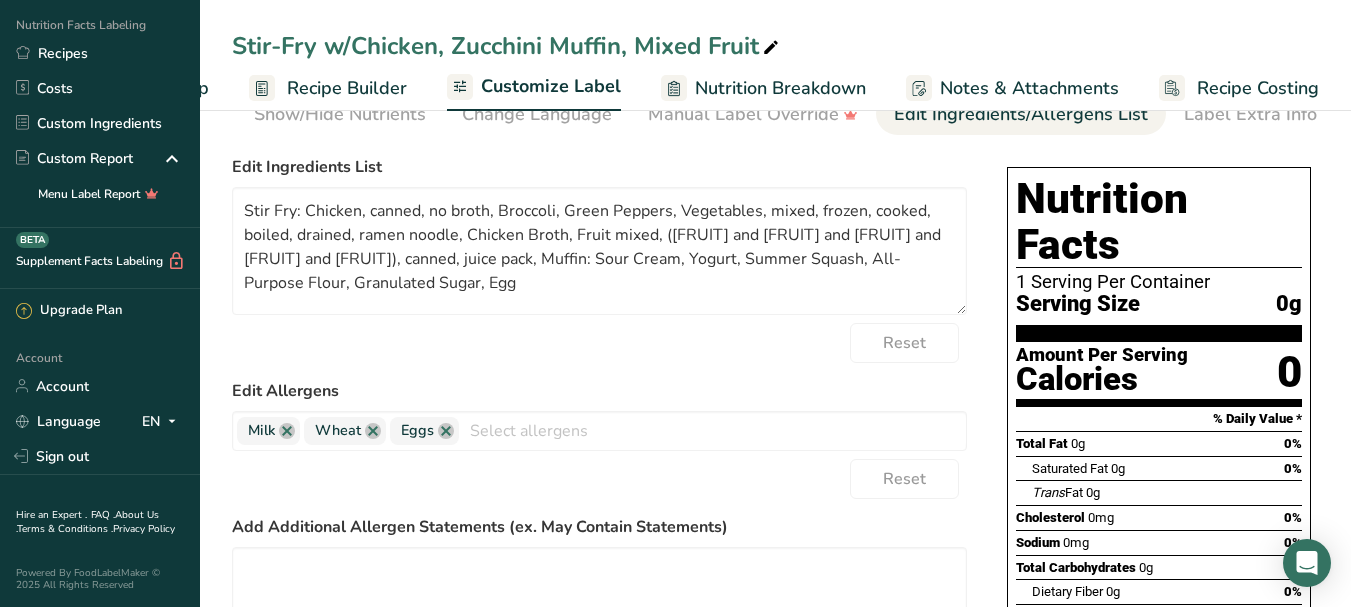 drag, startPoint x: 276, startPoint y: 220, endPoint x: 779, endPoint y: 397, distance: 533.2335 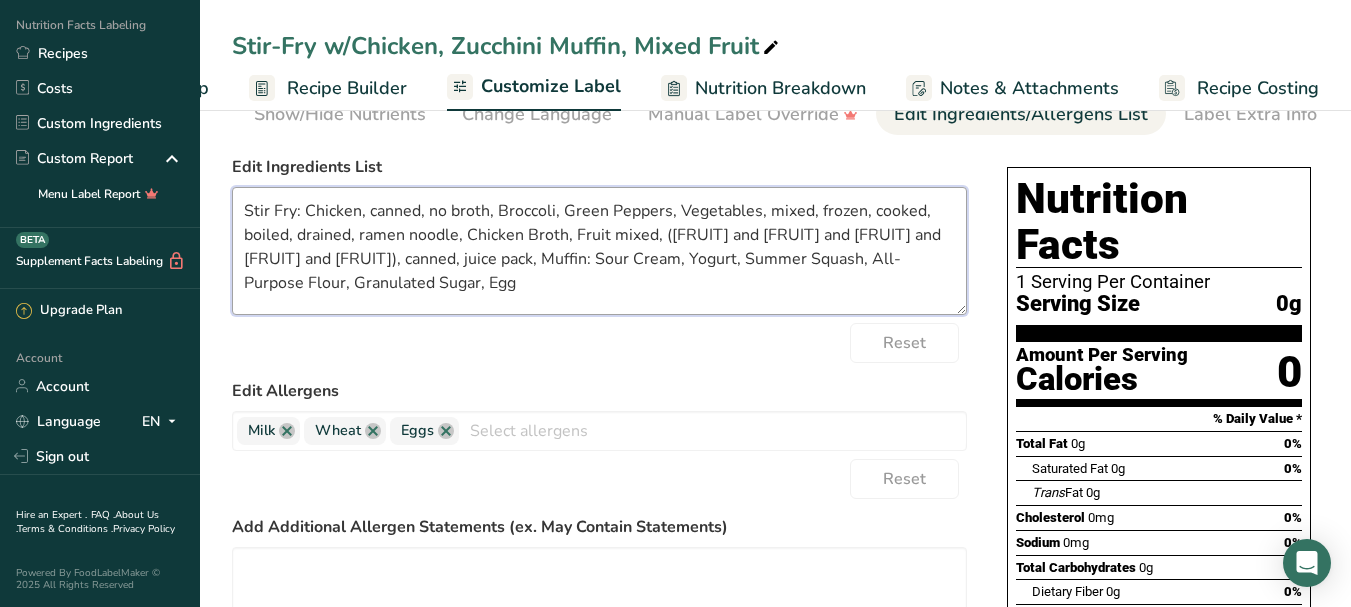 drag, startPoint x: 721, startPoint y: 265, endPoint x: 834, endPoint y: 260, distance: 113.110565 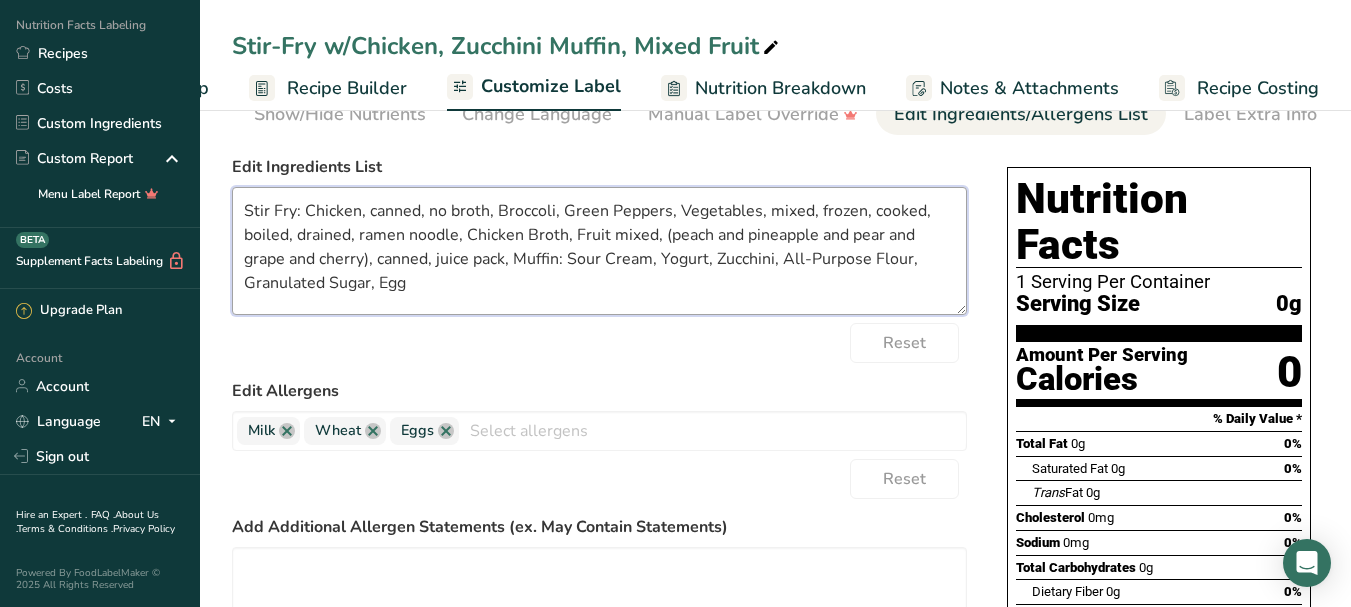 click on "Stir Fry: Chicken, canned, no broth, Broccoli, Green Peppers, Vegetables, mixed, frozen, cooked, boiled, drained, ramen noodle, Chicken Broth, Fruit mixed, (peach and pineapple and pear and grape and cherry), canned, juice pack, Muffin: Sour Cream, Yogurt, Zucchini, All-Purpose Flour, Granulated Sugar, Egg" at bounding box center [599, 251] 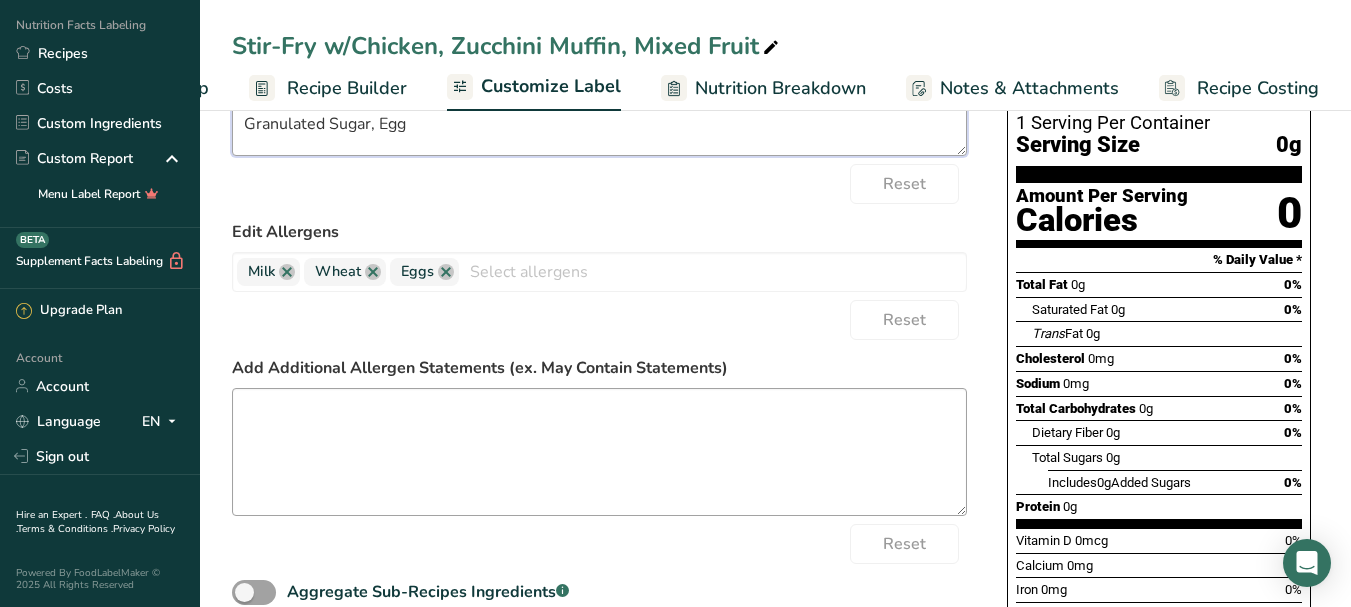 scroll, scrollTop: 233, scrollLeft: 0, axis: vertical 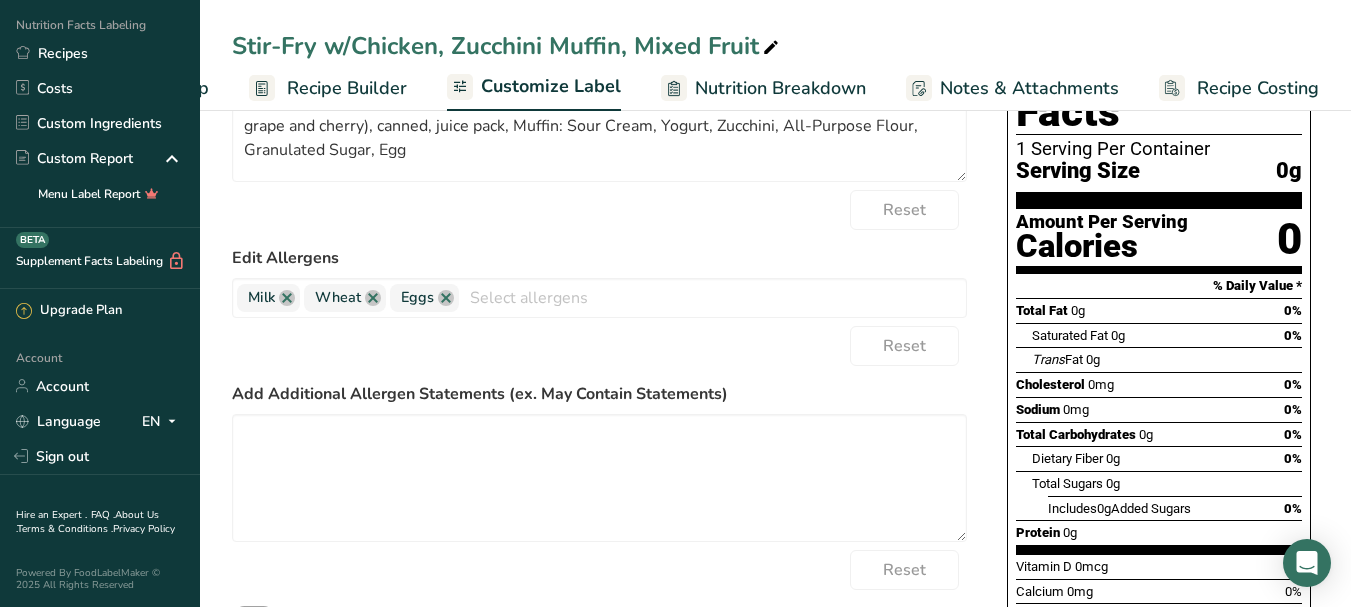 click on "Edit Allergens" at bounding box center [599, 258] 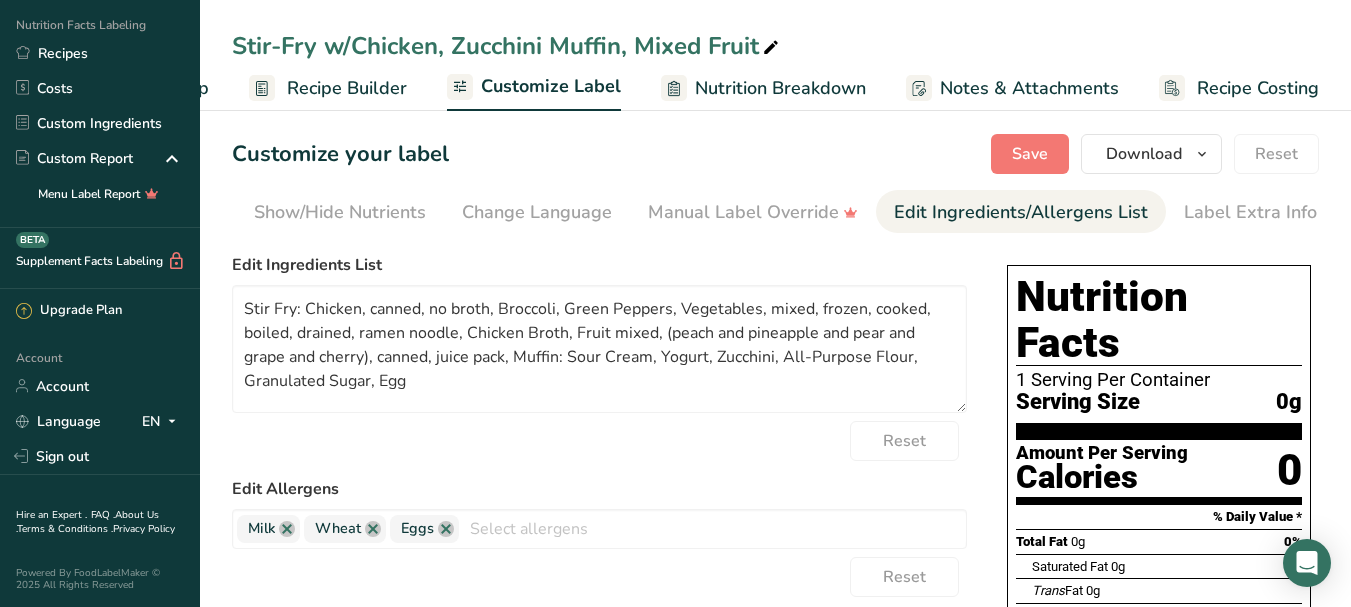 scroll, scrollTop: 0, scrollLeft: 0, axis: both 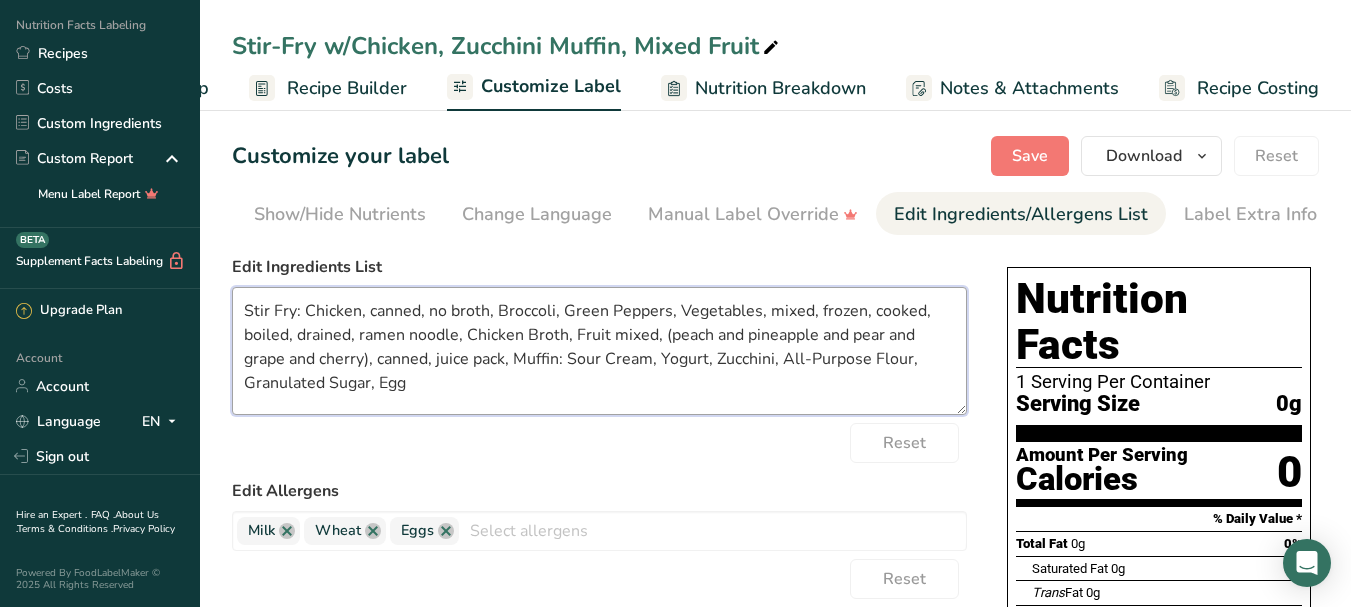 drag, startPoint x: 430, startPoint y: 316, endPoint x: 485, endPoint y: 317, distance: 55.00909 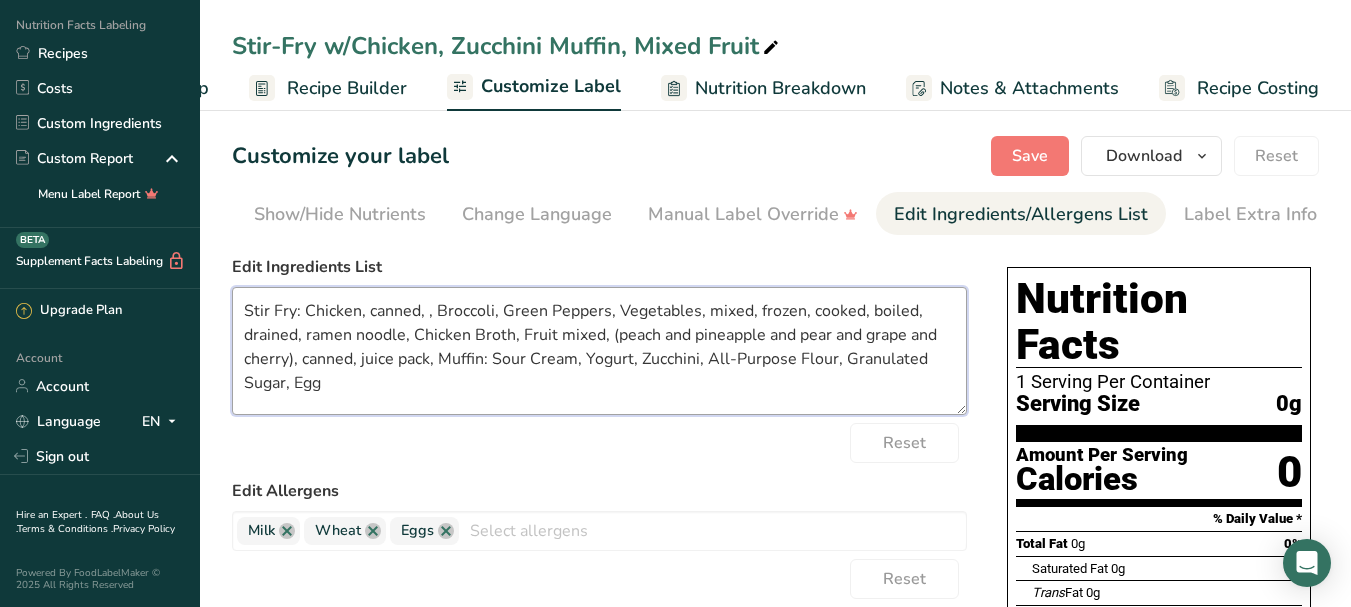 drag, startPoint x: 427, startPoint y: 318, endPoint x: 439, endPoint y: 318, distance: 12 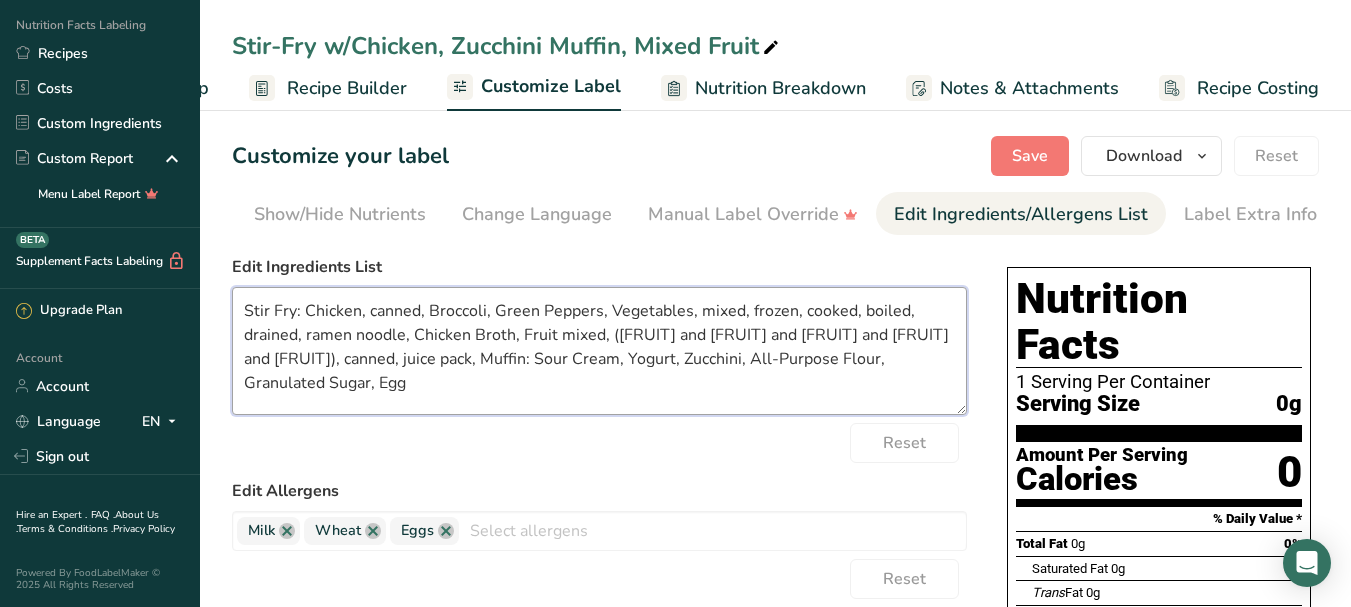 drag, startPoint x: 747, startPoint y: 316, endPoint x: 798, endPoint y: 318, distance: 51.0392 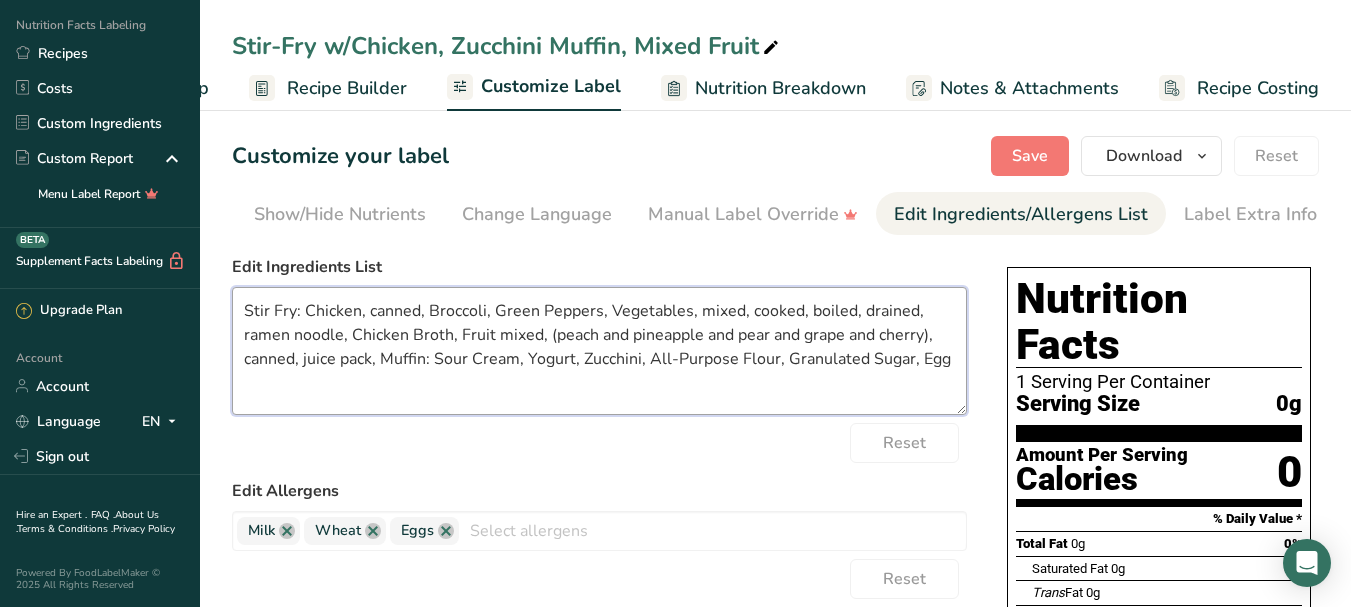 drag, startPoint x: 806, startPoint y: 313, endPoint x: 857, endPoint y: 314, distance: 51.009804 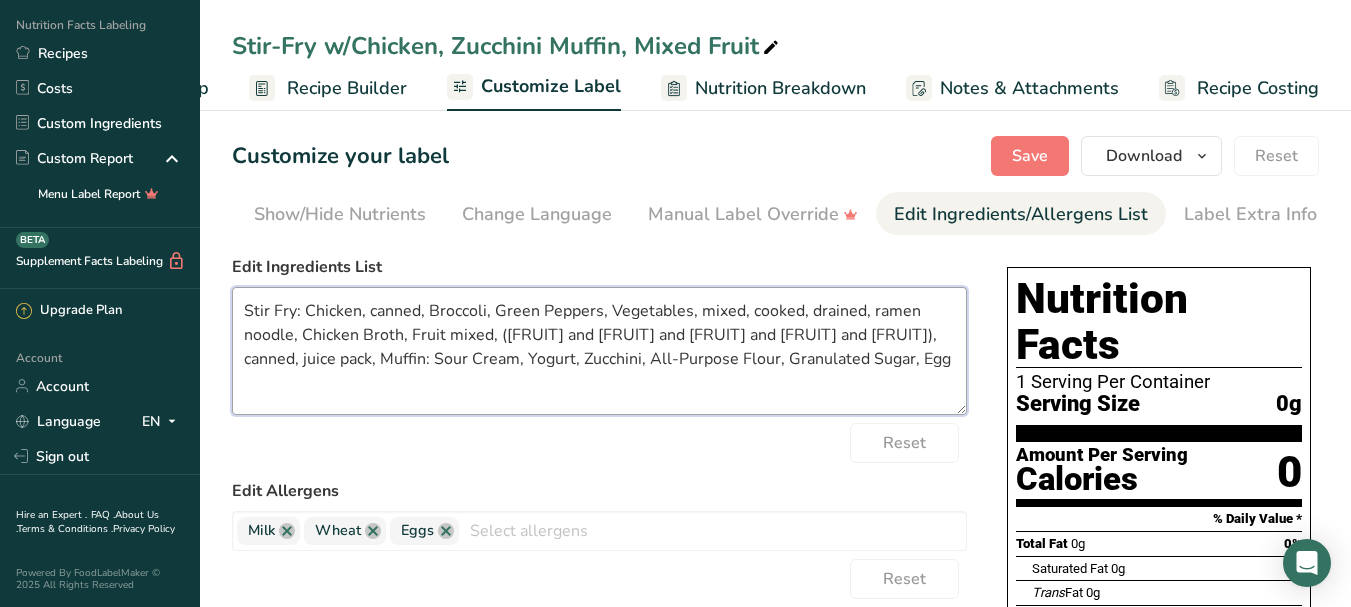 drag, startPoint x: 867, startPoint y: 319, endPoint x: 903, endPoint y: 293, distance: 44.407207 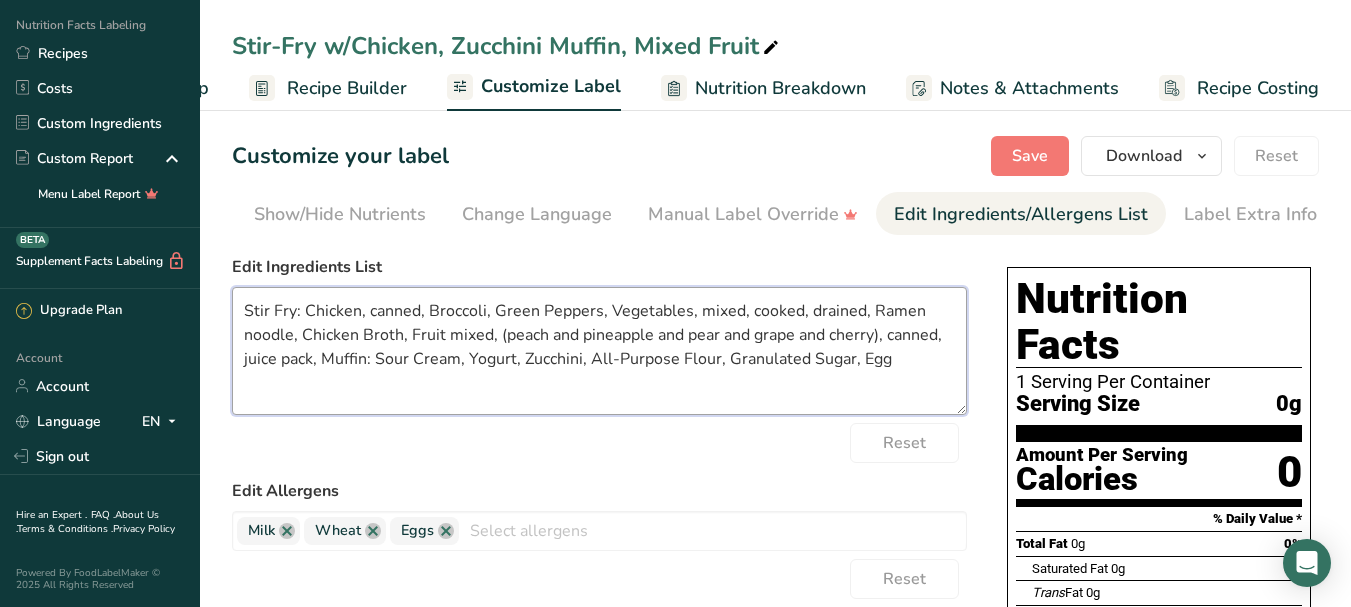 drag, startPoint x: 243, startPoint y: 337, endPoint x: 308, endPoint y: 329, distance: 65.490456 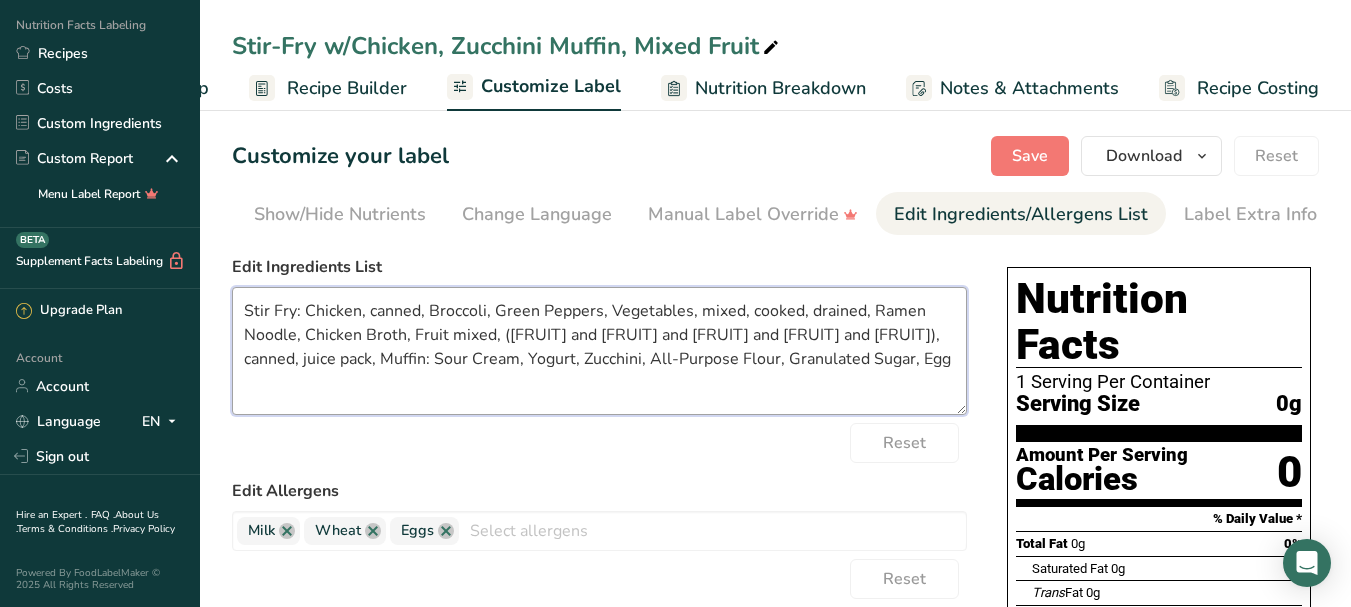 click on "Stir Fry: Chicken, canned, Broccoli, Green Peppers, Vegetables, mixed, cooked, drained, Ramen Noodle, Chicken Broth, Fruit mixed, ([FRUIT] and [FRUIT] and [FRUIT] and [FRUIT] and [FRUIT]), canned, juice pack, Muffin: Sour Cream, Yogurt, Zucchini, All-Purpose Flour, Granulated Sugar, Egg" at bounding box center [599, 351] 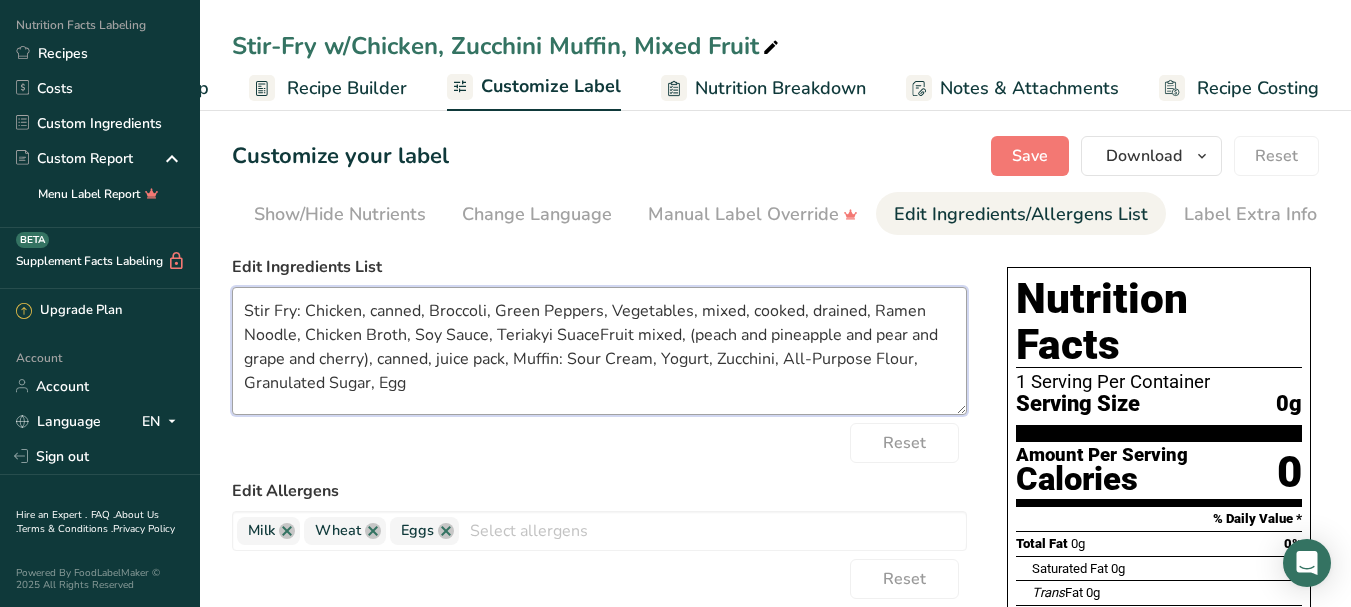 drag, startPoint x: 567, startPoint y: 342, endPoint x: 579, endPoint y: 344, distance: 12.165525 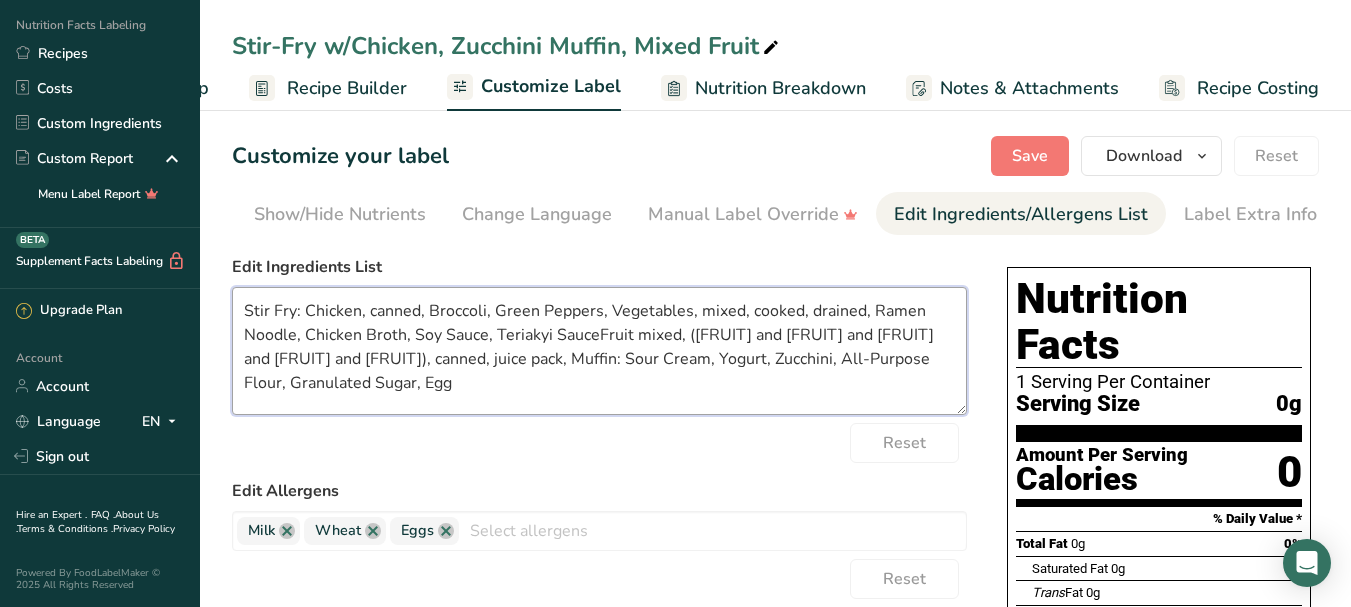 click on "Stir Fry: Chicken, canned, Broccoli, Green Peppers, Vegetables, mixed, cooked, drained, Ramen Noodle, Chicken Broth, Soy Sauce, Teriakyi SauceFruit mixed, ([FRUIT] and [FRUIT] and [FRUIT] and [FRUIT] and [FRUIT]), canned, juice pack, Muffin: Sour Cream, Yogurt, Zucchini, All-Purpose Flour, Granulated Sugar, Egg" at bounding box center [599, 351] 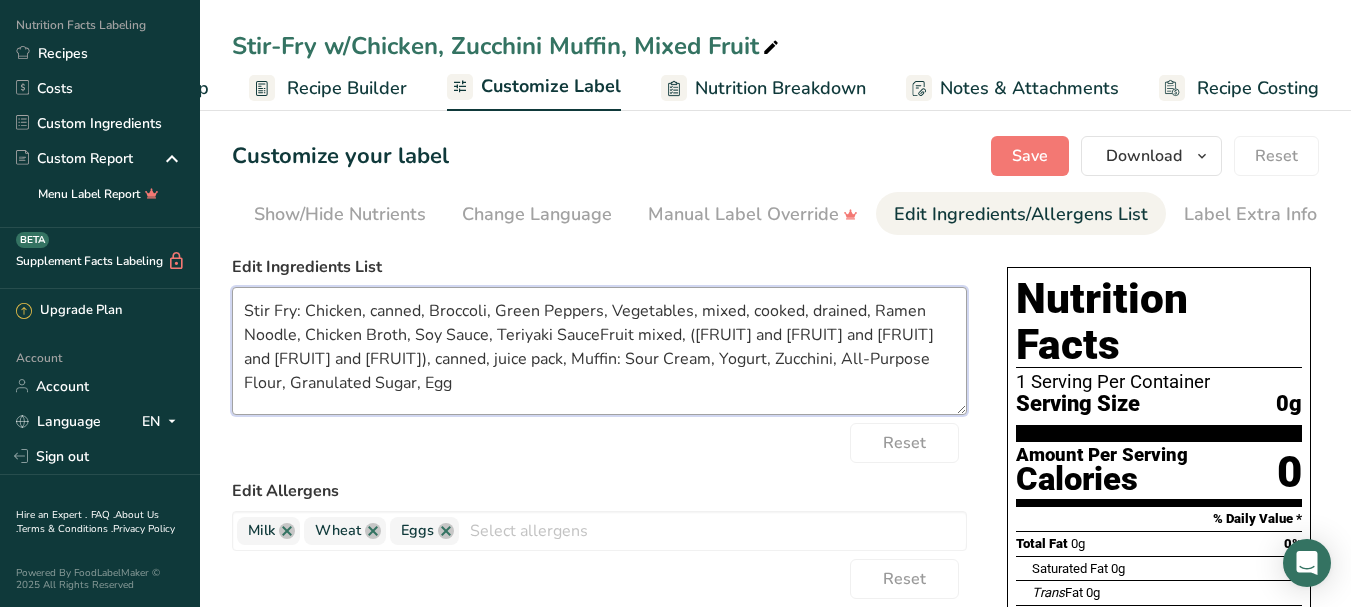 click on "Stir Fry: Chicken, canned, Broccoli, Green Peppers, Vegetables, mixed, cooked, drained, Ramen Noodle, Chicken Broth, Soy Sauce, Teriyaki SauceFruit mixed, ([FRUIT] and [FRUIT] and [FRUIT] and [FRUIT] and [FRUIT]), canned, juice pack, Muffin: Sour Cream, Yogurt, Zucchini, All-Purpose Flour, Granulated Sugar, Egg" at bounding box center [599, 351] 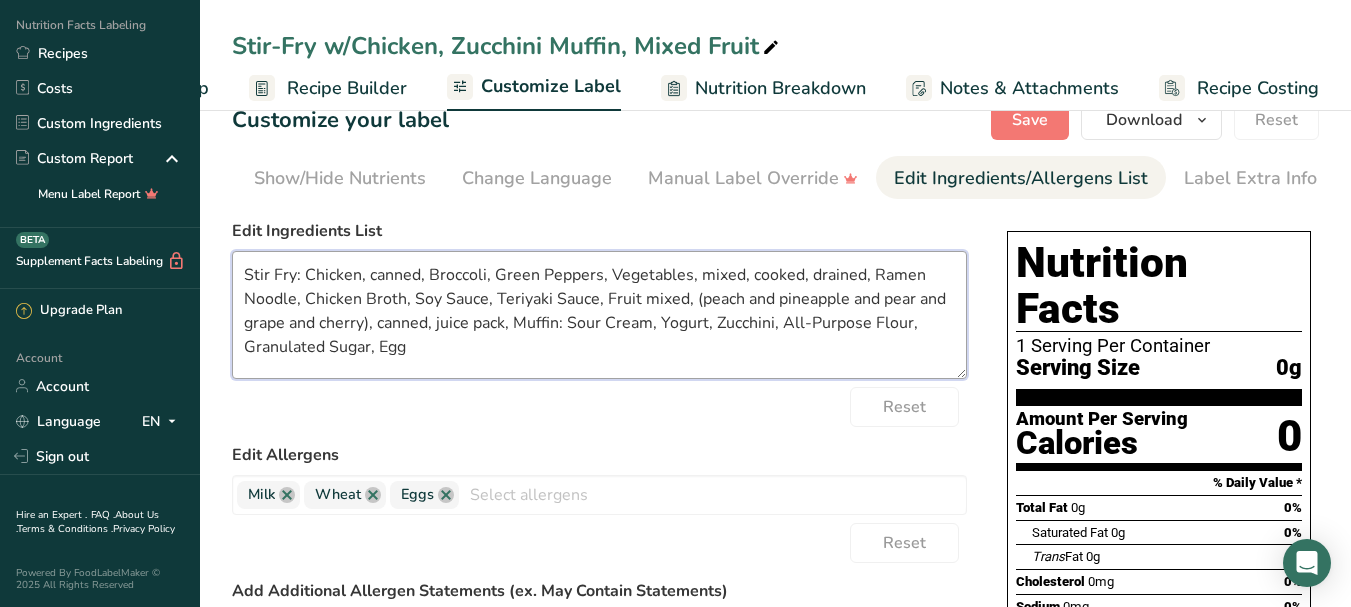 scroll, scrollTop: 0, scrollLeft: 0, axis: both 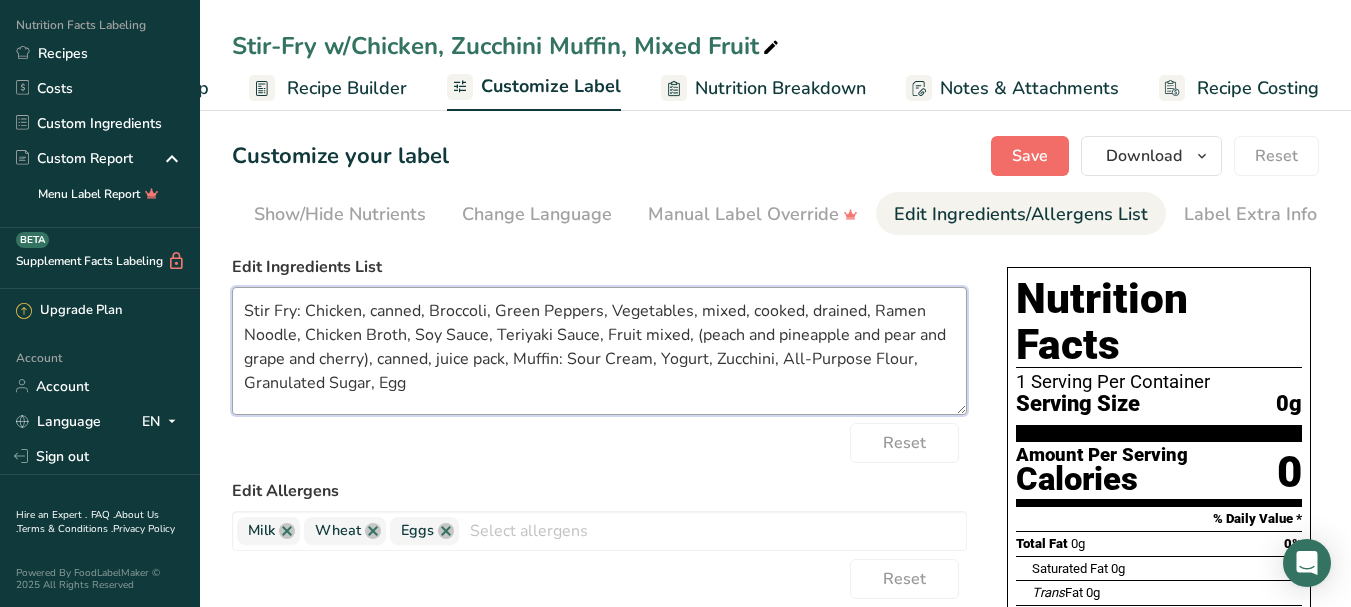 type on "Stir Fry: Chicken, canned, Broccoli, Green Peppers, Vegetables, mixed, cooked, drained, Ramen Noodle, Chicken Broth, Soy Sauce, Teriyaki Sauce, Fruit mixed, (peach and pineapple and pear and grape and cherry), canned, juice pack, Muffin: Sour Cream, Yogurt, Zucchini, All-Purpose Flour, Granulated Sugar, Egg" 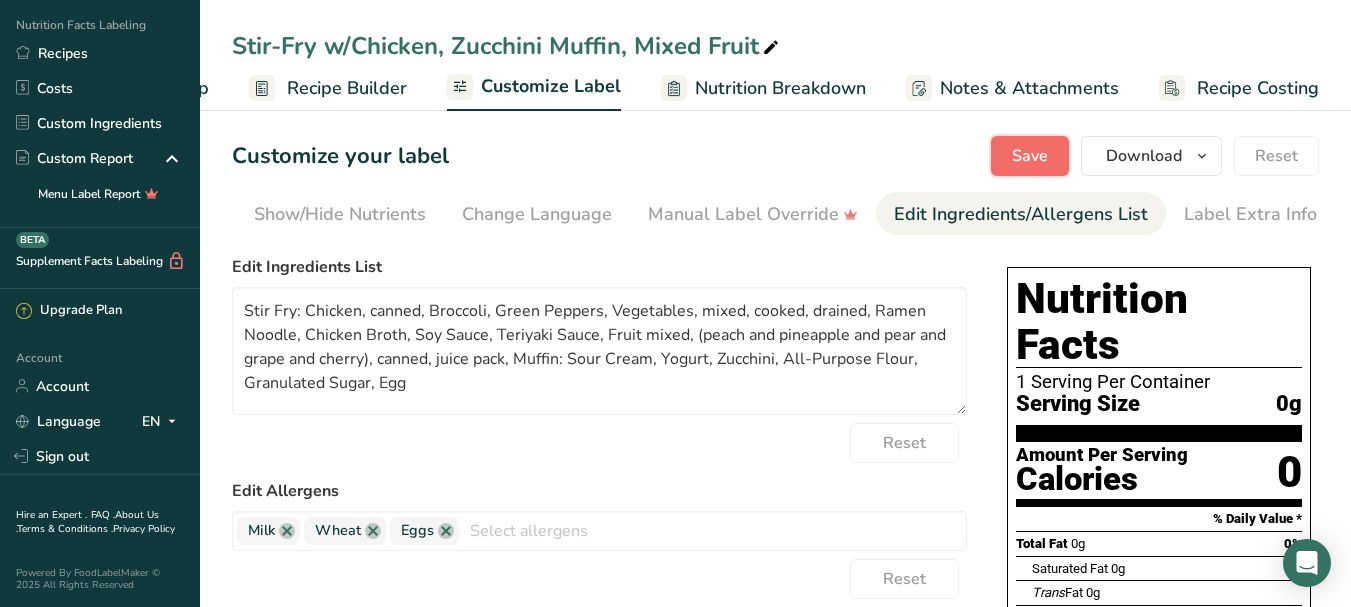 click on "Save" at bounding box center [1030, 156] 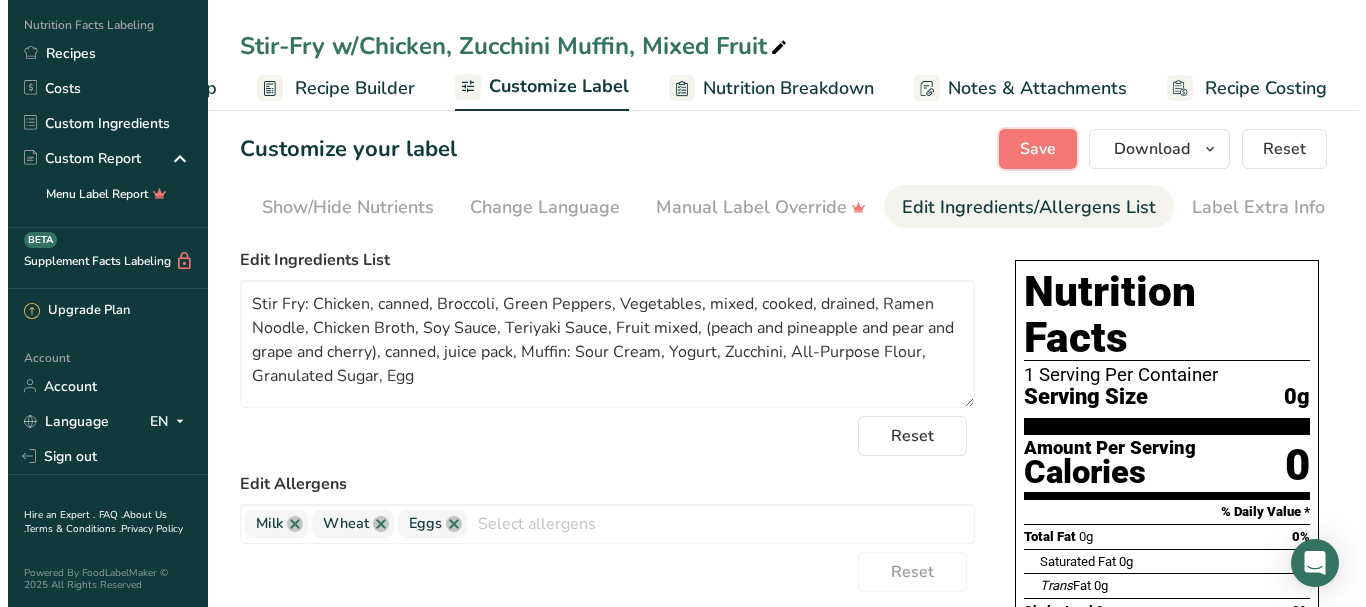 scroll, scrollTop: 0, scrollLeft: 0, axis: both 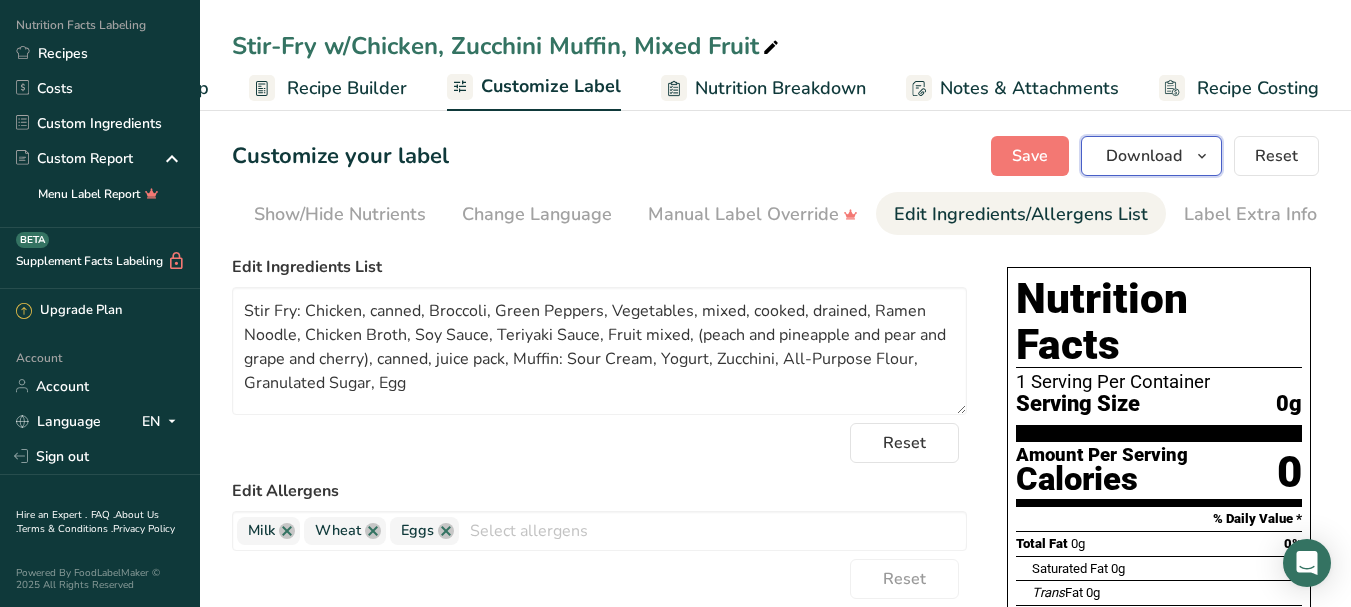 click at bounding box center (1202, 156) 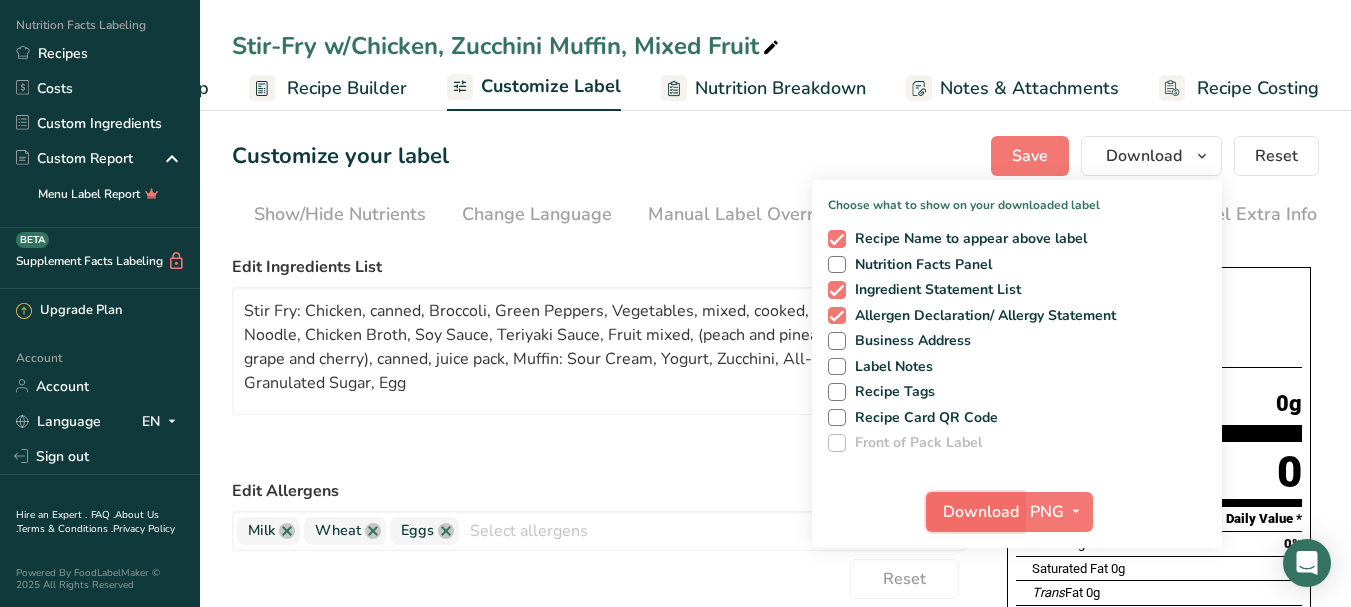 click on "Download" at bounding box center (981, 512) 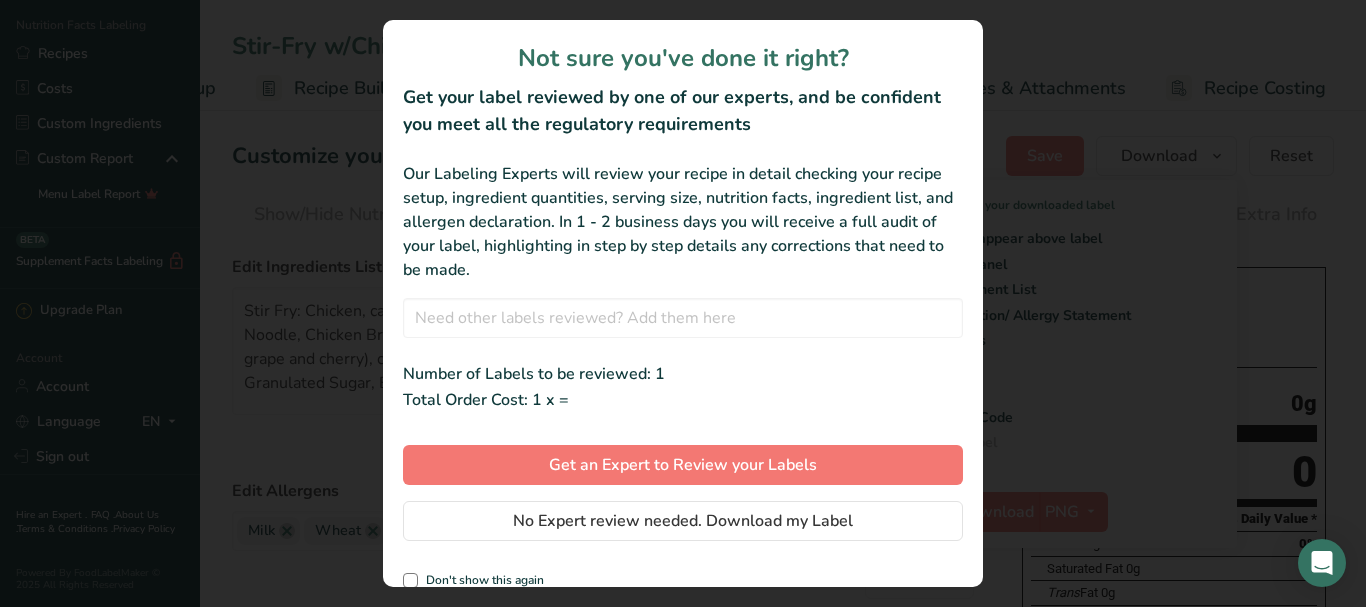 scroll, scrollTop: 0, scrollLeft: 375, axis: horizontal 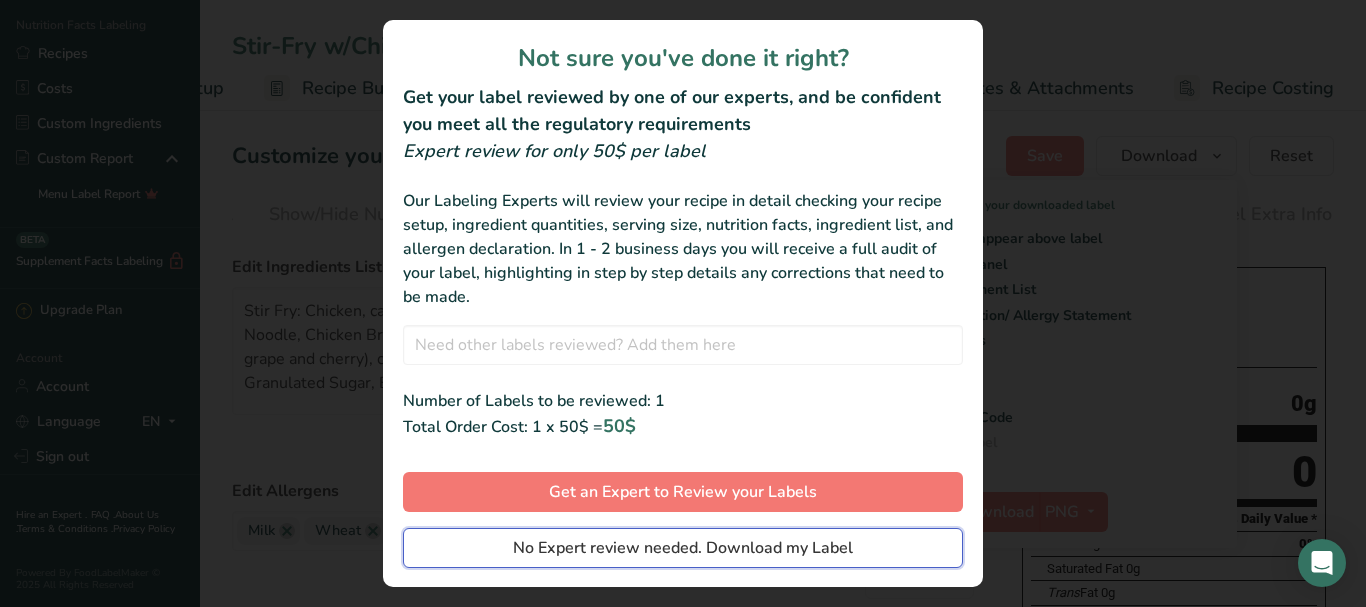 click on "No Expert review needed. Download my Label" at bounding box center [683, 548] 